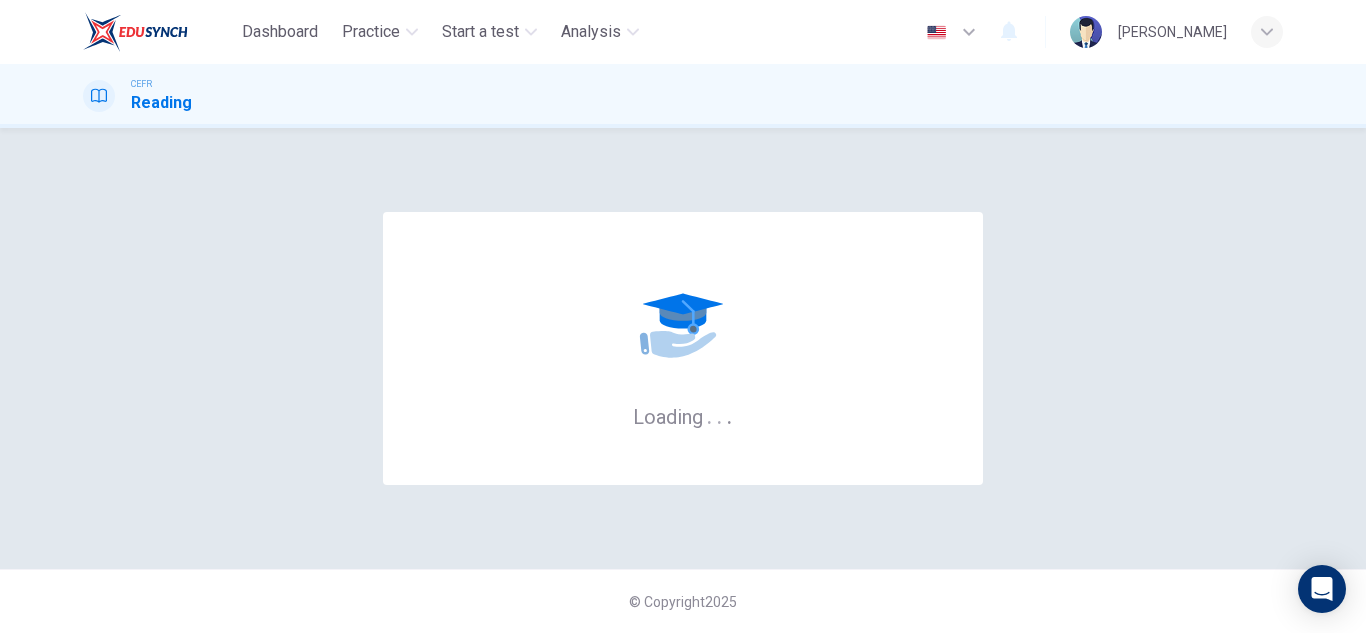 scroll, scrollTop: 0, scrollLeft: 0, axis: both 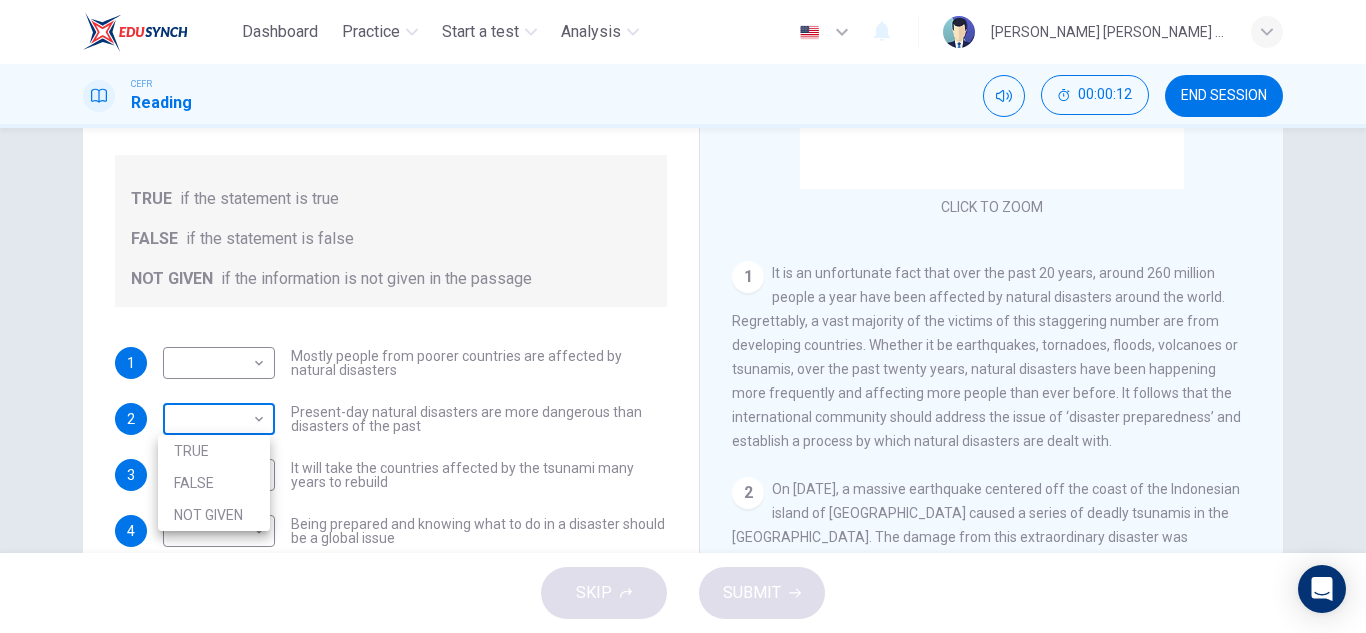 click on "Dashboard Practice Start a test Analysis English en ​ [PERSON_NAME] [PERSON_NAME] [PERSON_NAME] CEFR Reading 00:00:12 END SESSION Questions 1 - 4 Do the following statements agree with the information given in the Reading Passage?
In the boxes below, write TRUE if the statement is true FALSE if the statement is false NOT GIVEN if the information is not given in the passage 1 ​ ​ Mostly people from poorer countries are affected by natural disasters 2 ​ ​ Present-day natural disasters are more dangerous than disasters of the past 3 ​ ​ It will take the countries affected by the tsunami many years to rebuild 4 ​ ​ Being prepared and knowing what to do in a disaster should be a global issue Preparing for the Threat CLICK TO ZOOM Click to Zoom 1 2 3 4 5 6 SKIP SUBMIT EduSynch - Online Language Proficiency Testing
Dashboard Practice Start a test Analysis Notifications © Copyright  2025 TRUE FALSE NOT GIVEN" at bounding box center (683, 316) 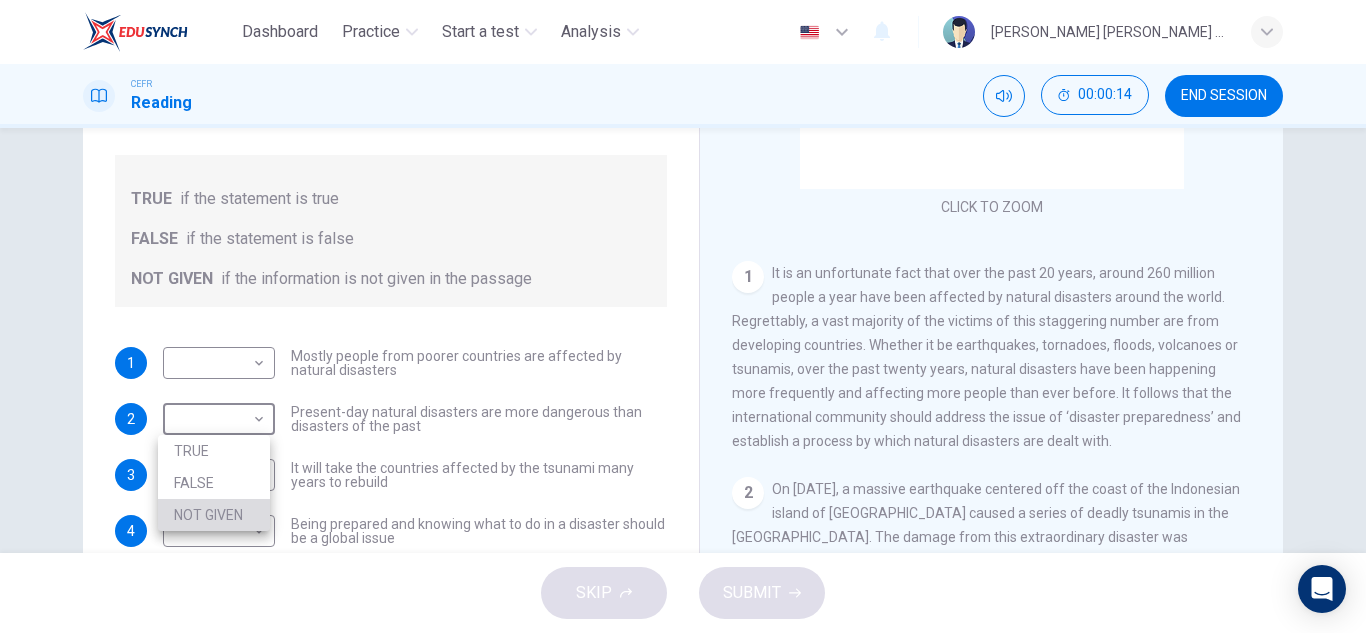 click on "NOT GIVEN" at bounding box center [214, 515] 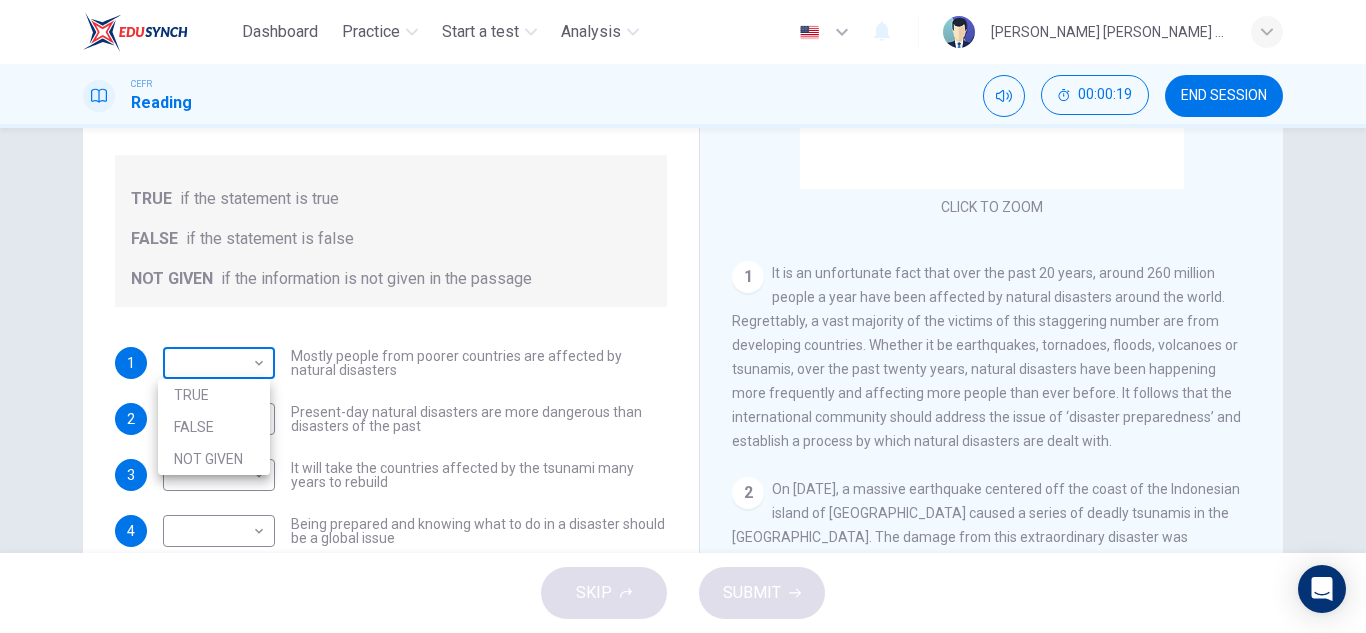 click on "Dashboard Practice Start a test Analysis English en ​ [PERSON_NAME] [PERSON_NAME] [PERSON_NAME] CEFR Reading 00:00:19 END SESSION Questions 1 - 4 Do the following statements agree with the information given in the Reading Passage?
In the boxes below, write TRUE if the statement is true FALSE if the statement is false NOT GIVEN if the information is not given in the passage 1 ​ ​ Mostly people from poorer countries are affected by natural disasters 2 NOT GIVEN NOT GIVEN ​ Present-day natural disasters are more dangerous than disasters of the past 3 ​ ​ It will take the countries affected by the tsunami many years to rebuild 4 ​ ​ Being prepared and knowing what to do in a disaster should be a global issue Preparing for the Threat CLICK TO ZOOM Click to Zoom 1 2 3 4 5 6 SKIP SUBMIT EduSynch - Online Language Proficiency Testing
Dashboard Practice Start a test Analysis Notifications © Copyright  2025 TRUE FALSE NOT GIVEN" at bounding box center (683, 316) 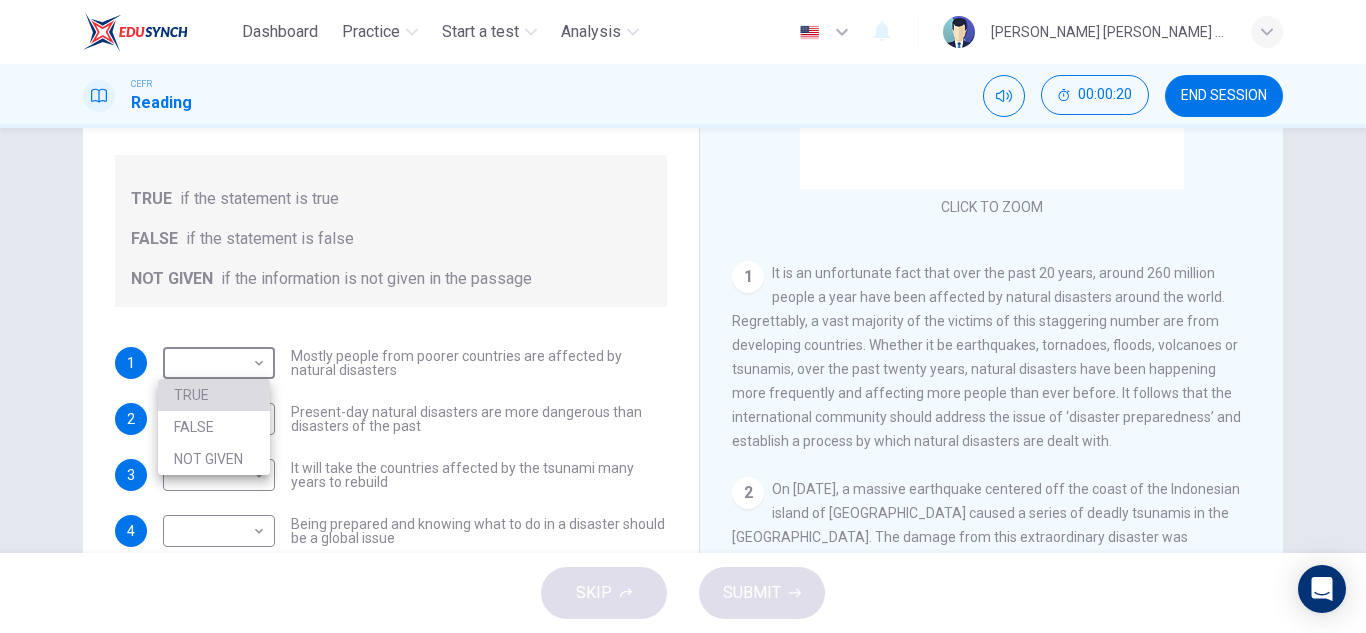 click on "TRUE" at bounding box center [214, 395] 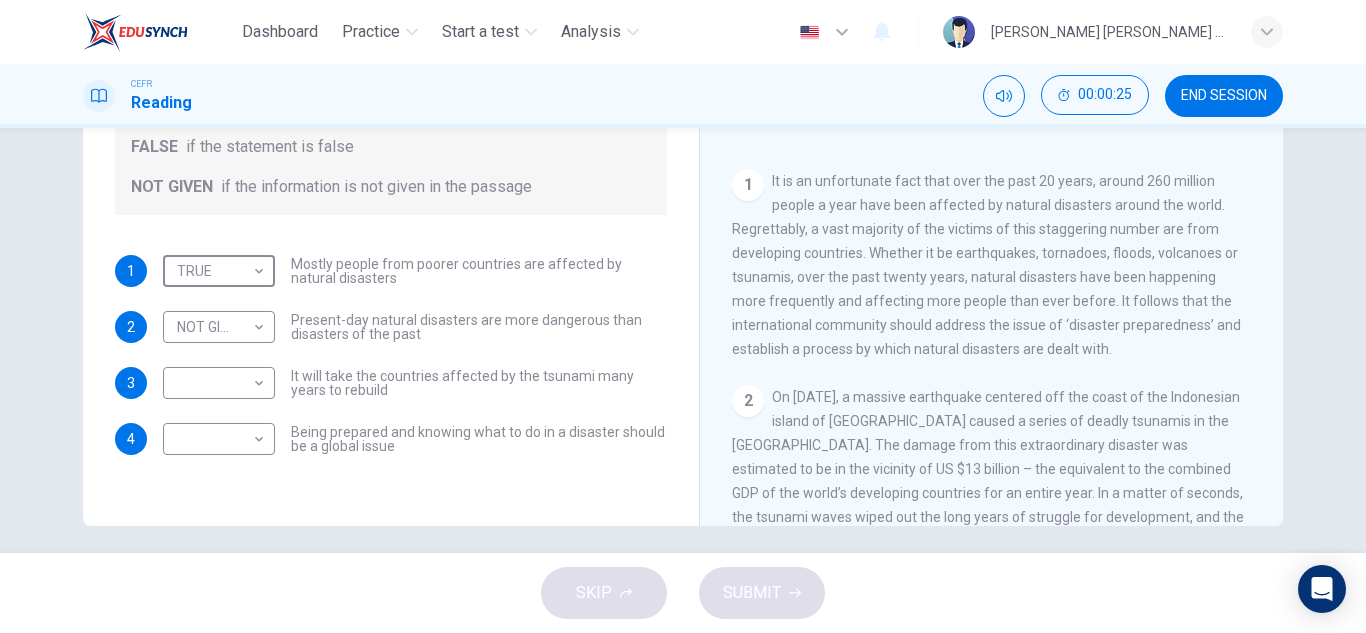 scroll, scrollTop: 338, scrollLeft: 0, axis: vertical 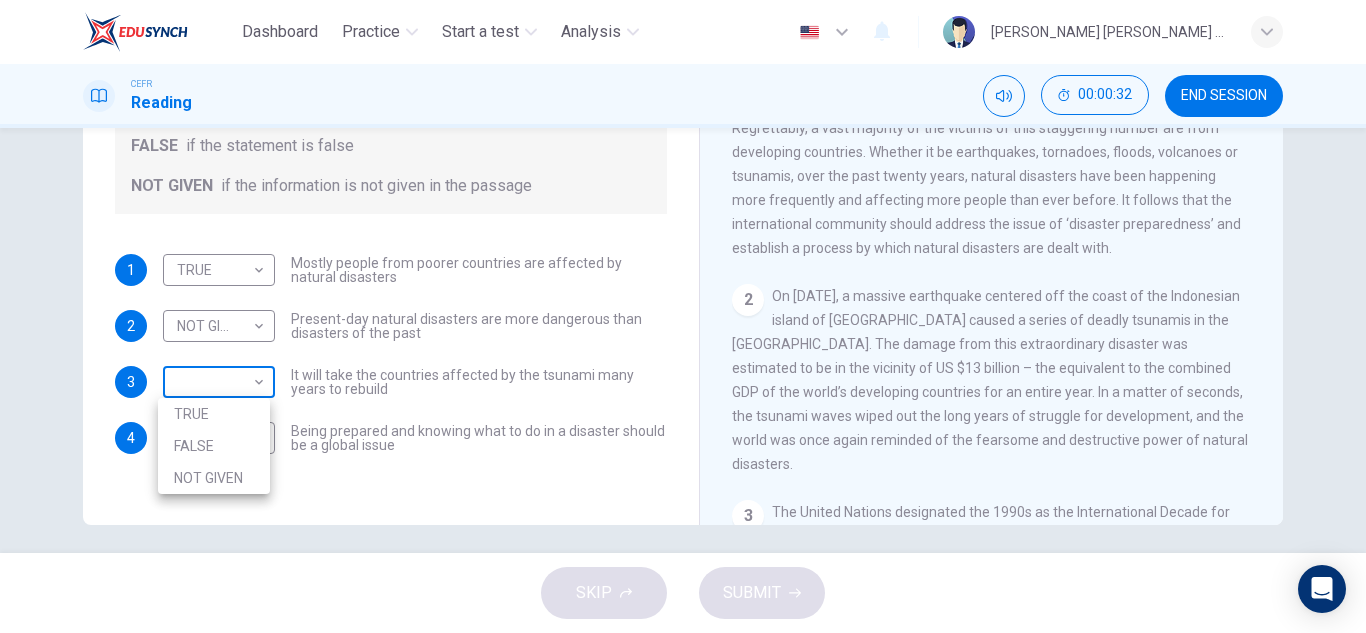 click on "Dashboard Practice Start a test Analysis English en ​ [PERSON_NAME] [PERSON_NAME] [PERSON_NAME] CEFR Reading 00:00:32 END SESSION Questions 1 - 4 Do the following statements agree with the information given in the Reading Passage?
In the boxes below, write TRUE if the statement is true FALSE if the statement is false NOT GIVEN if the information is not given in the passage 1 TRUE TRUE ​ Mostly people from poorer countries are affected by natural disasters 2 NOT GIVEN NOT GIVEN ​ Present-day natural disasters are more dangerous than disasters of the past 3 ​ ​ It will take the countries affected by the tsunami many years to rebuild 4 ​ ​ Being prepared and knowing what to do in a disaster should be a global issue Preparing for the Threat CLICK TO ZOOM Click to Zoom 1 2 3 4 5 6 SKIP SUBMIT EduSynch - Online Language Proficiency Testing
Dashboard Practice Start a test Analysis Notifications © Copyright  2025 TRUE FALSE NOT GIVEN" at bounding box center (683, 316) 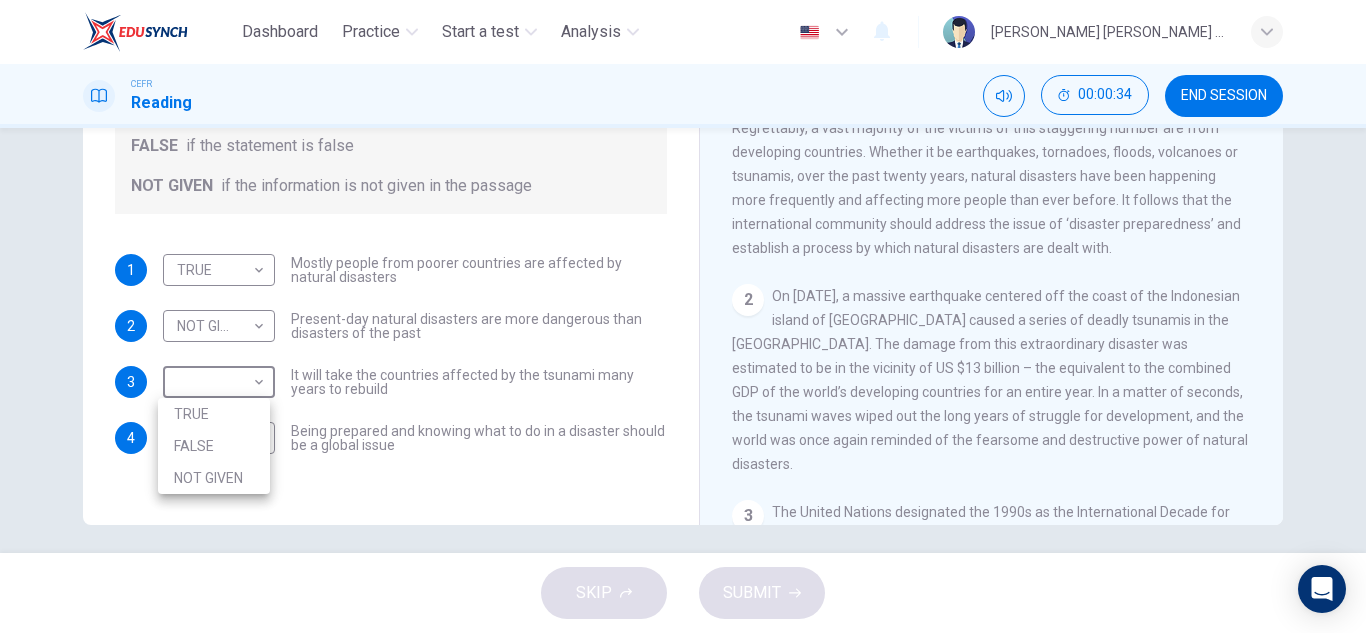 click at bounding box center [683, 316] 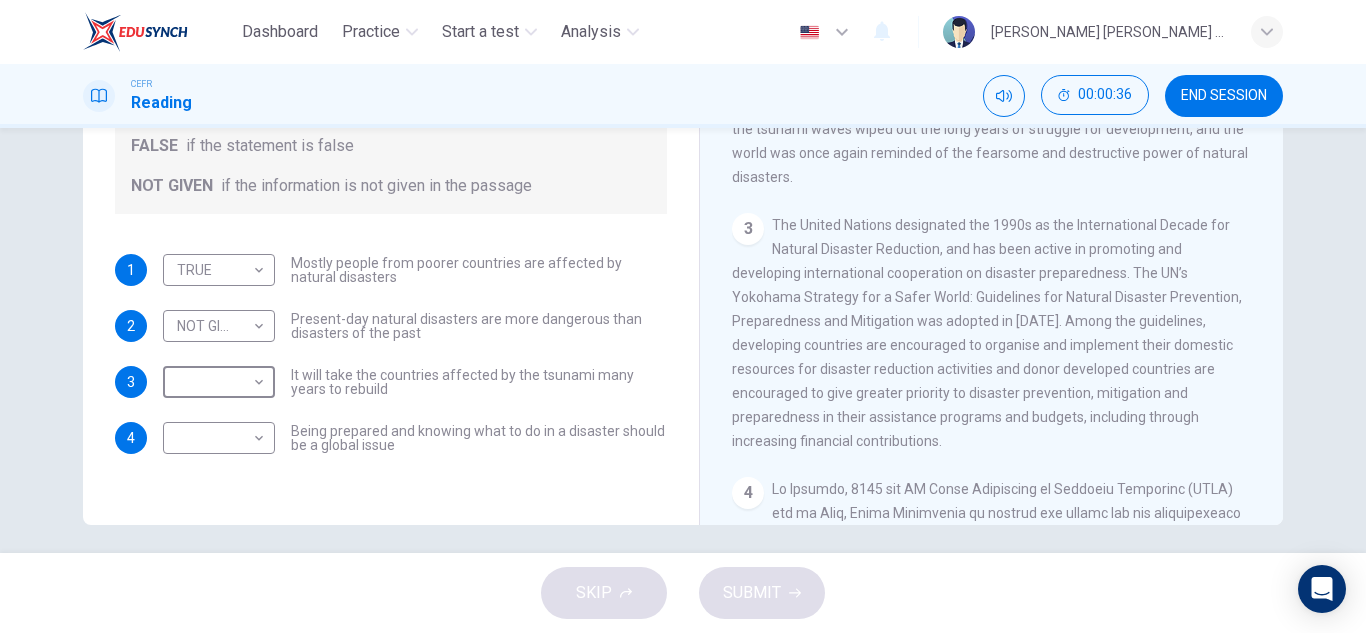 scroll, scrollTop: 559, scrollLeft: 0, axis: vertical 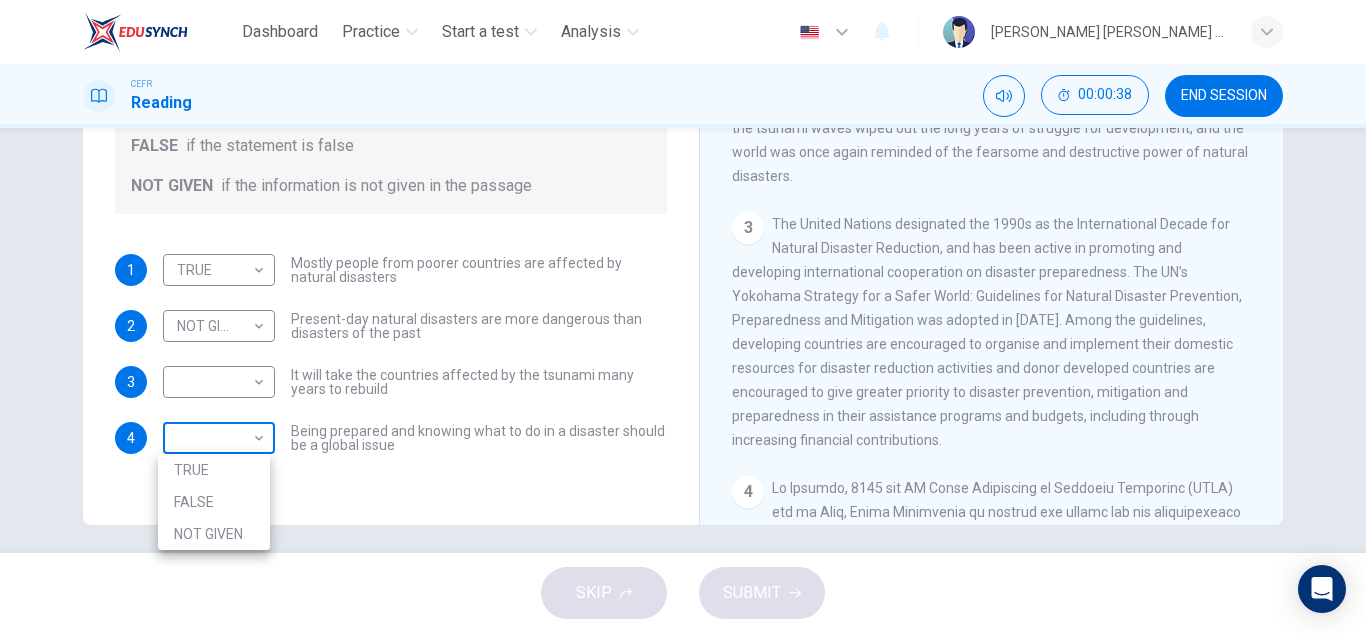 click on "Dashboard Practice Start a test Analysis English en ​ [PERSON_NAME] [PERSON_NAME] [PERSON_NAME] CEFR Reading 00:00:38 END SESSION Questions 1 - 4 Do the following statements agree with the information given in the Reading Passage?
In the boxes below, write TRUE if the statement is true FALSE if the statement is false NOT GIVEN if the information is not given in the passage 1 TRUE TRUE ​ Mostly people from poorer countries are affected by natural disasters 2 NOT GIVEN NOT GIVEN ​ Present-day natural disasters are more dangerous than disasters of the past 3 ​ ​ It will take the countries affected by the tsunami many years to rebuild 4 ​ ​ Being prepared and knowing what to do in a disaster should be a global issue Preparing for the Threat CLICK TO ZOOM Click to Zoom 1 2 3 4 5 6 SKIP SUBMIT EduSynch - Online Language Proficiency Testing
Dashboard Practice Start a test Analysis Notifications © Copyright  2025 TRUE FALSE NOT GIVEN" at bounding box center (683, 316) 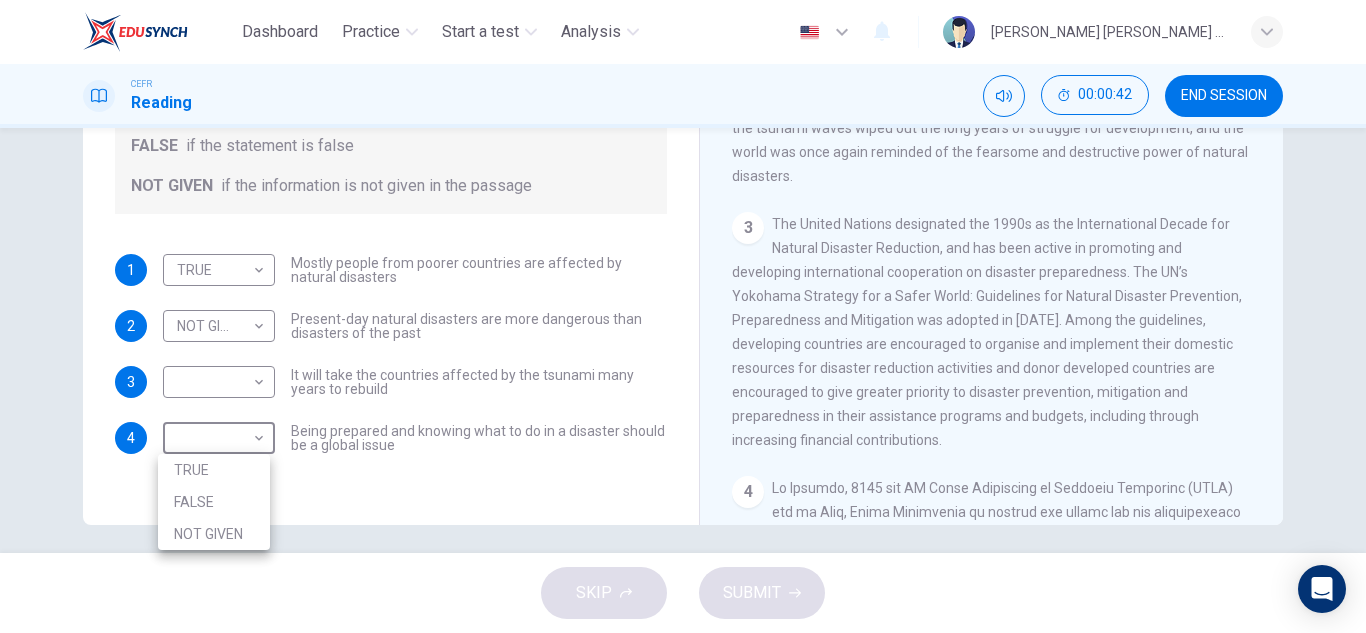 click on "TRUE" at bounding box center (214, 470) 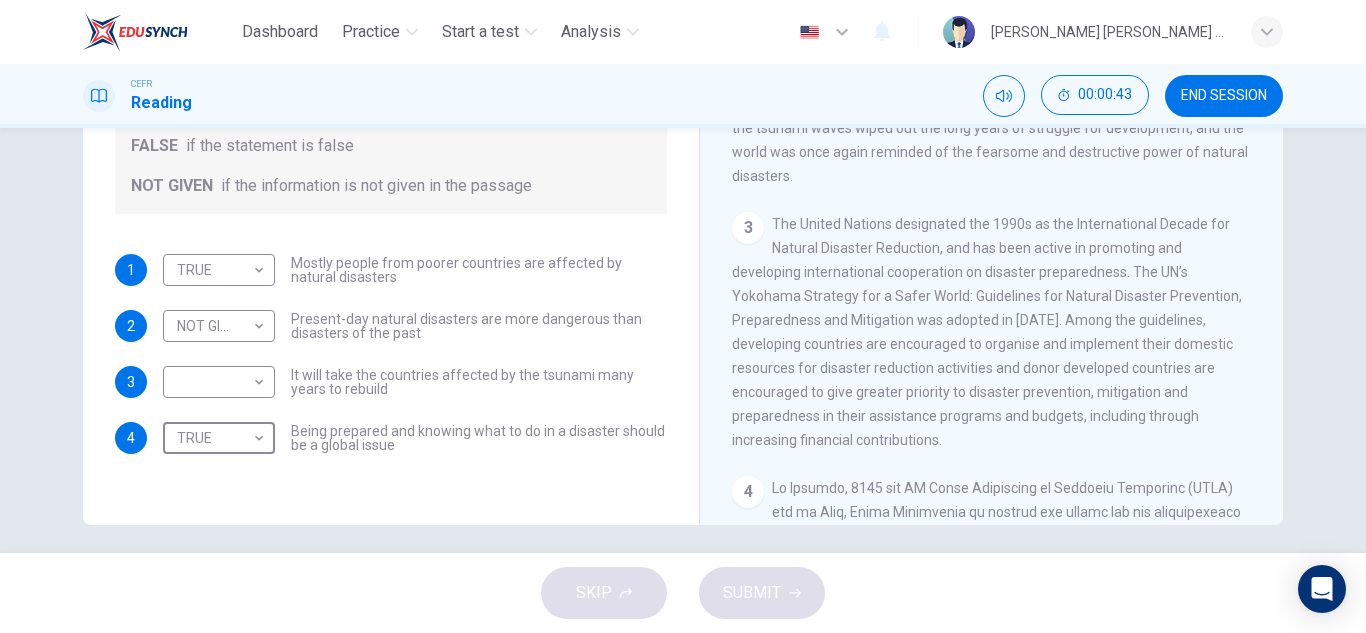 scroll, scrollTop: 349, scrollLeft: 0, axis: vertical 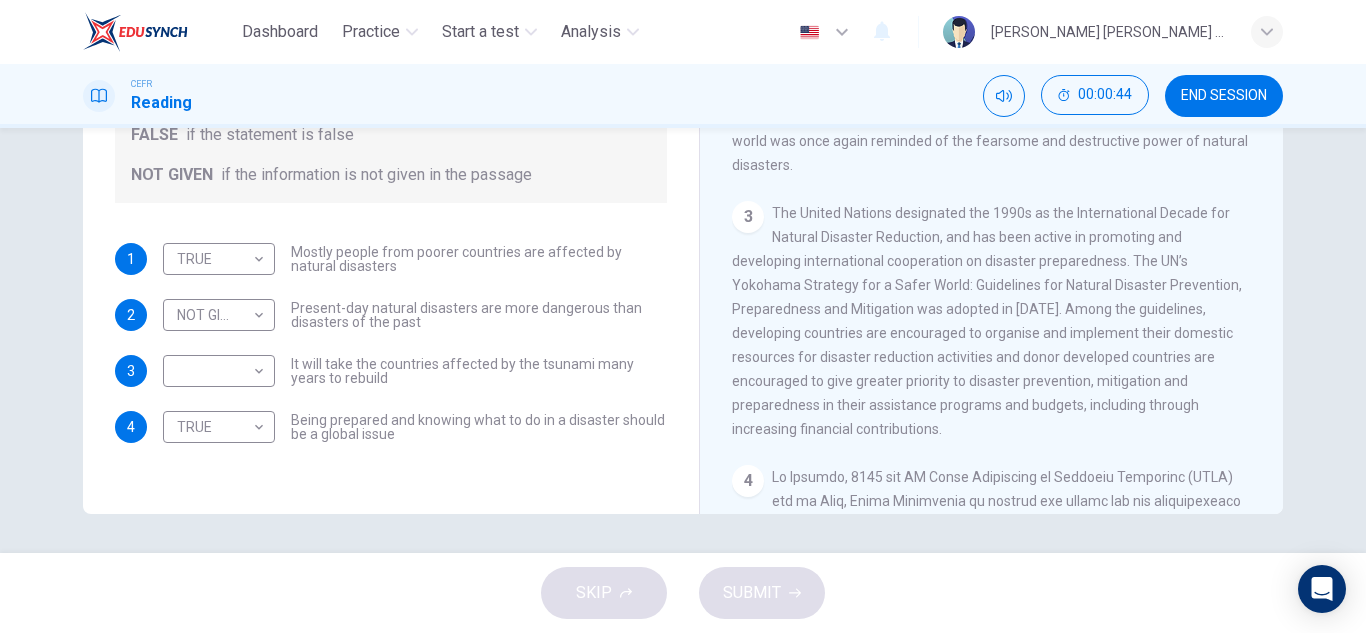click on "Being prepared and knowing what to do in a disaster should be a global issue" at bounding box center (479, 427) 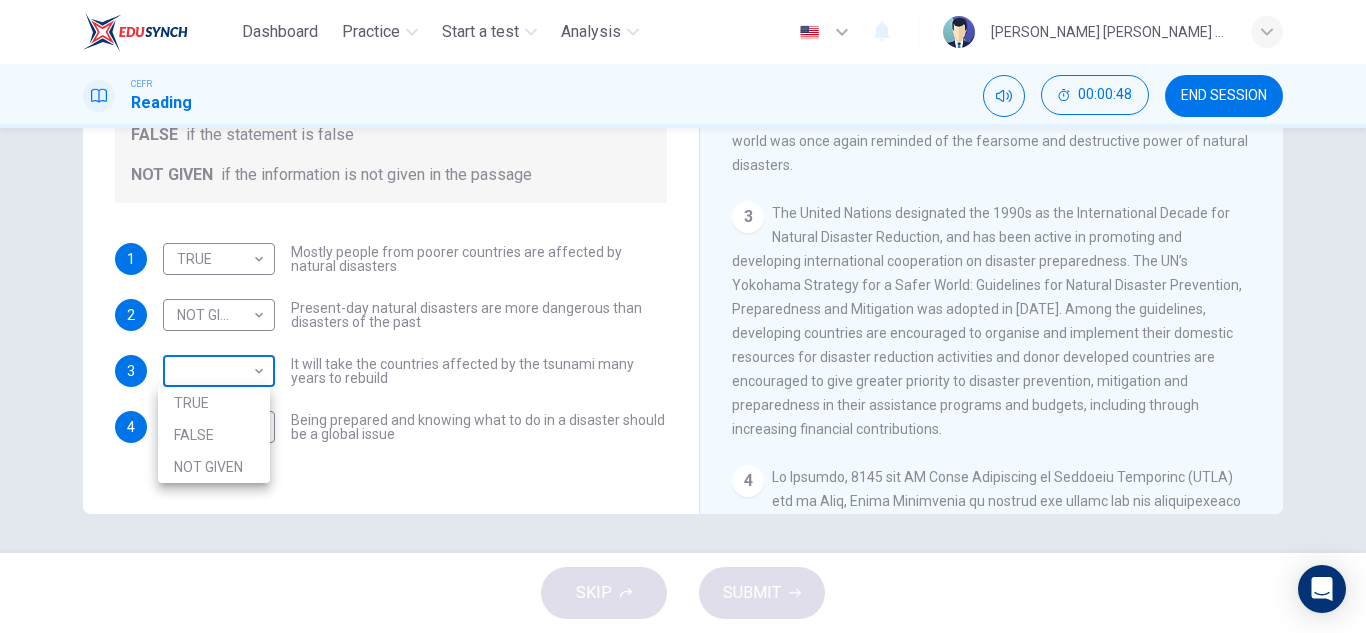 click on "Dashboard Practice Start a test Analysis English en ​ [PERSON_NAME] [PERSON_NAME] [PERSON_NAME] CEFR Reading 00:00:48 END SESSION Questions 1 - 4 Do the following statements agree with the information given in the Reading Passage?
In the boxes below, write TRUE if the statement is true FALSE if the statement is false NOT GIVEN if the information is not given in the passage 1 TRUE TRUE ​ Mostly people from poorer countries are affected by natural disasters 2 NOT GIVEN NOT GIVEN ​ Present-day natural disasters are more dangerous than disasters of the past 3 ​ ​ It will take the countries affected by the tsunami many years to rebuild 4 TRUE TRUE ​ Being prepared and knowing what to do in a disaster should be a global issue Preparing for the Threat CLICK TO ZOOM Click to Zoom 1 2 3 4 5 6 SKIP SUBMIT EduSynch - Online Language Proficiency Testing
Dashboard Practice Start a test Analysis Notifications © Copyright  2025 TRUE FALSE NOT GIVEN" at bounding box center [683, 316] 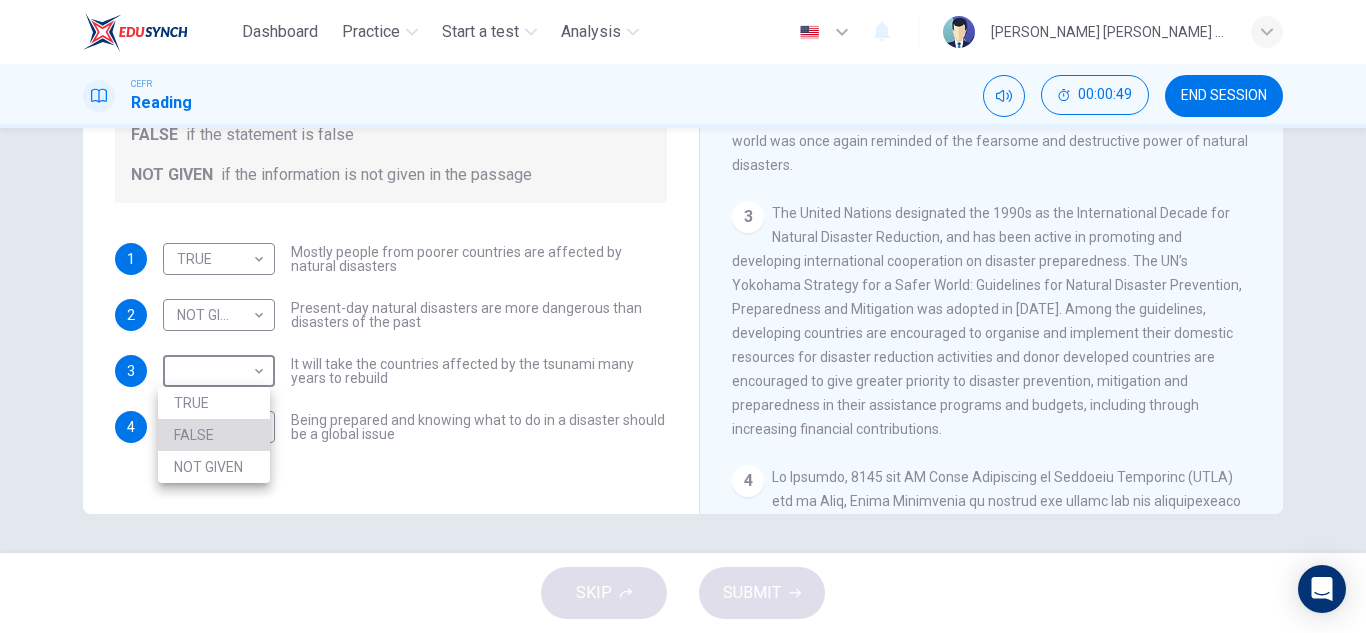 click on "FALSE" at bounding box center [214, 435] 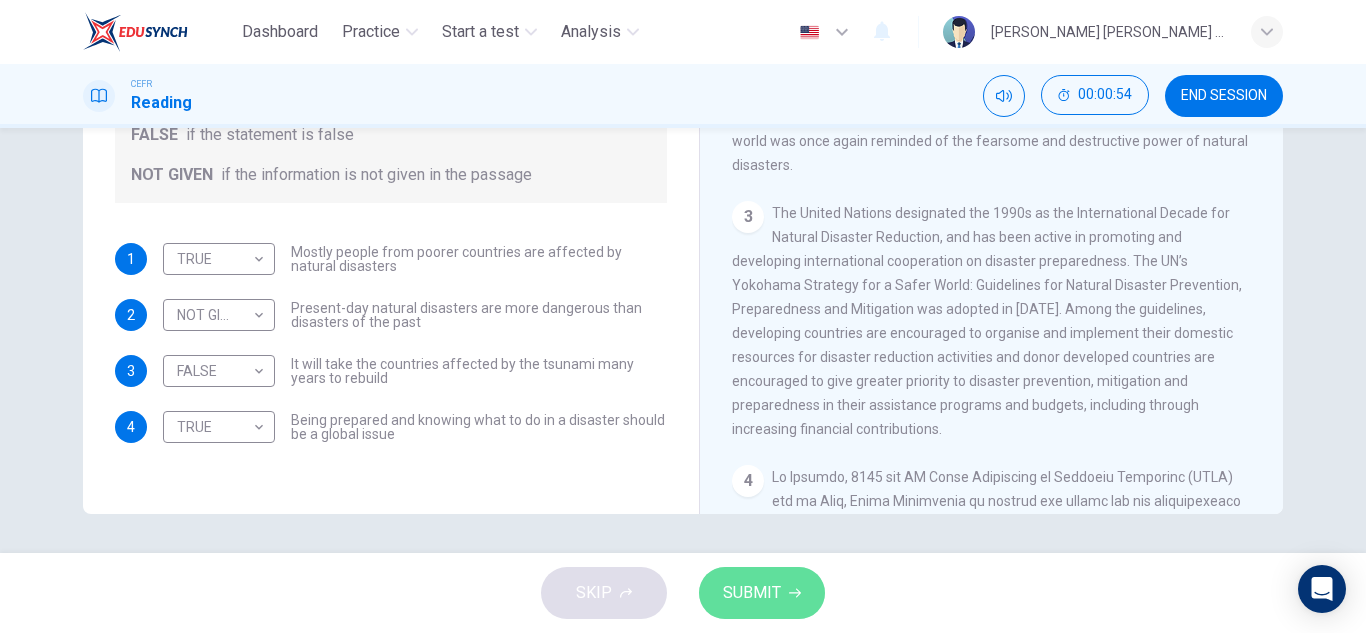 click on "SUBMIT" at bounding box center [752, 593] 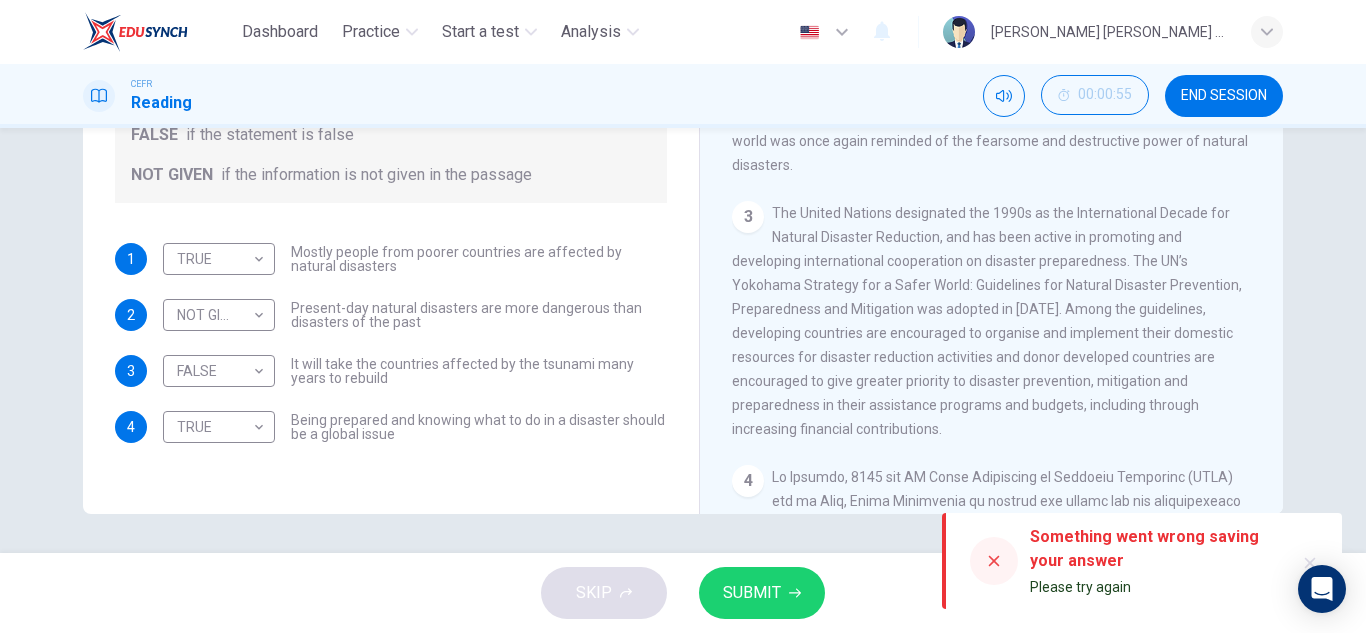 click 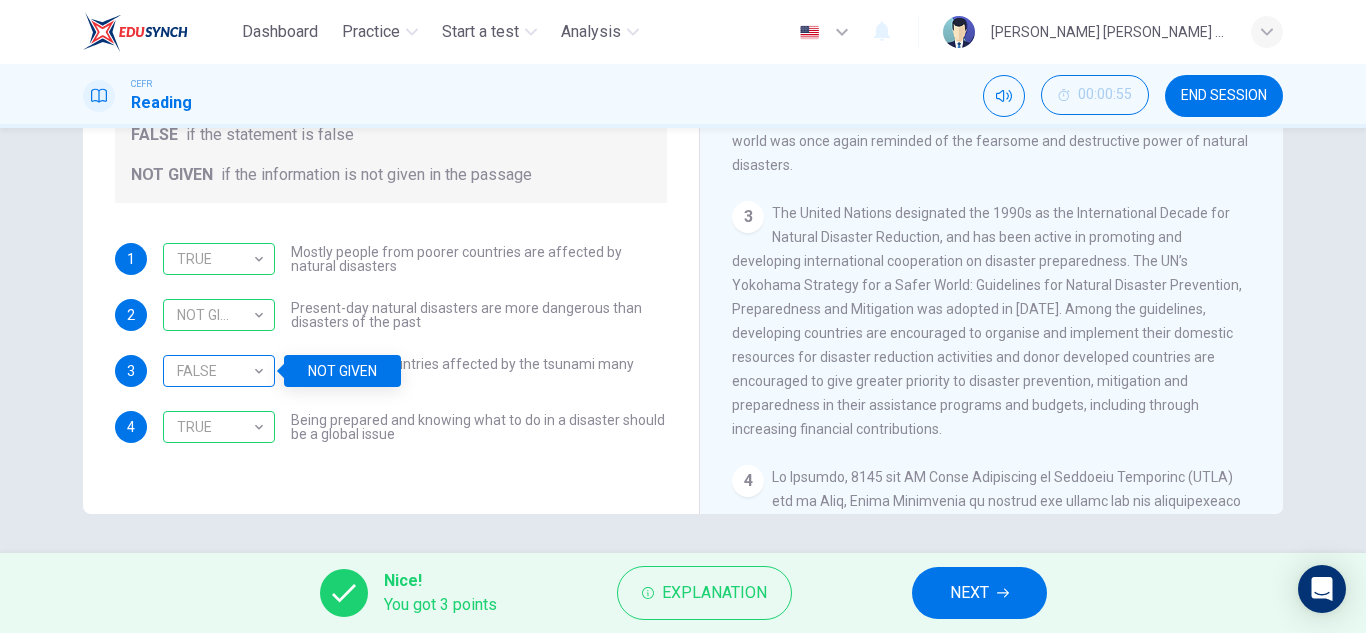 click on "FALSE" at bounding box center (215, 371) 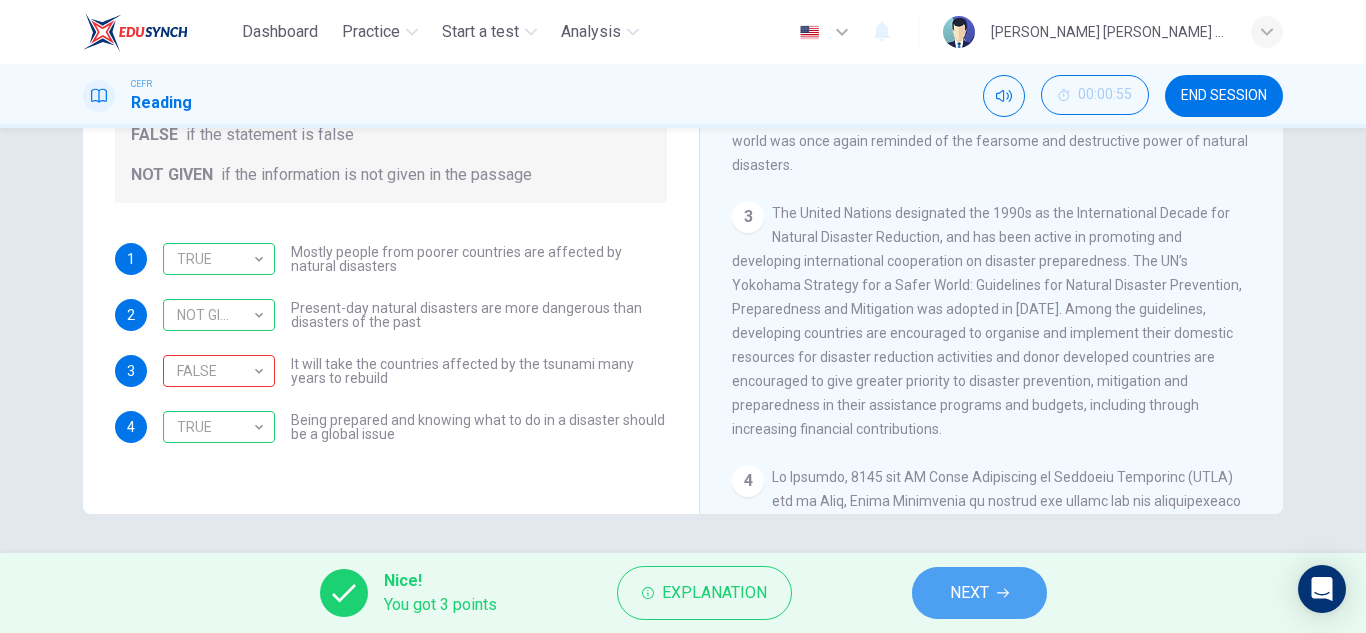 click on "NEXT" at bounding box center [969, 593] 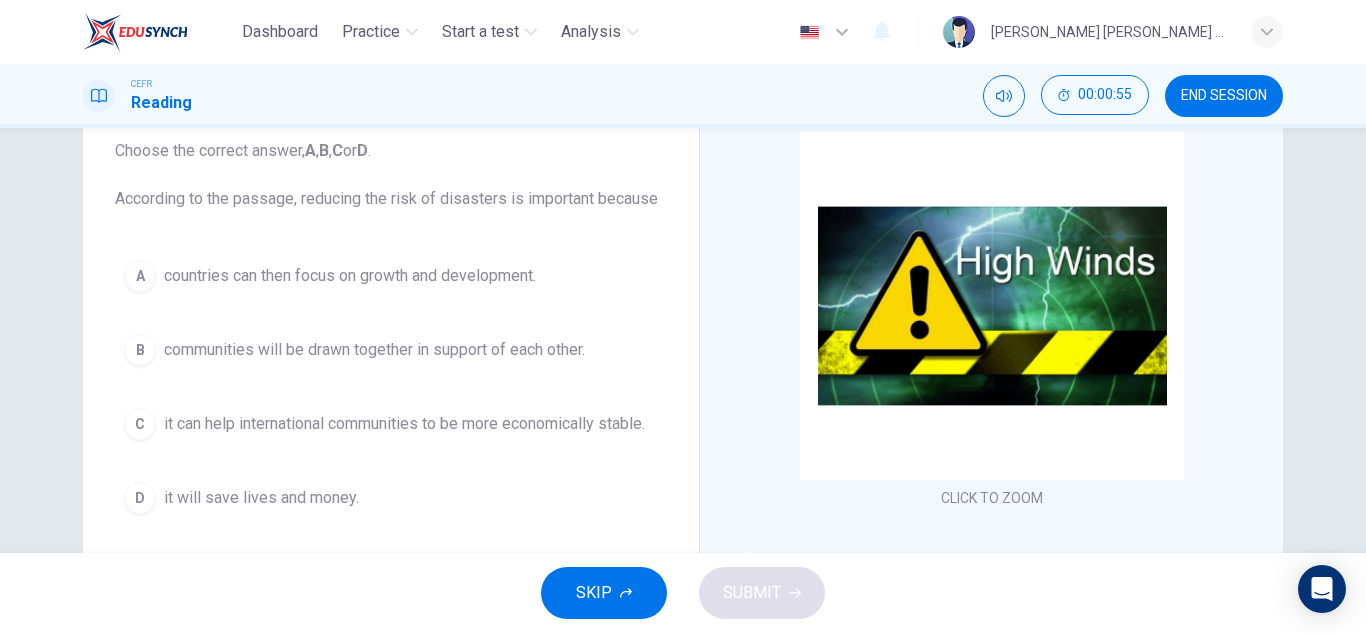 scroll, scrollTop: 125, scrollLeft: 0, axis: vertical 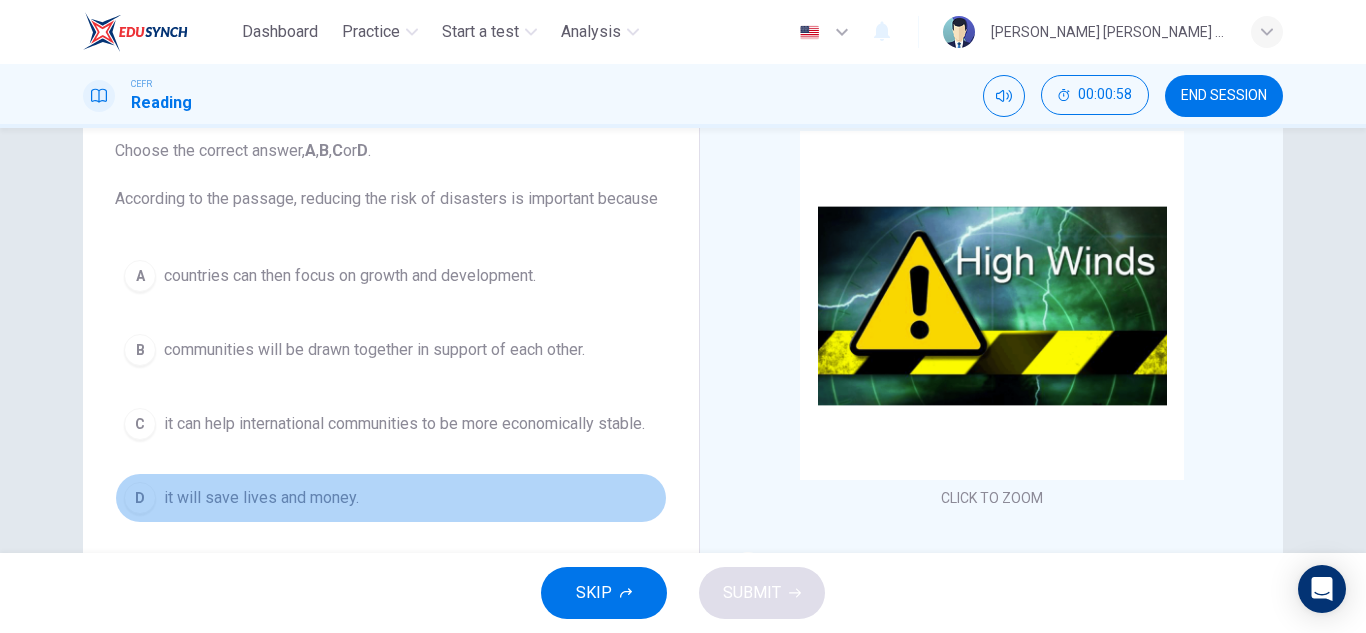 click on "it will save lives and money." at bounding box center [261, 498] 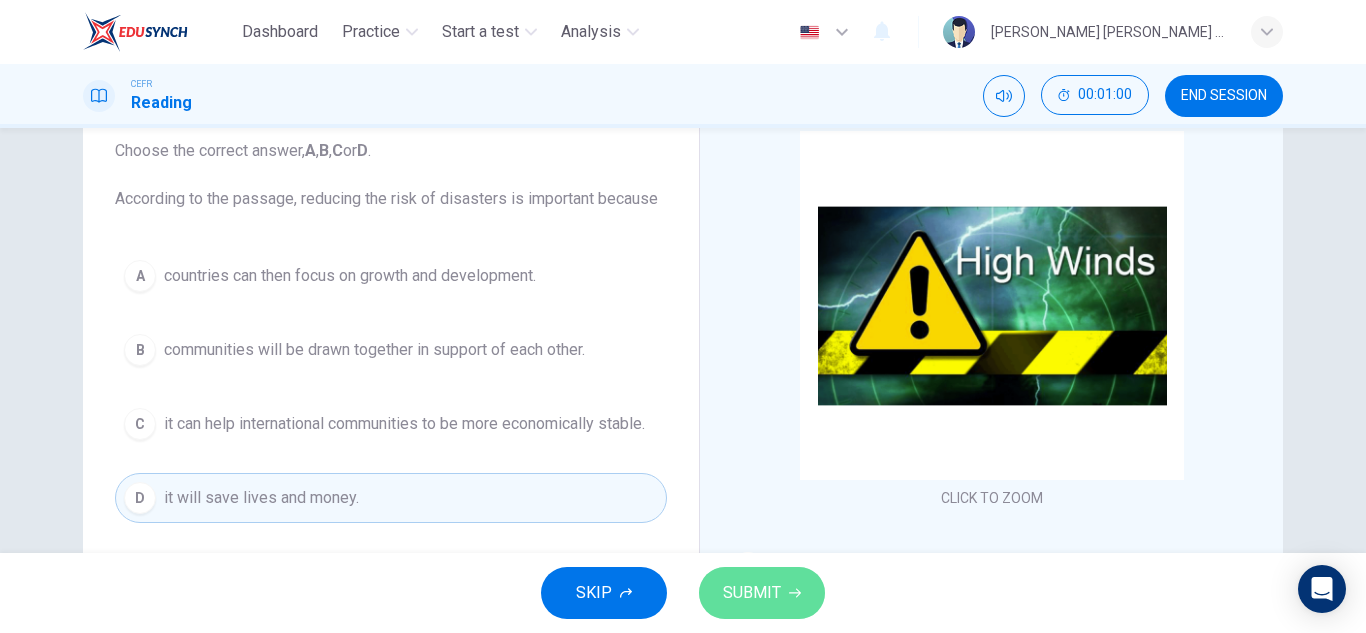 click on "SUBMIT" at bounding box center [752, 593] 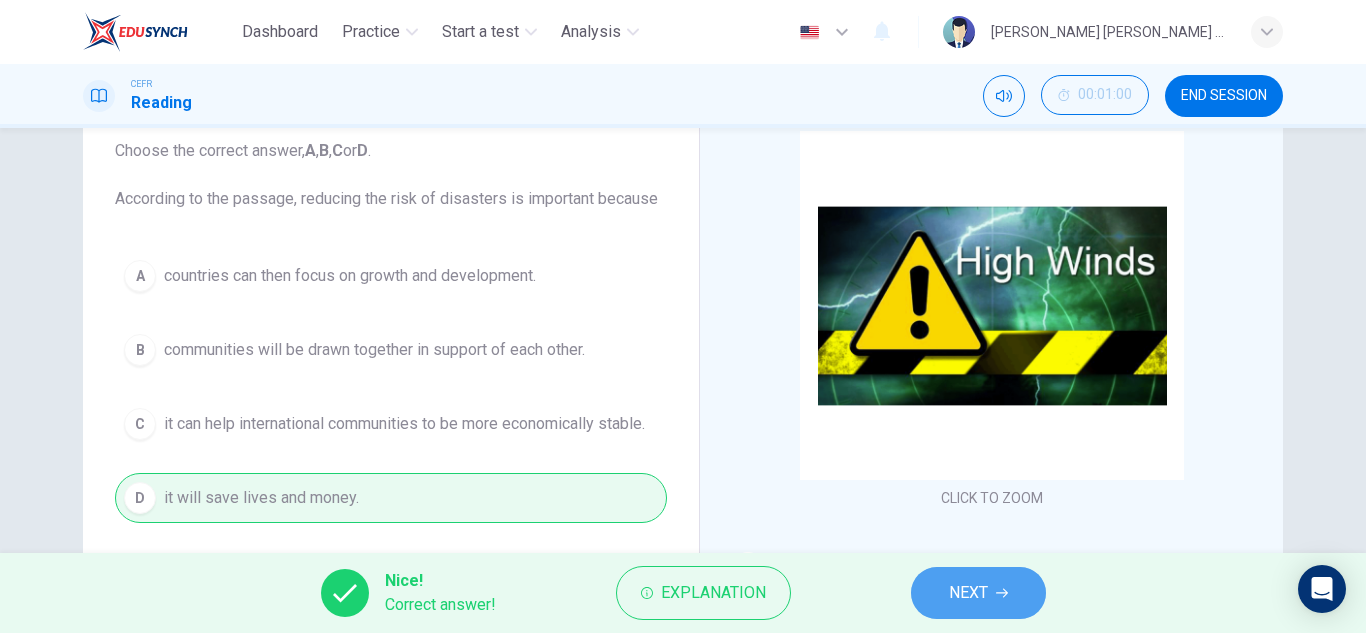 click on "NEXT" at bounding box center (978, 593) 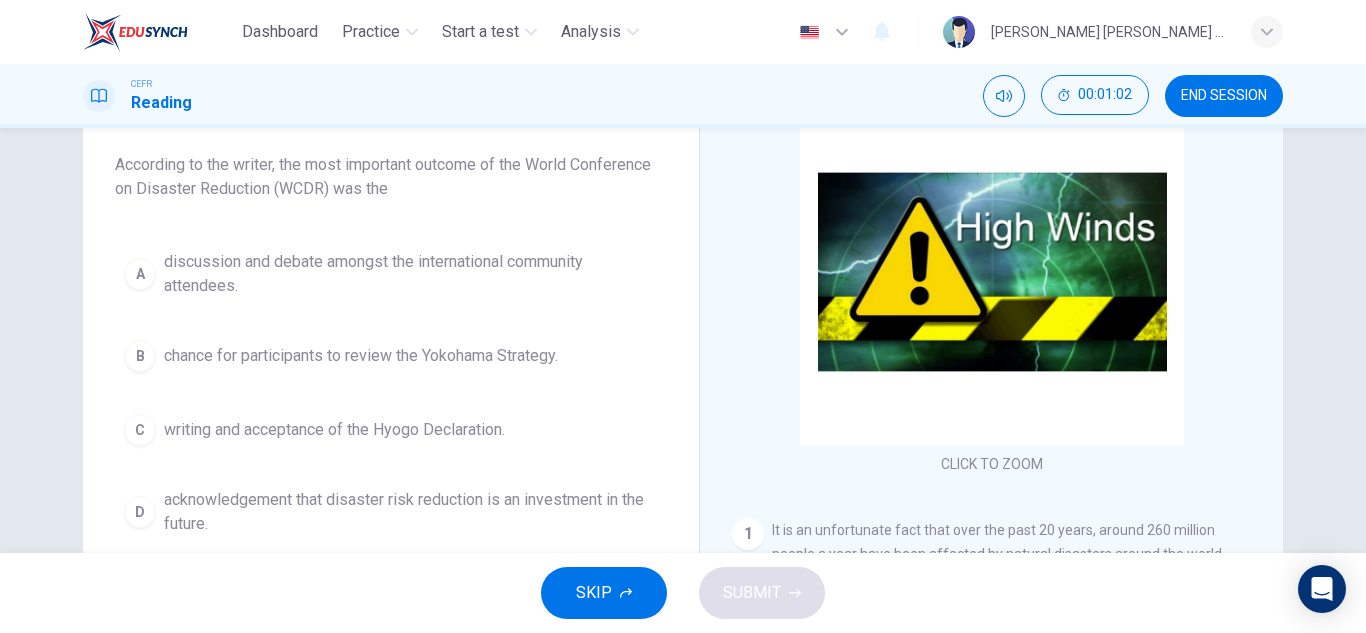 scroll, scrollTop: 161, scrollLeft: 0, axis: vertical 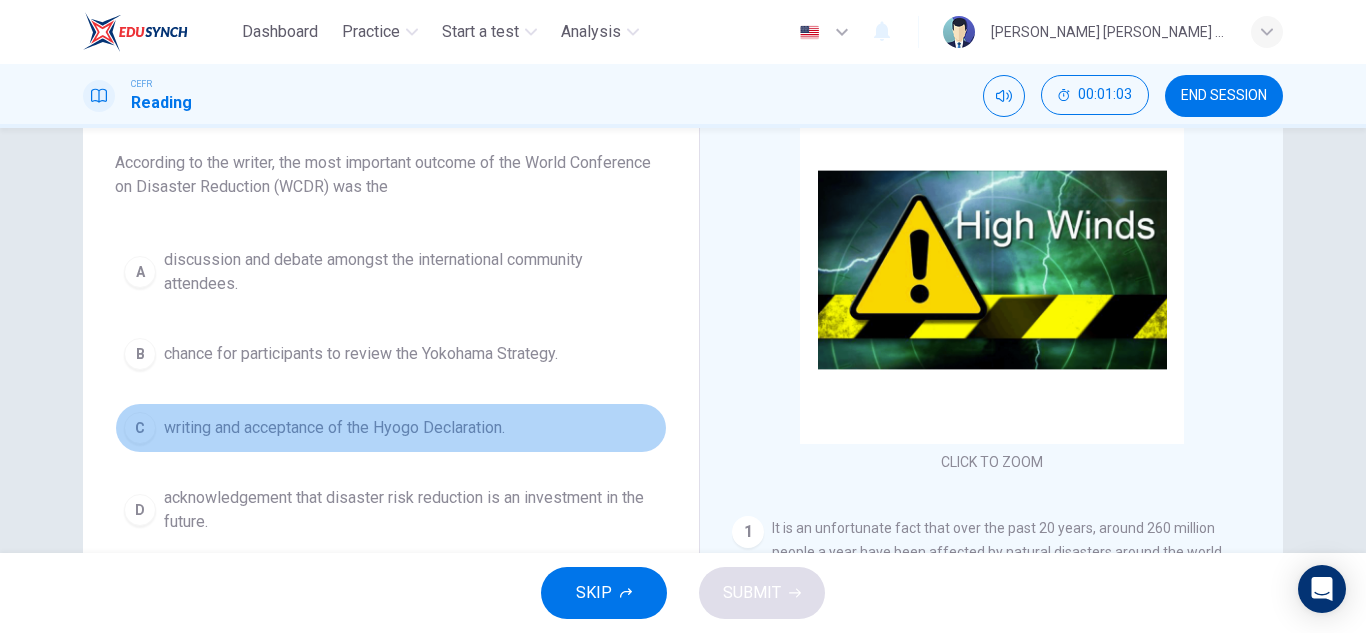 click on "writing and acceptance of the Hyogo Declaration." at bounding box center [334, 428] 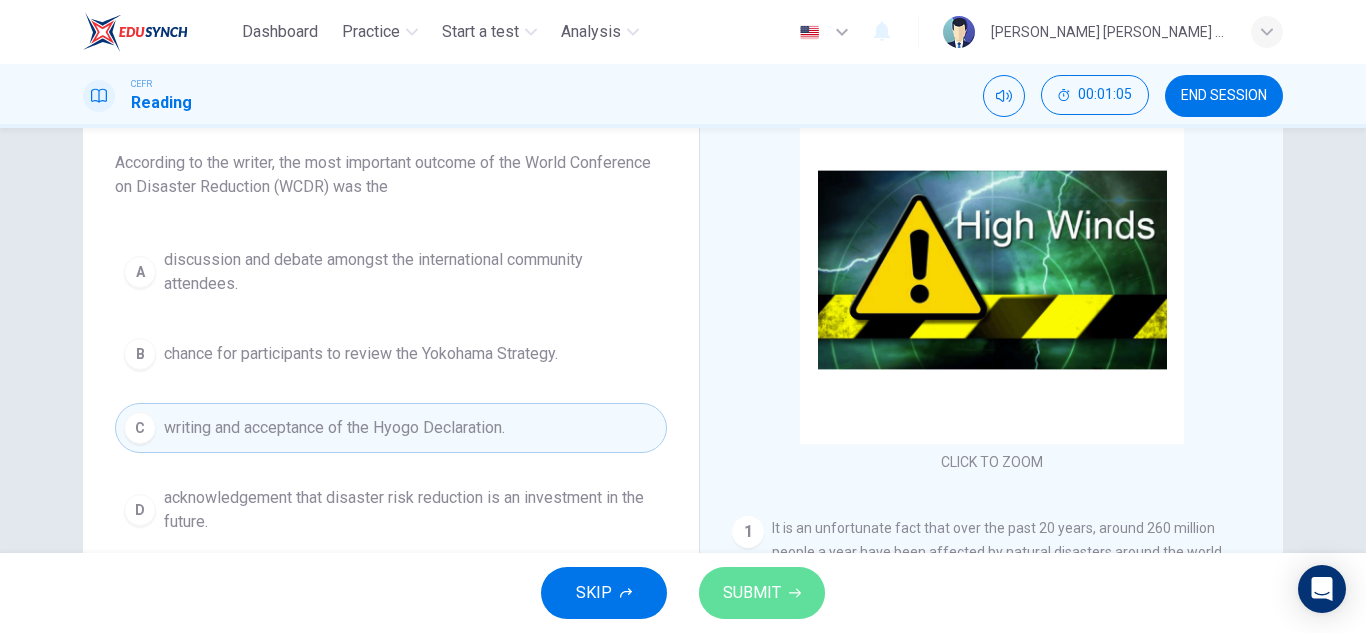 click on "SUBMIT" at bounding box center [752, 593] 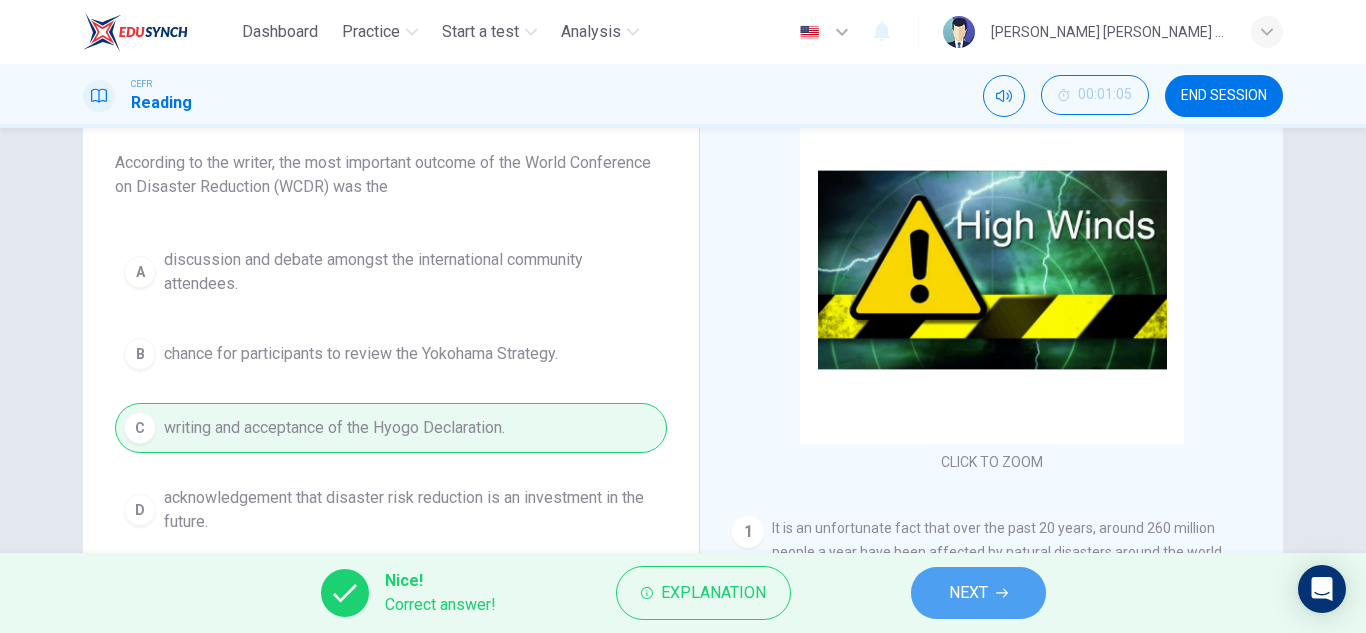 click on "NEXT" at bounding box center [968, 593] 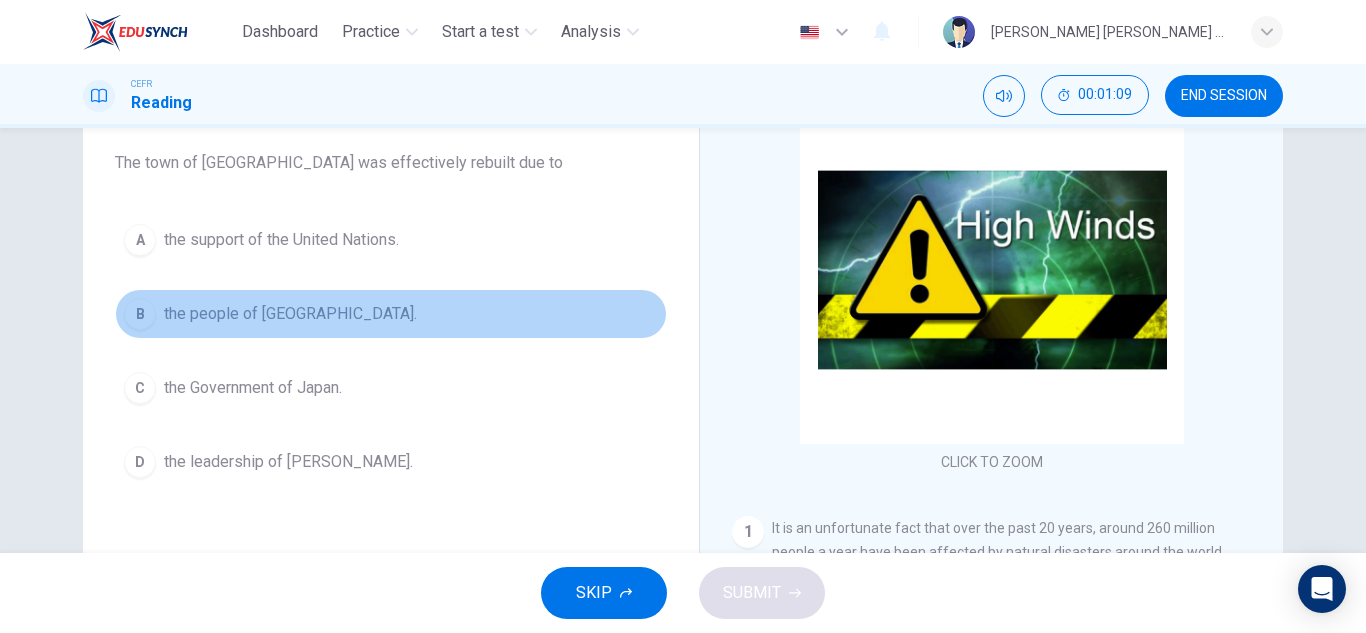 click on "the people of [GEOGRAPHIC_DATA]." at bounding box center [290, 314] 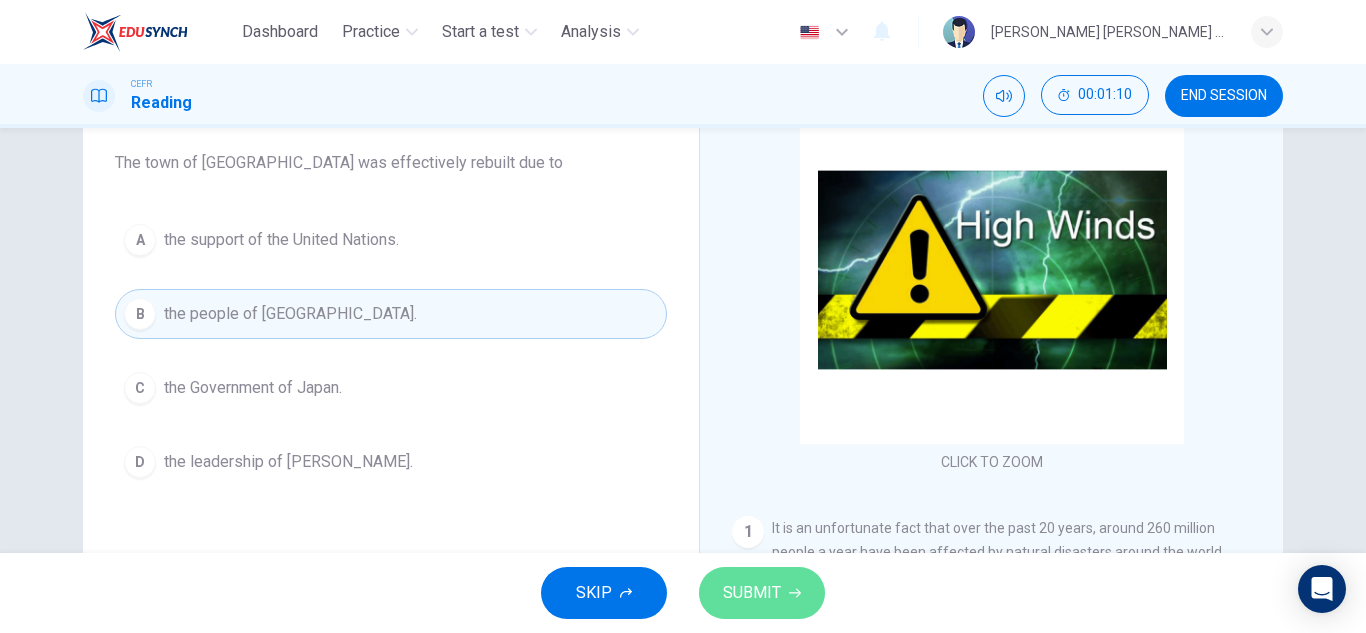 click on "SUBMIT" at bounding box center [762, 593] 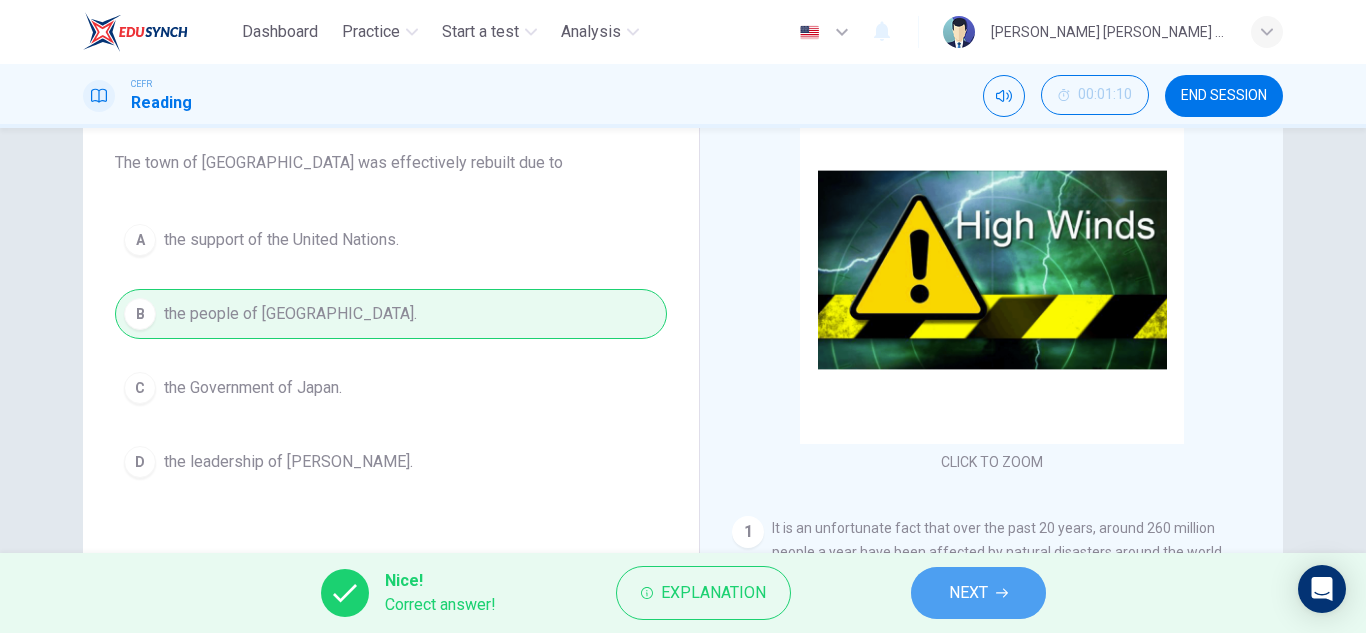 click on "NEXT" at bounding box center (968, 593) 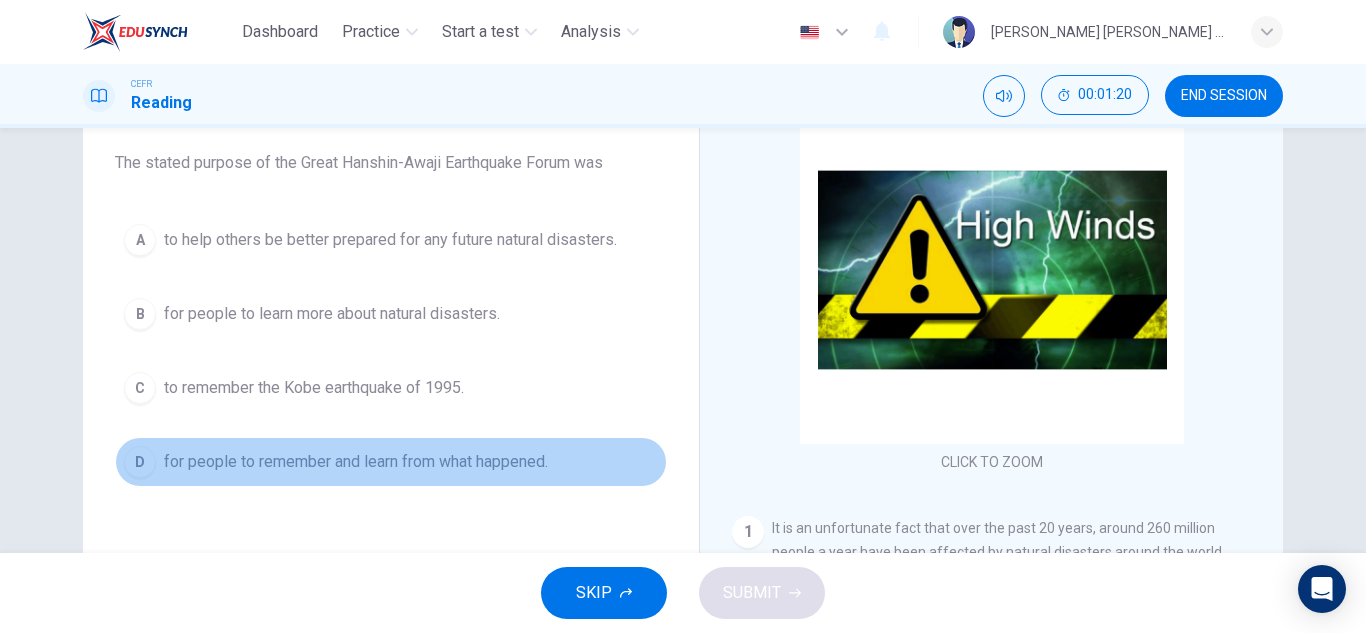 click on "for people to remember and learn from what happened." at bounding box center [356, 462] 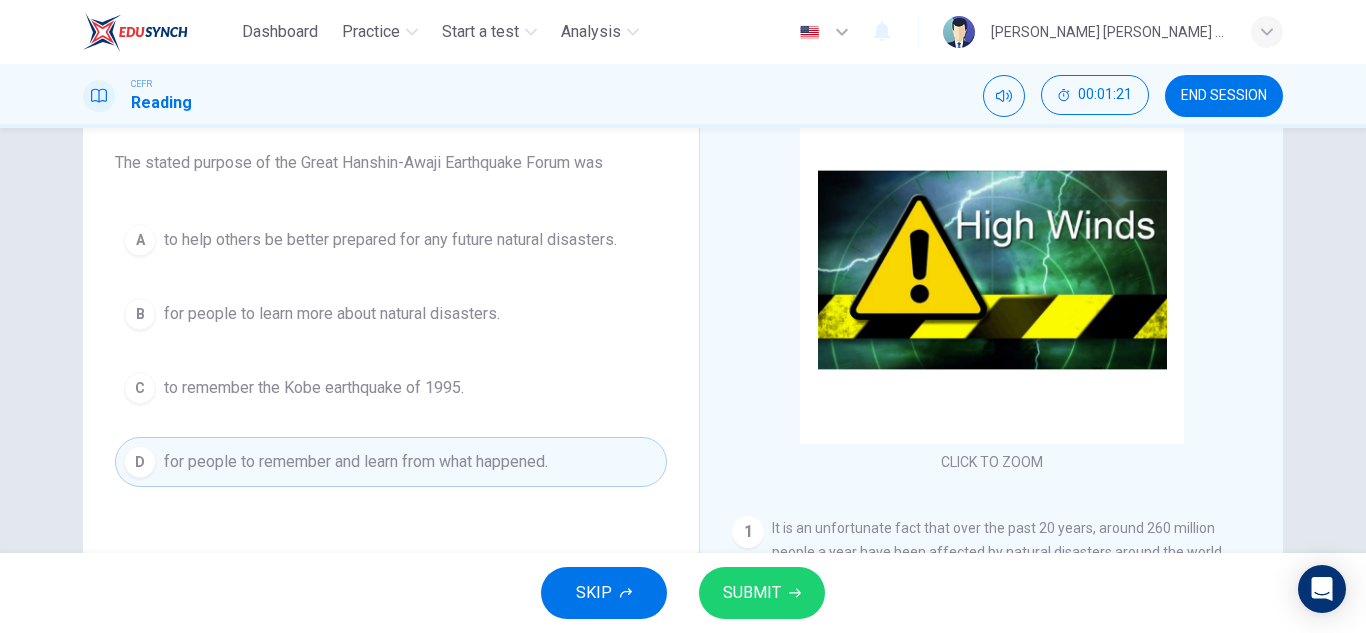 click on "SUBMIT" at bounding box center [752, 593] 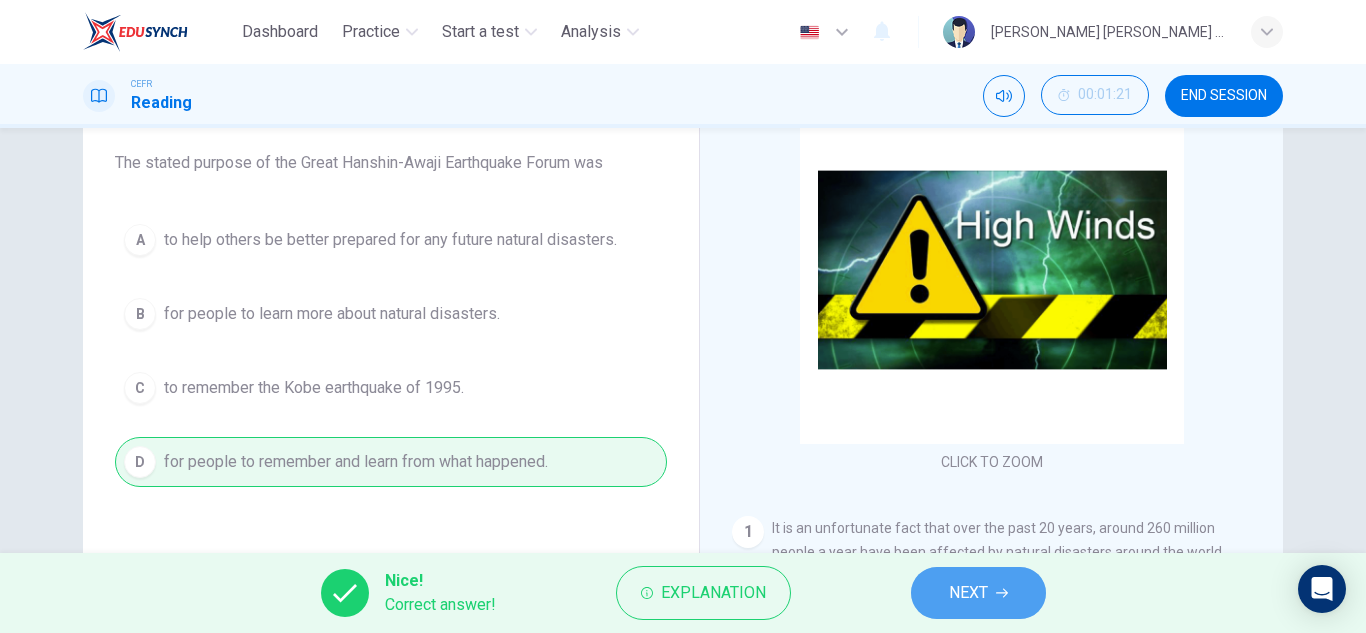 click on "NEXT" at bounding box center (968, 593) 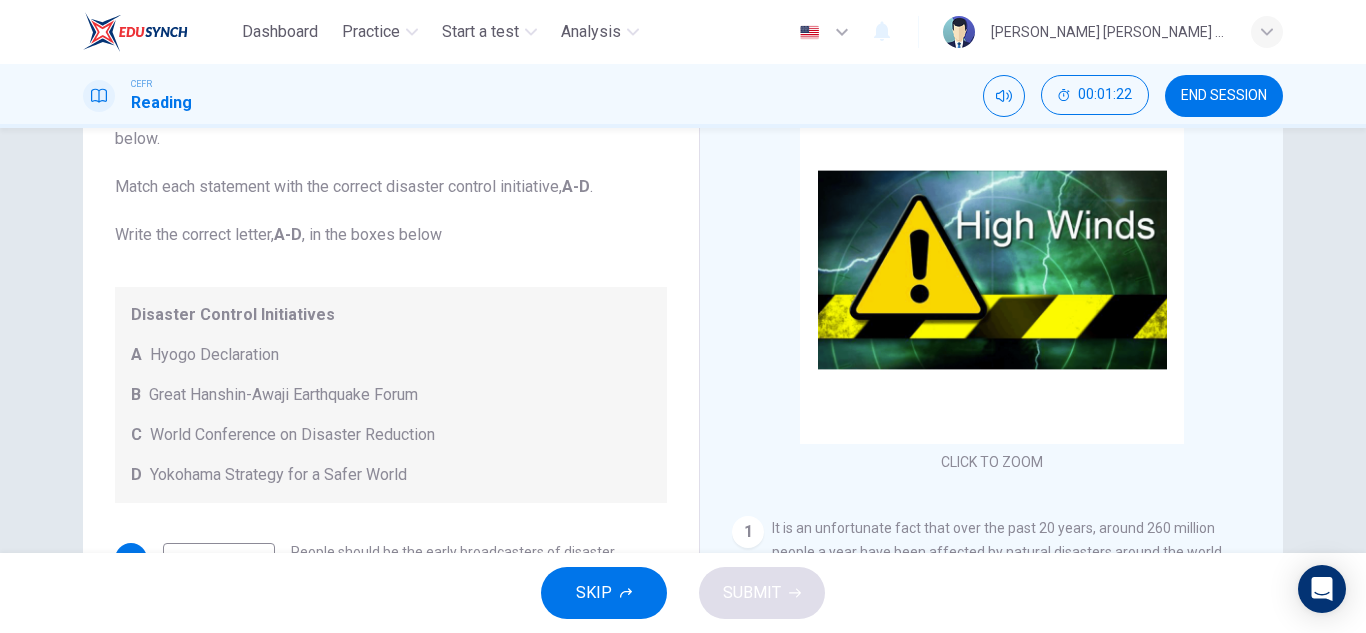 scroll, scrollTop: 137, scrollLeft: 0, axis: vertical 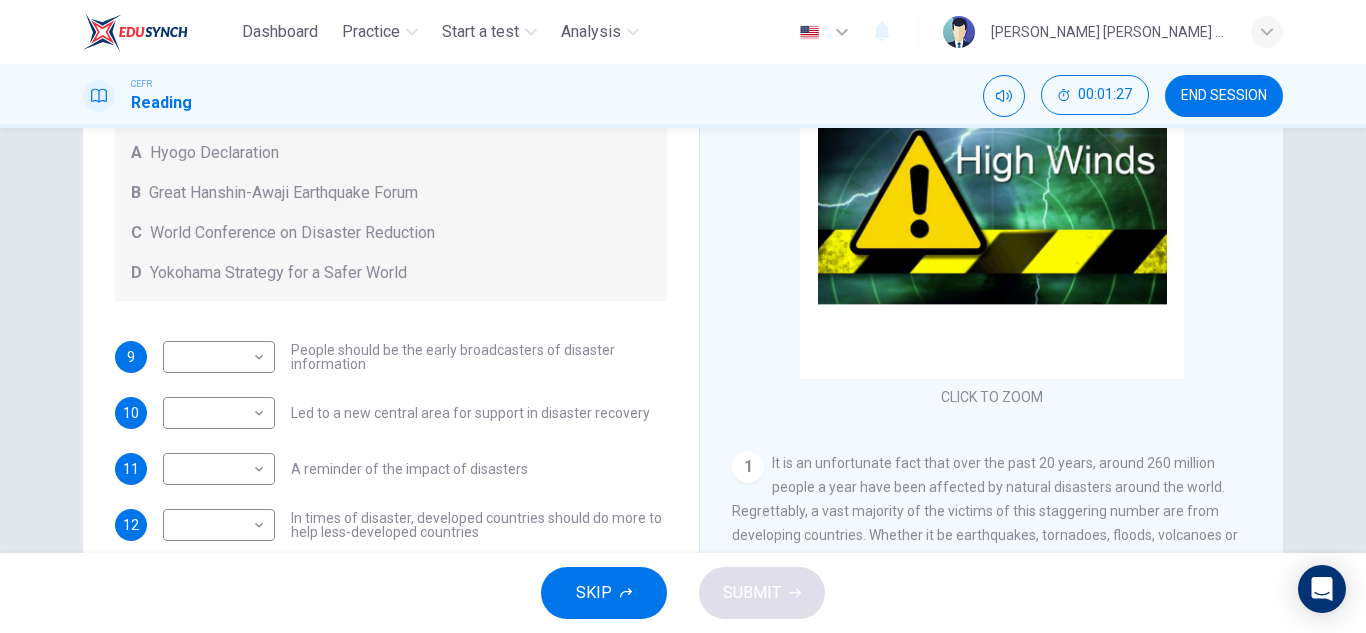 click on "​ ​ People should be the early broadcasters of disaster information" at bounding box center (415, 357) 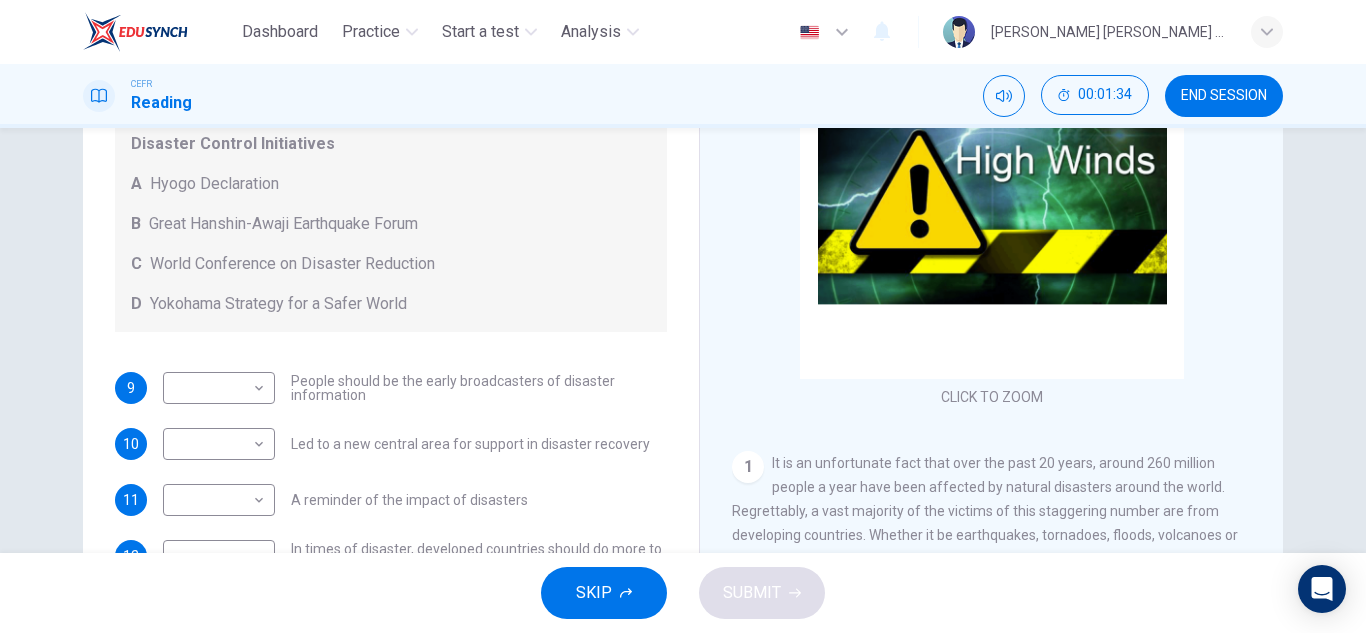 scroll, scrollTop: 137, scrollLeft: 0, axis: vertical 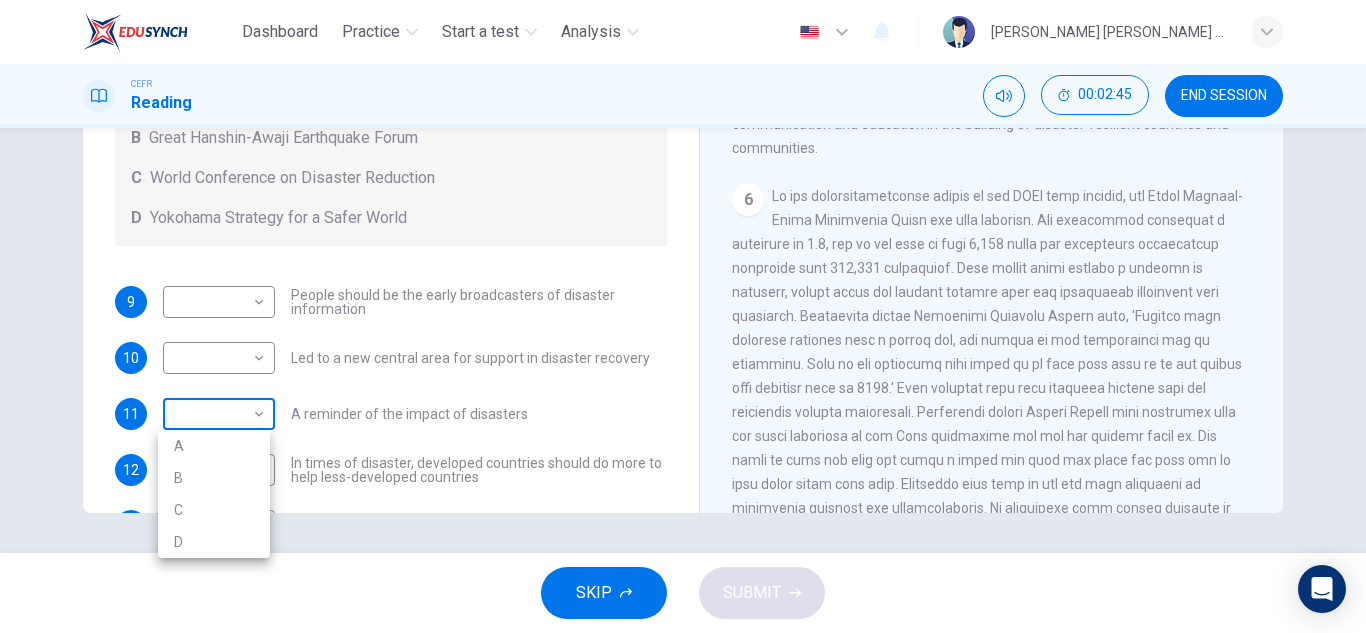 click on "Dashboard Practice Start a test Analysis English en ​ [PERSON_NAME] [PERSON_NAME] [PERSON_NAME] CEFR Reading 00:02:45 END SESSION Questions 9 - 13 Look at the following statements and the list of disaster control initiatives below.
Match each statement with the correct disaster control initiative,  A-D .
Write the correct letter,  A-D , in the boxes below Disaster Control Initiatives A Hyogo Declaration B Great Hanshin-Awaji Earthquake Forum C World Conference on Disaster Reduction D Yokohama Strategy for a Safer World 9 ​ ​ People should be the early broadcasters of disaster information 10 ​ ​ Led to a new central area for support in disaster recovery 11 ​ ​ A reminder of the impact of disasters 12 ​ ​ In times of disaster, developed countries should do more to help less-developed countries 13 ​ ​ National development and disaster prevention should be considered at the same time Preparing for the Threat CLICK TO ZOOM Click to Zoom 1 2 3 4 5 6 SKIP SUBMIT EduSynch - Online Language Proficiency Testing" at bounding box center (683, 316) 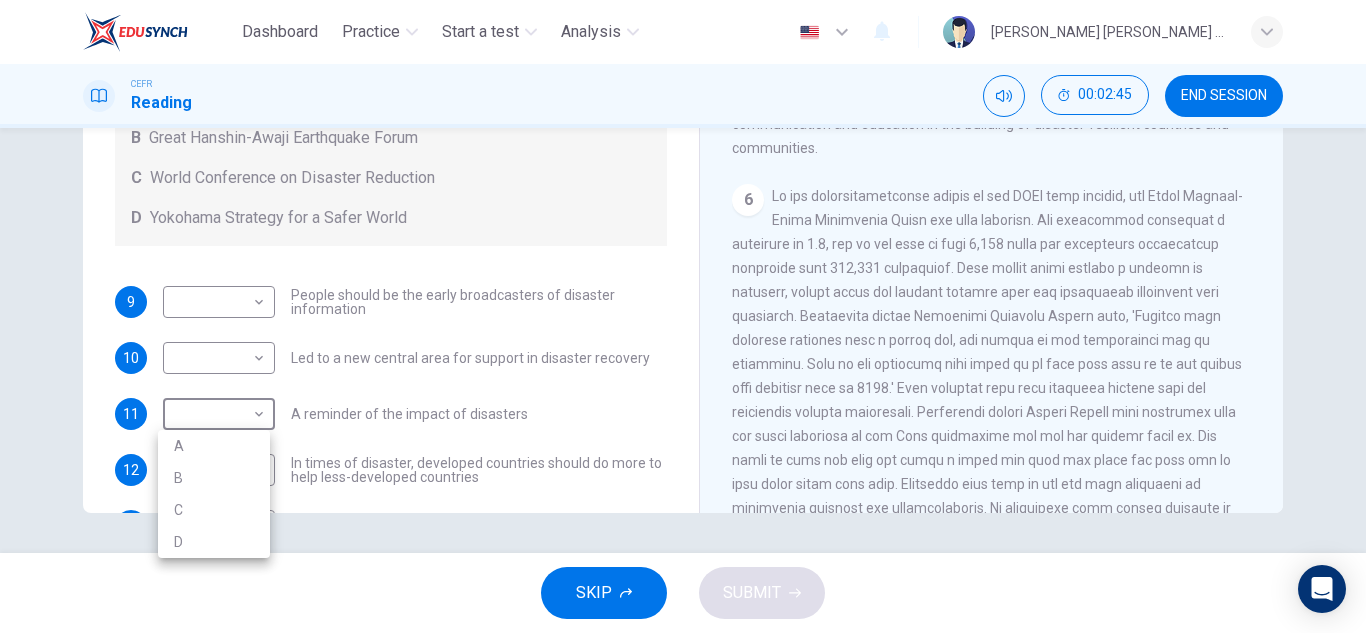 click on "B" at bounding box center (214, 478) 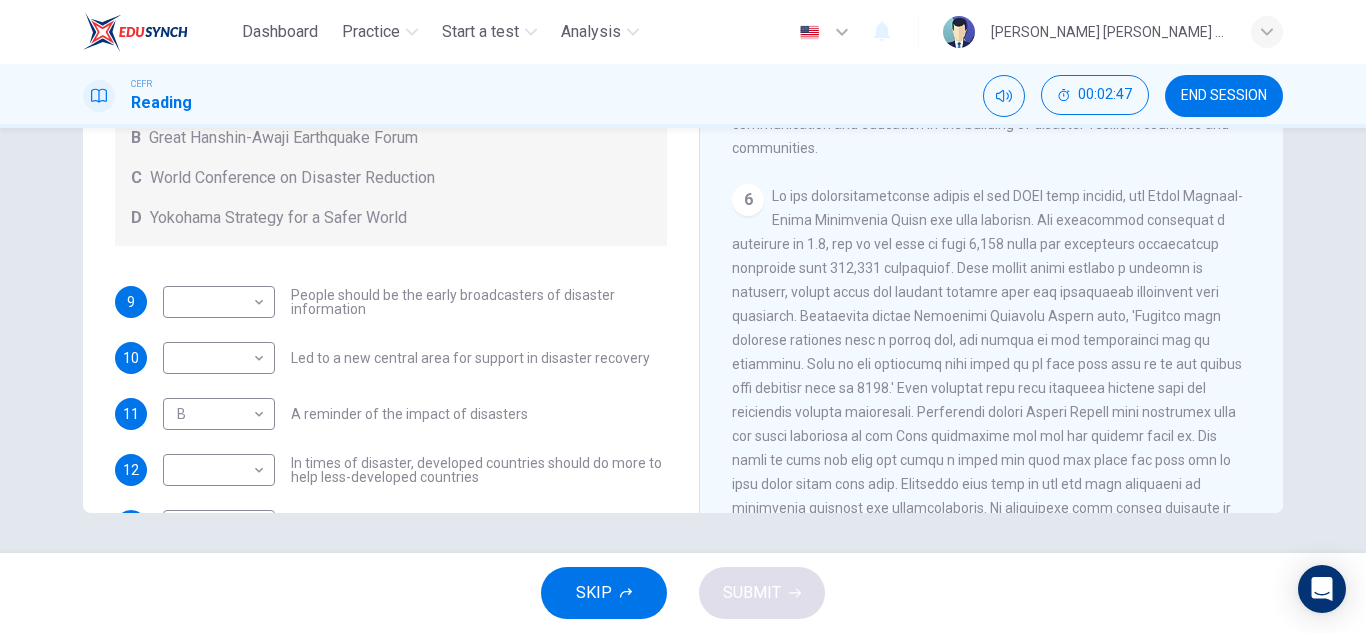 click at bounding box center [990, 448] 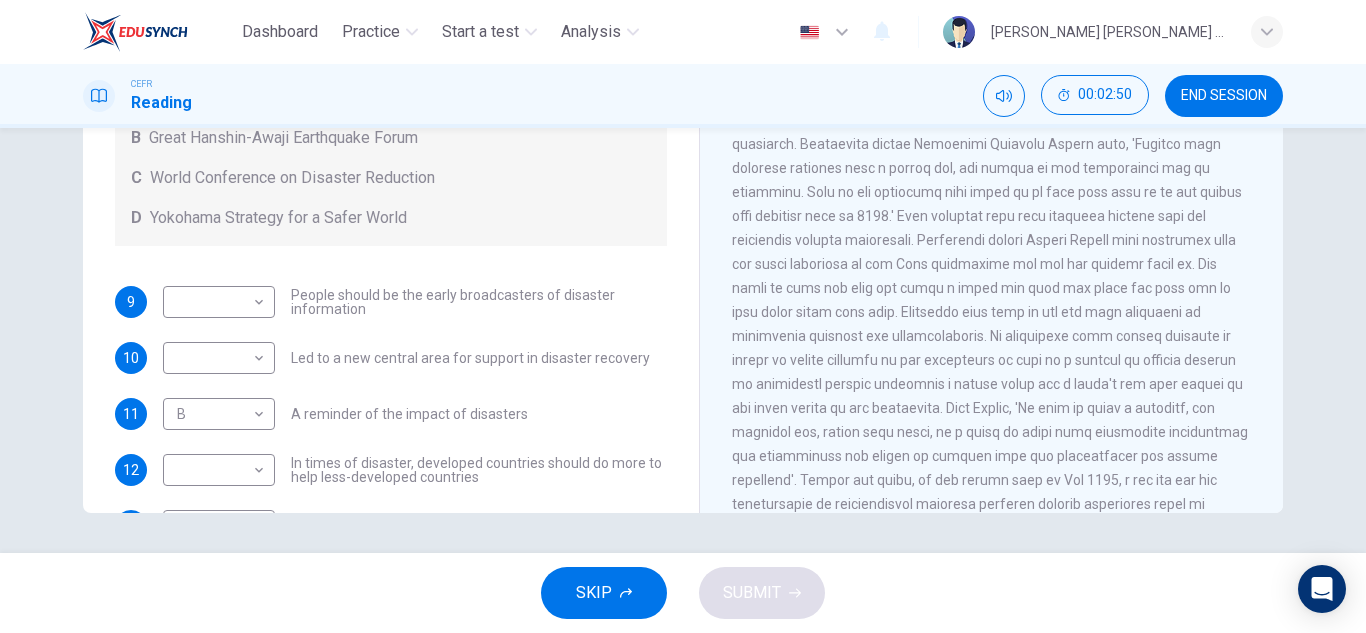 scroll, scrollTop: 1662, scrollLeft: 0, axis: vertical 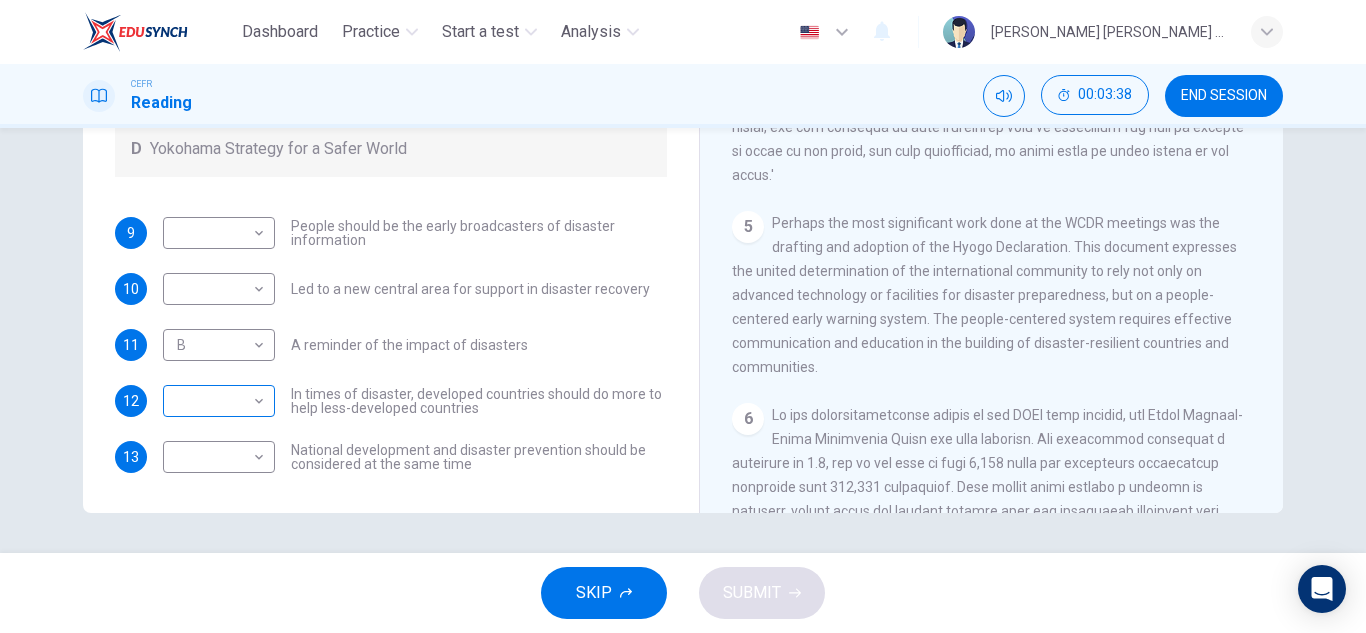 click on "Dashboard Practice Start a test Analysis English en ​ [PERSON_NAME] [PERSON_NAME] [PERSON_NAME] CEFR Reading 00:03:38 END SESSION Questions 9 - 13 Look at the following statements and the list of disaster control initiatives below.
Match each statement with the correct disaster control initiative,  A-D .
Write the correct letter,  A-D , in the boxes below Disaster Control Initiatives A Hyogo Declaration B Great Hanshin-Awaji Earthquake Forum C World Conference on Disaster Reduction D Yokohama Strategy for a Safer World 9 ​ ​ People should be the early broadcasters of disaster information 10 ​ ​ Led to a new central area for support in disaster recovery 11 B B ​ A reminder of the impact of disasters 12 ​ ​ In times of disaster, developed countries should do more to help less-developed countries 13 ​ ​ National development and disaster prevention should be considered at the same time Preparing for the Threat CLICK TO ZOOM Click to Zoom 1 2 3 4 5 6 SKIP SUBMIT EduSynch - Online Language Proficiency Testing" at bounding box center (683, 316) 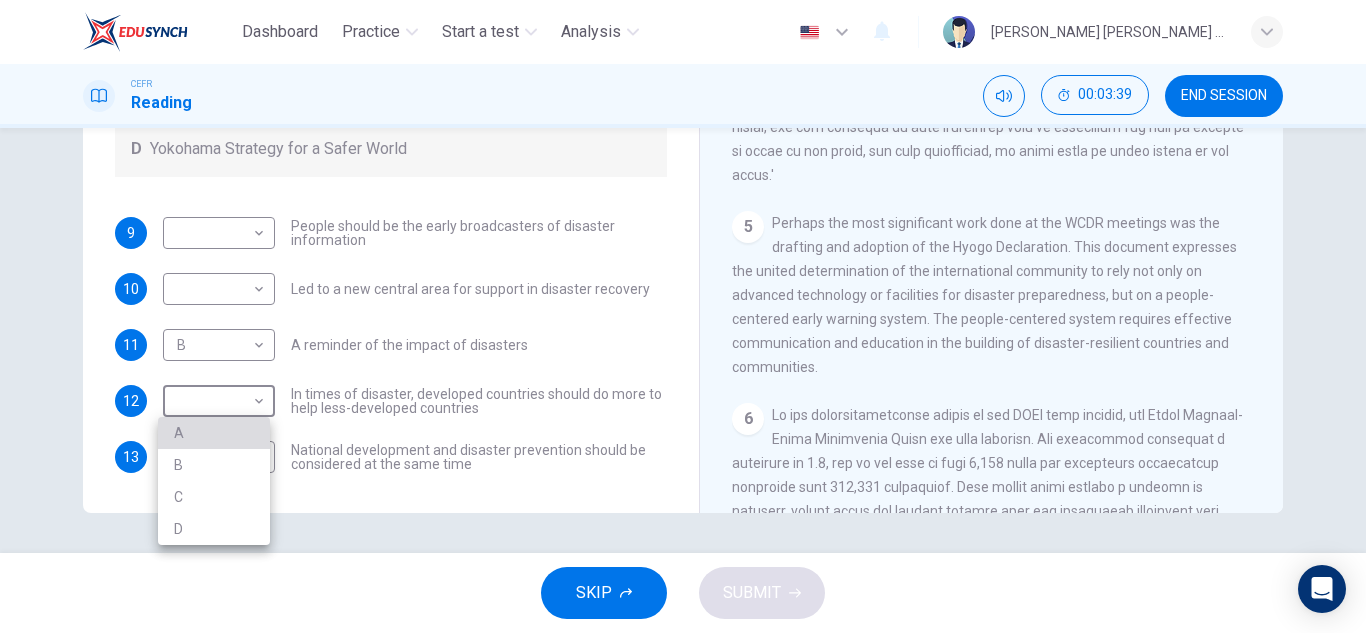 click on "A" at bounding box center [214, 433] 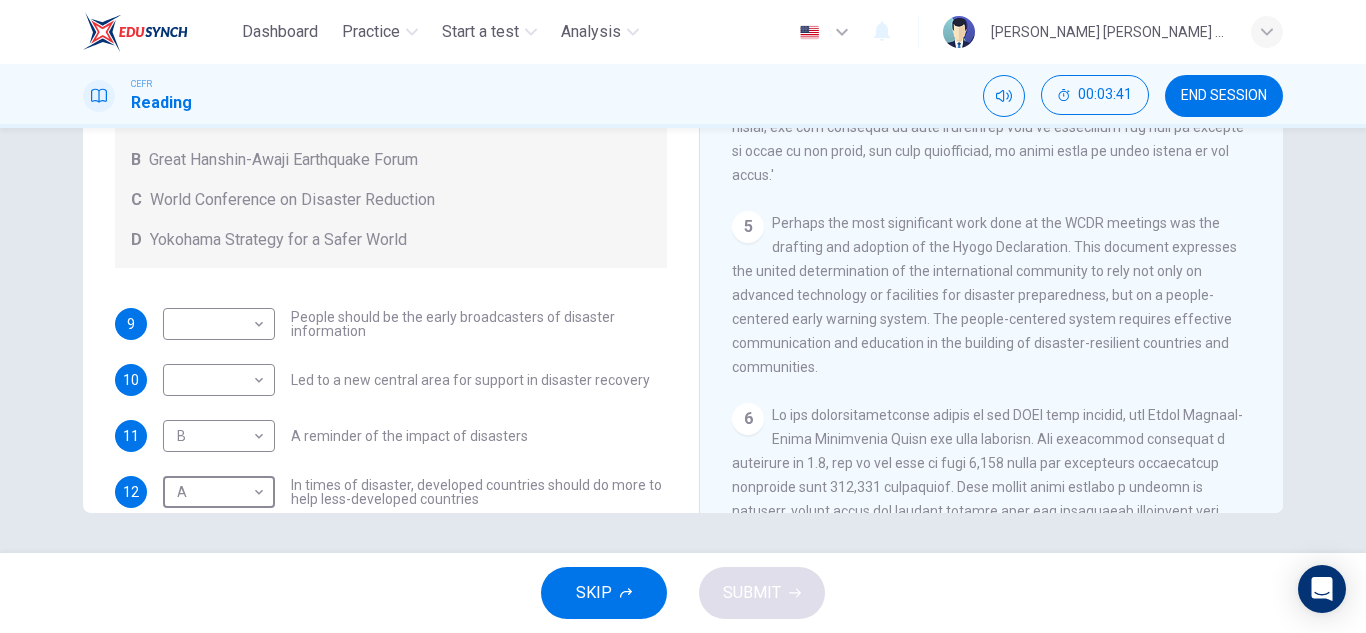 scroll, scrollTop: 38, scrollLeft: 0, axis: vertical 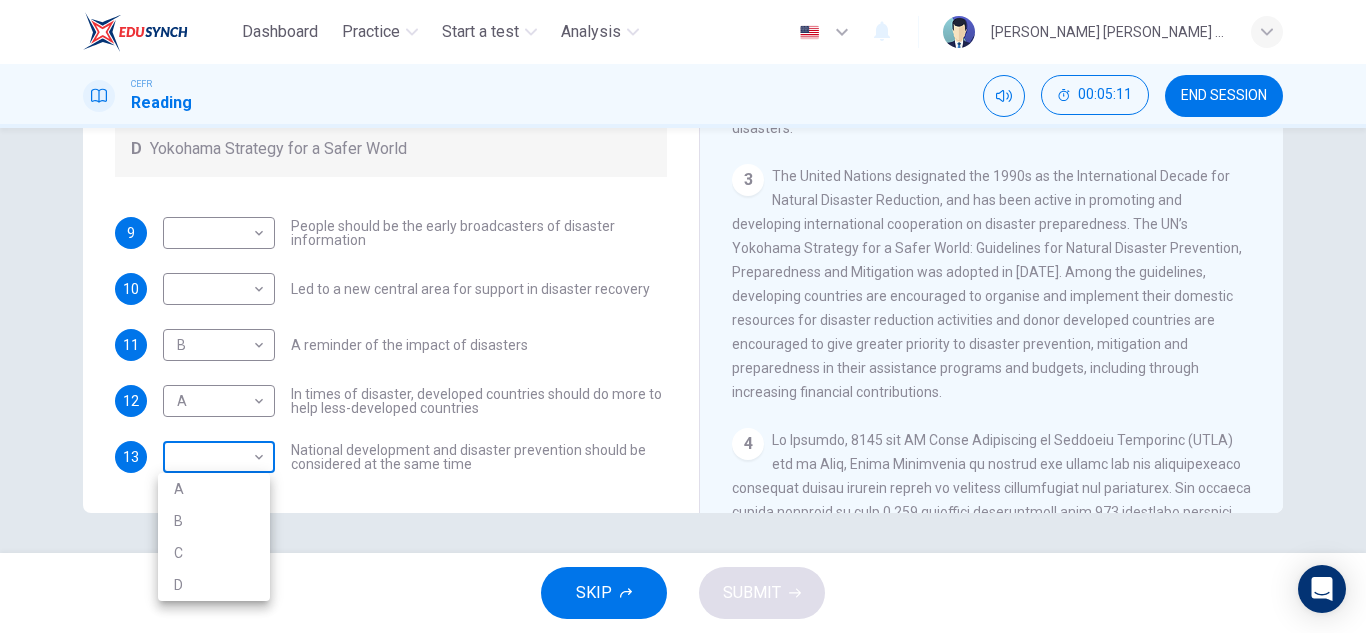 click on "Dashboard Practice Start a test Analysis English en ​ [PERSON_NAME] [PERSON_NAME] [PERSON_NAME] CEFR Reading 00:05:11 END SESSION Questions 9 - 13 Look at the following statements and the list of disaster control initiatives below.
Match each statement with the correct disaster control initiative,  A-D .
Write the correct letter,  A-D , in the boxes below Disaster Control Initiatives A Hyogo Declaration B Great Hanshin-Awaji Earthquake Forum C World Conference on Disaster Reduction D Yokohama Strategy for a Safer World 9 ​ ​ People should be the early broadcasters of disaster information 10 ​ ​ Led to a new central area for support in disaster recovery 11 B B ​ A reminder of the impact of disasters 12 A A ​ In times of disaster, developed countries should do more to help less-developed countries 13 ​ ​ National development and disaster prevention should be considered at the same time Preparing for the Threat CLICK TO ZOOM Click to Zoom 1 2 3 4 5 6 SKIP SUBMIT EduSynch - Online Language Proficiency Testing" at bounding box center (683, 316) 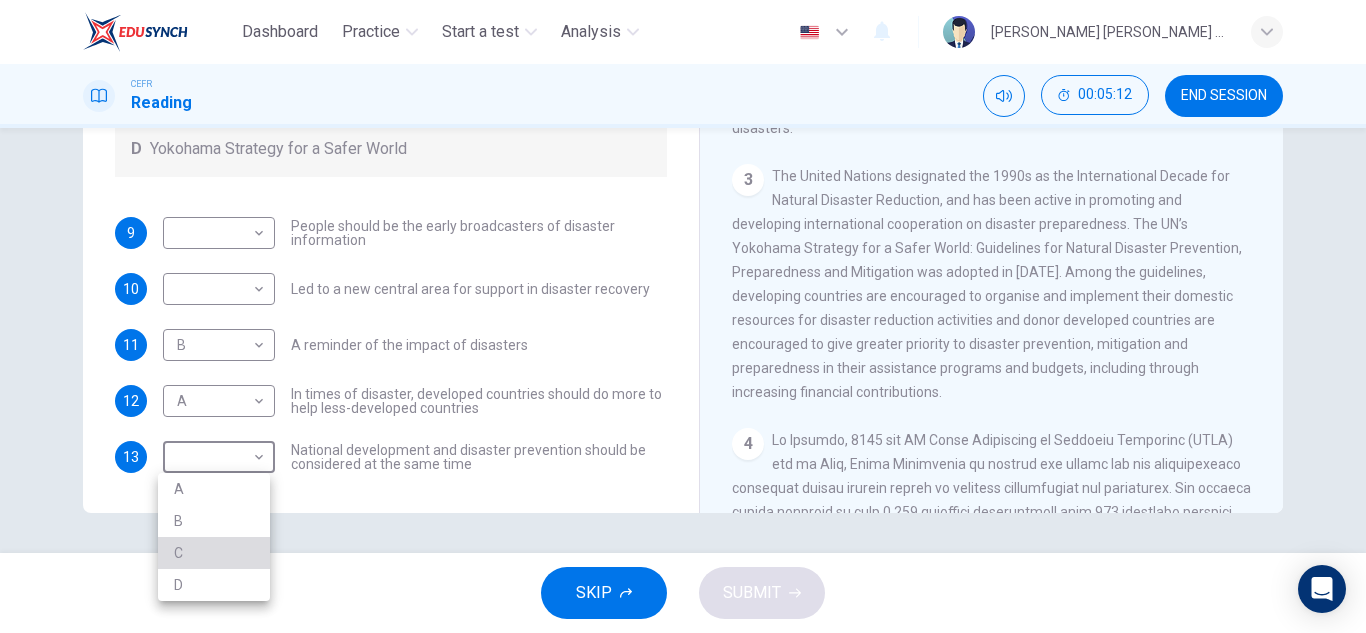 click on "C" at bounding box center (214, 553) 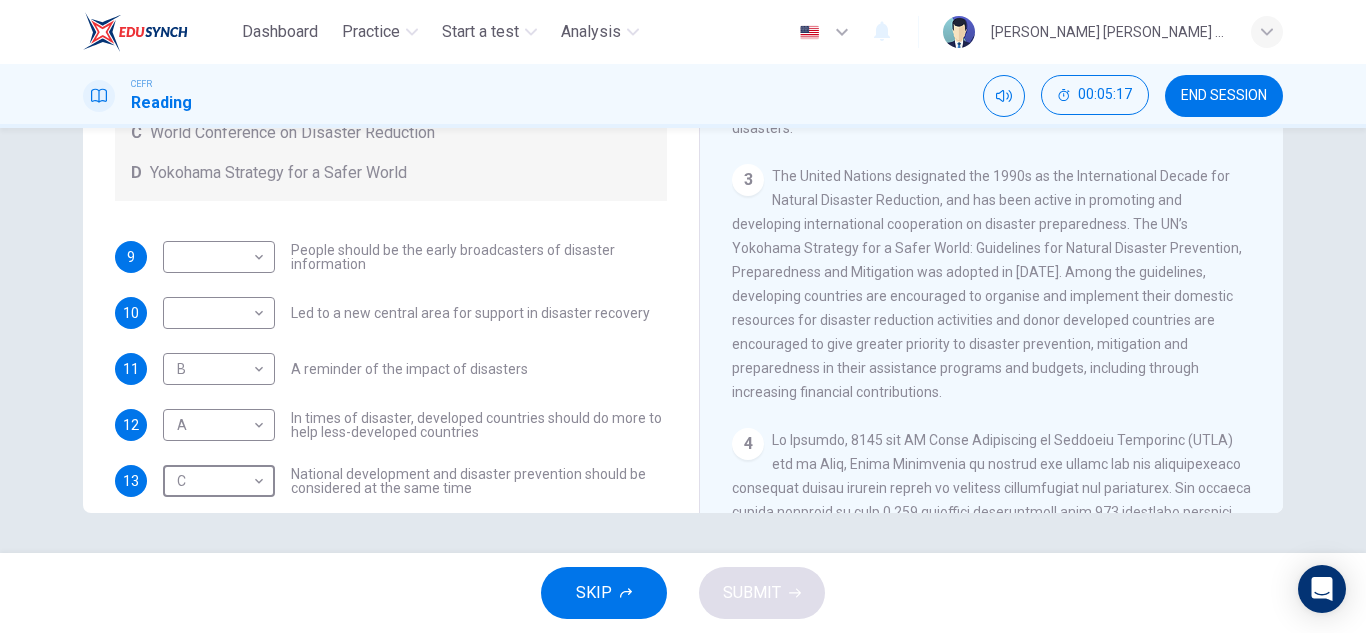 scroll, scrollTop: 115, scrollLeft: 0, axis: vertical 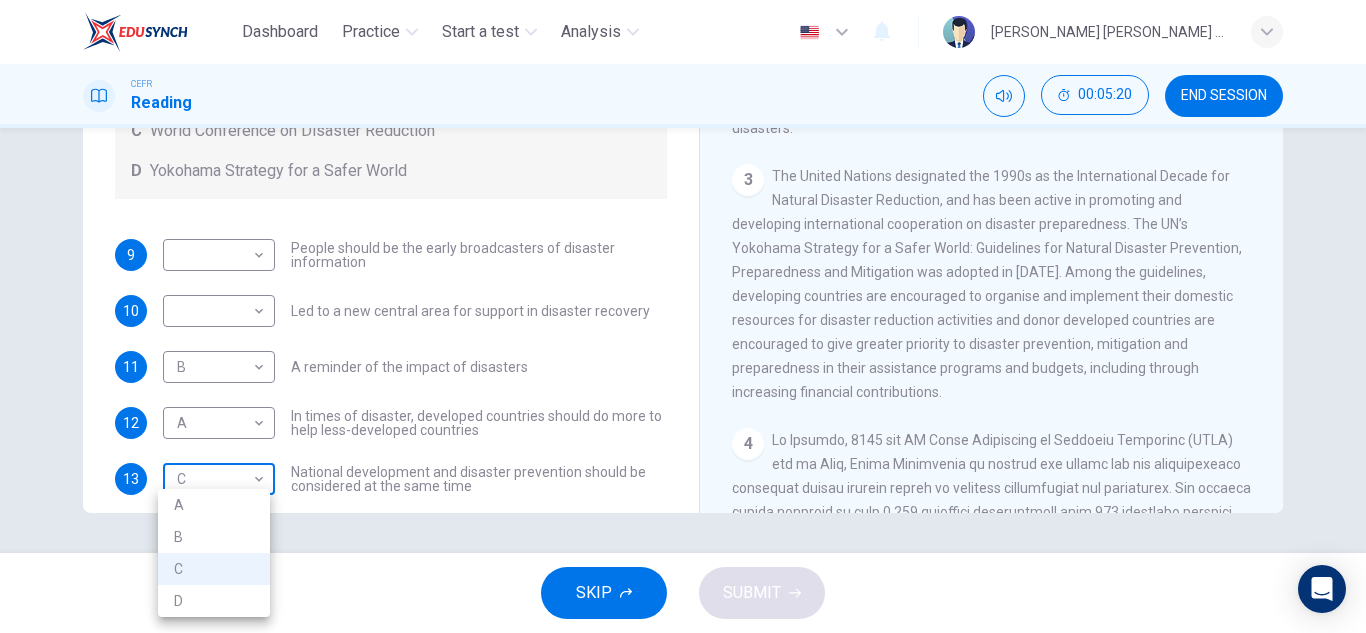 click on "Dashboard Practice Start a test Analysis English en ​ [PERSON_NAME] [PERSON_NAME] [PERSON_NAME] CEFR Reading 00:05:20 END SESSION Questions 9 - 13 Look at the following statements and the list of disaster control initiatives below.
Match each statement with the correct disaster control initiative,  A-D .
Write the correct letter,  A-D , in the boxes below Disaster Control Initiatives A Hyogo Declaration B Great Hanshin-Awaji Earthquake Forum C World Conference on Disaster Reduction D Yokohama Strategy for a Safer World 9 ​ ​ People should be the early broadcasters of disaster information 10 ​ ​ Led to a new central area for support in disaster recovery 11 B B ​ A reminder of the impact of disasters 12 A A ​ In times of disaster, developed countries should do more to help less-developed countries 13 C C ​ National development and disaster prevention should be considered at the same time Preparing for the Threat CLICK TO ZOOM Click to Zoom 1 2 3 4 5 6 SKIP SUBMIT EduSynch - Online Language Proficiency Testing" at bounding box center [683, 316] 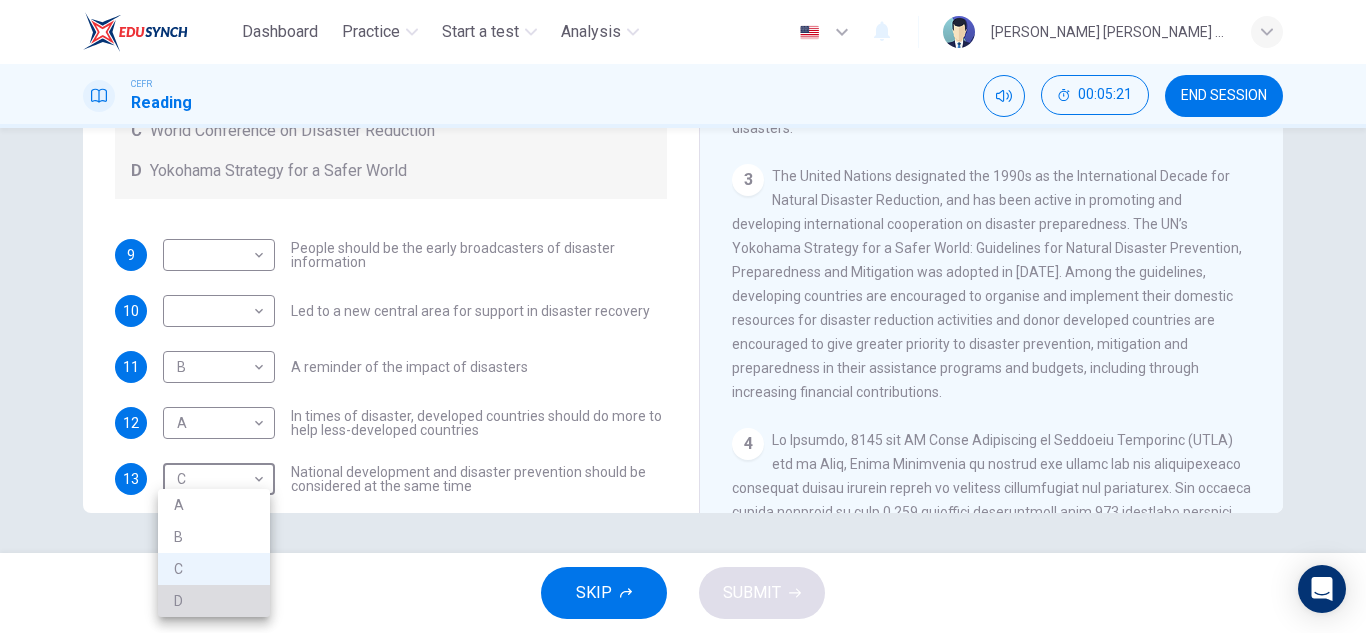 click on "D" at bounding box center (214, 601) 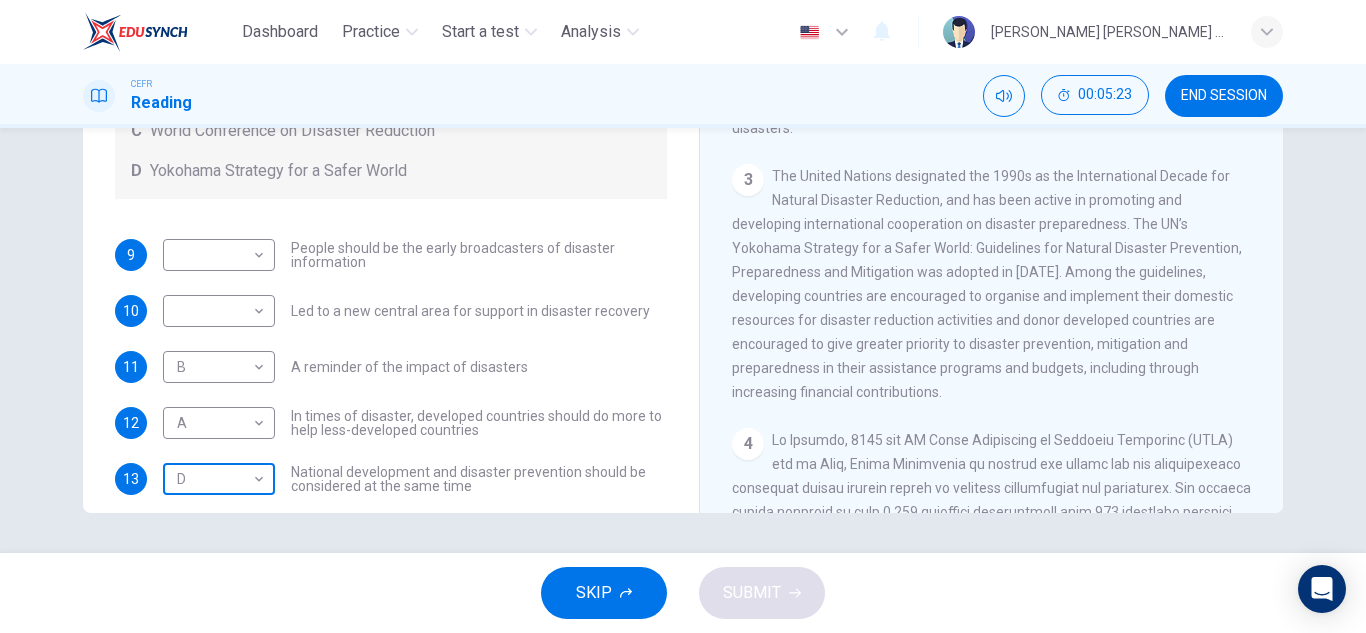 click on "Dashboard Practice Start a test Analysis English en ​ [PERSON_NAME] [PERSON_NAME] [PERSON_NAME] CEFR Reading 00:05:23 END SESSION Questions 9 - 13 Look at the following statements and the list of disaster control initiatives below.
Match each statement with the correct disaster control initiative,  A-D .
Write the correct letter,  A-D , in the boxes below Disaster Control Initiatives A Hyogo Declaration B Great Hanshin-Awaji Earthquake Forum C World Conference on Disaster Reduction D Yokohama Strategy for a Safer World 9 ​ ​ People should be the early broadcasters of disaster information 10 ​ ​ Led to a new central area for support in disaster recovery 11 B B ​ A reminder of the impact of disasters 12 A A ​ In times of disaster, developed countries should do more to help less-developed countries 13 D D ​ National development and disaster prevention should be considered at the same time Preparing for the Threat CLICK TO ZOOM Click to Zoom 1 2 3 4 5 6 SKIP SUBMIT EduSynch - Online Language Proficiency Testing" at bounding box center (683, 316) 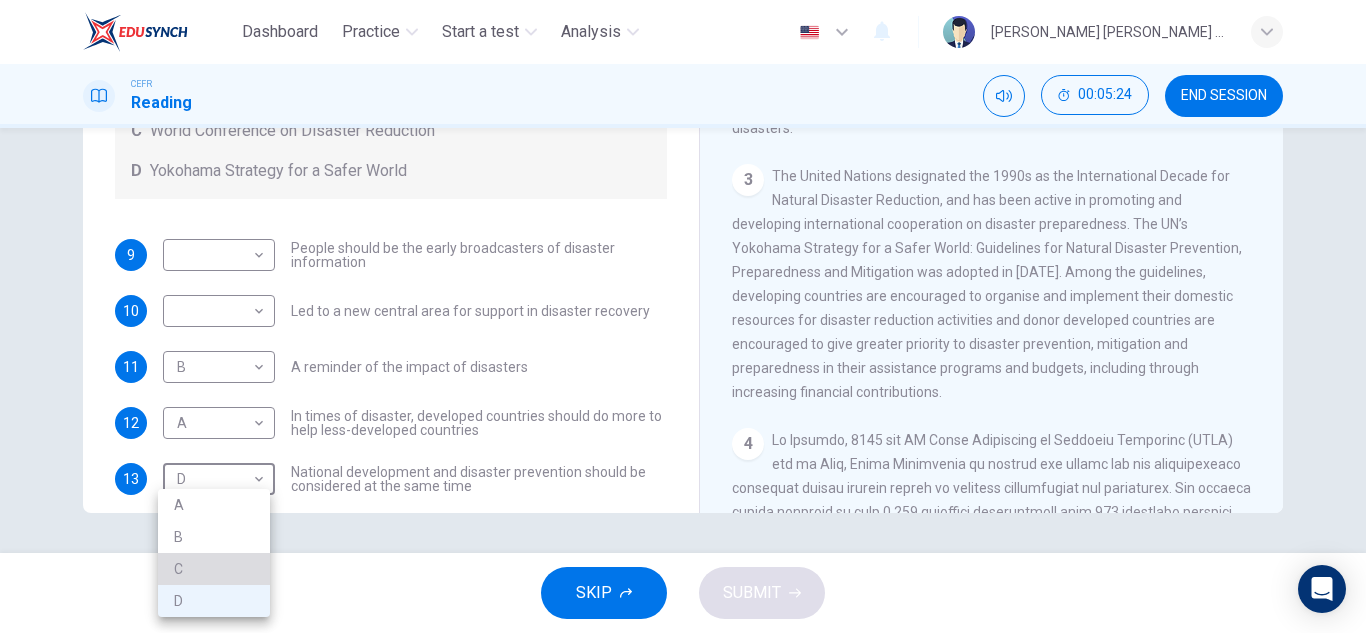 click on "C" at bounding box center [214, 569] 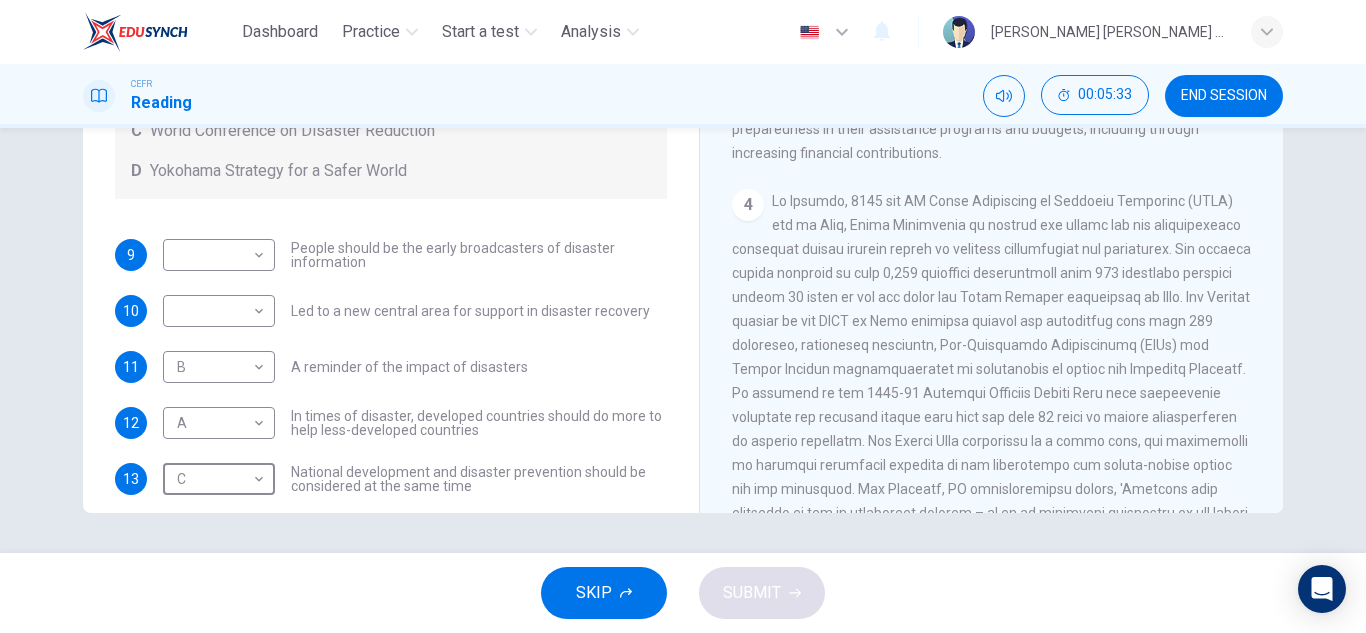 scroll, scrollTop: 835, scrollLeft: 0, axis: vertical 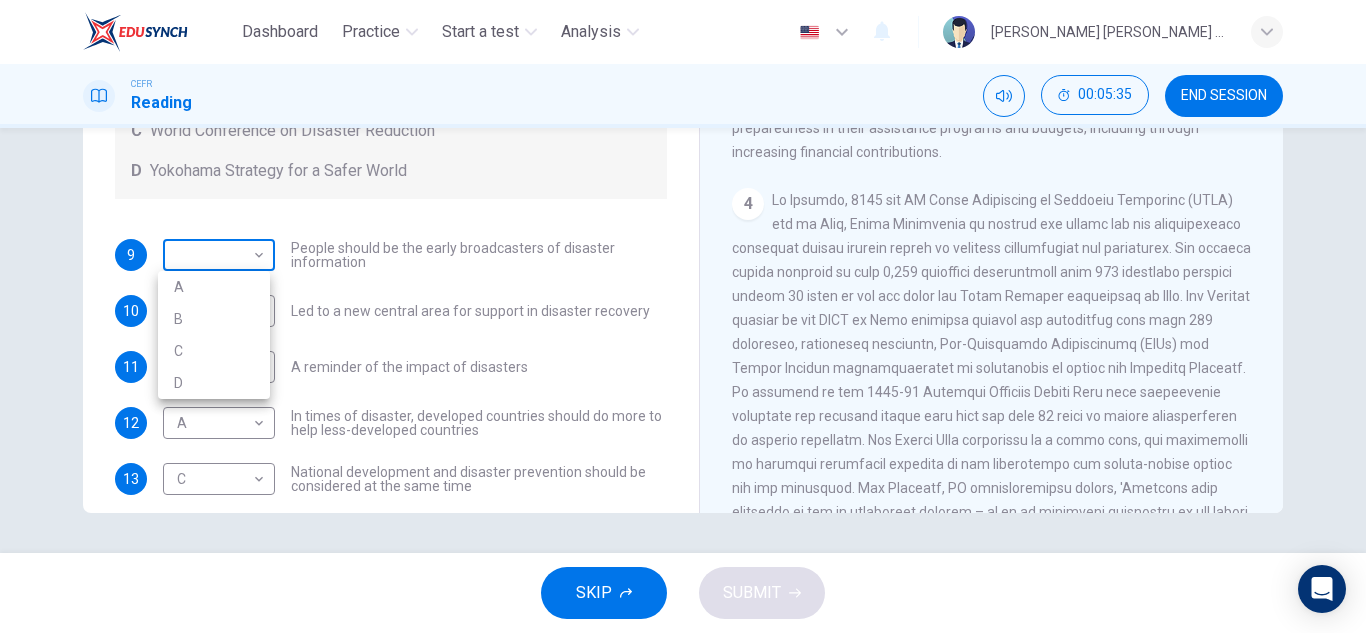 click on "Dashboard Practice Start a test Analysis English en ​ [PERSON_NAME] [PERSON_NAME] [PERSON_NAME] CEFR Reading 00:05:35 END SESSION Questions 9 - 13 Look at the following statements and the list of disaster control initiatives below.
Match each statement with the correct disaster control initiative,  A-D .
Write the correct letter,  A-D , in the boxes below Disaster Control Initiatives A Hyogo Declaration B Great Hanshin-Awaji Earthquake Forum C World Conference on Disaster Reduction D Yokohama Strategy for a Safer World 9 ​ ​ People should be the early broadcasters of disaster information 10 ​ ​ Led to a new central area for support in disaster recovery 11 B B ​ A reminder of the impact of disasters 12 A A ​ In times of disaster, developed countries should do more to help less-developed countries 13 C C ​ National development and disaster prevention should be considered at the same time Preparing for the Threat CLICK TO ZOOM Click to Zoom 1 2 3 4 5 6 SKIP SUBMIT EduSynch - Online Language Proficiency Testing" at bounding box center [683, 316] 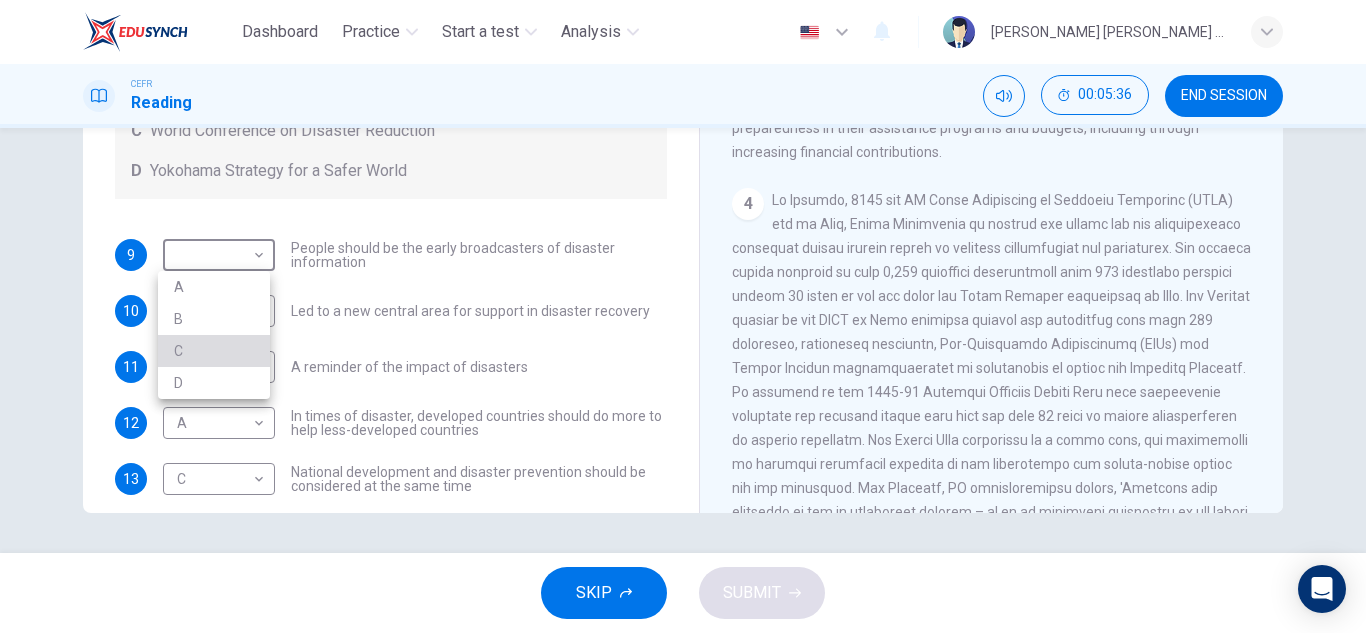 click on "C" at bounding box center (214, 351) 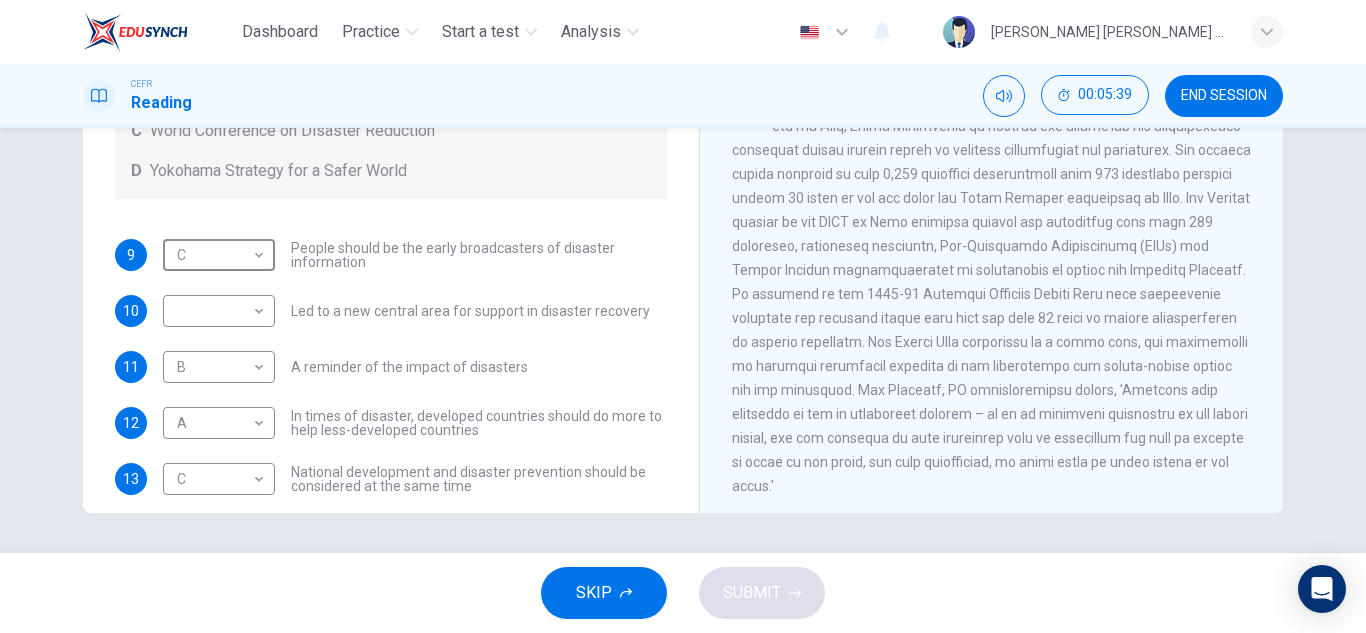 scroll, scrollTop: 935, scrollLeft: 0, axis: vertical 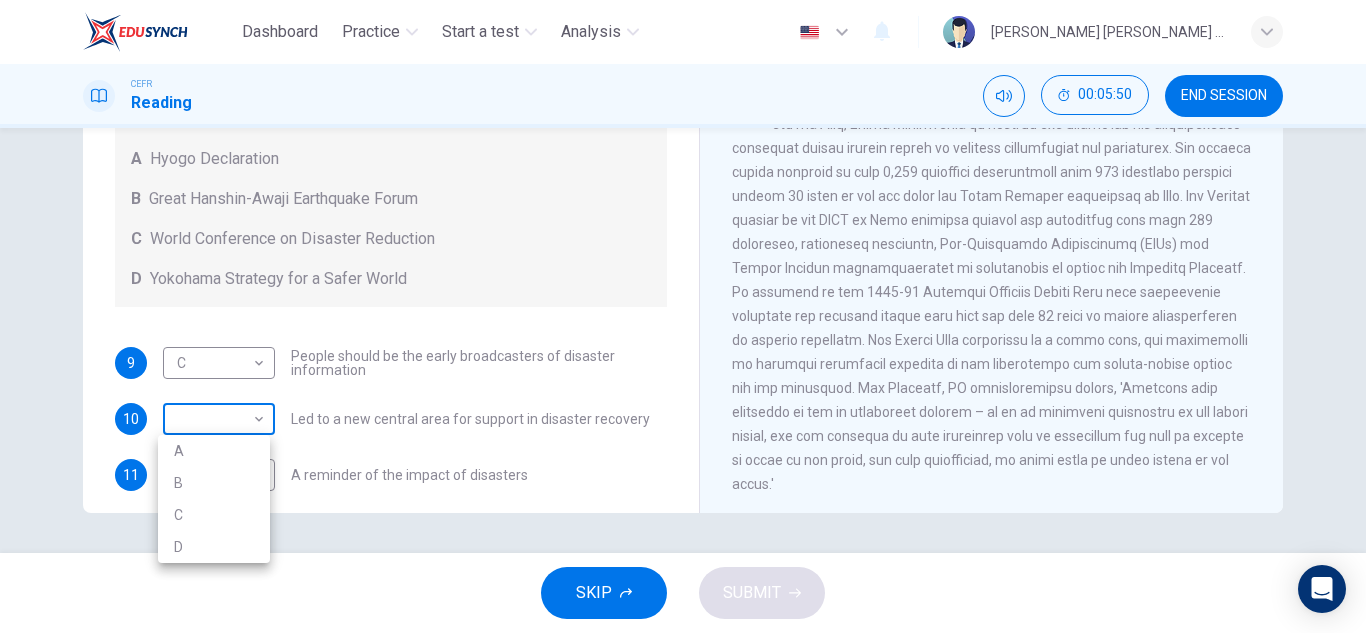 click on "Dashboard Practice Start a test Analysis English en ​ [PERSON_NAME] [PERSON_NAME] [PERSON_NAME] CEFR Reading 00:05:50 END SESSION Questions 9 - 13 Look at the following statements and the list of disaster control initiatives below.
Match each statement with the correct disaster control initiative,  A-D .
Write the correct letter,  A-D , in the boxes below Disaster Control Initiatives A Hyogo Declaration B Great Hanshin-Awaji Earthquake Forum C World Conference on Disaster Reduction D Yokohama Strategy for a Safer World 9 C C ​ People should be the early broadcasters of disaster information 10 ​ ​ Led to a new central area for support in disaster recovery 11 B B ​ A reminder of the impact of disasters 12 A A ​ In times of disaster, developed countries should do more to help less-developed countries 13 C C ​ National development and disaster prevention should be considered at the same time Preparing for the Threat CLICK TO ZOOM Click to Zoom 1 2 3 4 5 6 SKIP SUBMIT EduSynch - Online Language Proficiency Testing" at bounding box center [683, 316] 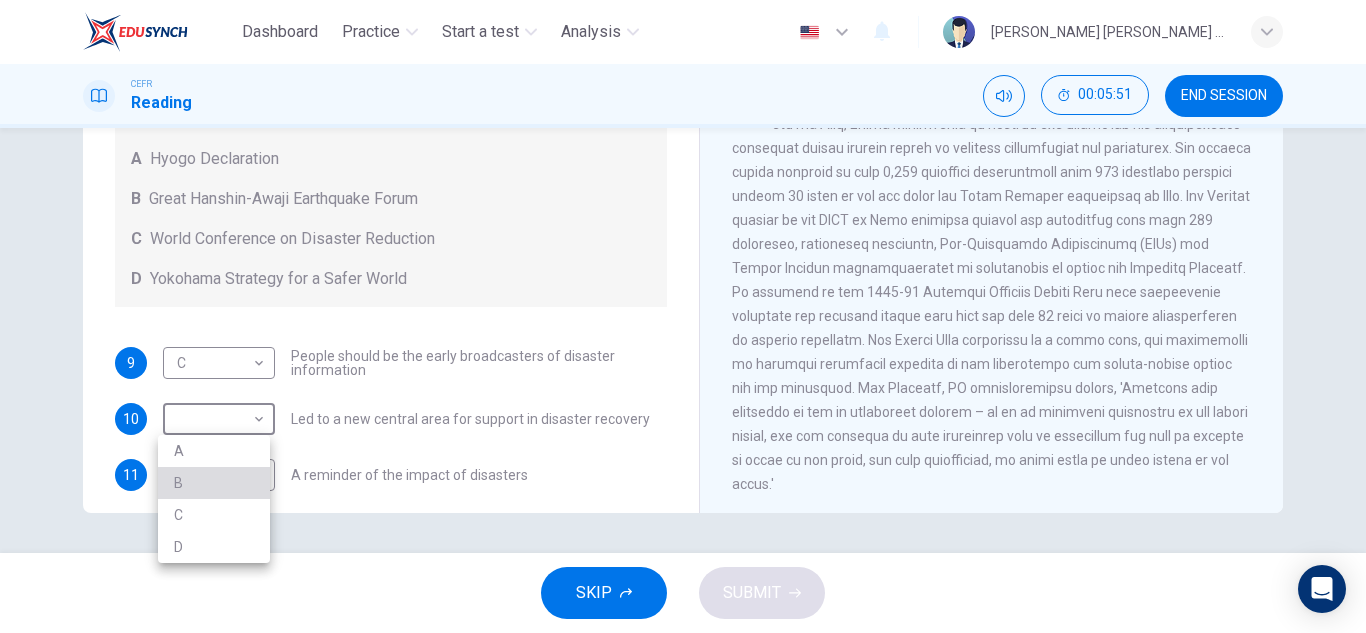 click on "B" at bounding box center (214, 483) 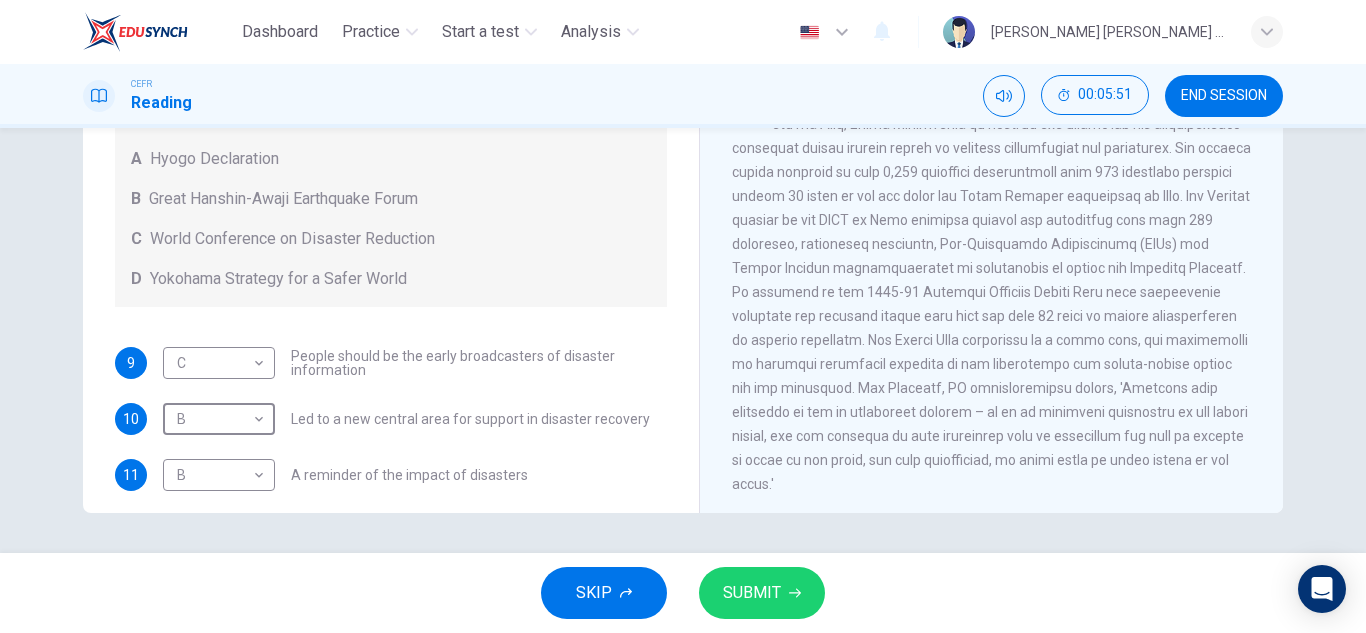 scroll, scrollTop: 137, scrollLeft: 0, axis: vertical 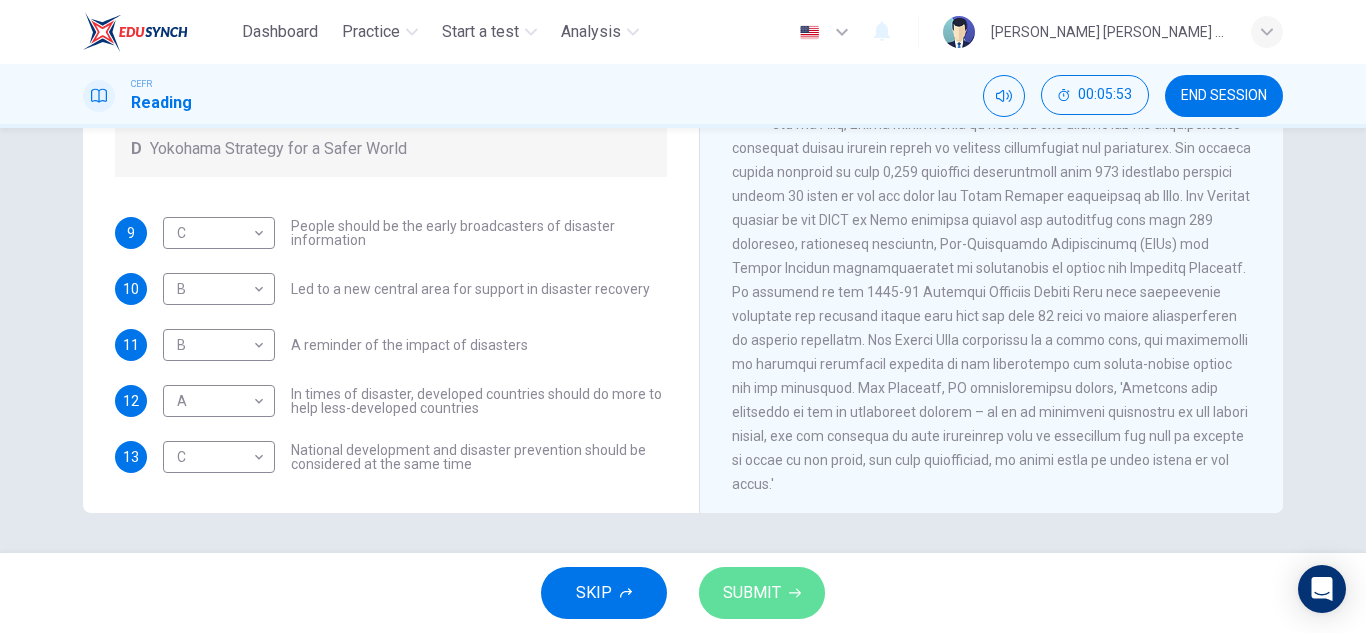 click on "SUBMIT" at bounding box center [762, 593] 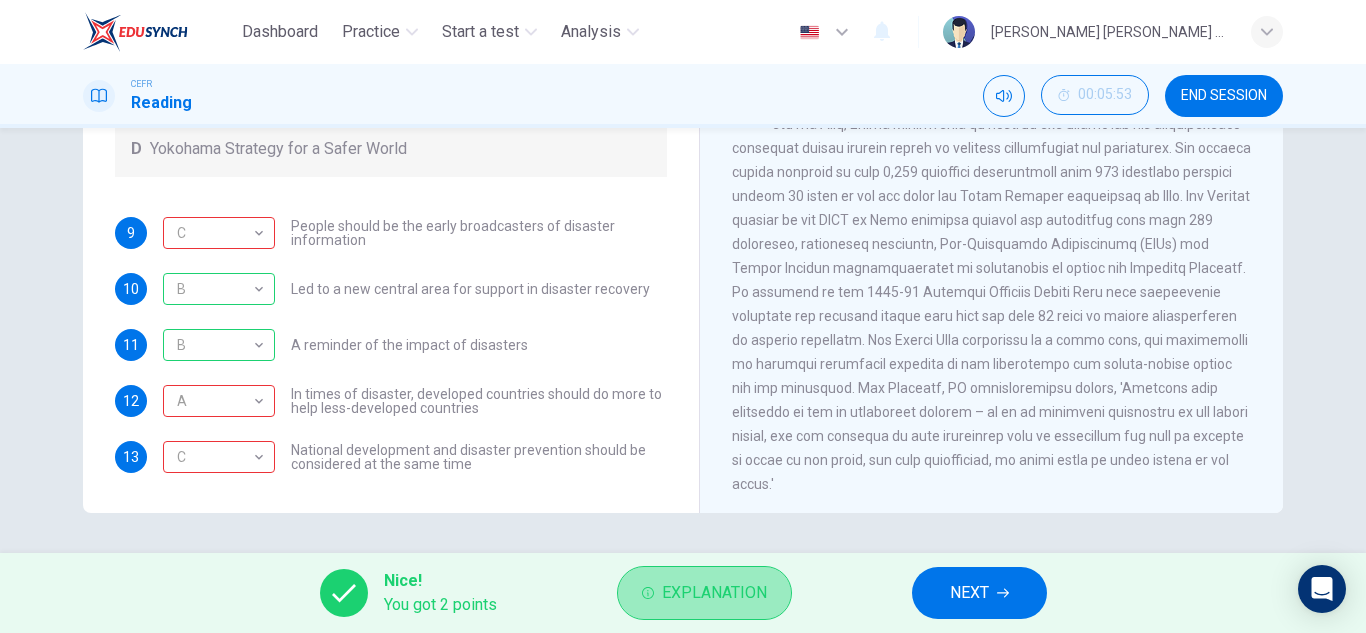 click on "Explanation" at bounding box center (704, 593) 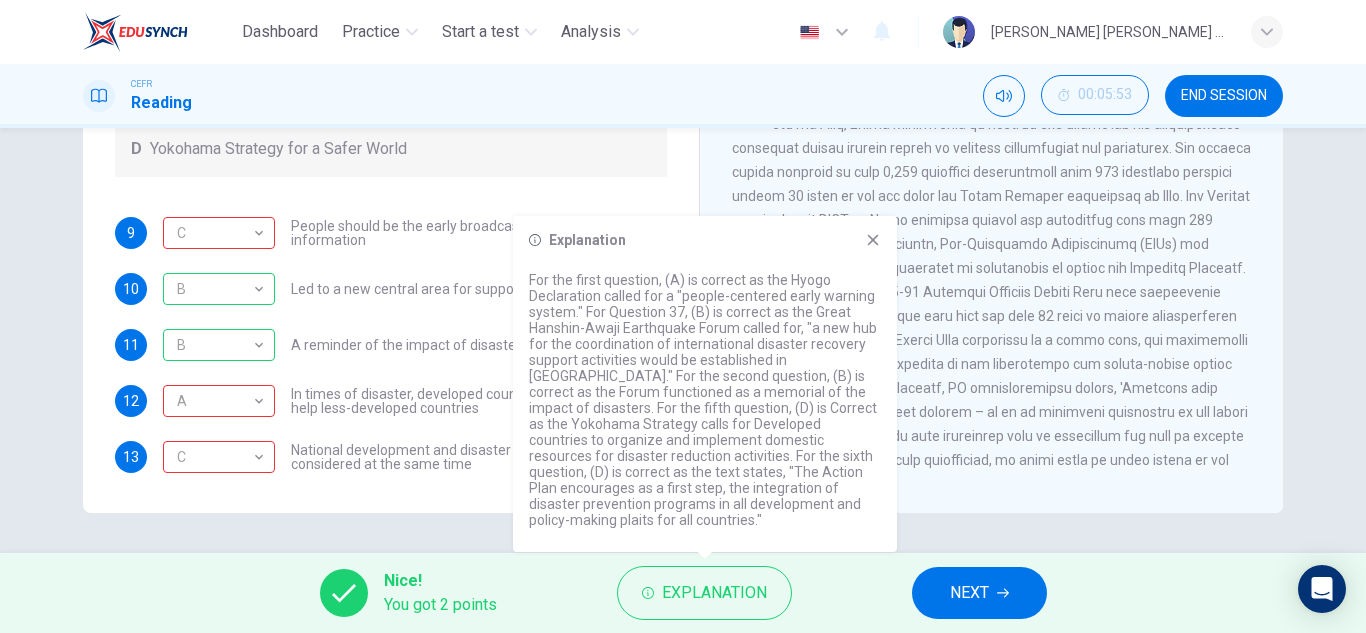 click at bounding box center [991, 292] 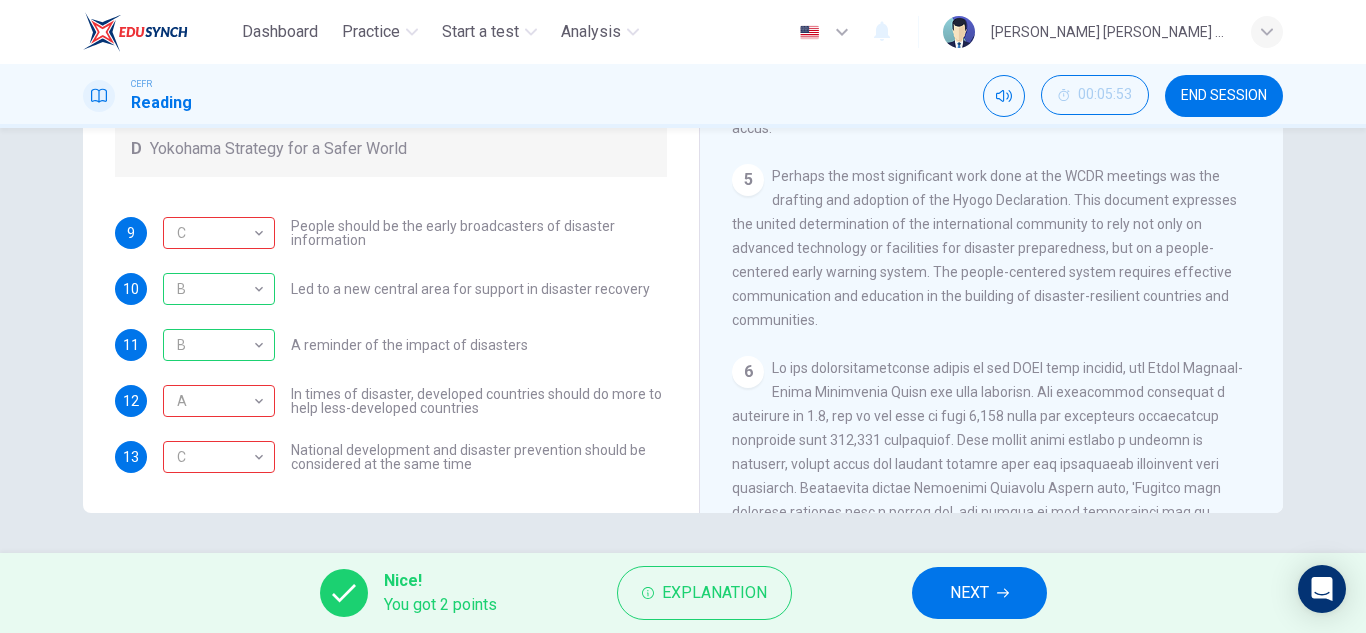scroll, scrollTop: 1293, scrollLeft: 0, axis: vertical 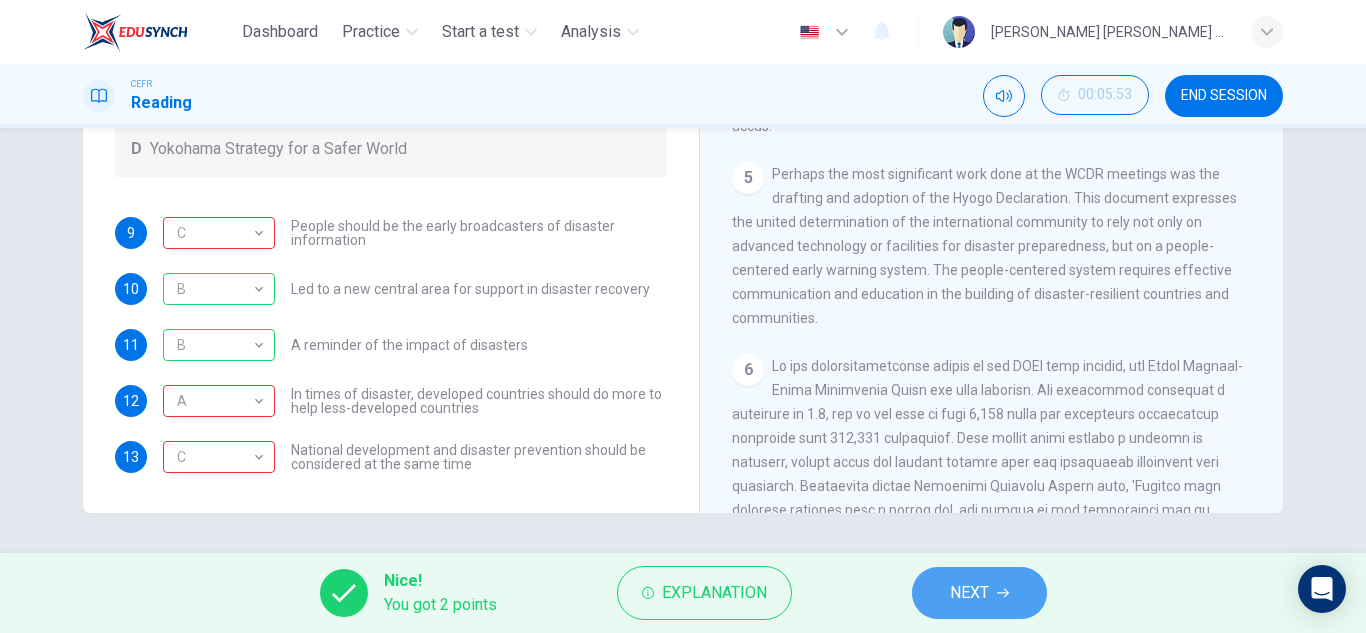 click on "NEXT" at bounding box center (979, 593) 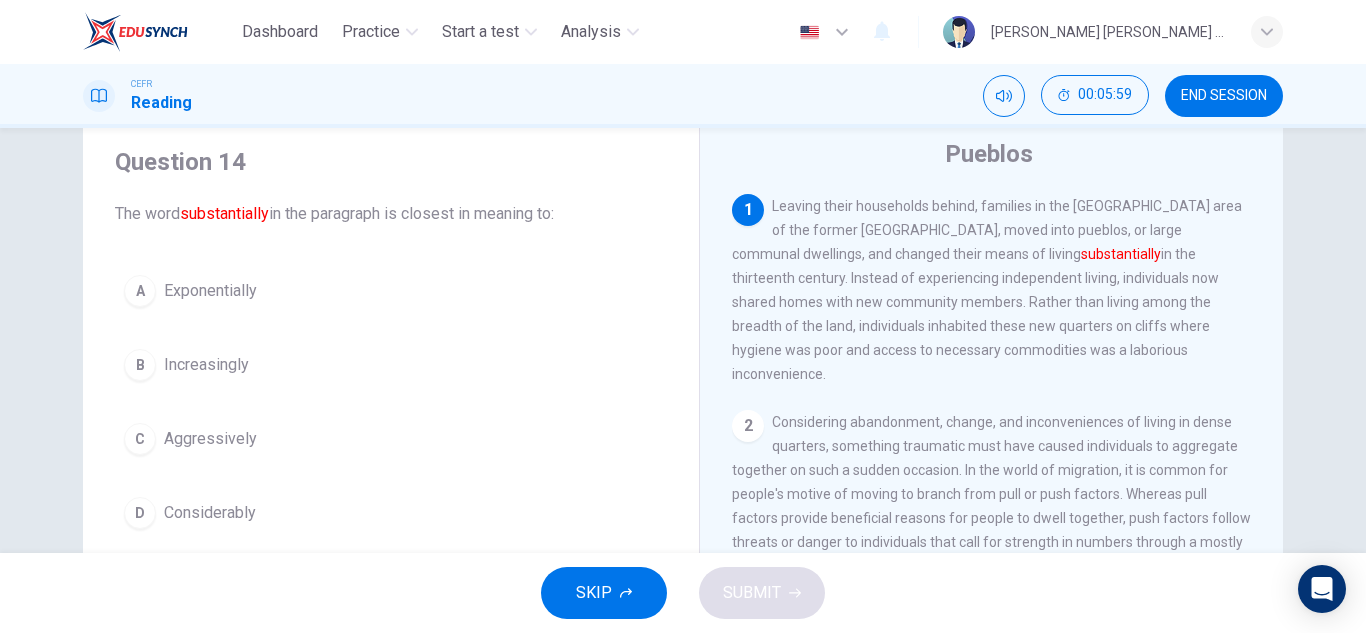 scroll, scrollTop: 63, scrollLeft: 0, axis: vertical 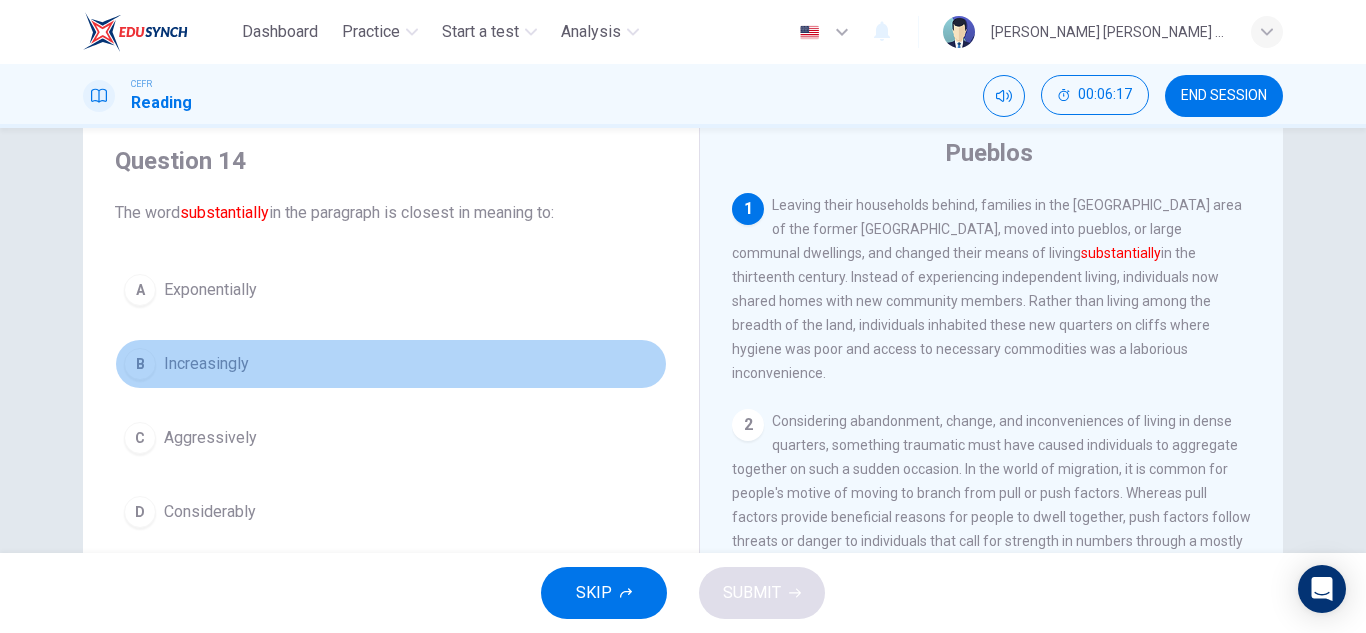 click on "Increasingly" at bounding box center [206, 364] 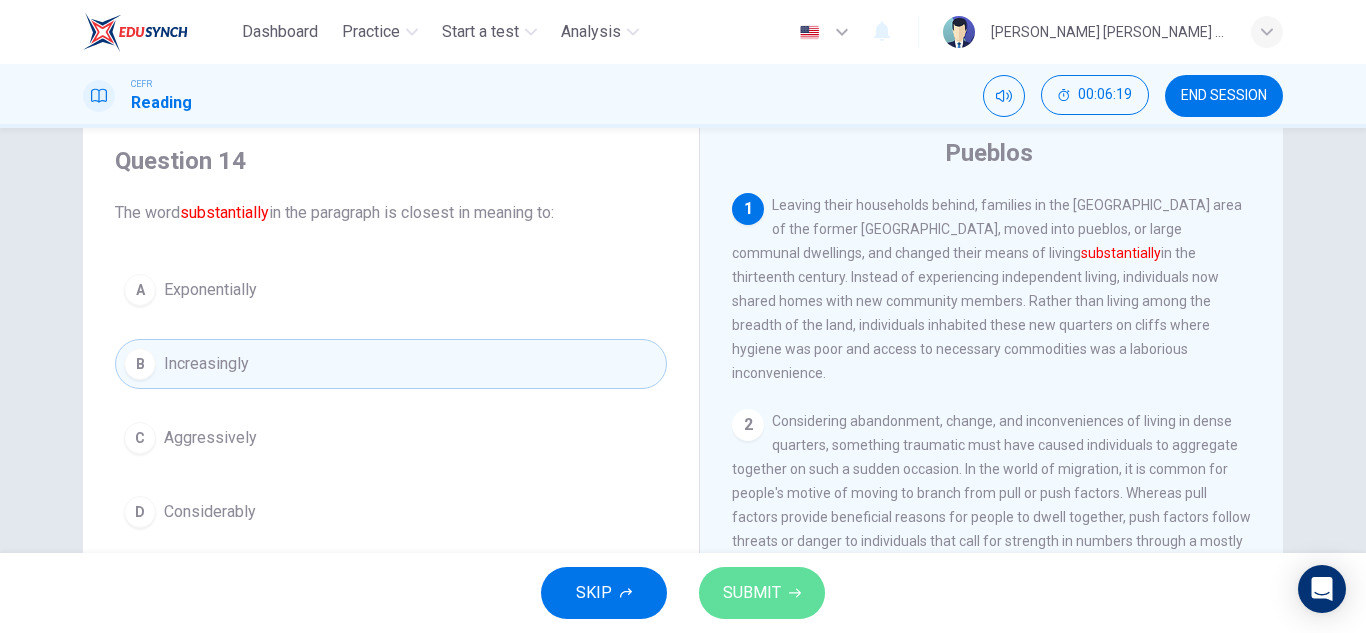 click 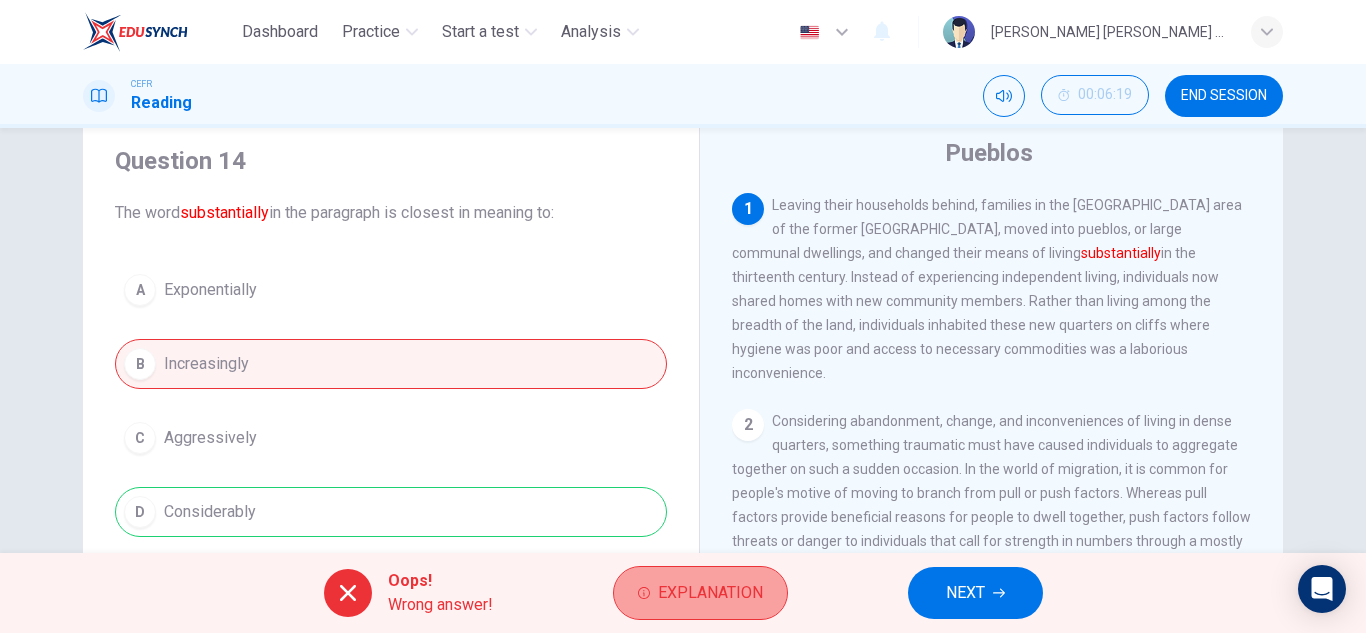 click on "Explanation" at bounding box center [710, 593] 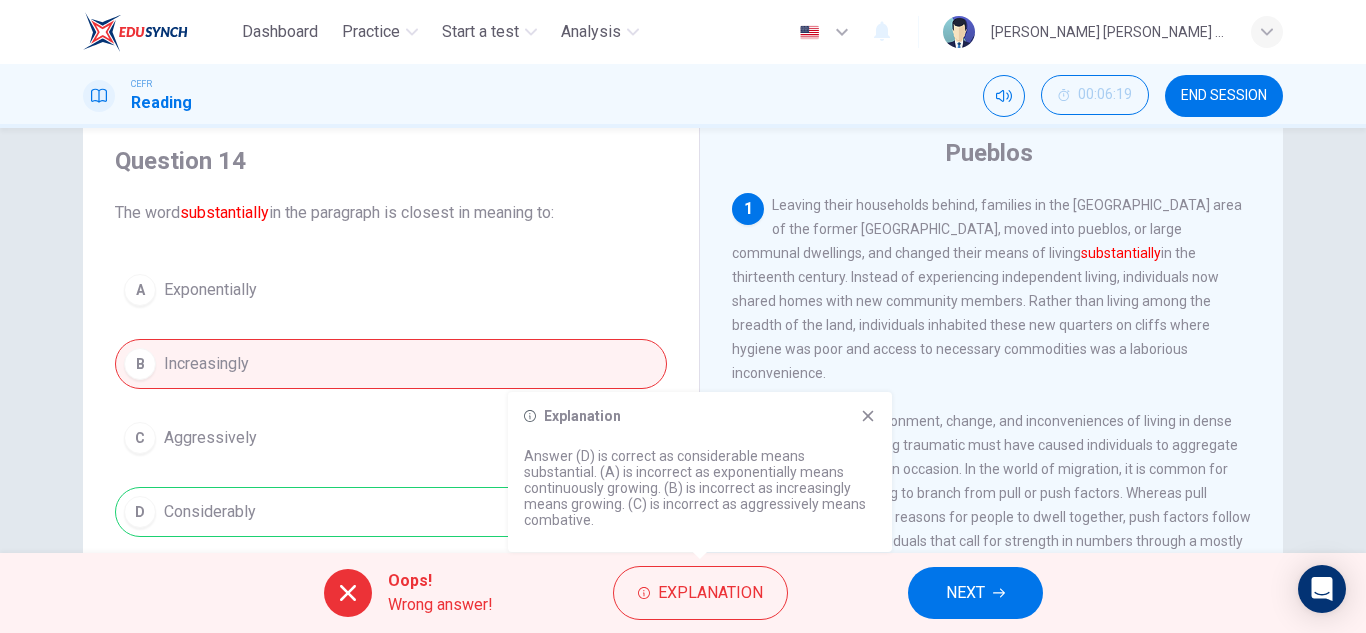 click 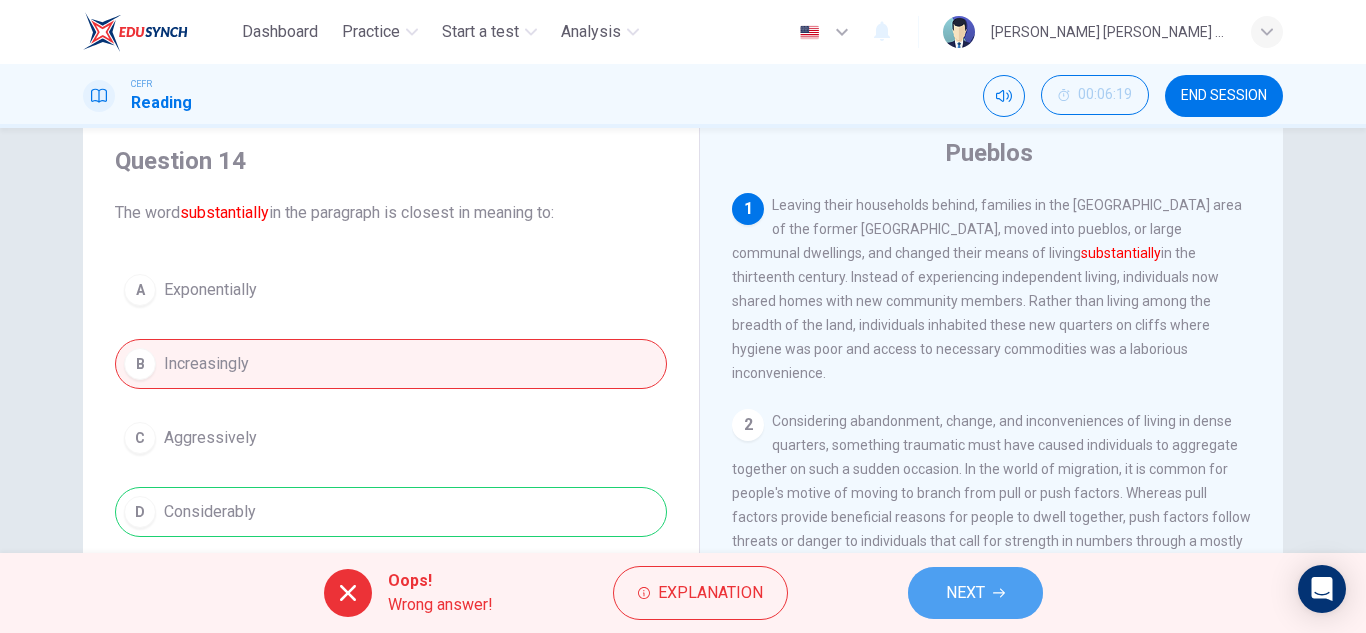 click on "NEXT" at bounding box center [975, 593] 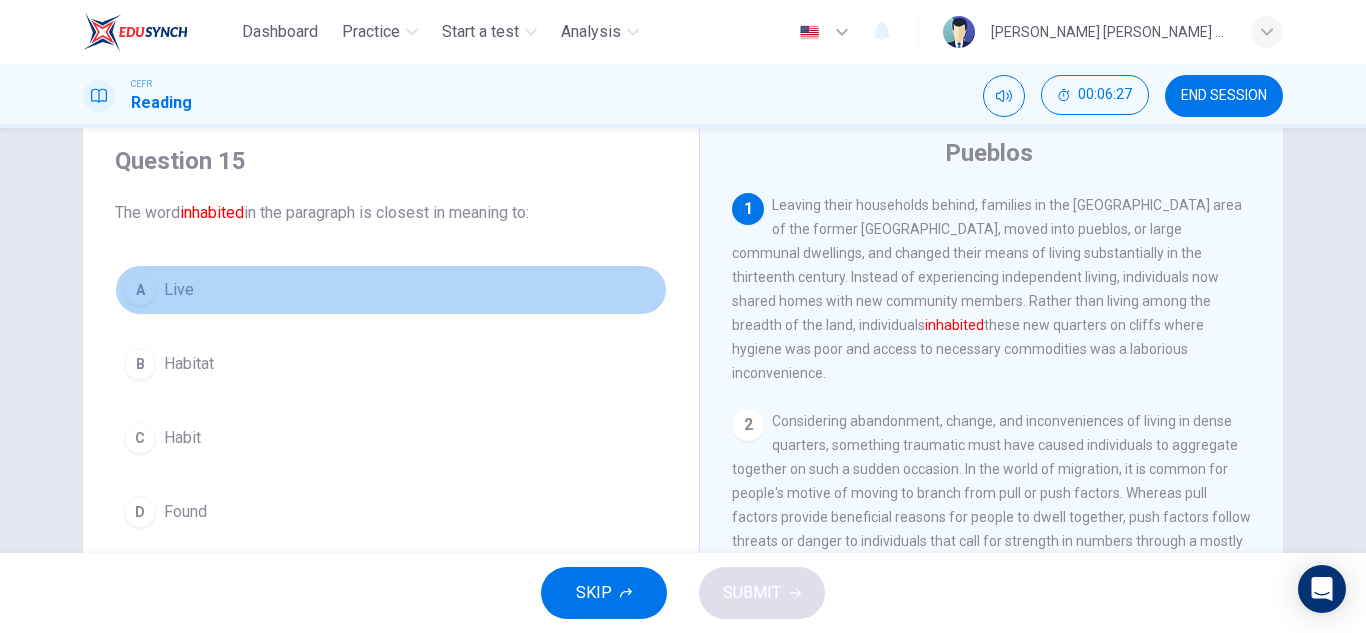 click on "Live" at bounding box center (179, 290) 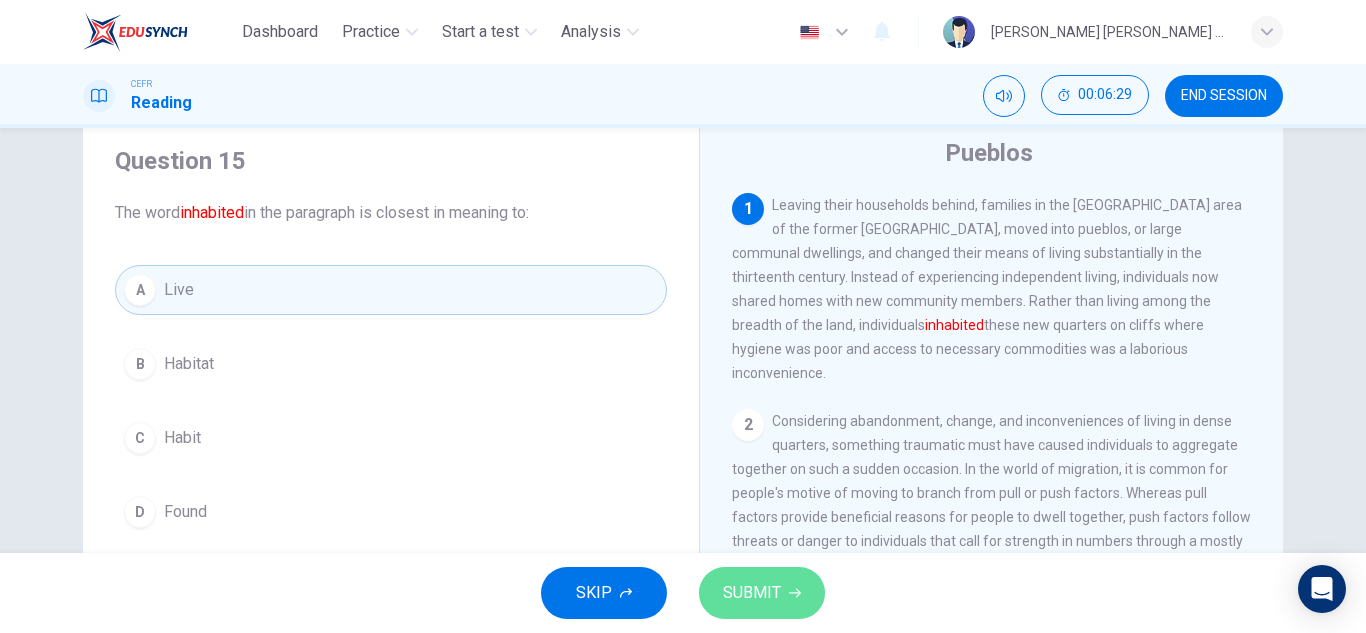 click on "SUBMIT" at bounding box center (762, 593) 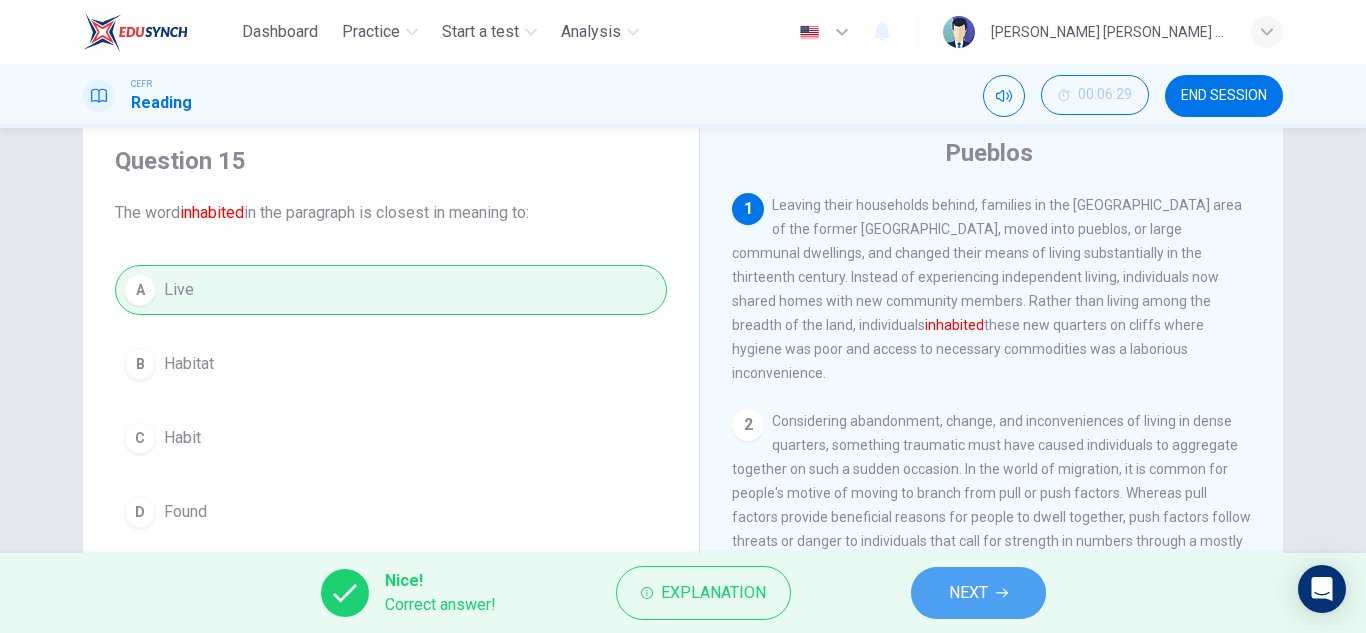 click on "NEXT" at bounding box center [968, 593] 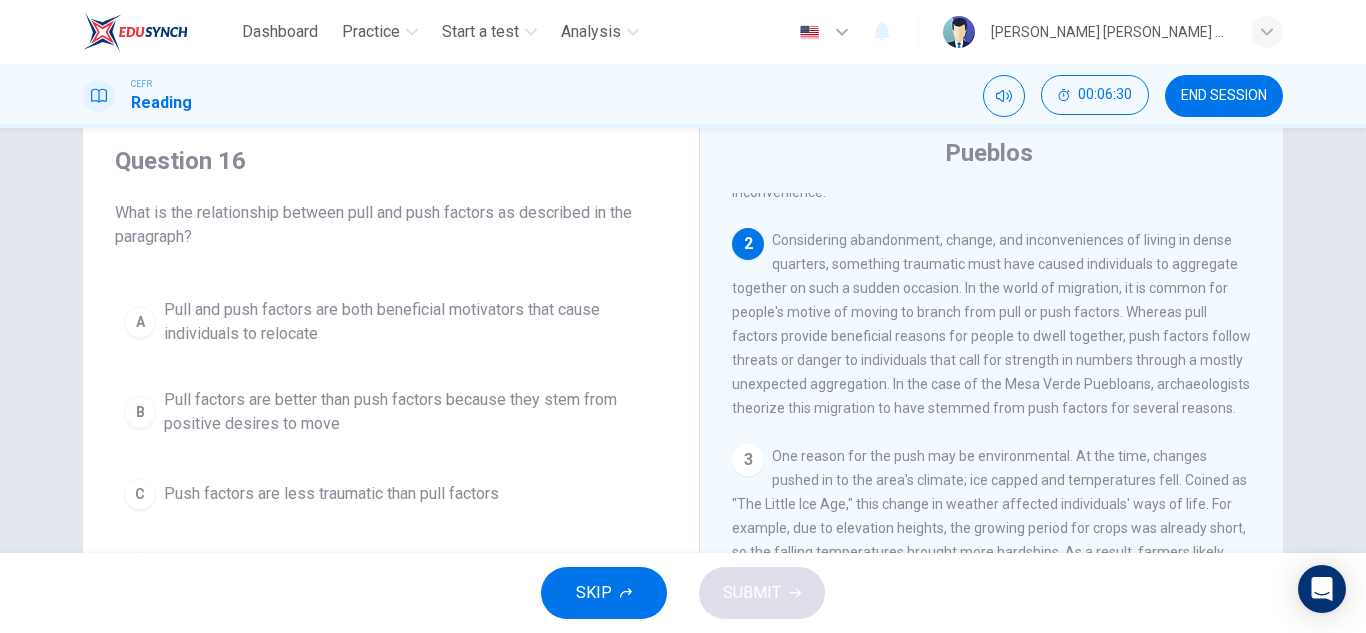 scroll, scrollTop: 178, scrollLeft: 0, axis: vertical 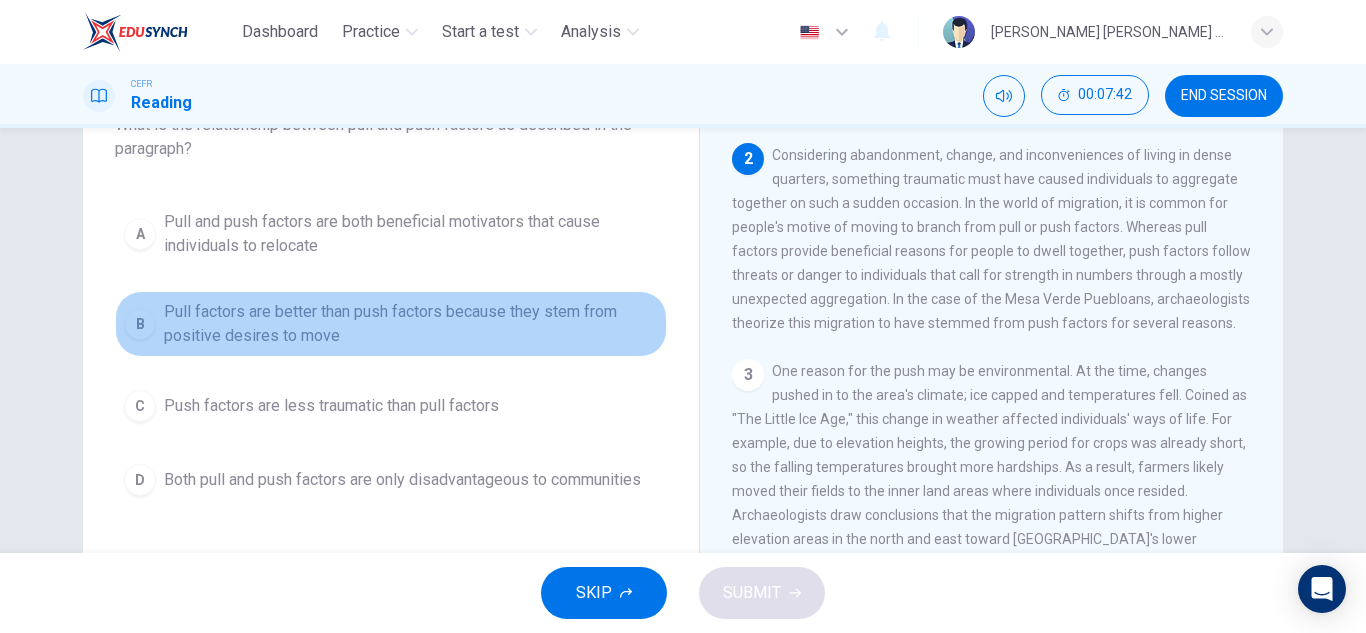 click on "Pull factors are better than push factors because they stem from positive desires to move" at bounding box center [411, 324] 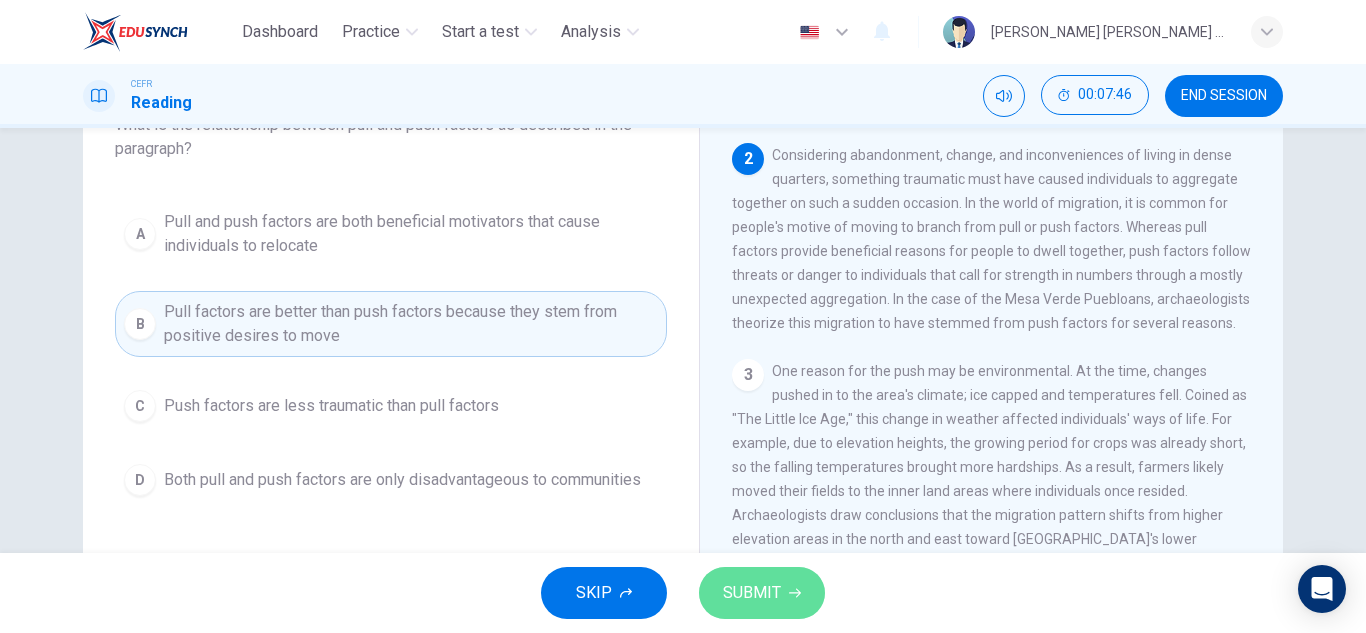 click on "SUBMIT" at bounding box center (752, 593) 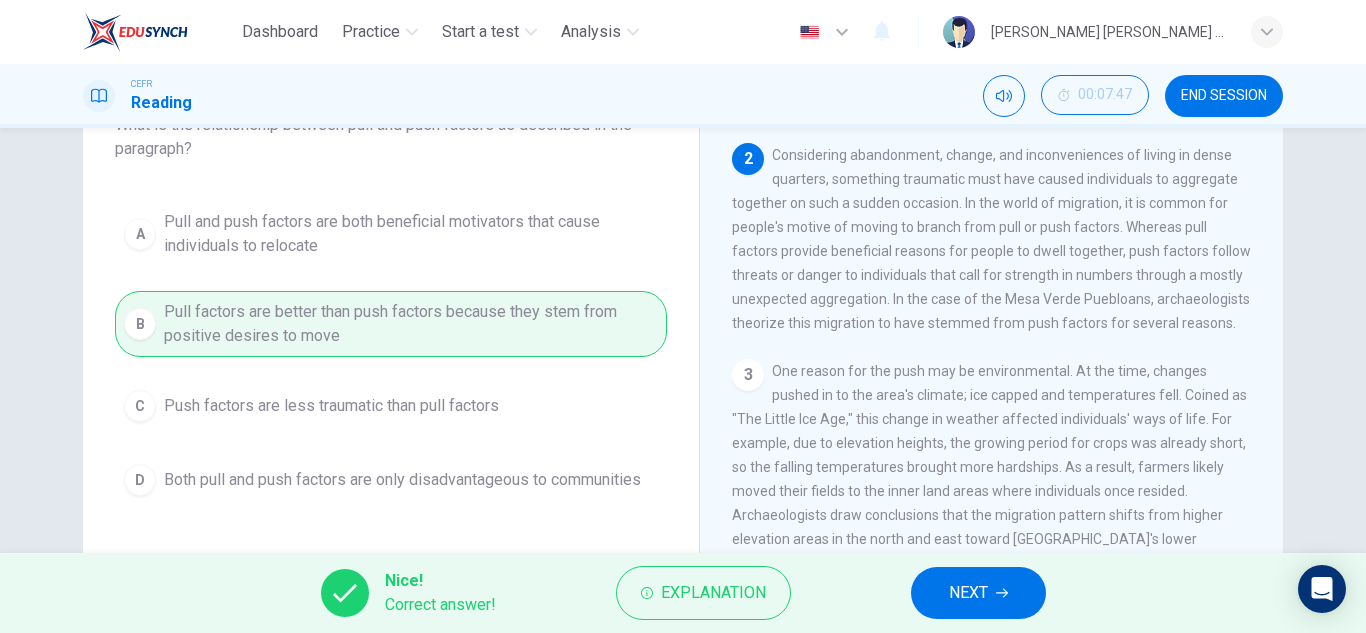 click on "NEXT" at bounding box center (968, 593) 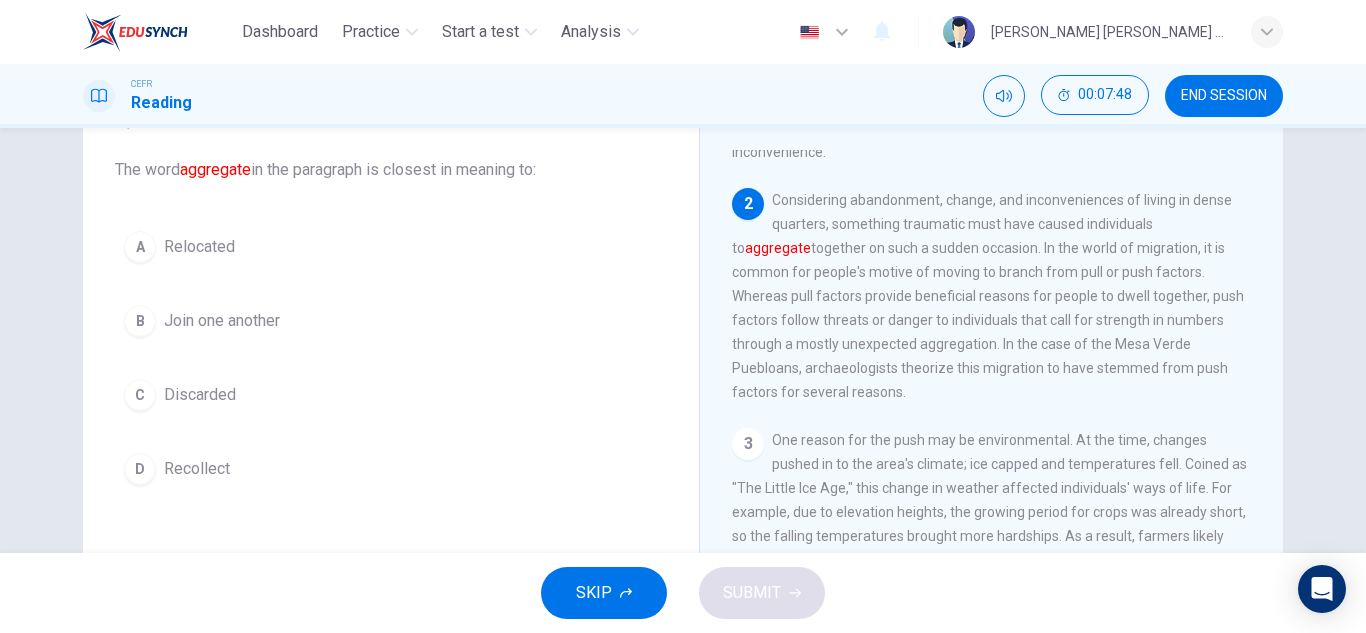 scroll, scrollTop: 100, scrollLeft: 0, axis: vertical 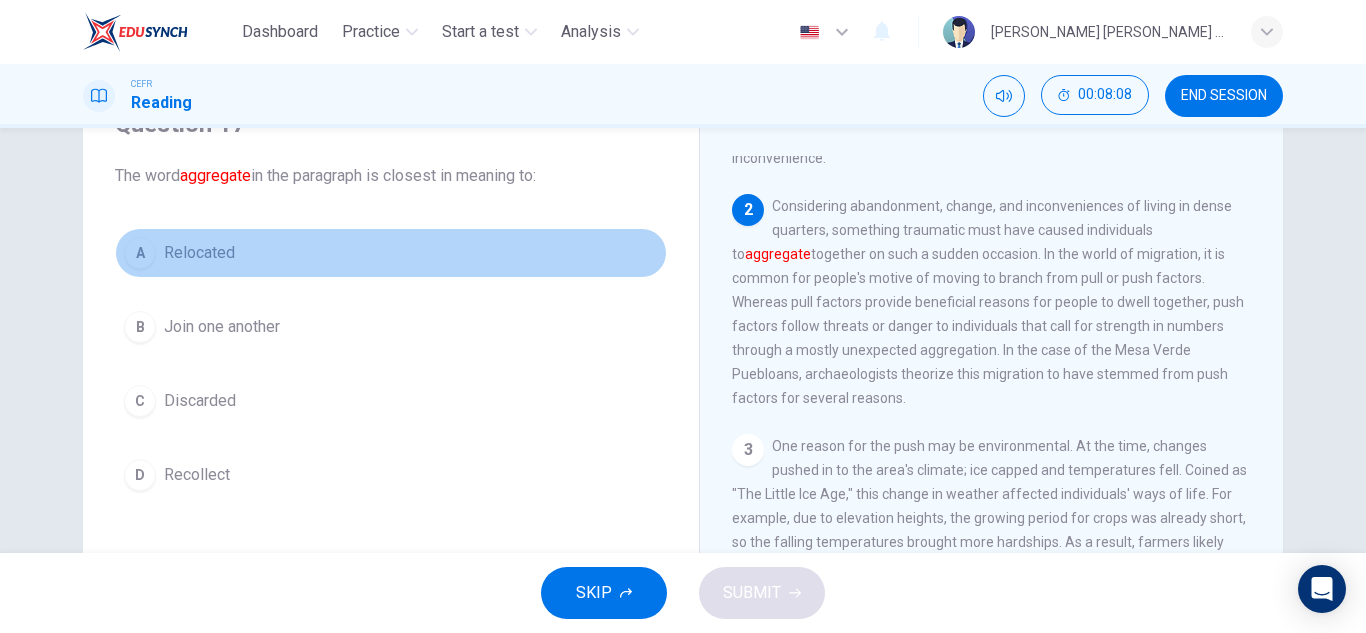 click on "Relocated" at bounding box center (199, 253) 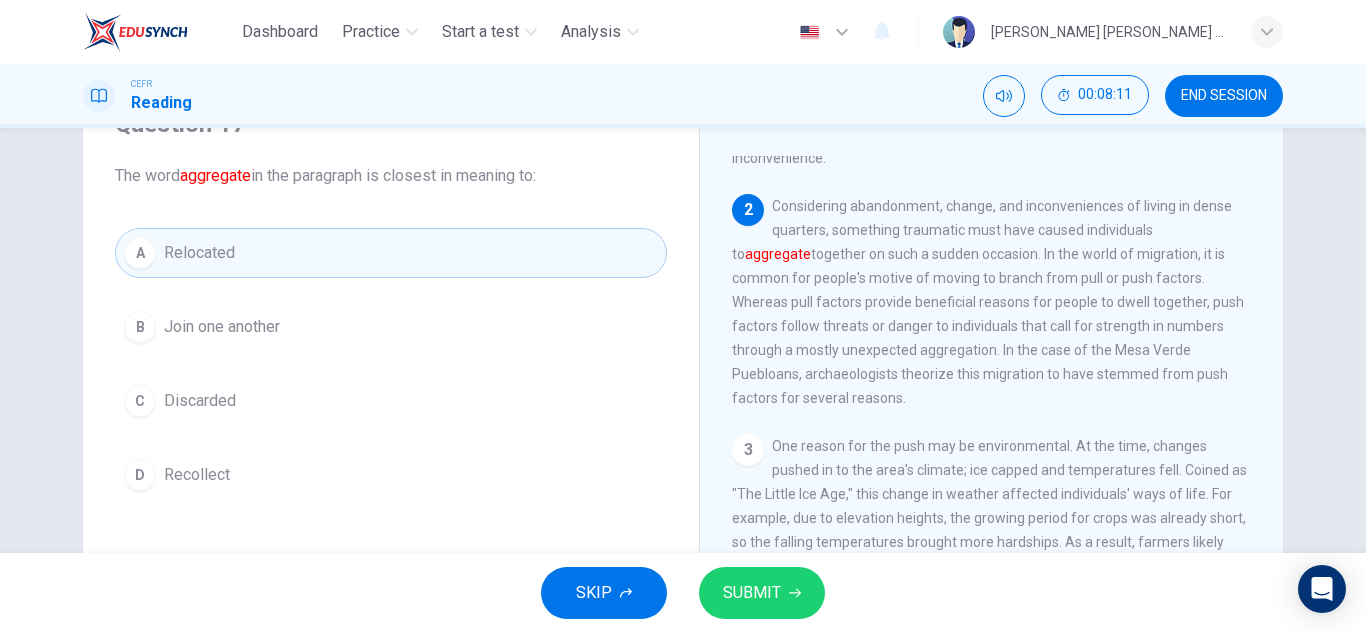 click on "SUBMIT" at bounding box center [752, 593] 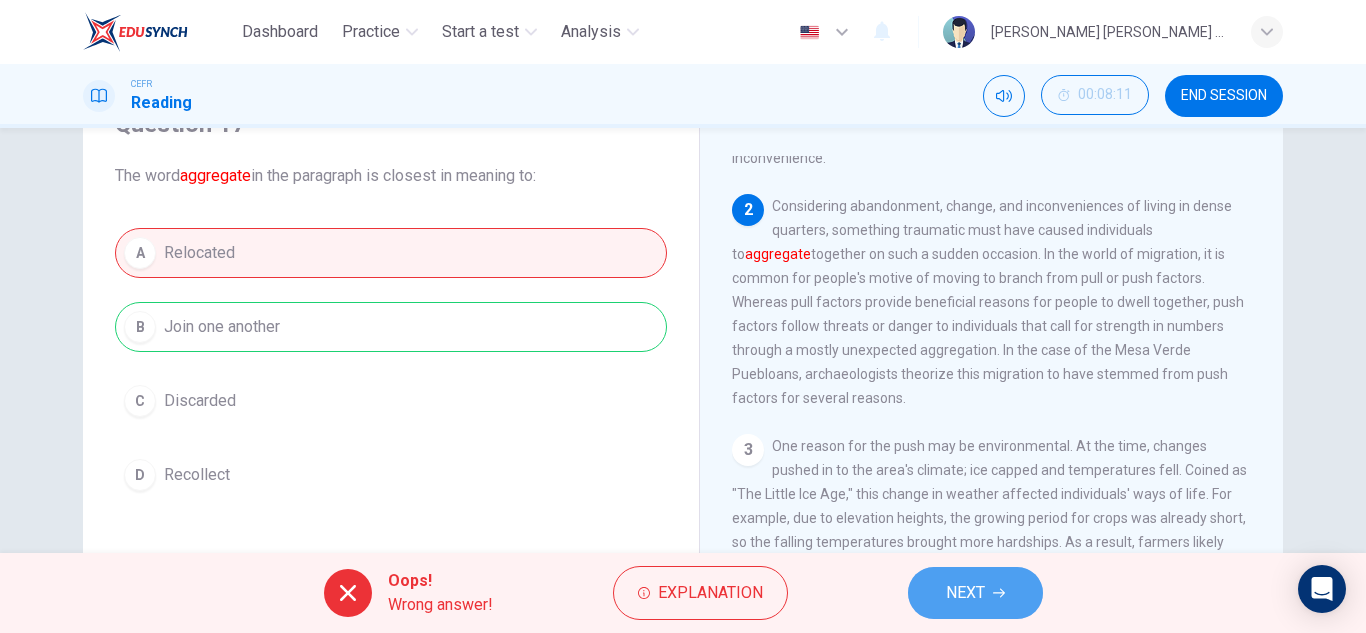 click on "NEXT" at bounding box center [965, 593] 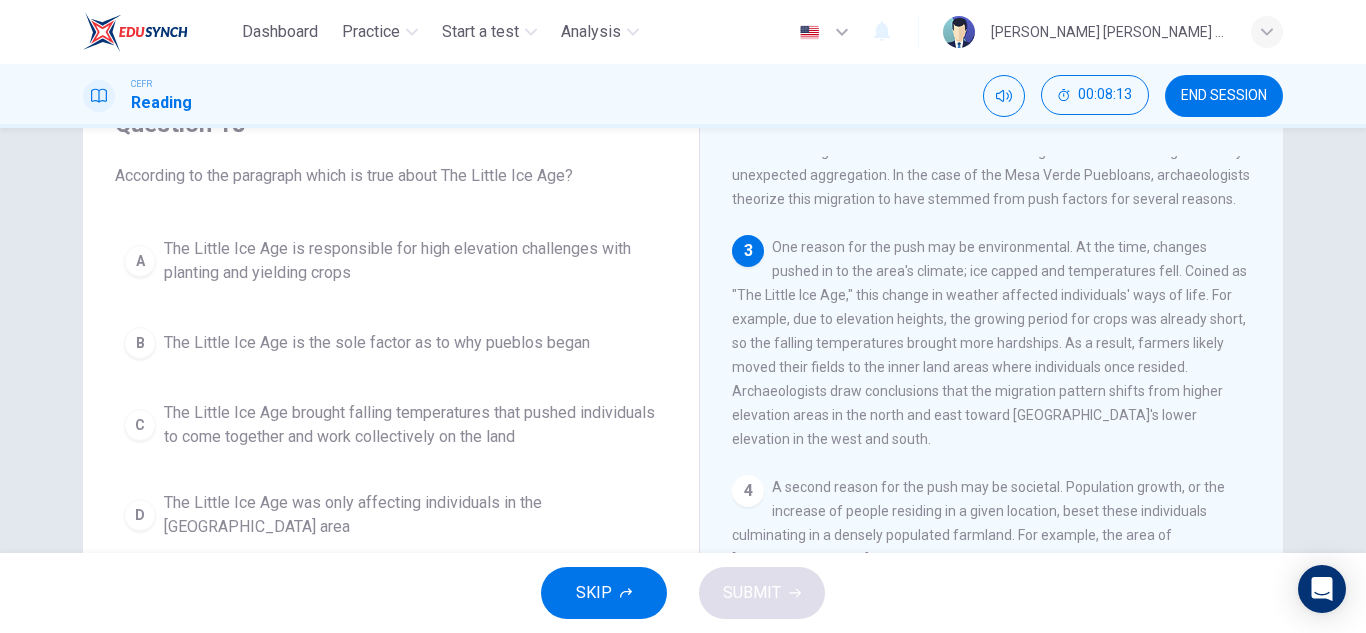 scroll, scrollTop: 354, scrollLeft: 0, axis: vertical 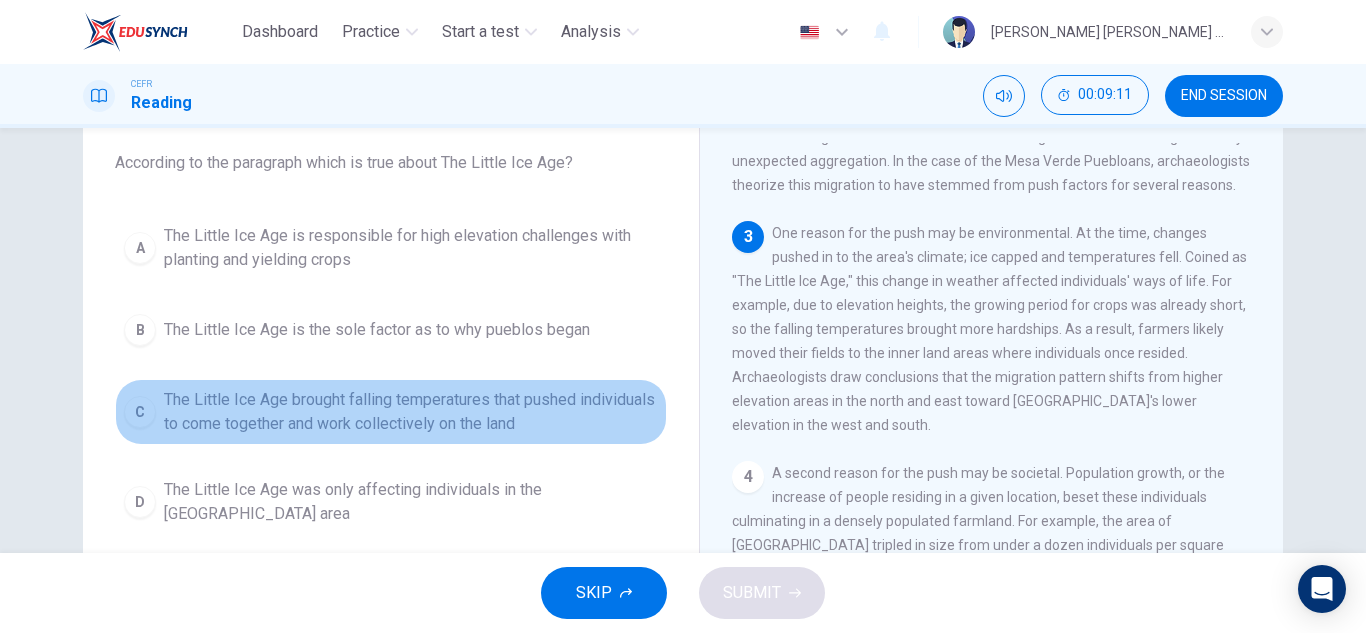 click on "The Little Ice Age brought falling temperatures that pushed individuals to come together and work collectively on the land" at bounding box center (411, 412) 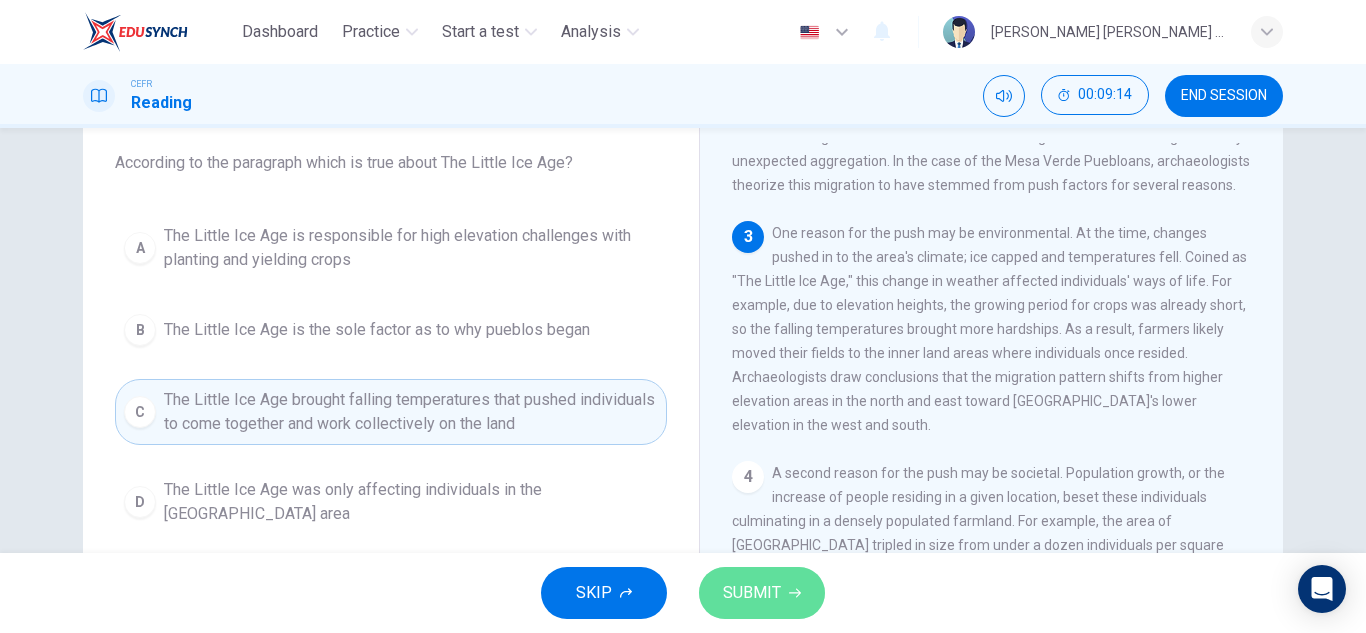 click on "SUBMIT" at bounding box center (752, 593) 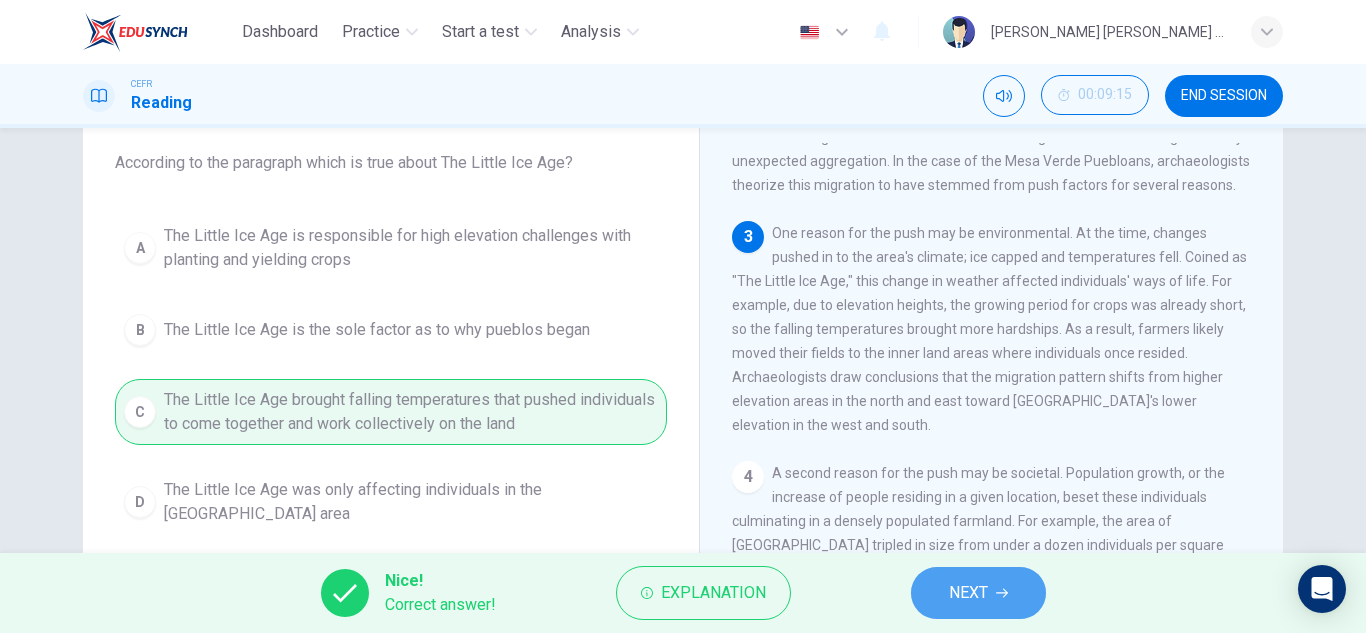click on "NEXT" at bounding box center (978, 593) 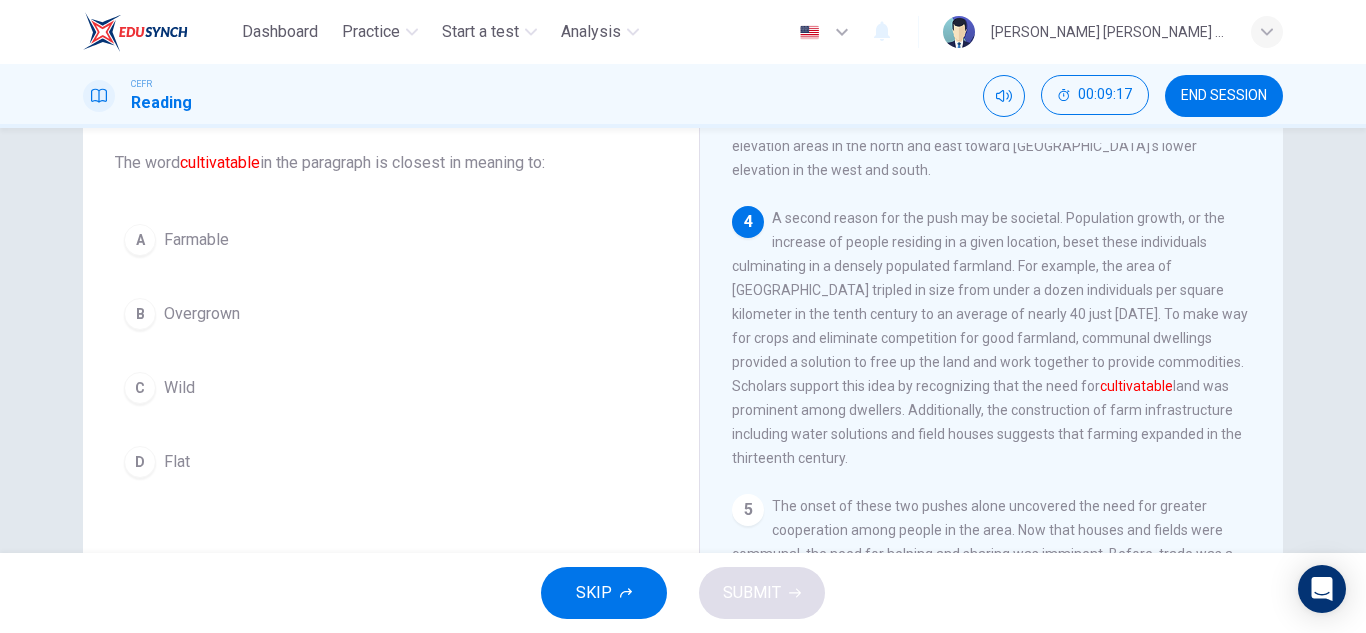 scroll, scrollTop: 610, scrollLeft: 0, axis: vertical 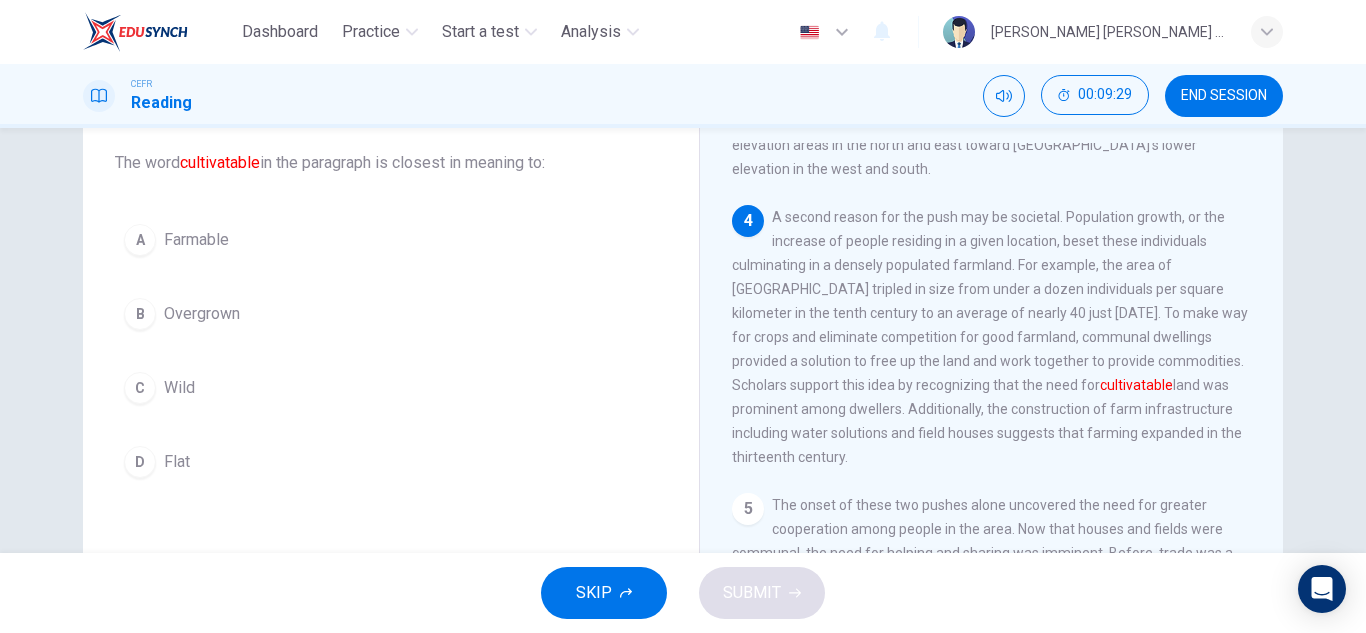 click on "Farmable" at bounding box center [196, 240] 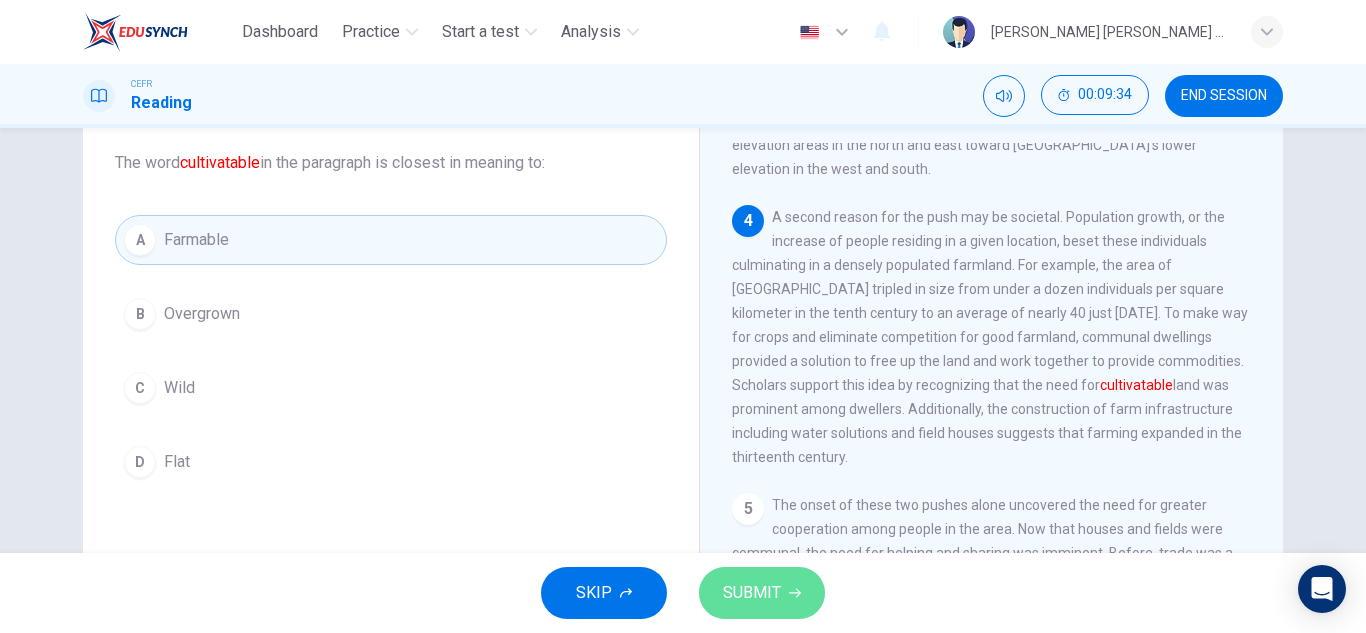 click on "SUBMIT" at bounding box center [752, 593] 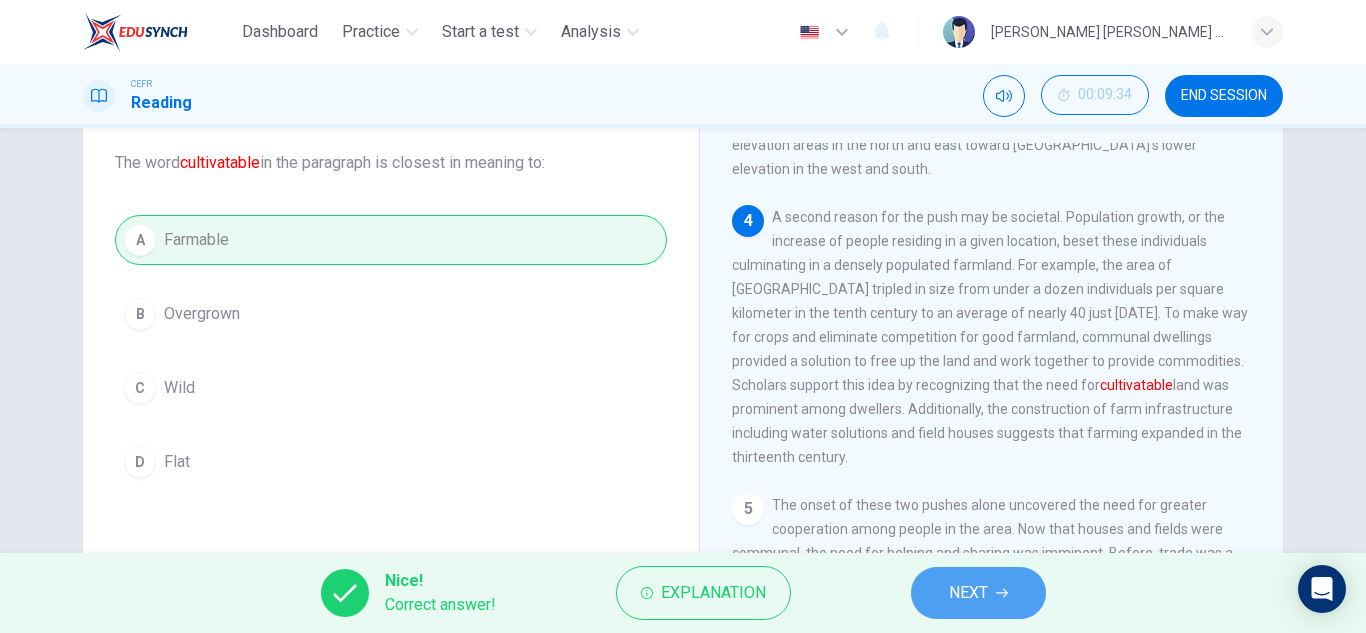 click on "NEXT" at bounding box center (968, 593) 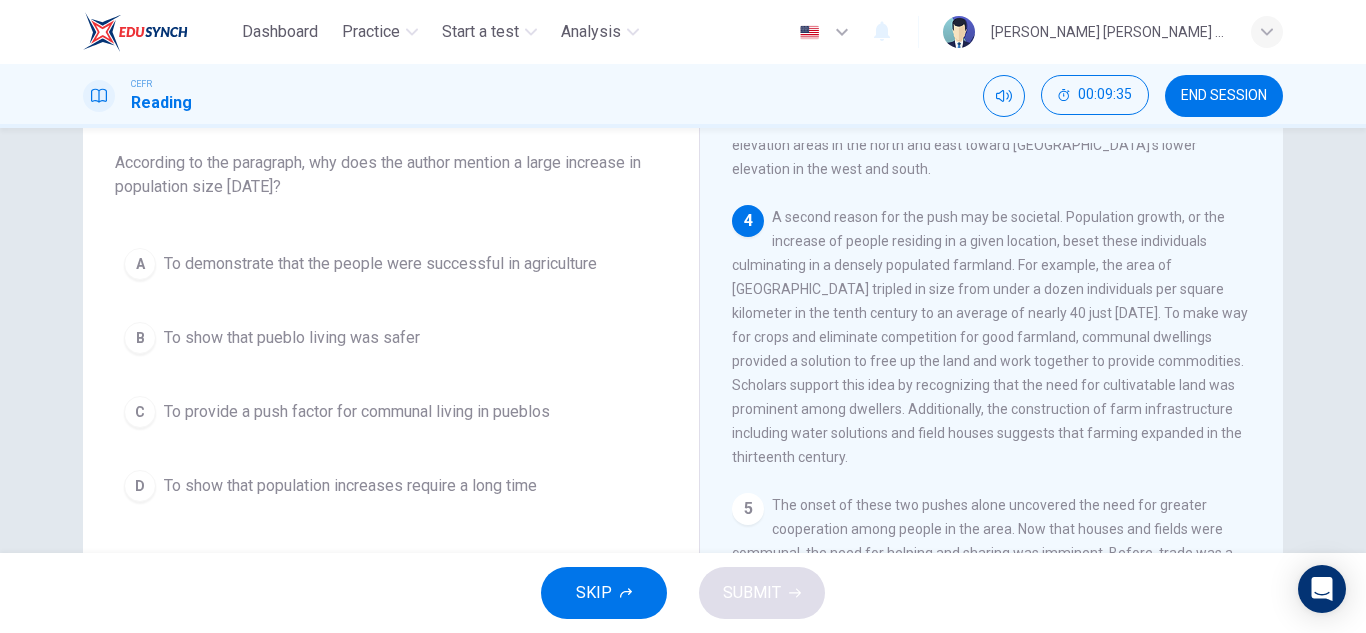 scroll, scrollTop: 611, scrollLeft: 0, axis: vertical 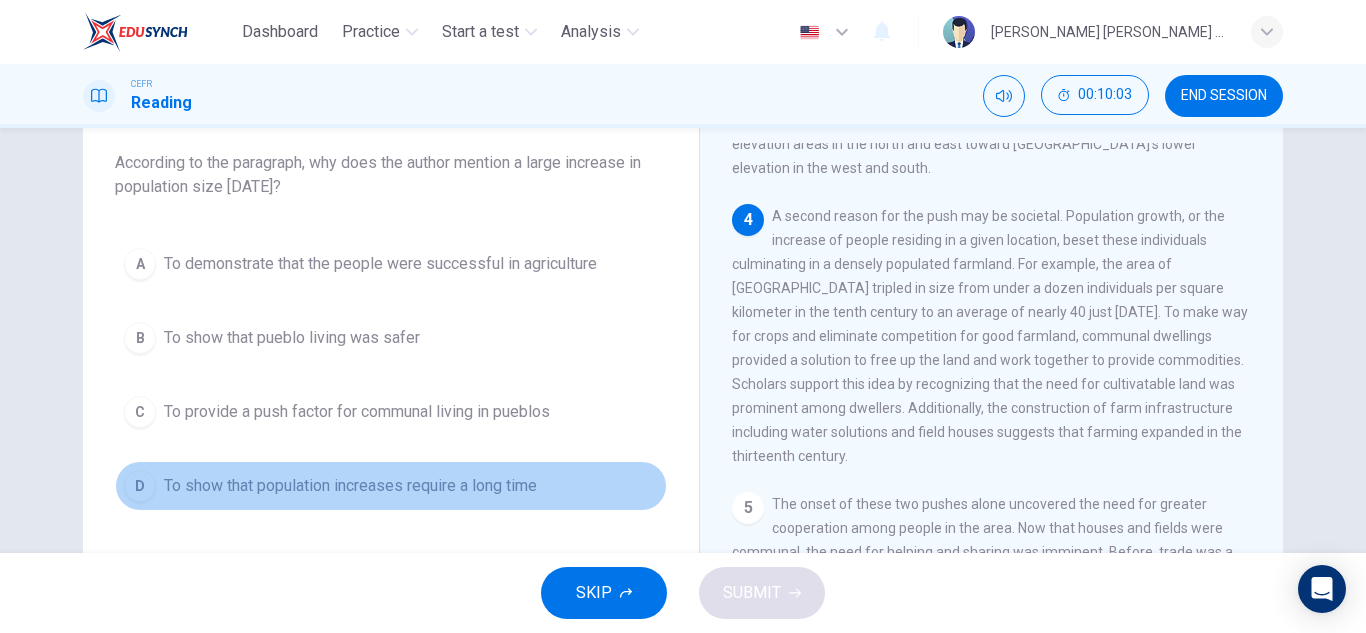 click on "To show that population increases require a long time" at bounding box center (350, 486) 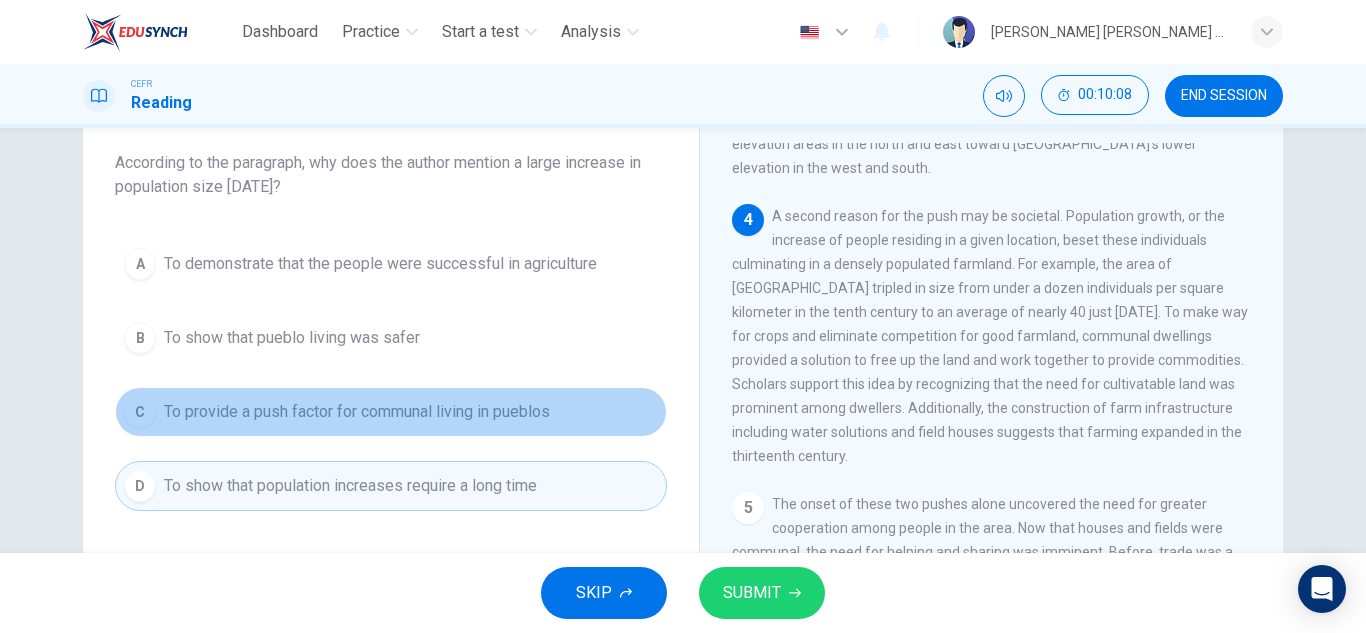 click on "To provide a push factor for communal living in pueblos" at bounding box center [357, 412] 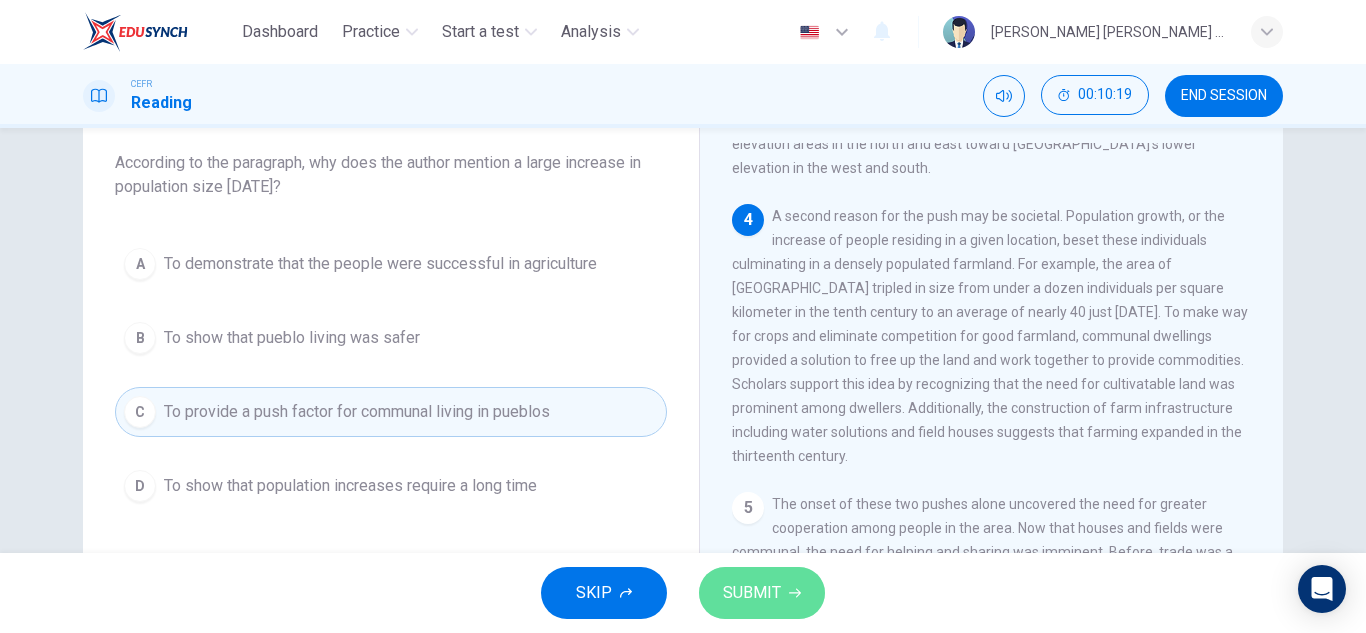 click 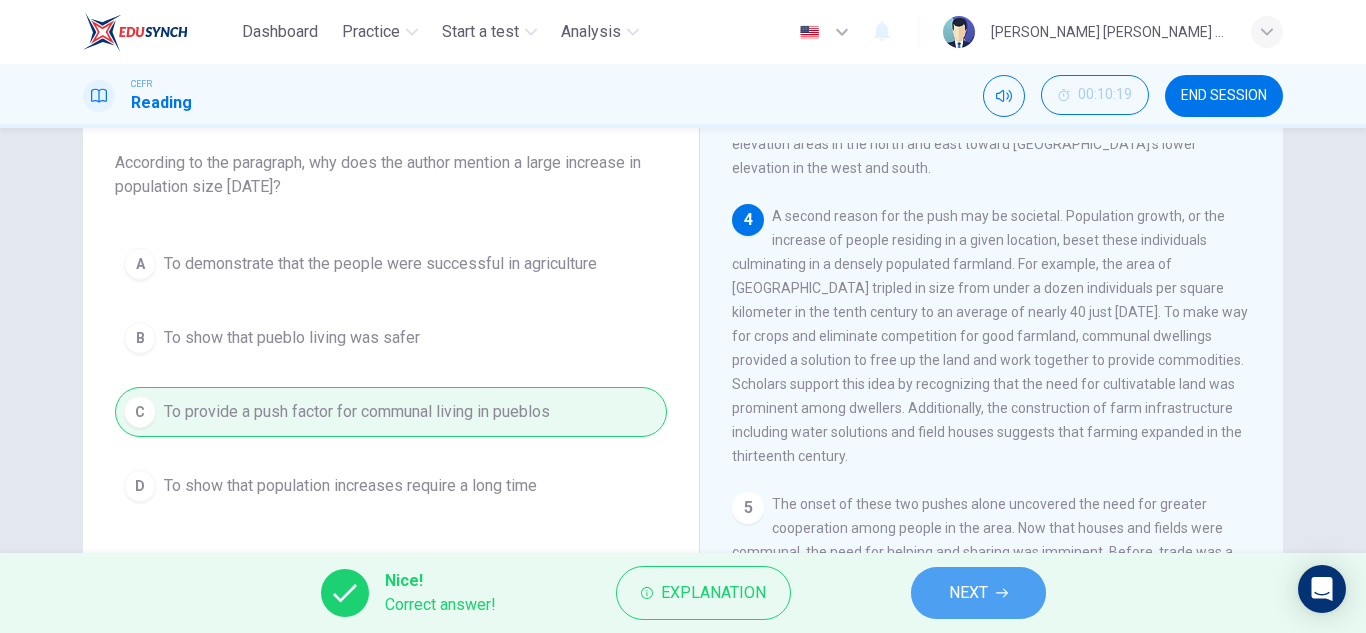 click on "NEXT" at bounding box center [978, 593] 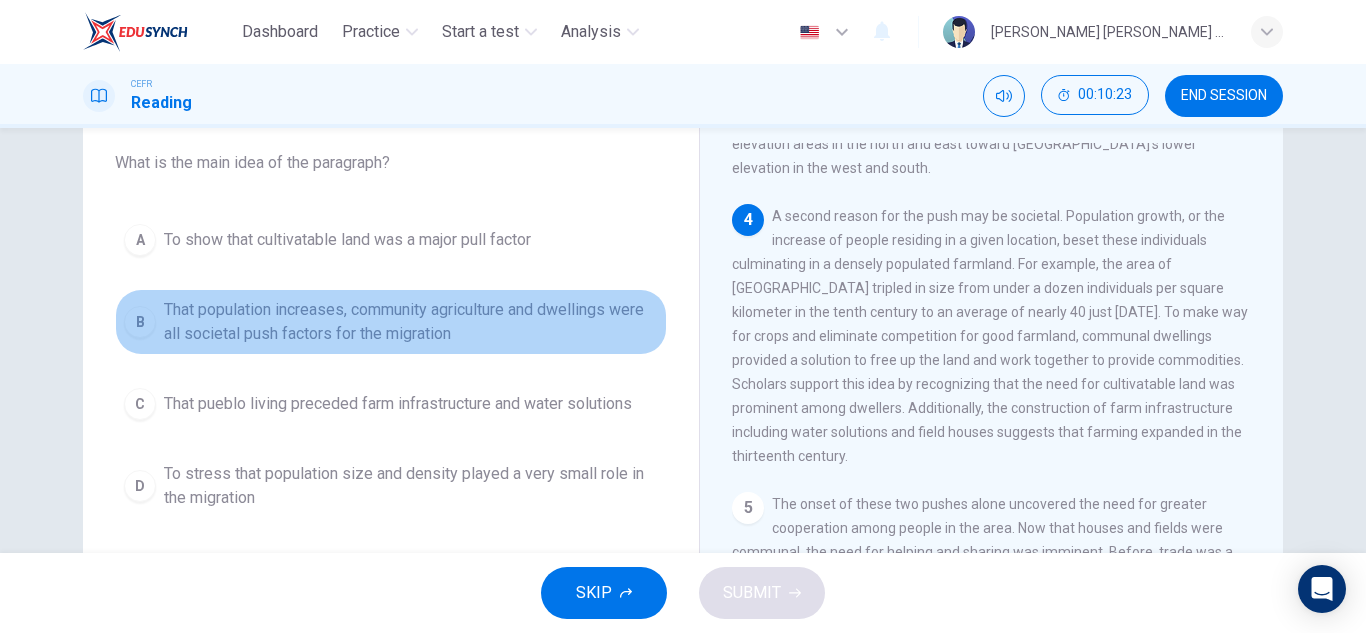 click on "That population increases, community agriculture and dwellings were all societal push factors for the migration" at bounding box center [411, 322] 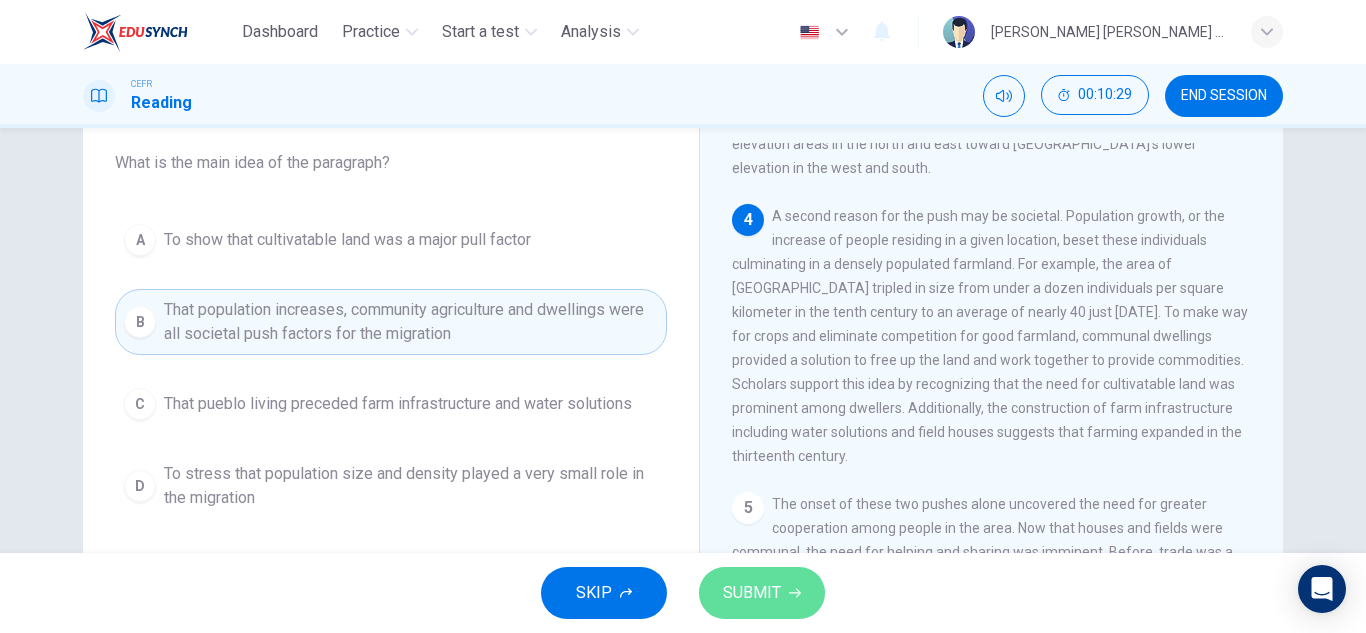 click on "SUBMIT" at bounding box center [762, 593] 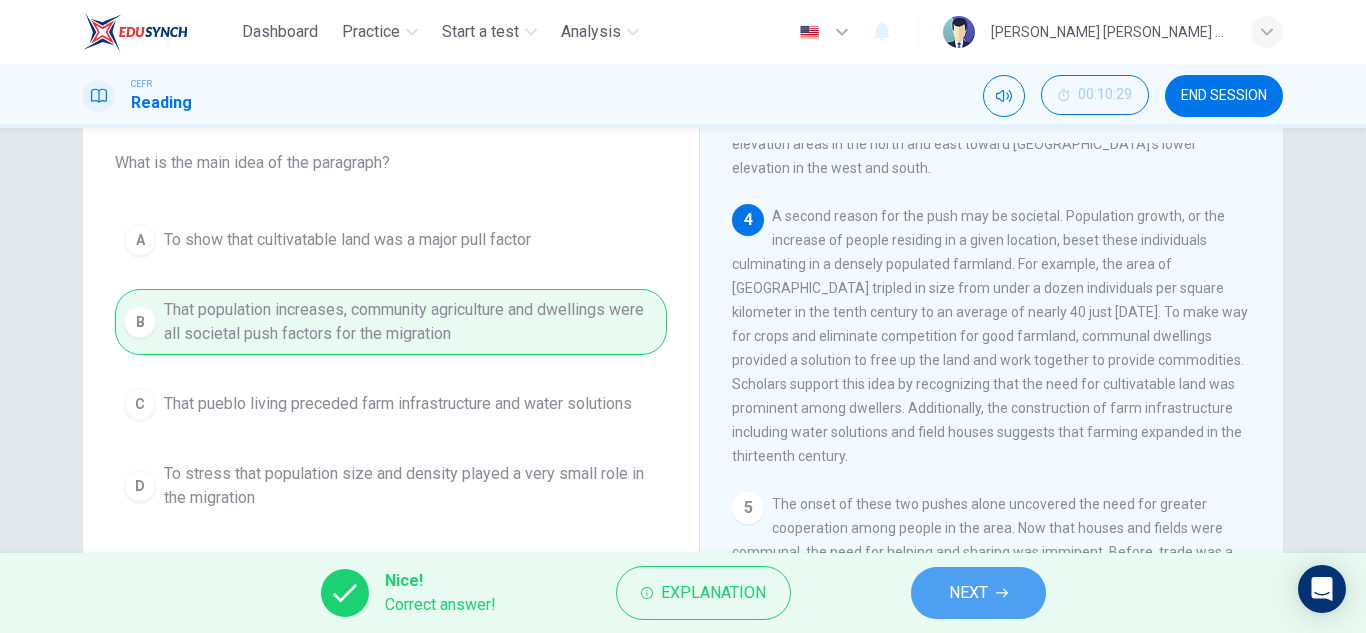 click on "NEXT" at bounding box center (968, 593) 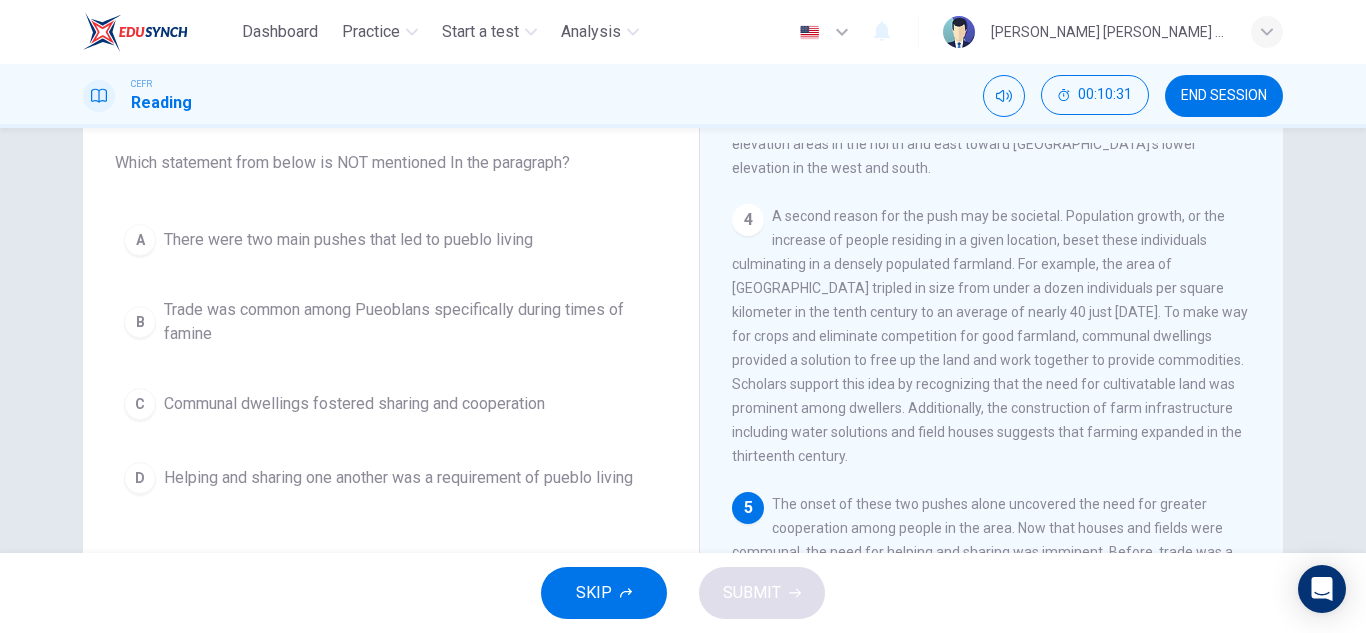 scroll, scrollTop: 617, scrollLeft: 0, axis: vertical 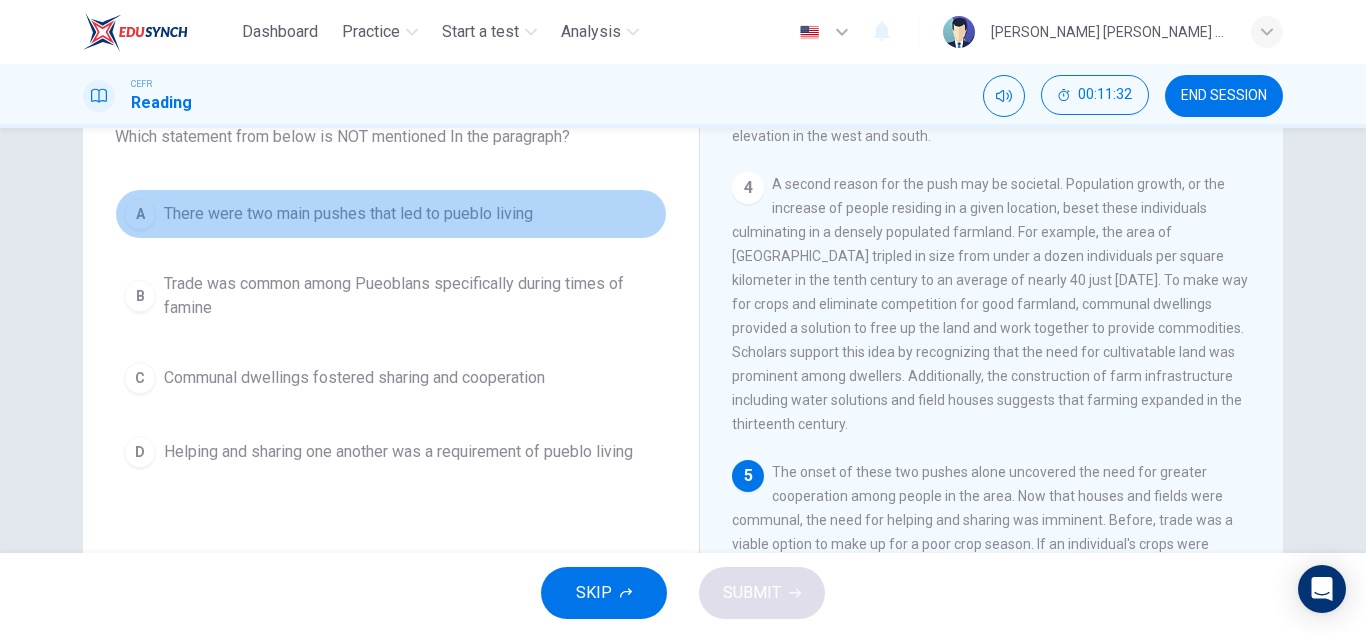 click on "There were two main pushes that led to pueblo living" at bounding box center (348, 214) 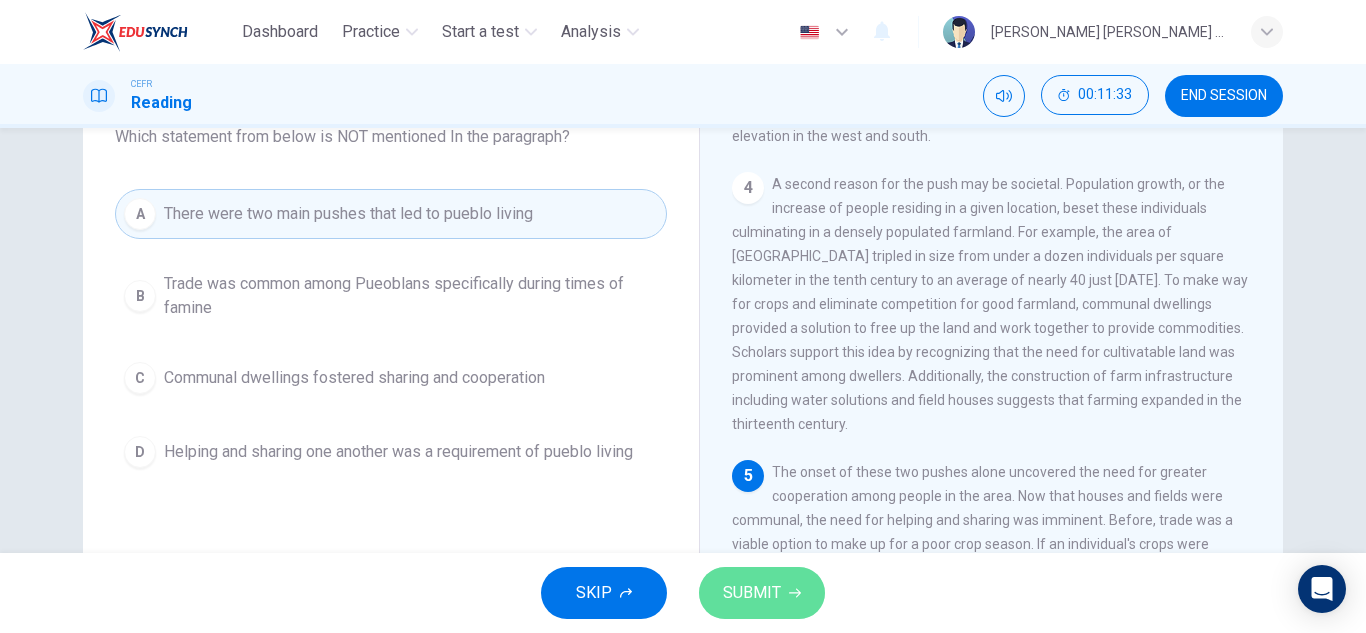 click on "SUBMIT" at bounding box center (762, 593) 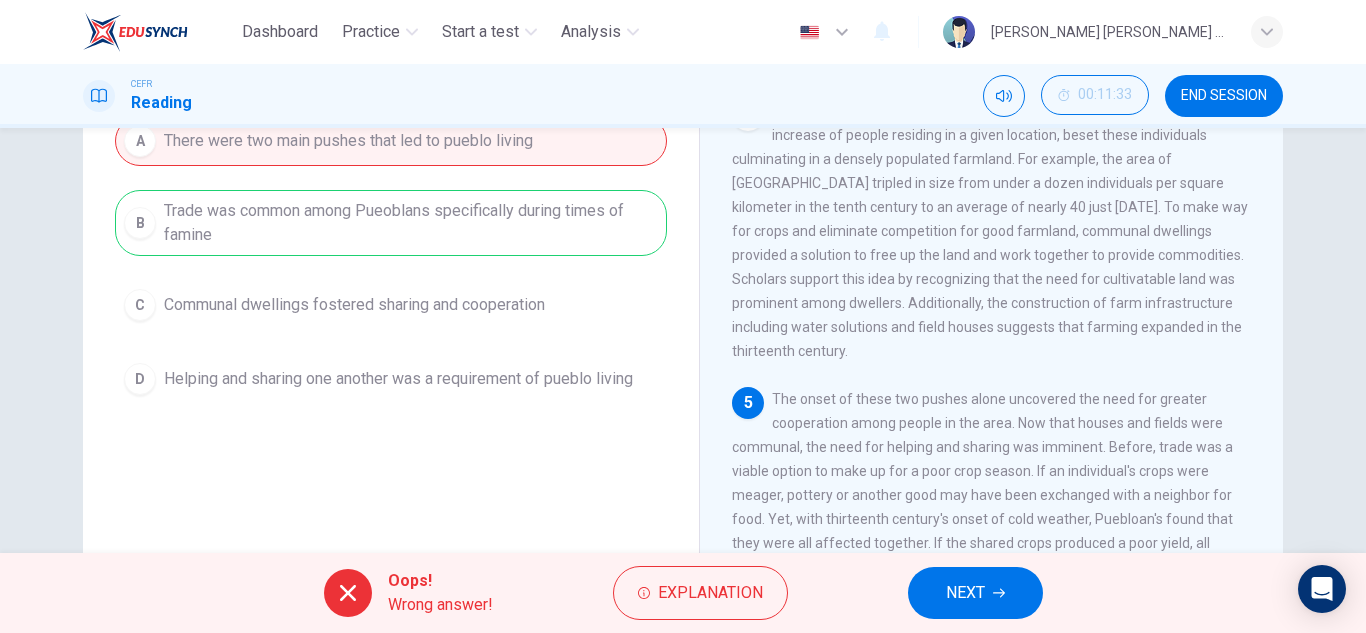 scroll, scrollTop: 213, scrollLeft: 0, axis: vertical 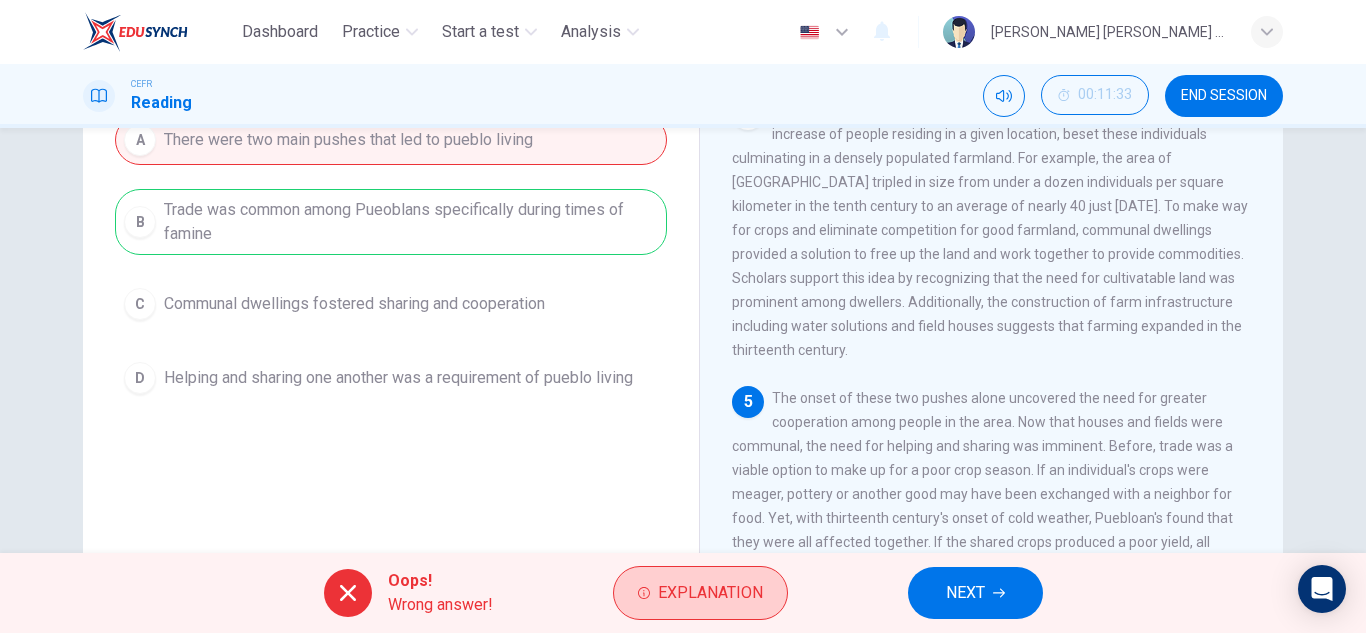 click on "Explanation" at bounding box center (700, 593) 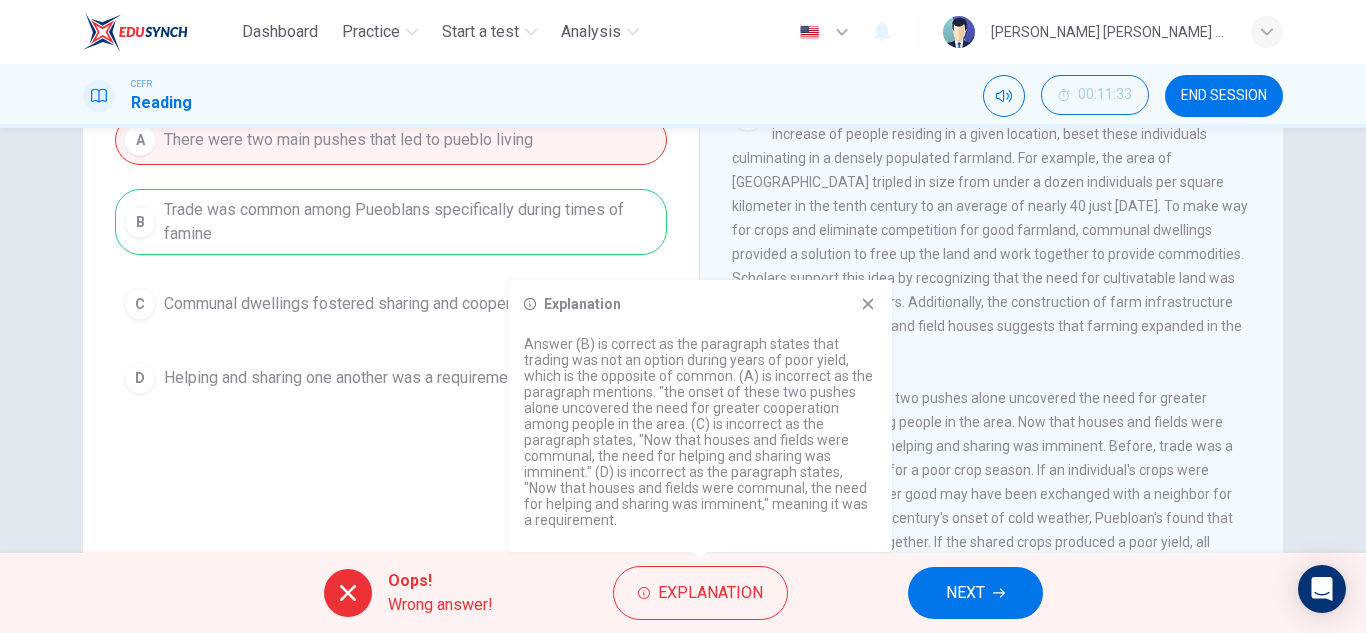 click 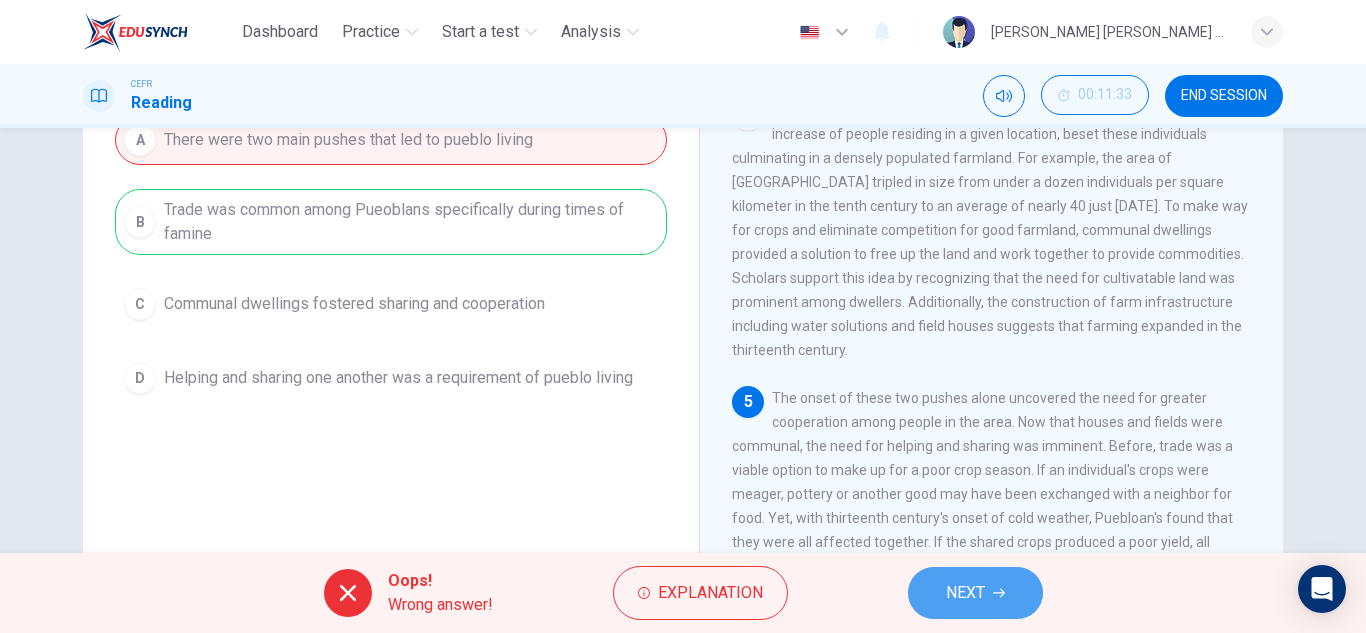 click on "NEXT" at bounding box center (975, 593) 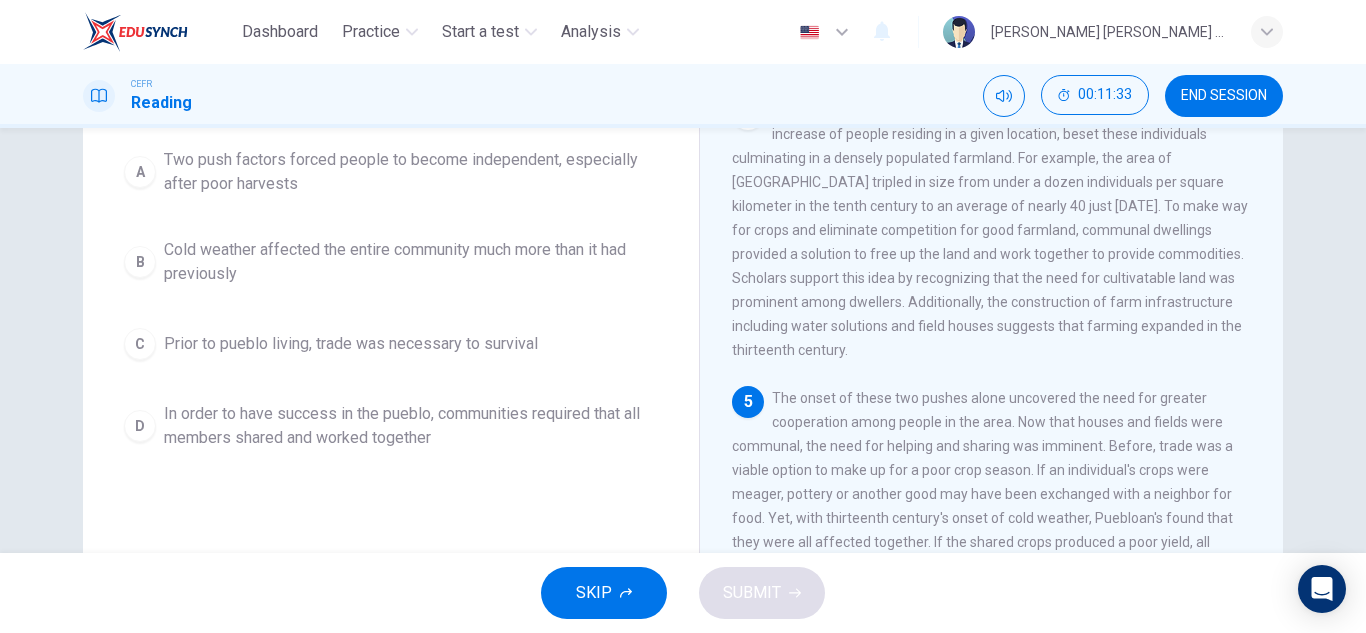 scroll, scrollTop: 237, scrollLeft: 0, axis: vertical 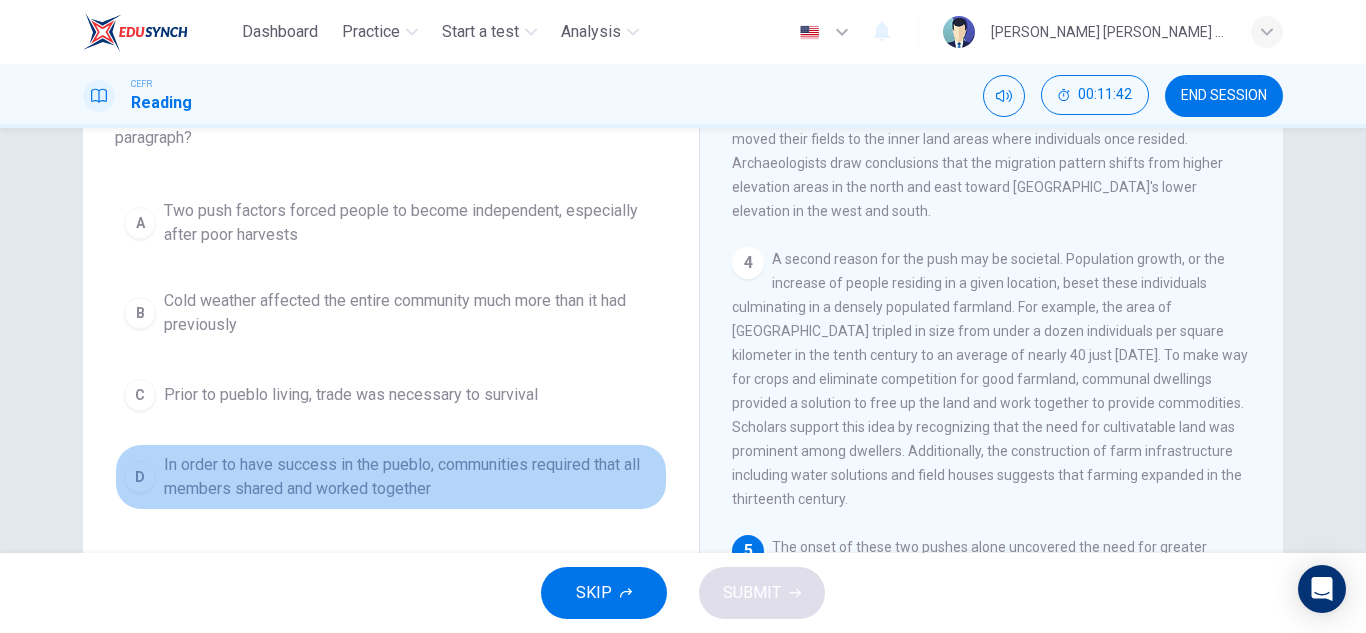 click on "In order to have success in the pueblo, communities required that all members shared and worked together" at bounding box center [411, 477] 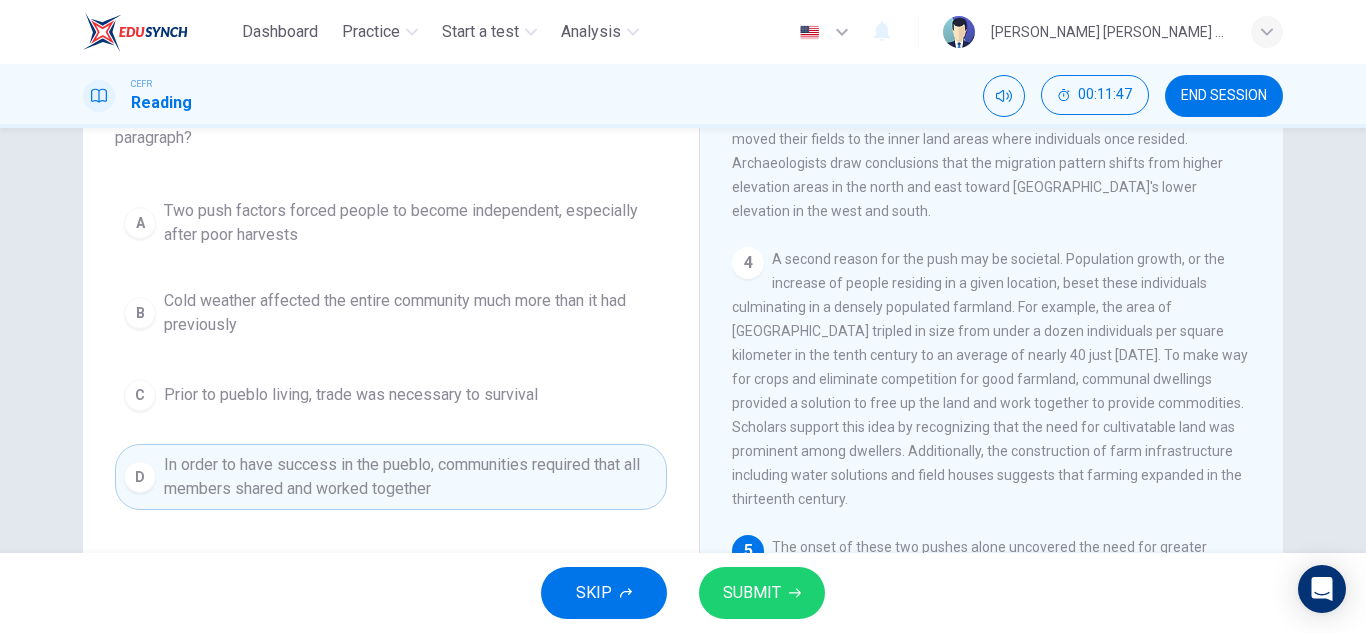 click on "SUBMIT" at bounding box center [752, 593] 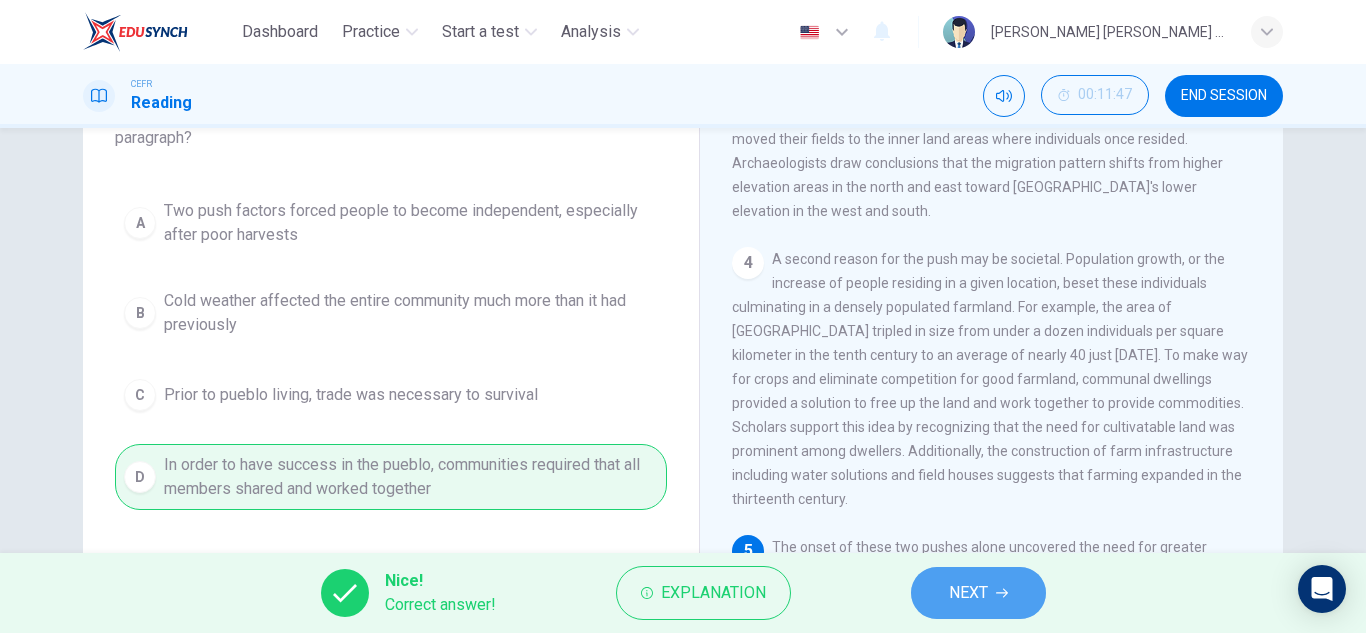click on "NEXT" at bounding box center (968, 593) 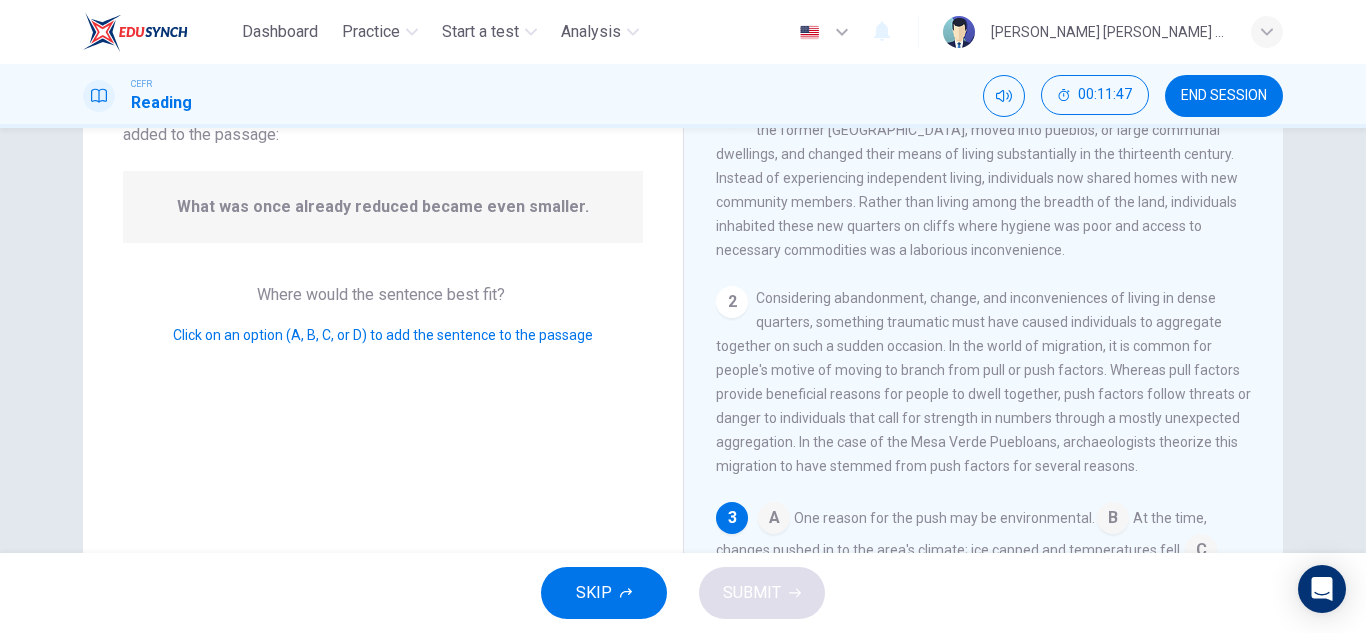 scroll, scrollTop: 249, scrollLeft: 0, axis: vertical 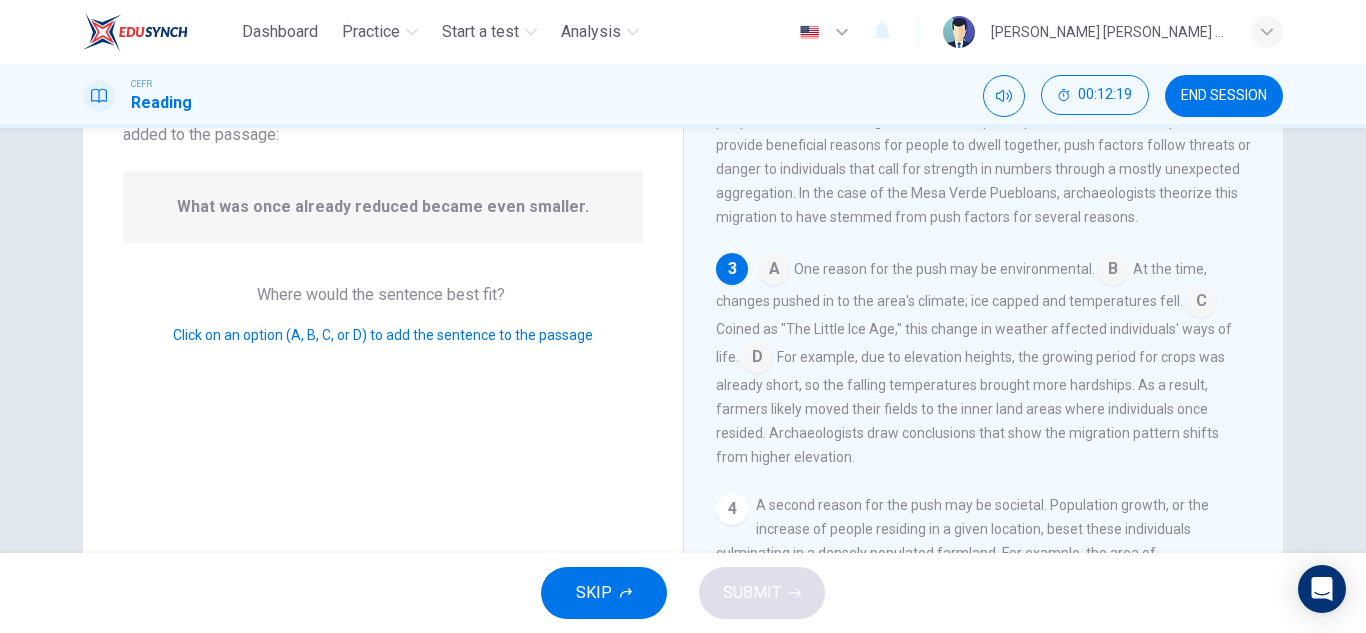 click at bounding box center (757, 359) 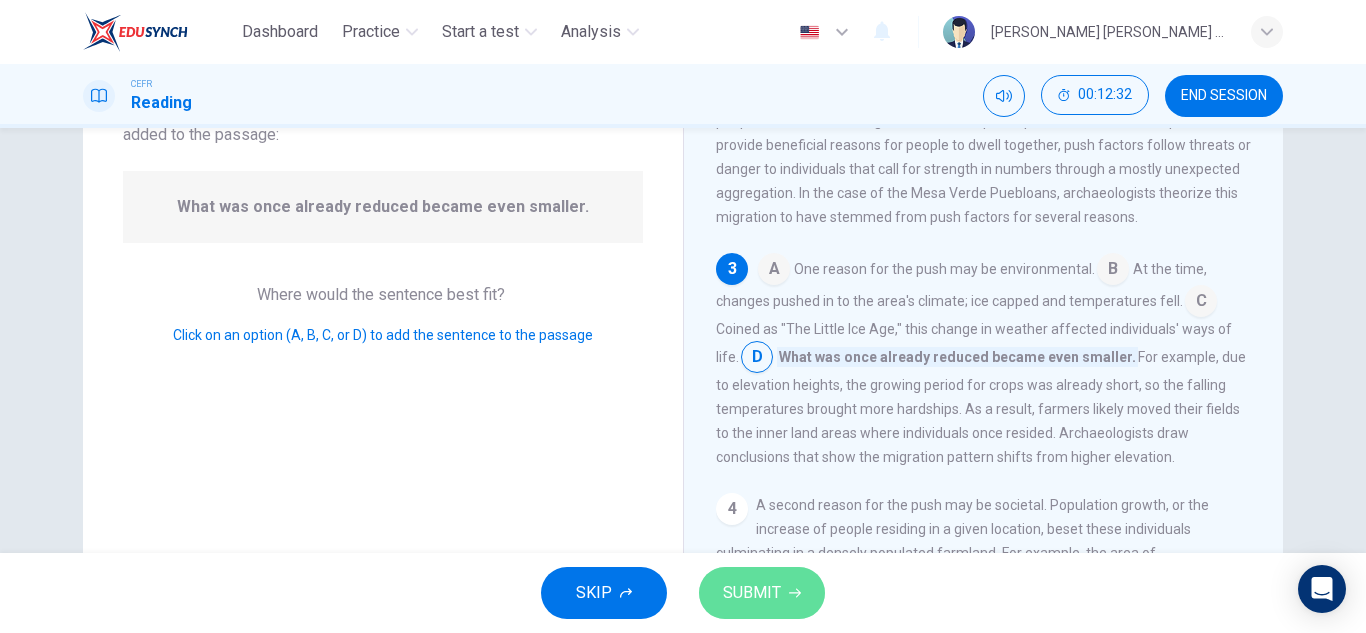 click on "SUBMIT" at bounding box center [752, 593] 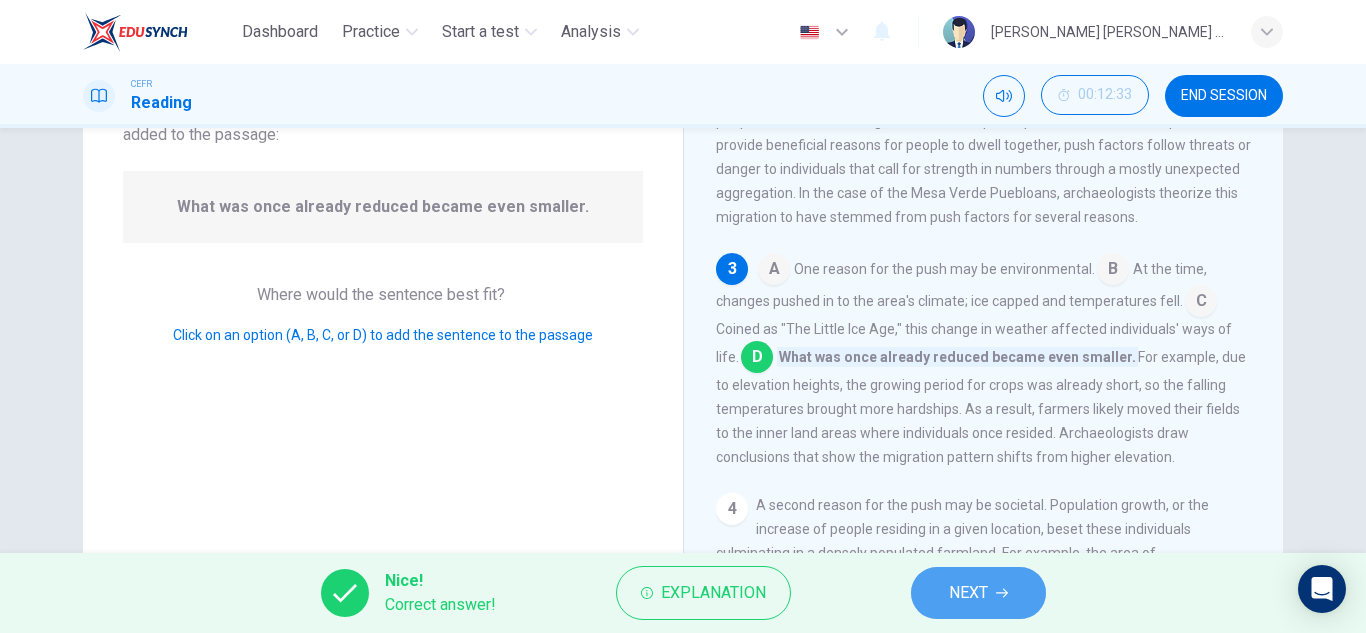click on "NEXT" at bounding box center [978, 593] 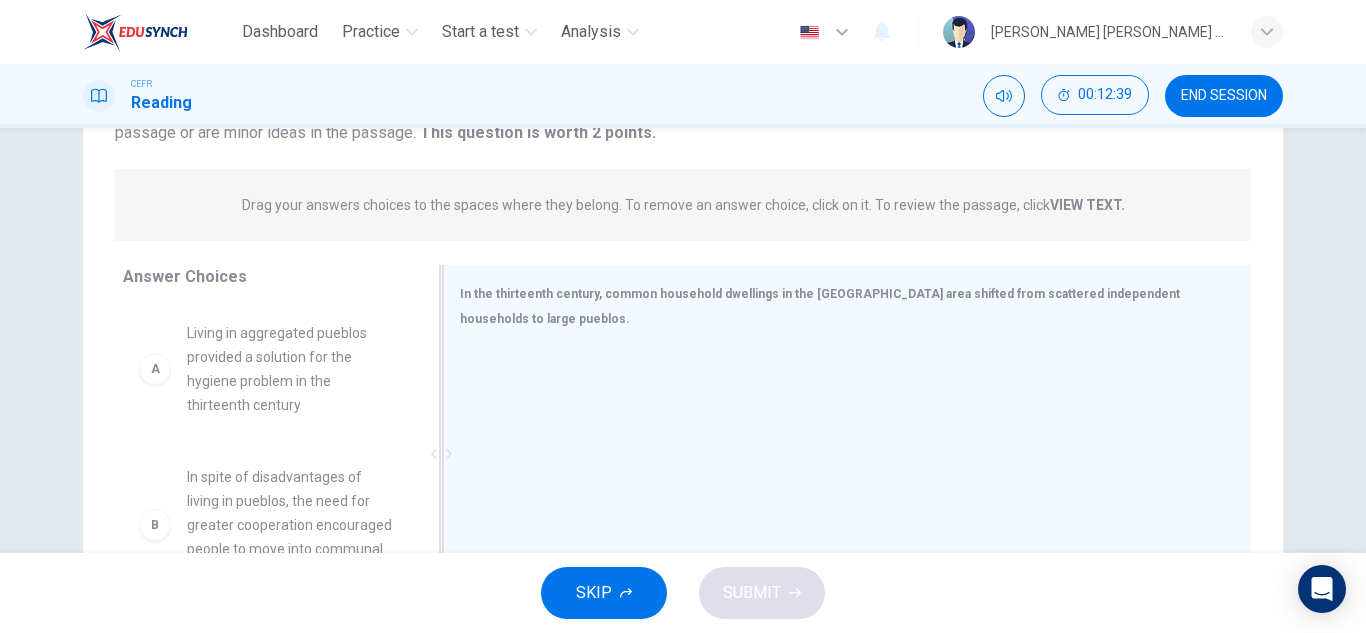 scroll, scrollTop: 209, scrollLeft: 0, axis: vertical 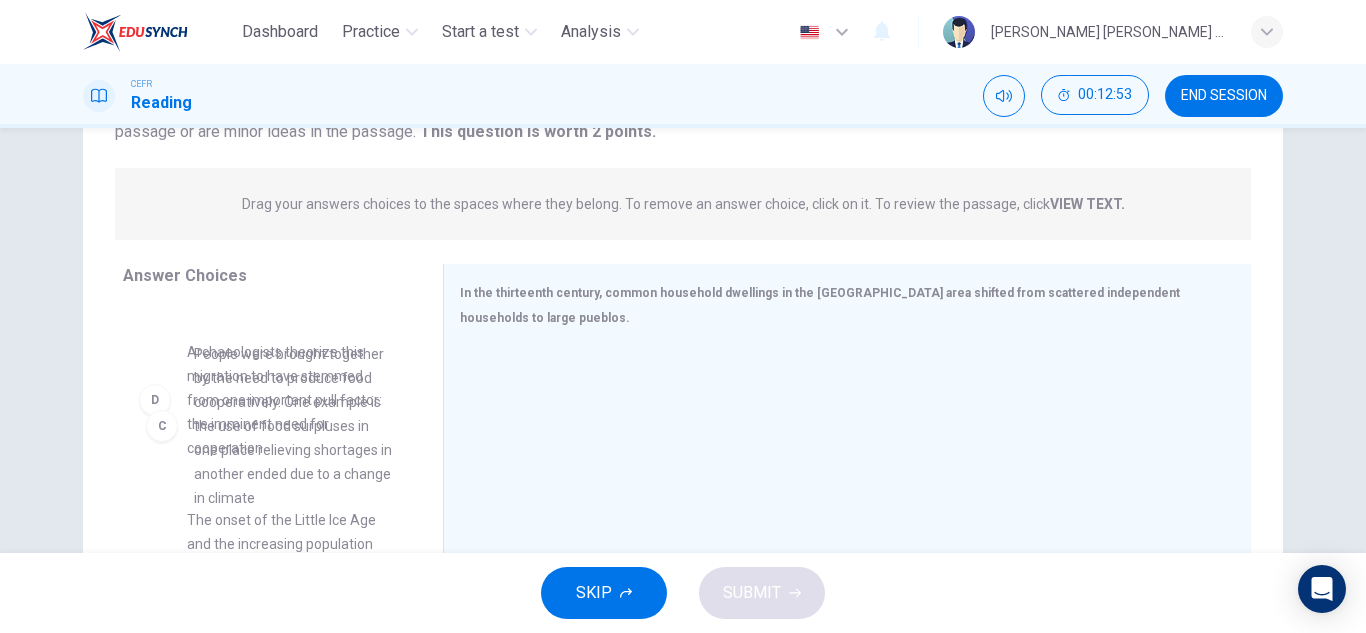 drag, startPoint x: 313, startPoint y: 447, endPoint x: 327, endPoint y: 449, distance: 14.142136 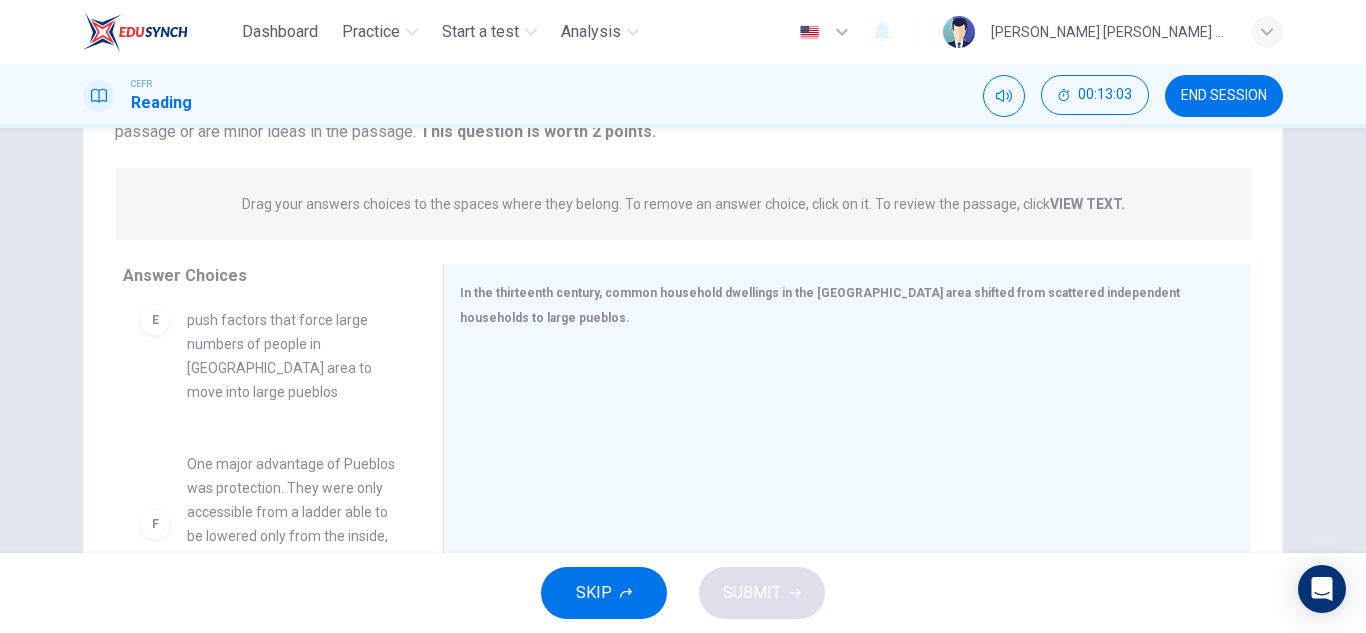 scroll, scrollTop: 780, scrollLeft: 0, axis: vertical 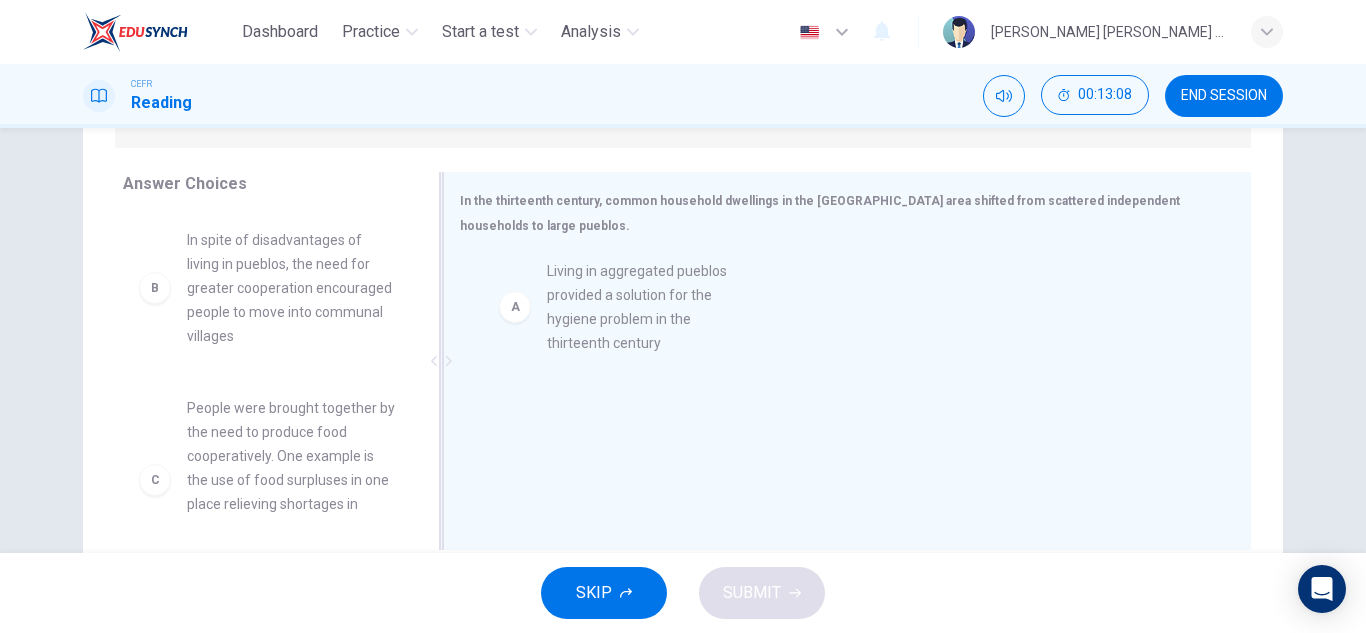 drag, startPoint x: 278, startPoint y: 269, endPoint x: 650, endPoint y: 300, distance: 373.28943 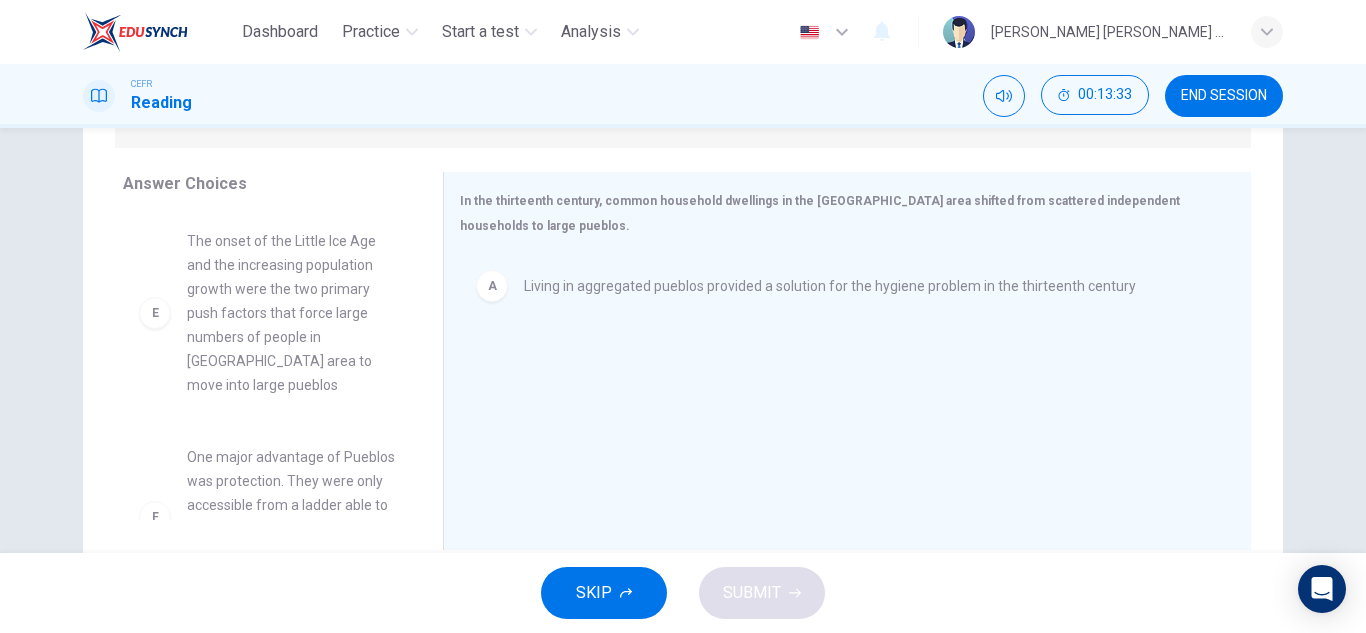 scroll, scrollTop: 636, scrollLeft: 0, axis: vertical 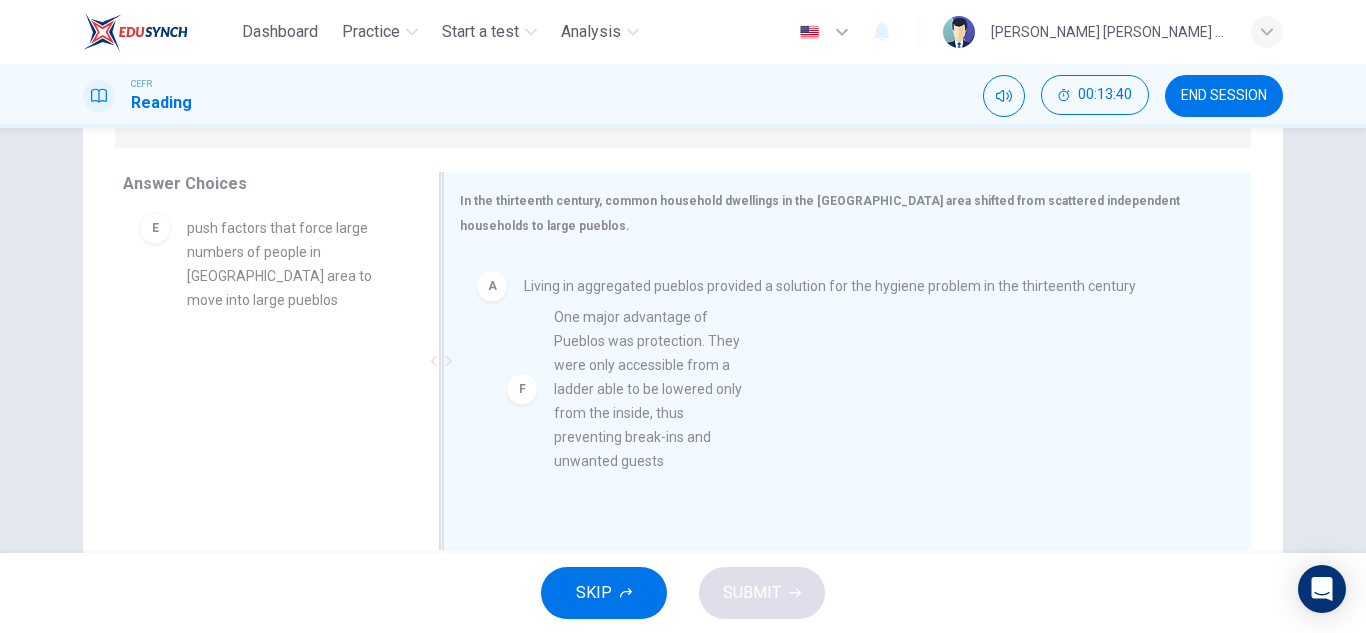 drag, startPoint x: 319, startPoint y: 420, endPoint x: 713, endPoint y: 363, distance: 398.10175 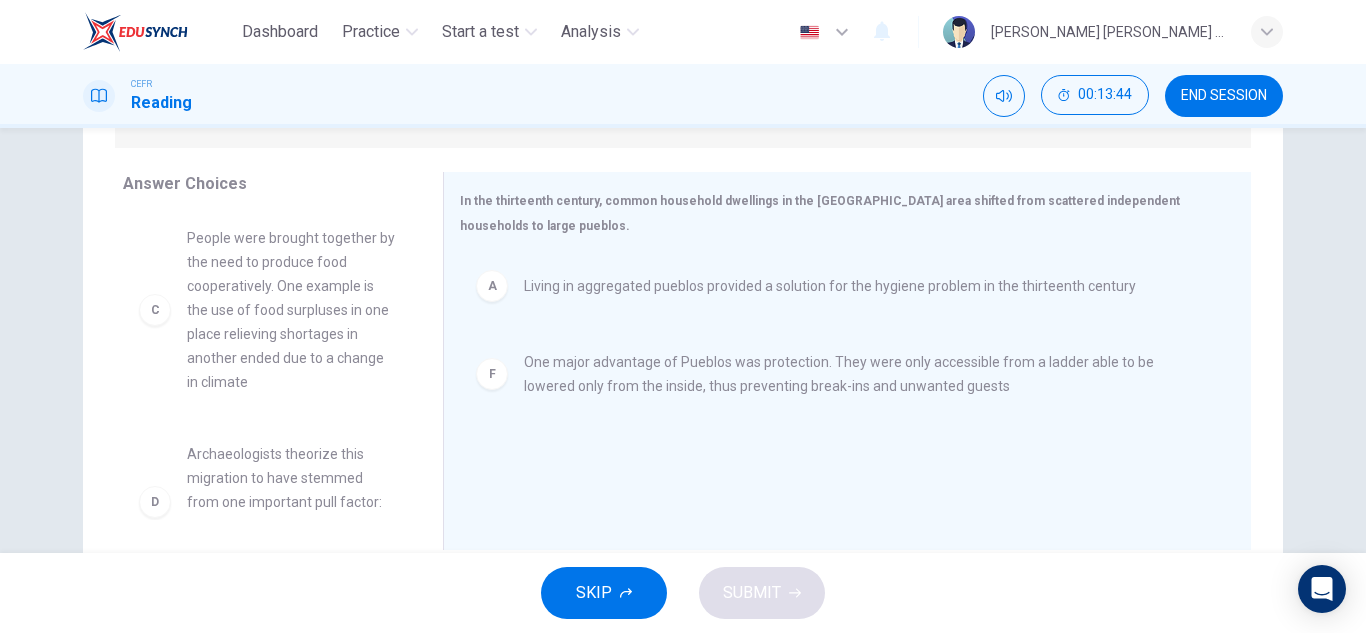 scroll, scrollTop: 171, scrollLeft: 0, axis: vertical 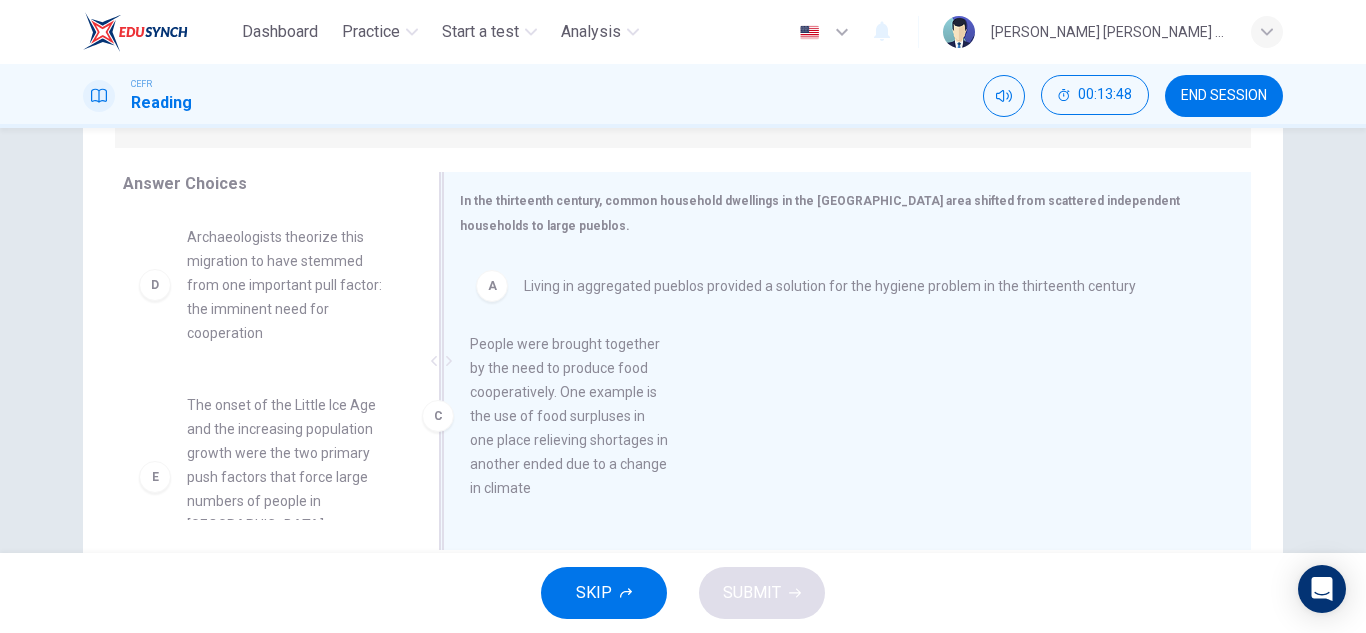 drag, startPoint x: 324, startPoint y: 354, endPoint x: 627, endPoint y: 449, distance: 317.5437 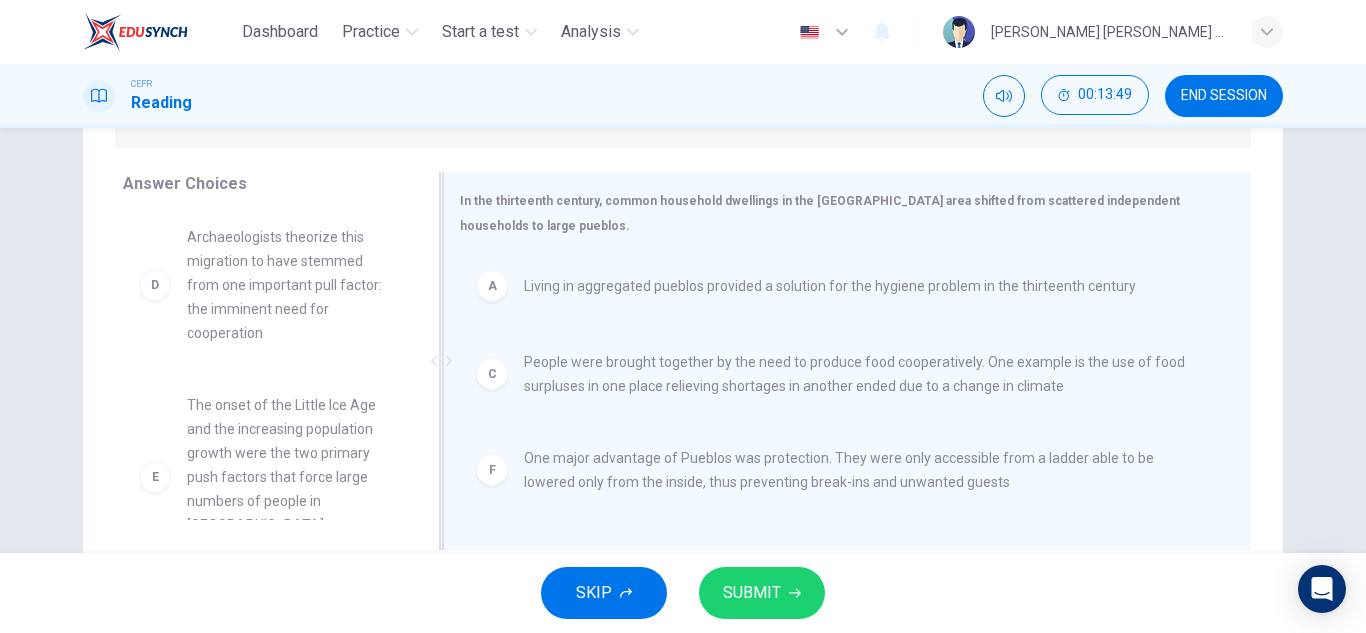 scroll, scrollTop: 350, scrollLeft: 0, axis: vertical 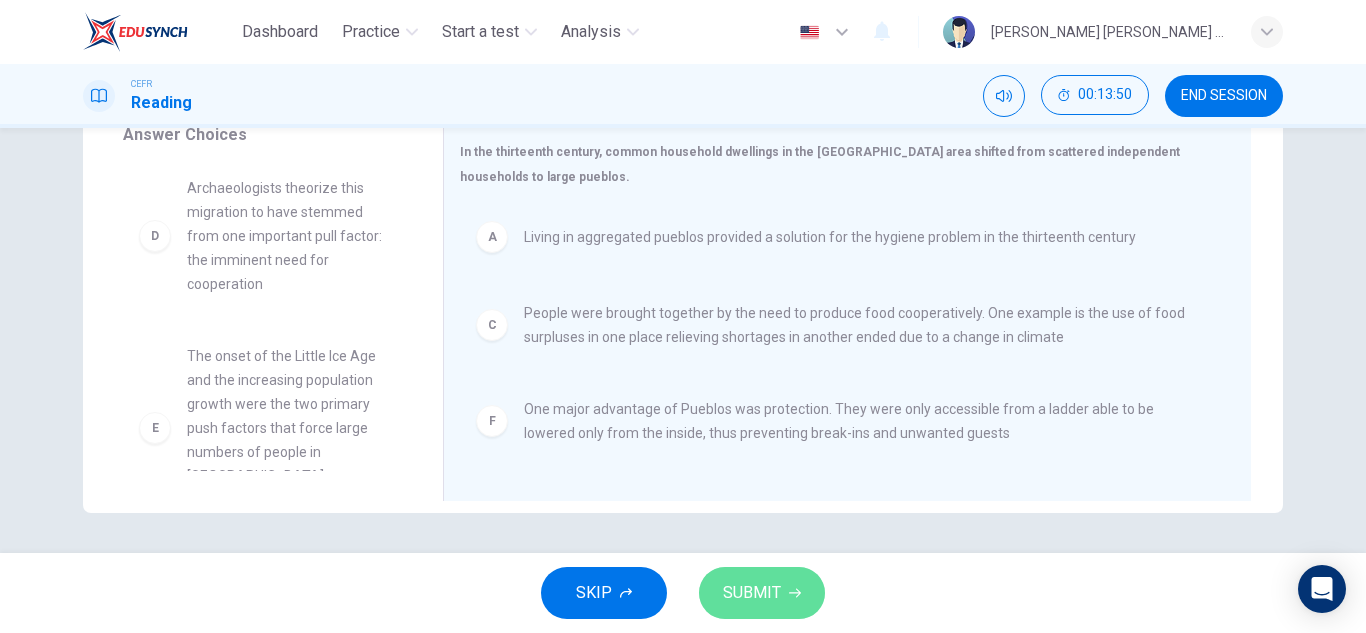 click on "SUBMIT" at bounding box center [762, 593] 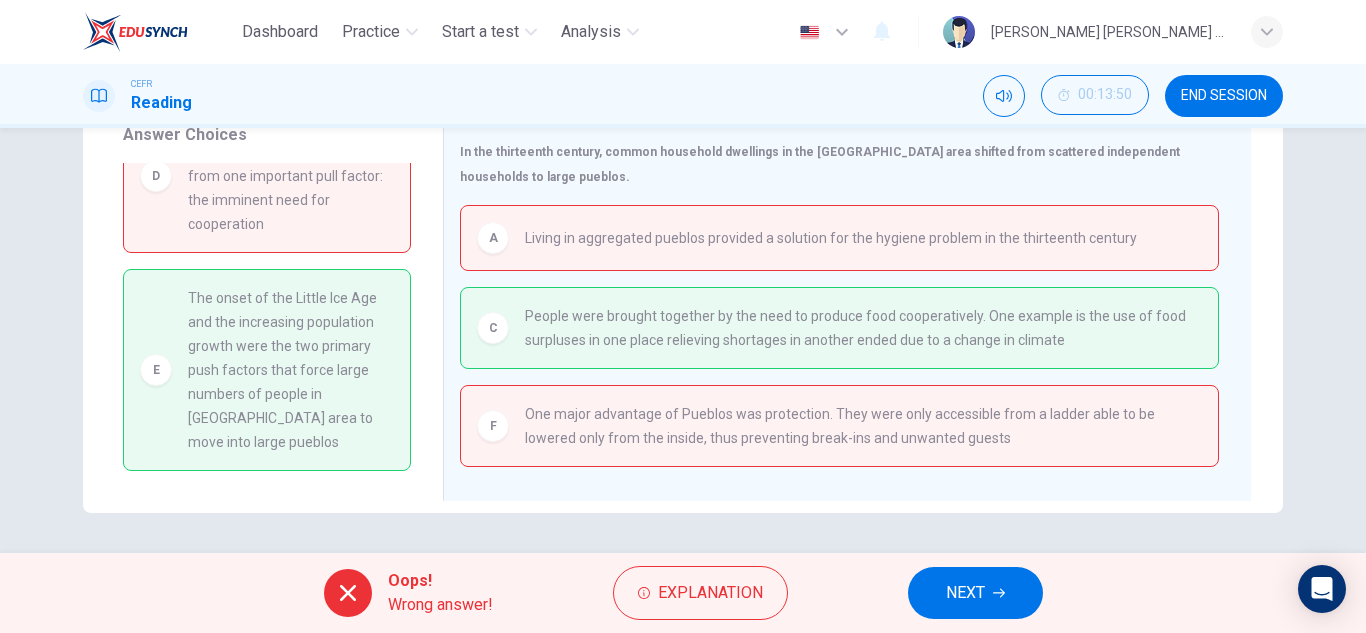 scroll, scrollTop: 0, scrollLeft: 0, axis: both 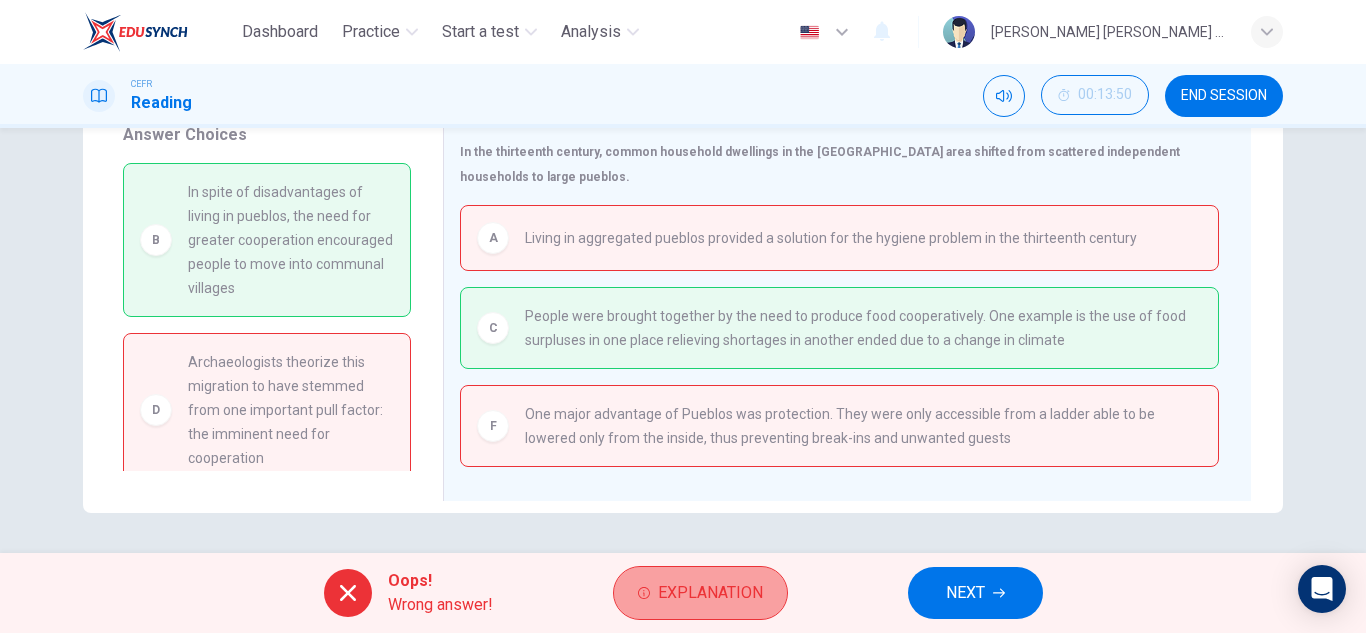 click on "Explanation" at bounding box center [700, 593] 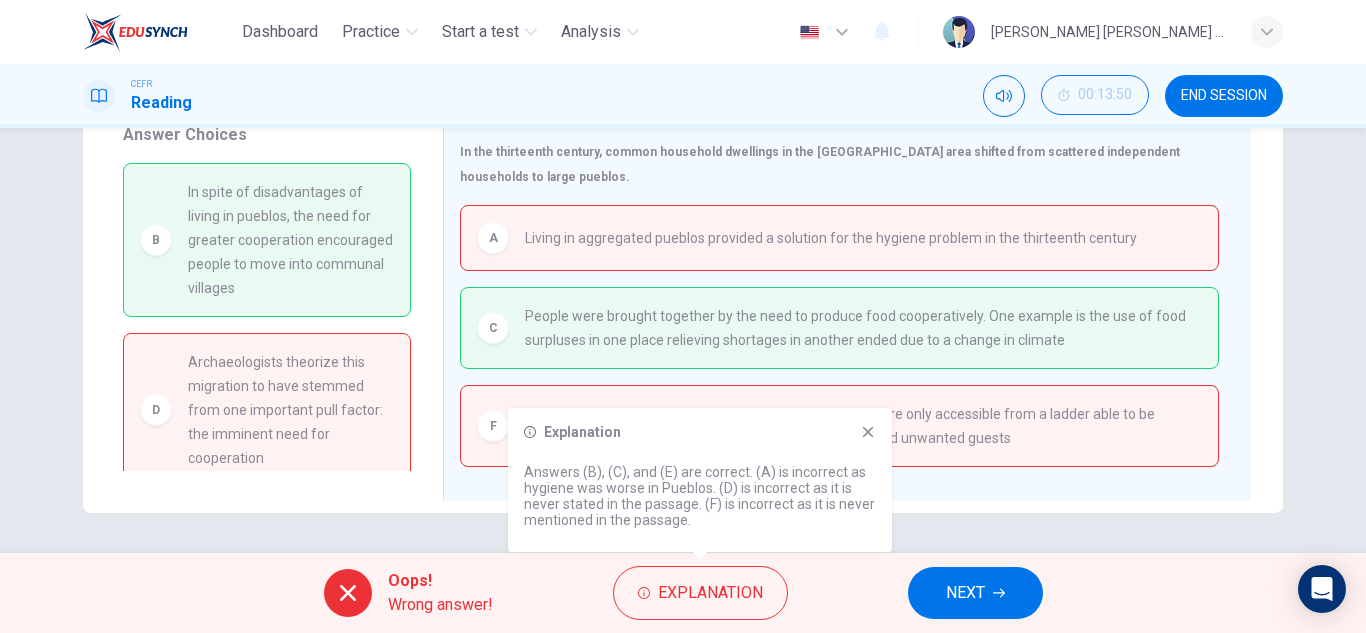 click 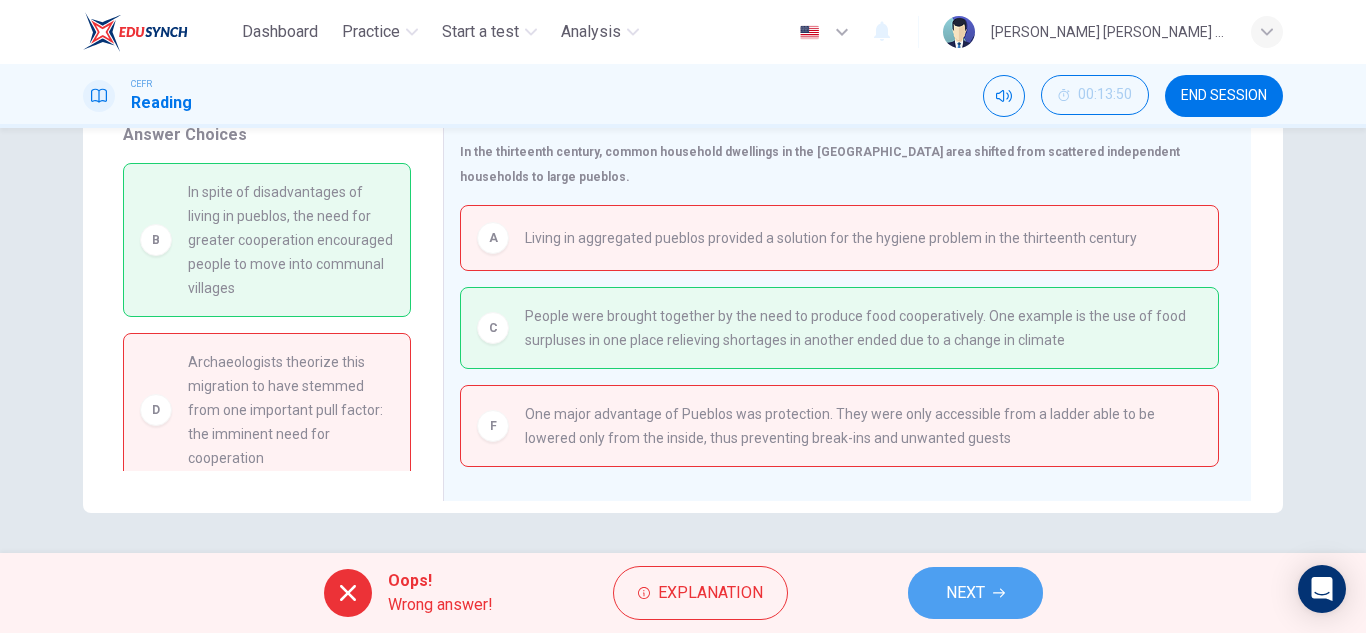 click on "NEXT" at bounding box center (965, 593) 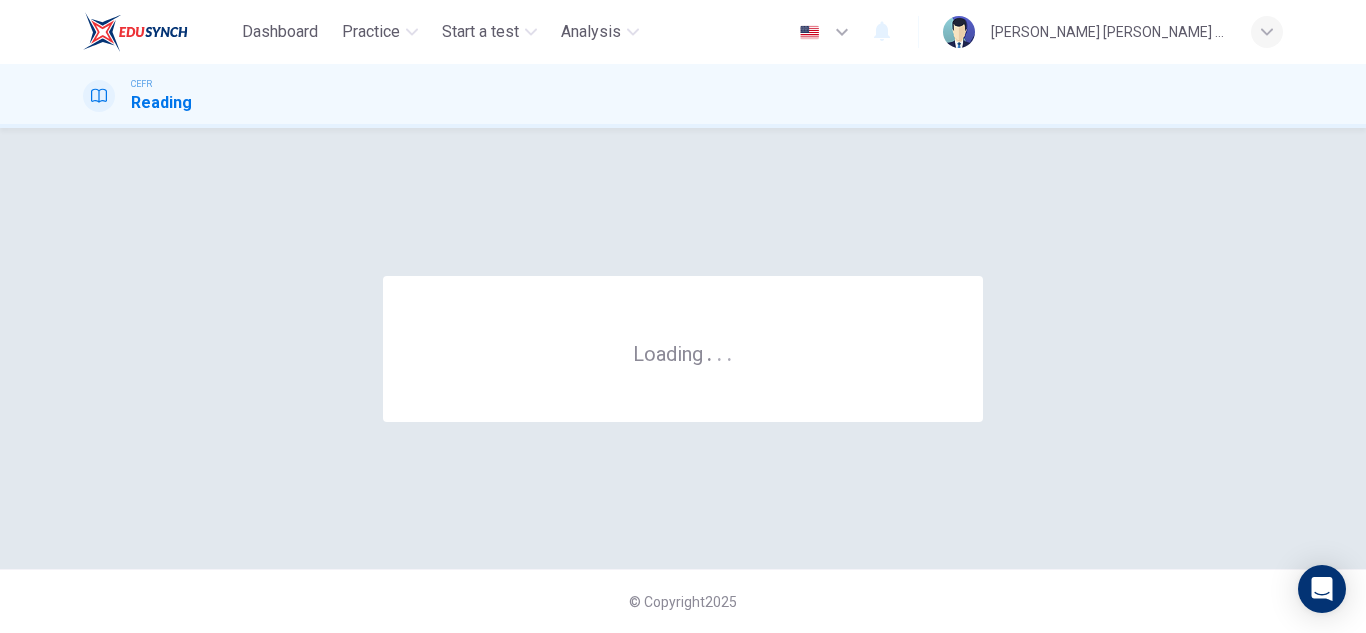 scroll, scrollTop: 0, scrollLeft: 0, axis: both 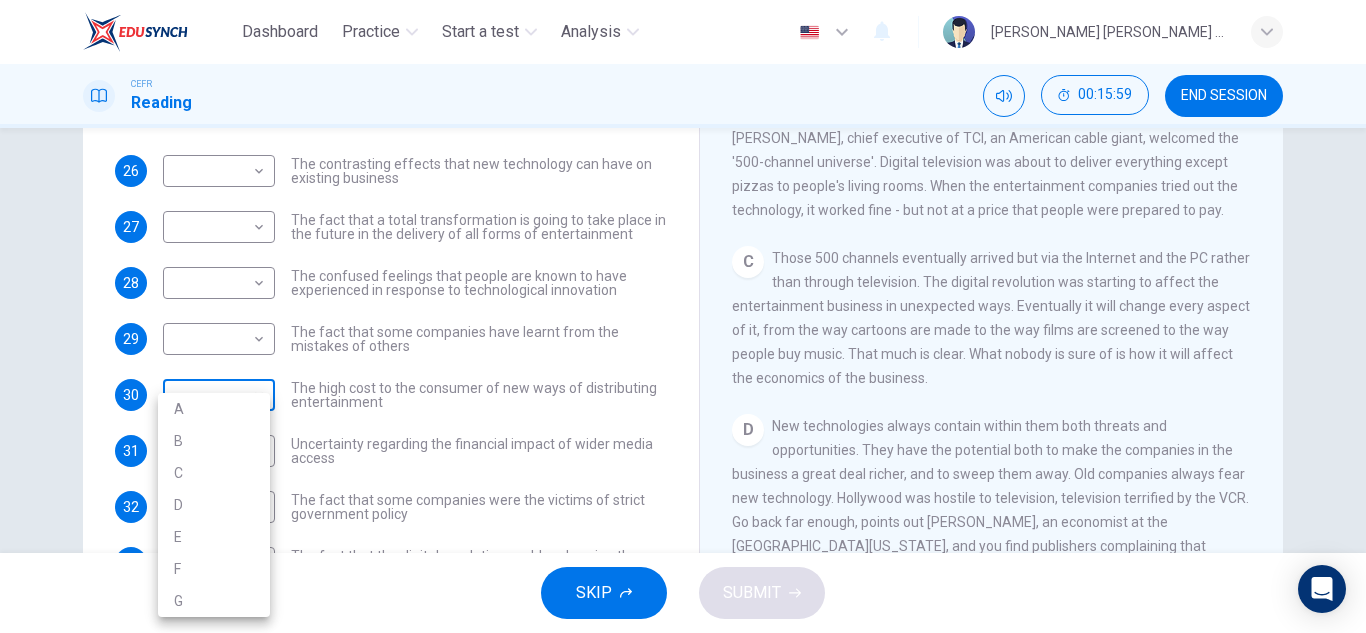 click on "Dashboard Practice Start a test Analysis English en ​ [PERSON_NAME] [PERSON_NAME] [PERSON_NAME] CEFR Reading 00:15:59 END SESSION Questions 26 - 33 The Reading Passage has 7 paragraphs  A-G .
Which paragraph mentions the following?
Write the appropriate letters  (A-G)  in the boxes below.
NB  Some of the paragraphs will be used  more than once. 26 ​ ​ The contrasting effects that new technology can have on existing business 27 ​ ​ The fact that a total transformation is going to take place in the future in the delivery of all forms of entertainment 28 ​ ​ The confused feelings that people are known to have experienced in response to technological innovation 29 ​ ​ The fact that some companies have learnt from the mistakes of others 30 ​ ​ The high cost to the consumer of new ways of distributing entertainment 31 ​ ​ Uncertainty regarding the financial impact of wider media access 32 ​ ​ The fact that some companies were the victims of strict government policy 33 ​ ​ Wheel of Fortune A B C" at bounding box center [683, 316] 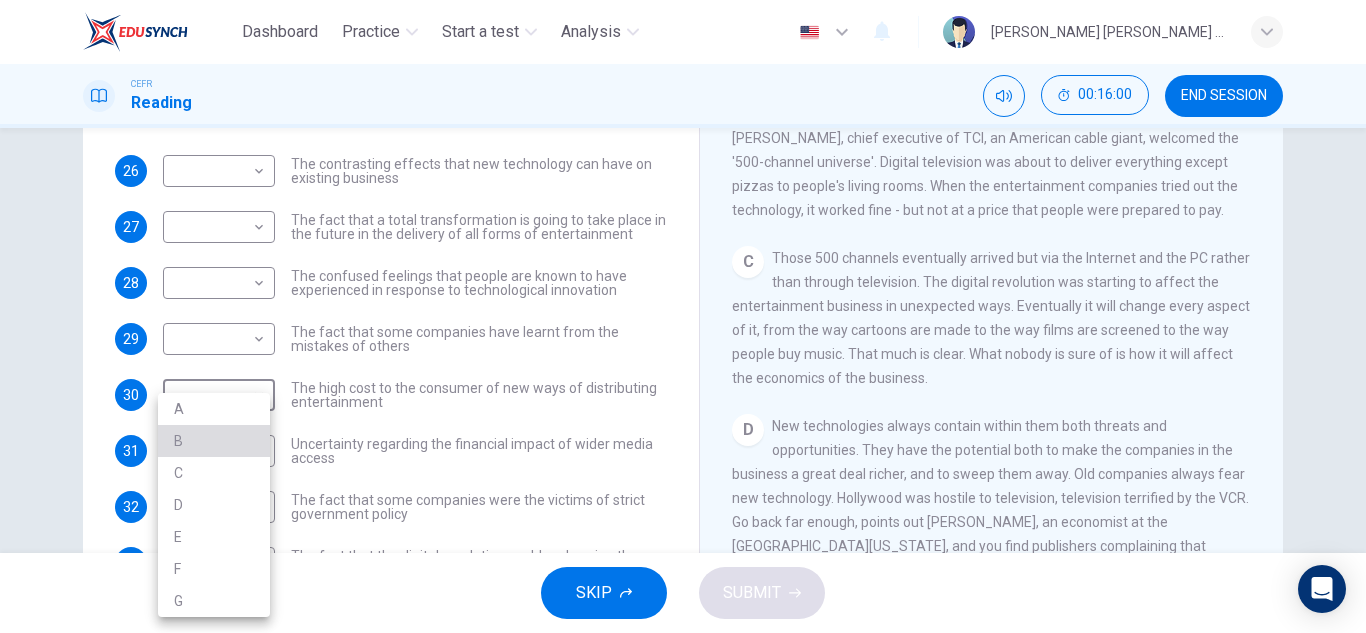 click on "B" at bounding box center [214, 441] 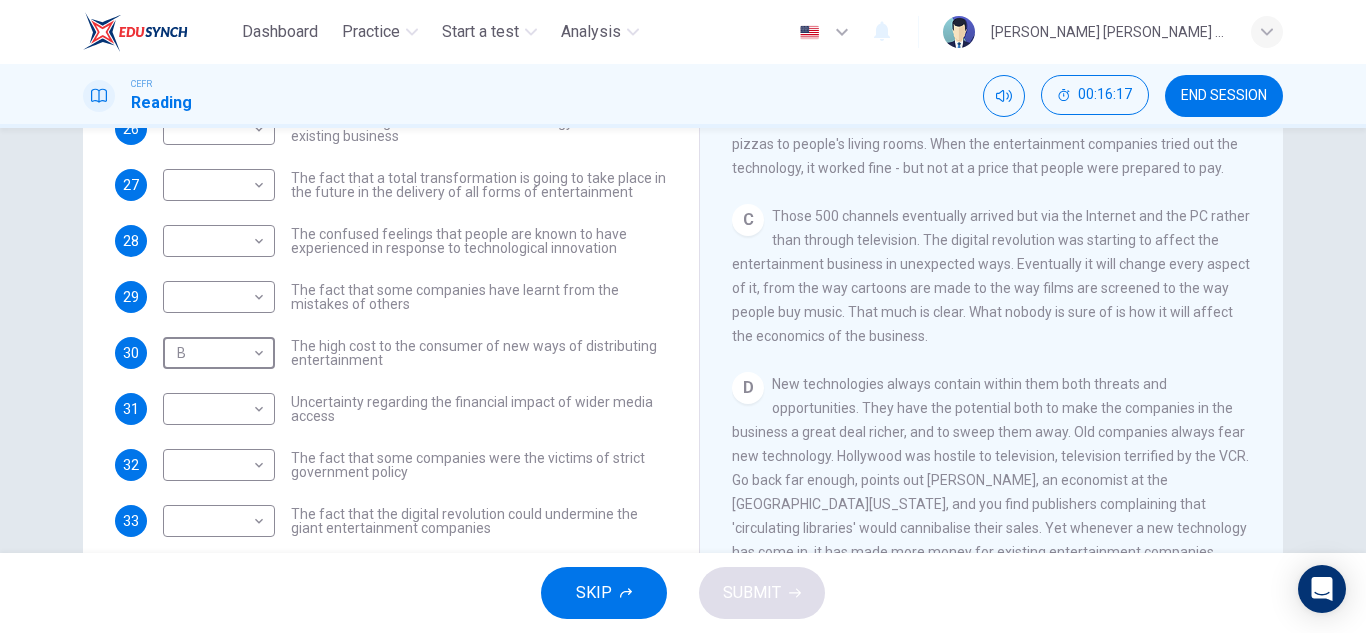 scroll, scrollTop: 287, scrollLeft: 0, axis: vertical 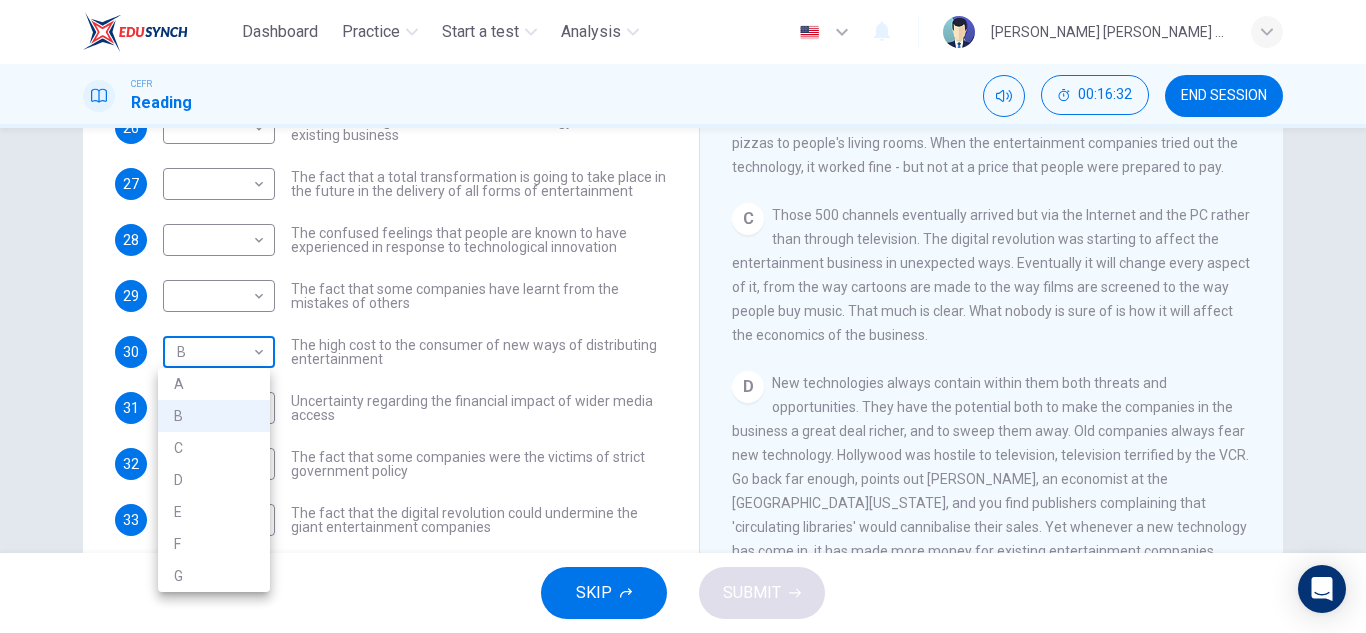 click on "Dashboard Practice Start a test Analysis English en ​ [PERSON_NAME] [PERSON_NAME] [PERSON_NAME] CEFR Reading 00:16:32 END SESSION Questions 26 - 33 The Reading Passage has 7 paragraphs  A-G .
Which paragraph mentions the following?
Write the appropriate letters  (A-G)  in the boxes below.
NB  Some of the paragraphs will be used  more than once. 26 ​ ​ The contrasting effects that new technology can have on existing business 27 ​ ​ The fact that a total transformation is going to take place in the future in the delivery of all forms of entertainment 28 ​ ​ The confused feelings that people are known to have experienced in response to technological innovation 29 ​ ​ The fact that some companies have learnt from the mistakes of others 30 B B ​ The high cost to the consumer of new ways of distributing entertainment 31 ​ ​ Uncertainty regarding the financial impact of wider media access 32 ​ ​ The fact that some companies were the victims of strict government policy 33 ​ ​ Wheel of Fortune A B C" at bounding box center [683, 316] 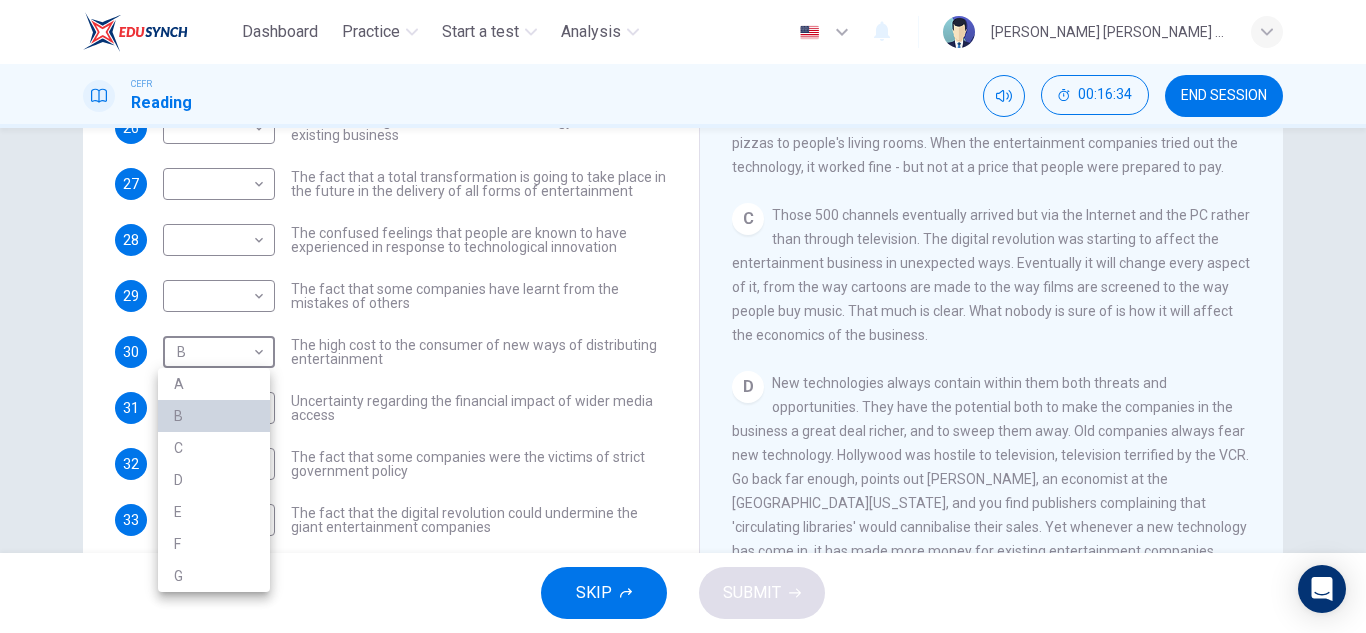 click on "B" at bounding box center [214, 416] 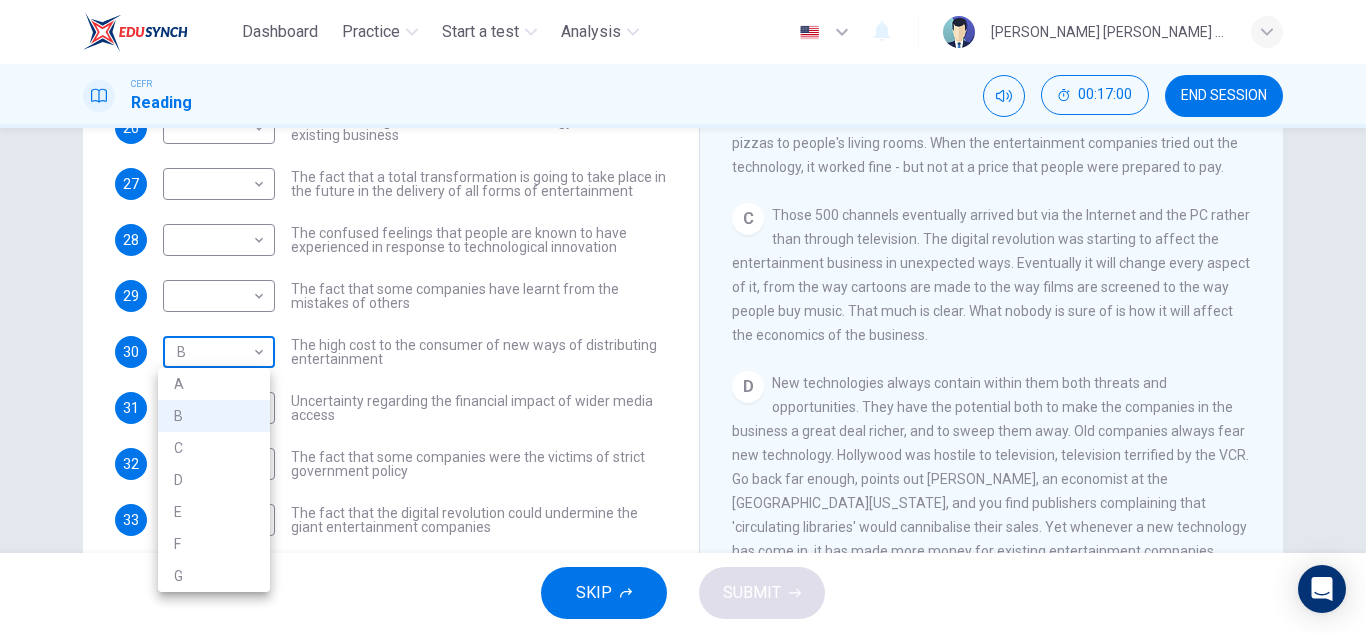 click on "Dashboard Practice Start a test Analysis English en ​ [PERSON_NAME] [PERSON_NAME] [PERSON_NAME] CEFR Reading 00:17:00 END SESSION Questions 26 - 33 The Reading Passage has 7 paragraphs  A-G .
Which paragraph mentions the following?
Write the appropriate letters  (A-G)  in the boxes below.
NB  Some of the paragraphs will be used  more than once. 26 ​ ​ The contrasting effects that new technology can have on existing business 27 ​ ​ The fact that a total transformation is going to take place in the future in the delivery of all forms of entertainment 28 ​ ​ The confused feelings that people are known to have experienced in response to technological innovation 29 ​ ​ The fact that some companies have learnt from the mistakes of others 30 B B ​ The high cost to the consumer of new ways of distributing entertainment 31 ​ ​ Uncertainty regarding the financial impact of wider media access 32 ​ ​ The fact that some companies were the victims of strict government policy 33 ​ ​ Wheel of Fortune A B C" at bounding box center [683, 316] 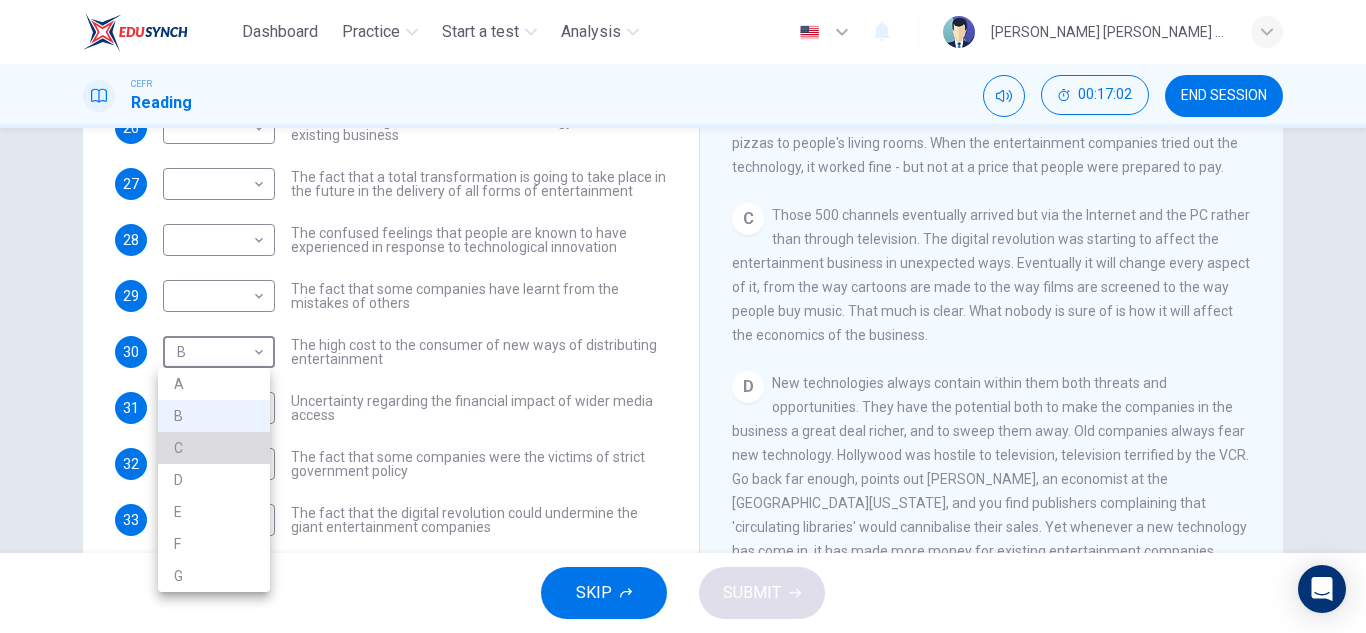 click on "C" at bounding box center [214, 448] 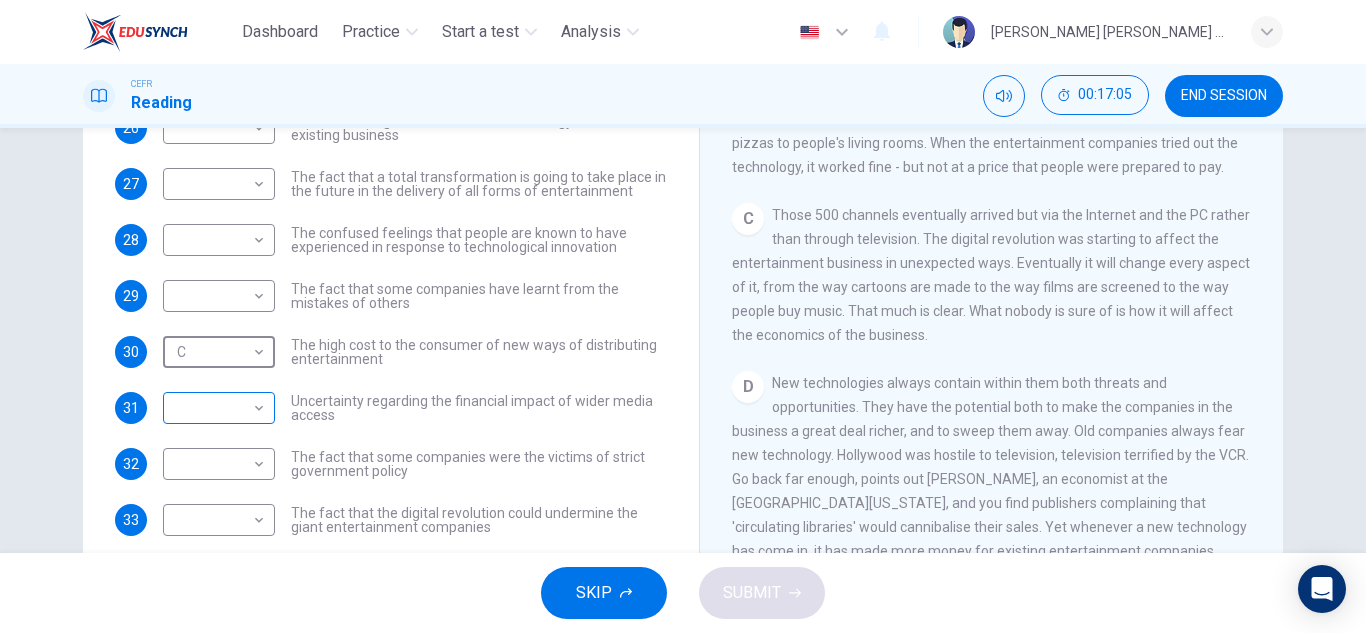 click on "Dashboard Practice Start a test Analysis English en ​ [PERSON_NAME] [PERSON_NAME] [PERSON_NAME] CEFR Reading 00:17:05 END SESSION Questions 26 - 33 The Reading Passage has 7 paragraphs  A-G .
Which paragraph mentions the following?
Write the appropriate letters  (A-G)  in the boxes below.
NB  Some of the paragraphs will be used  more than once. 26 ​ ​ The contrasting effects that new technology can have on existing business 27 ​ ​ The fact that a total transformation is going to take place in the future in the delivery of all forms of entertainment 28 ​ ​ The confused feelings that people are known to have experienced in response to technological innovation 29 ​ ​ The fact that some companies have learnt from the mistakes of others 30 C C ​ The high cost to the consumer of new ways of distributing entertainment 31 ​ ​ Uncertainty regarding the financial impact of wider media access 32 ​ ​ The fact that some companies were the victims of strict government policy 33 ​ ​ Wheel of Fortune A B C" at bounding box center [683, 316] 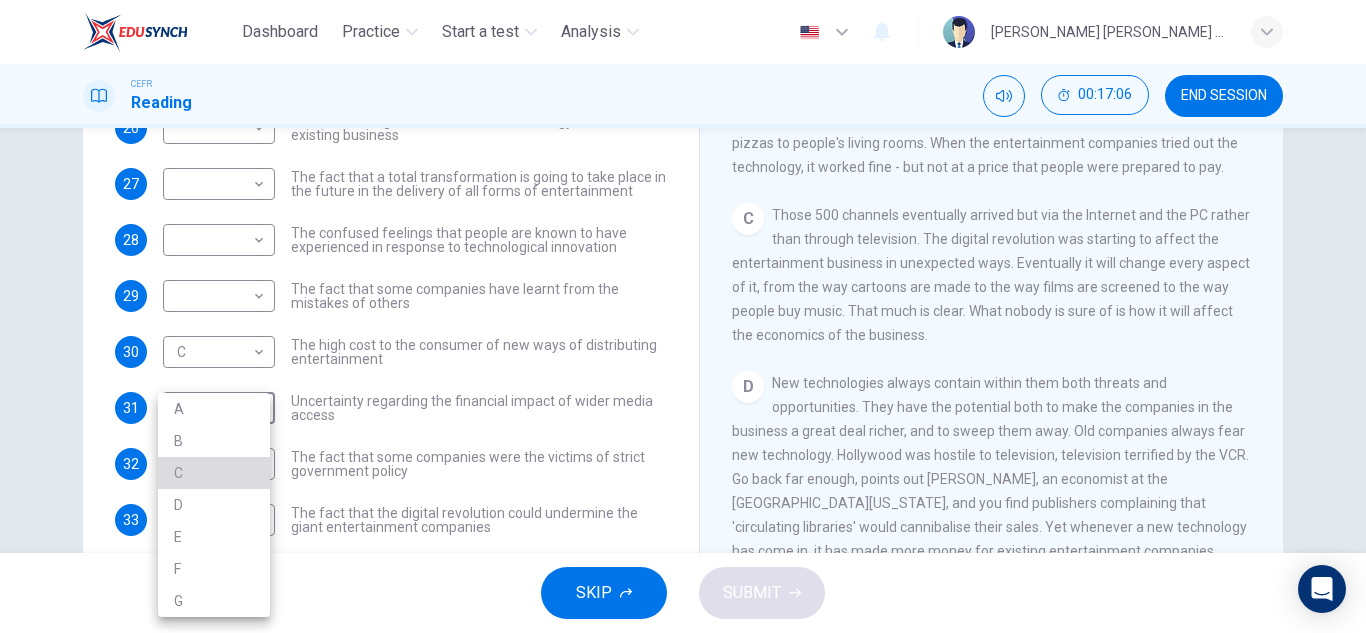 click on "C" at bounding box center [214, 473] 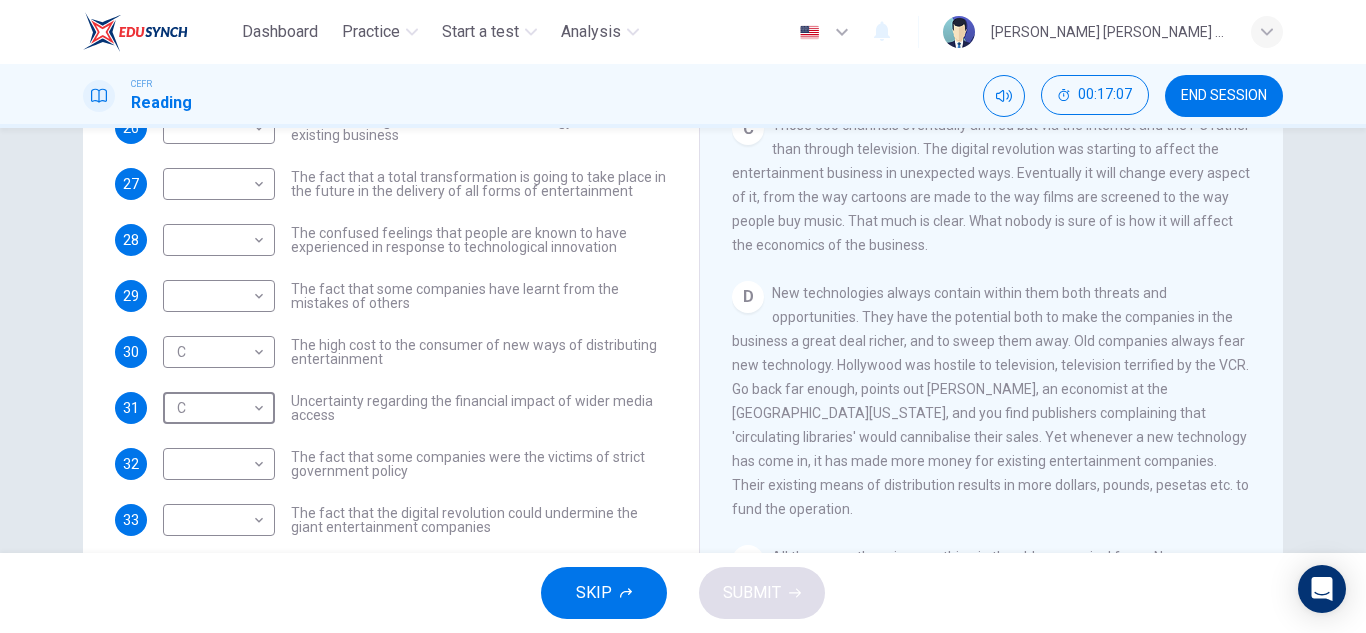 scroll, scrollTop: 615, scrollLeft: 0, axis: vertical 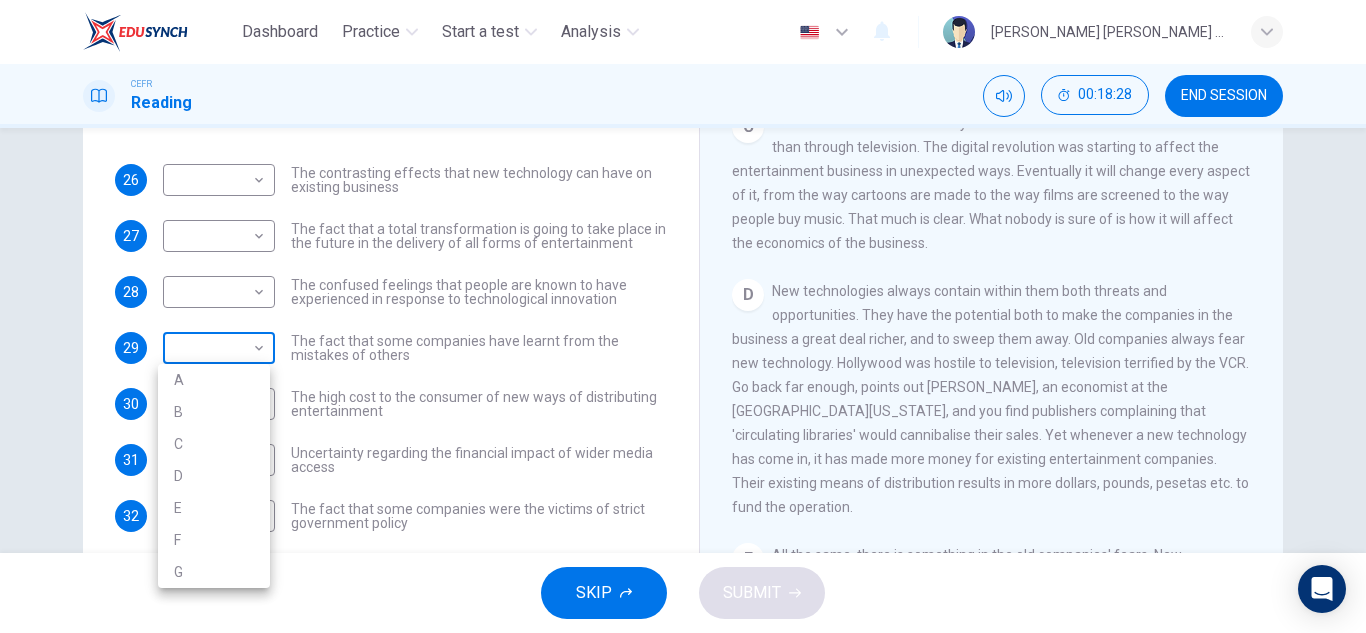 click on "Dashboard Practice Start a test Analysis English en ​ [PERSON_NAME] [PERSON_NAME] [PERSON_NAME] CEFR Reading 00:18:28 END SESSION Questions 26 - 33 The Reading Passage has 7 paragraphs  A-G .
Which paragraph mentions the following?
Write the appropriate letters  (A-G)  in the boxes below.
NB  Some of the paragraphs will be used  more than once. 26 ​ ​ The contrasting effects that new technology can have on existing business 27 ​ ​ The fact that a total transformation is going to take place in the future in the delivery of all forms of entertainment 28 ​ ​ The confused feelings that people are known to have experienced in response to technological innovation 29 ​ ​ The fact that some companies have learnt from the mistakes of others 30 C C ​ The high cost to the consumer of new ways of distributing entertainment 31 C C ​ Uncertainty regarding the financial impact of wider media access 32 ​ ​ The fact that some companies were the victims of strict government policy 33 ​ ​ Wheel of Fortune A B C" at bounding box center [683, 316] 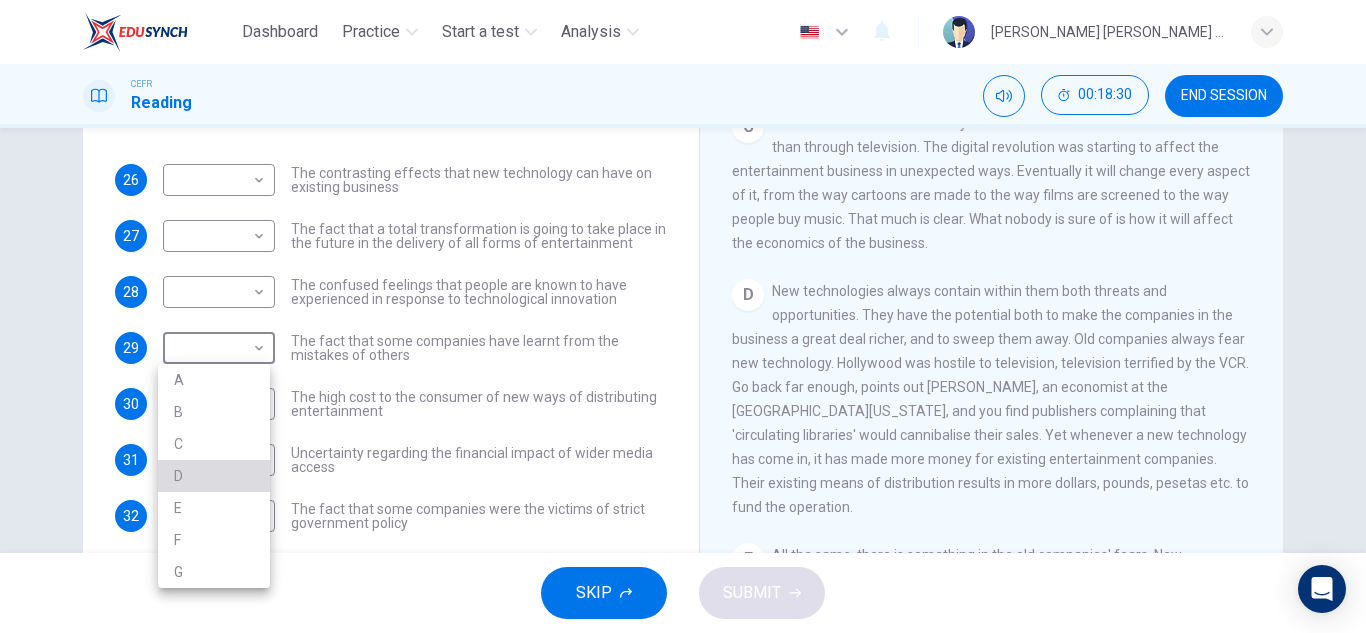 click on "D" at bounding box center (214, 476) 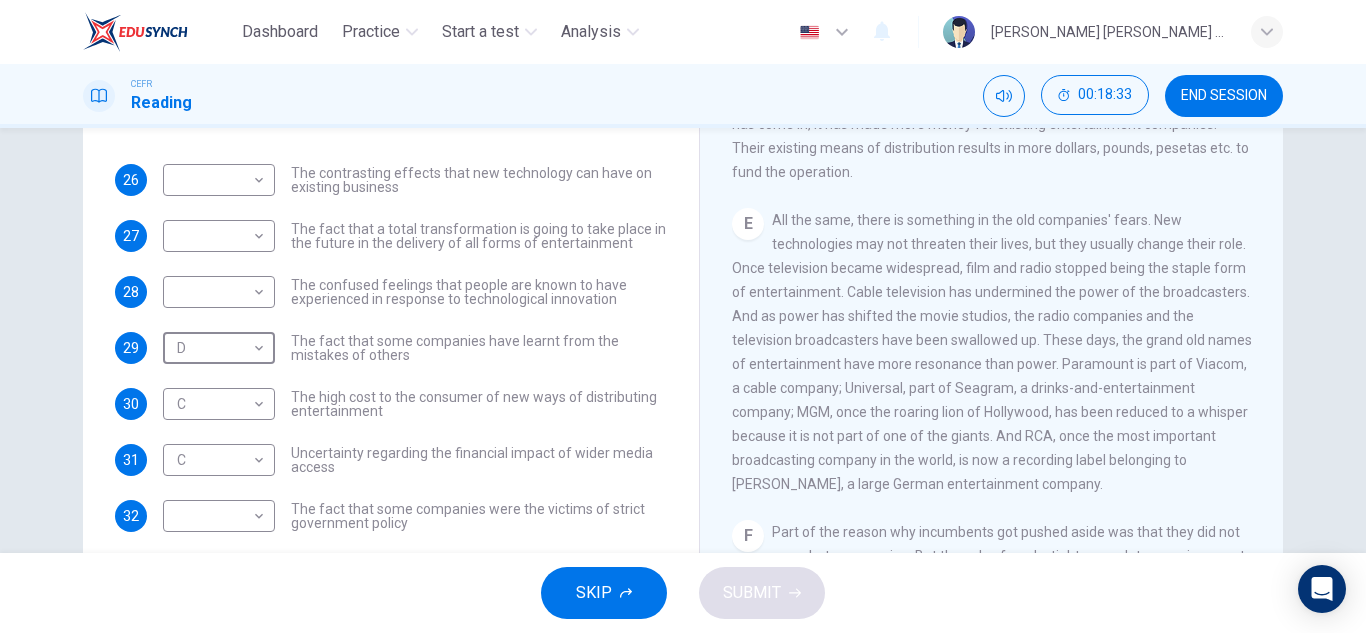 scroll, scrollTop: 951, scrollLeft: 0, axis: vertical 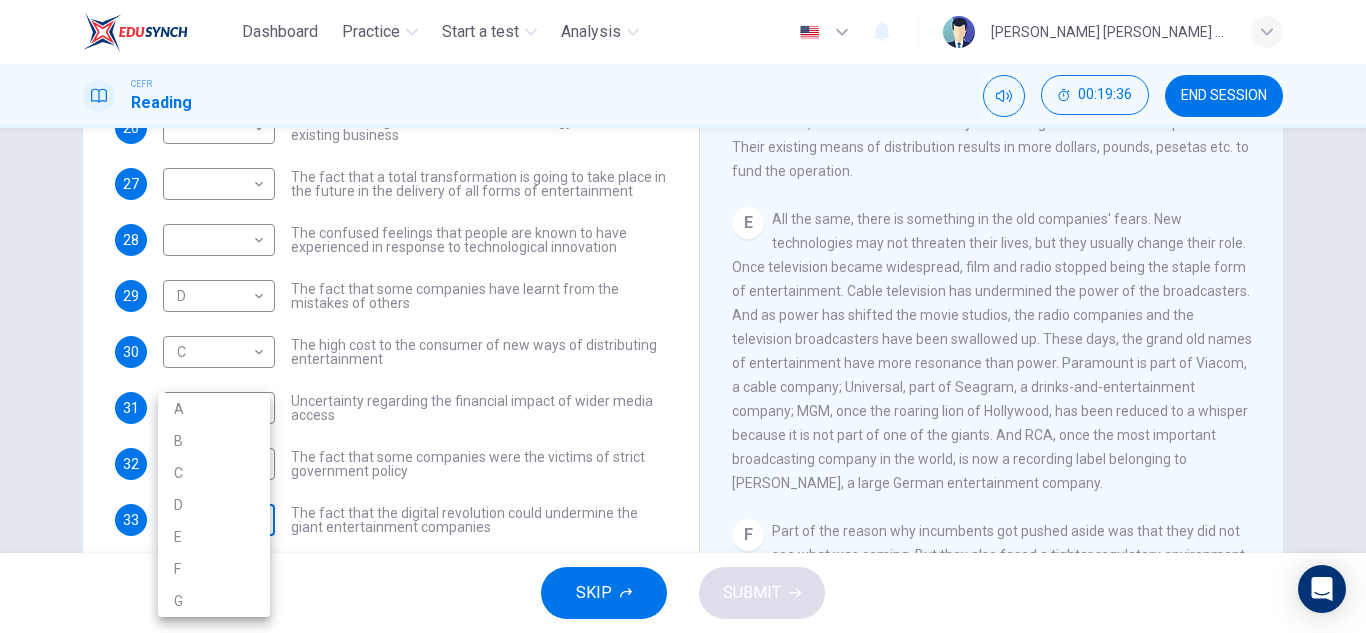 click on "Dashboard Practice Start a test Analysis English en ​ [PERSON_NAME] [PERSON_NAME] [PERSON_NAME] CEFR Reading 00:19:36 END SESSION Questions 26 - 33 The Reading Passage has 7 paragraphs  A-G .
Which paragraph mentions the following?
Write the appropriate letters  (A-G)  in the boxes below.
NB  Some of the paragraphs will be used  more than once. 26 ​ ​ The contrasting effects that new technology can have on existing business 27 ​ ​ The fact that a total transformation is going to take place in the future in the delivery of all forms of entertainment 28 ​ ​ The confused feelings that people are known to have experienced in response to technological innovation 29 D D ​ The fact that some companies have learnt from the mistakes of others 30 C C ​ The high cost to the consumer of new ways of distributing entertainment 31 C C ​ Uncertainty regarding the financial impact of wider media access 32 ​ ​ The fact that some companies were the victims of strict government policy 33 ​ ​ Wheel of Fortune A B C" at bounding box center [683, 316] 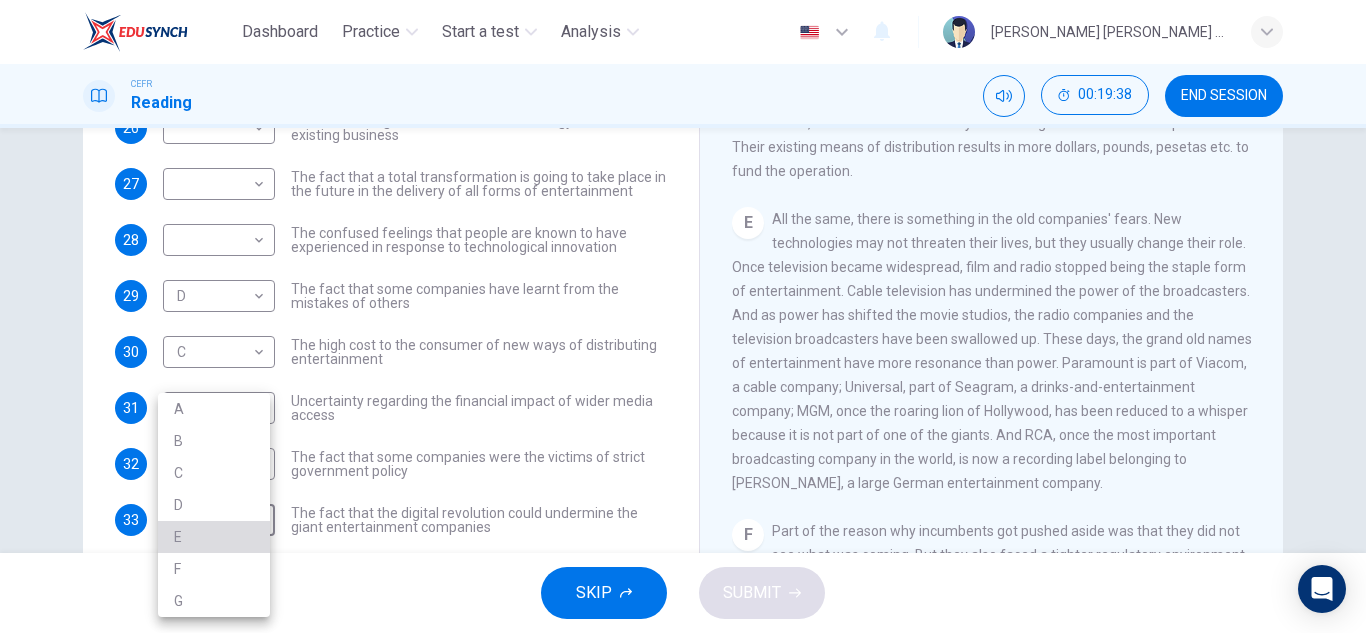 click on "E" at bounding box center (214, 537) 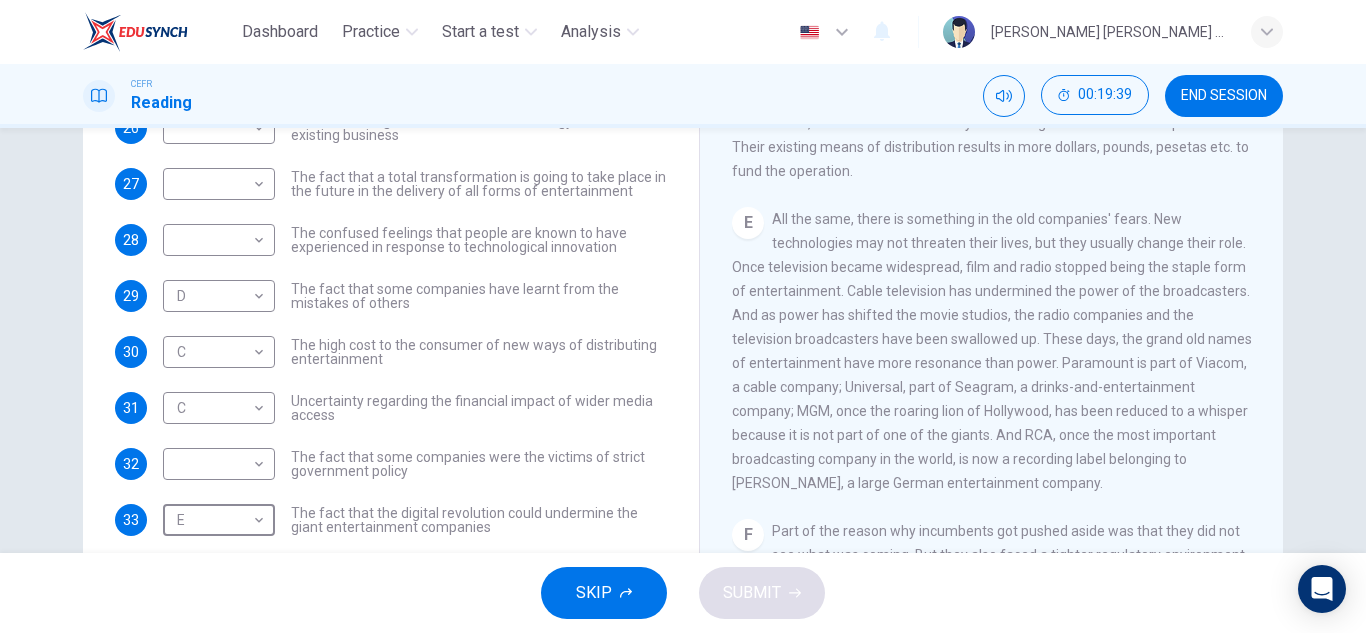 scroll, scrollTop: 350, scrollLeft: 0, axis: vertical 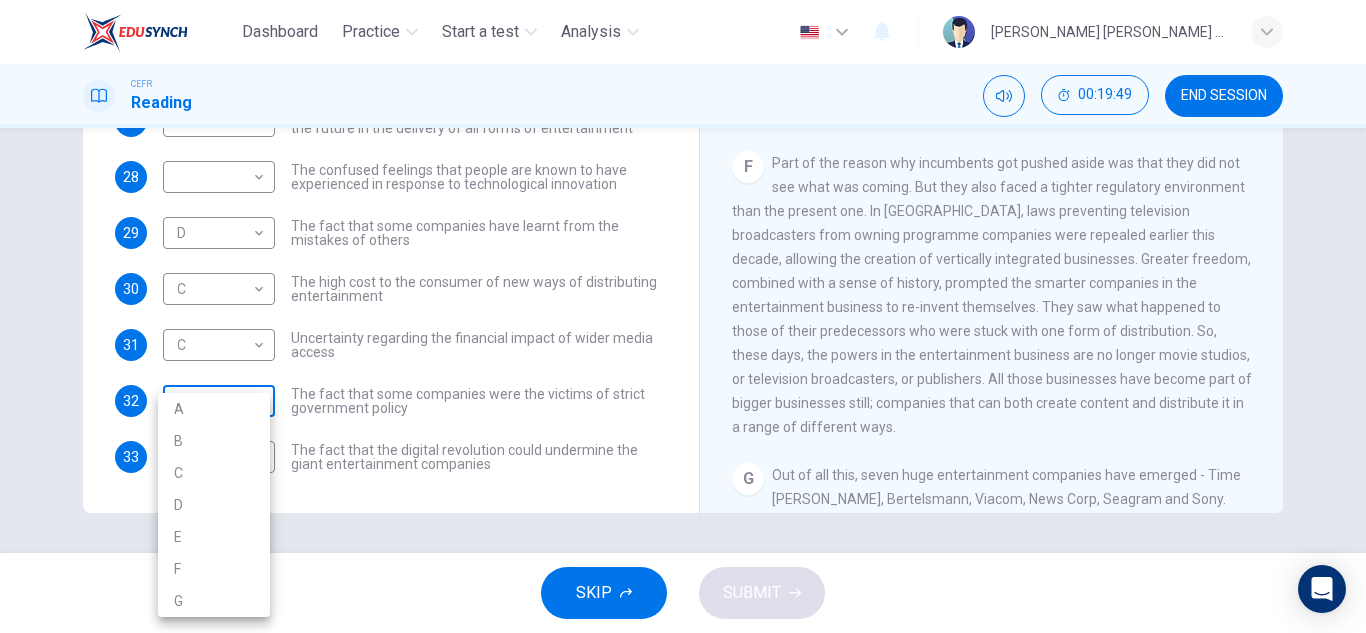 click on "Dashboard Practice Start a test Analysis English en ​ [PERSON_NAME] [PERSON_NAME] [PERSON_NAME] CEFR Reading 00:19:49 END SESSION Questions 26 - 33 The Reading Passage has 7 paragraphs  A-G .
Which paragraph mentions the following?
Write the appropriate letters  (A-G)  in the boxes below.
NB  Some of the paragraphs will be used  more than once. 26 ​ ​ The contrasting effects that new technology can have on existing business 27 ​ ​ The fact that a total transformation is going to take place in the future in the delivery of all forms of entertainment 28 ​ ​ The confused feelings that people are known to have experienced in response to technological innovation 29 D D ​ The fact that some companies have learnt from the mistakes of others 30 C C ​ The high cost to the consumer of new ways of distributing entertainment 31 C C ​ Uncertainty regarding the financial impact of wider media access 32 ​ ​ The fact that some companies were the victims of strict government policy 33 E E ​ Wheel of Fortune A B C" at bounding box center (683, 316) 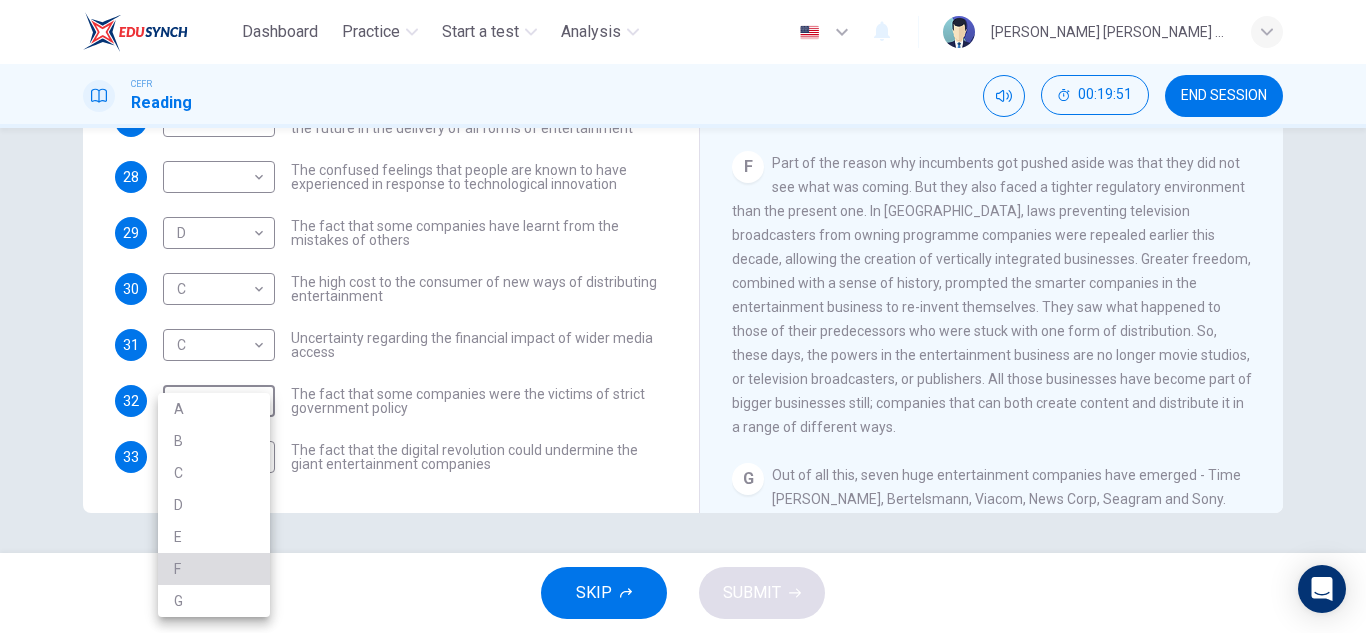 click on "F" at bounding box center (214, 569) 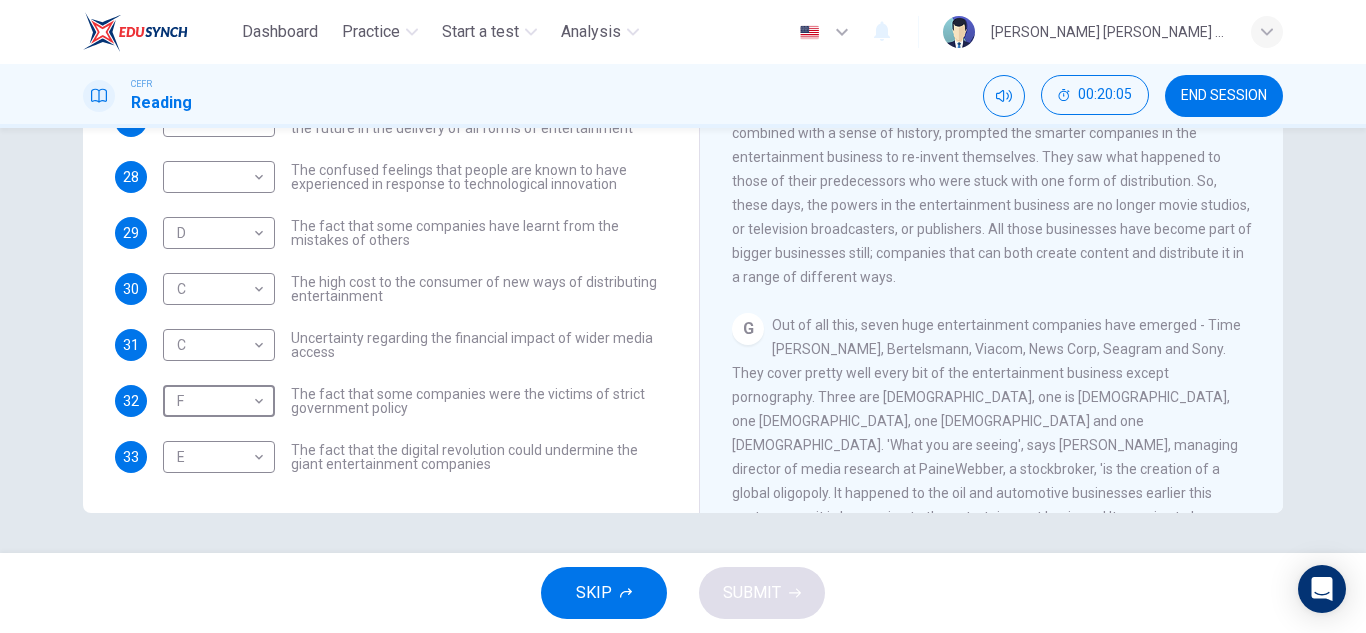scroll, scrollTop: 1446, scrollLeft: 0, axis: vertical 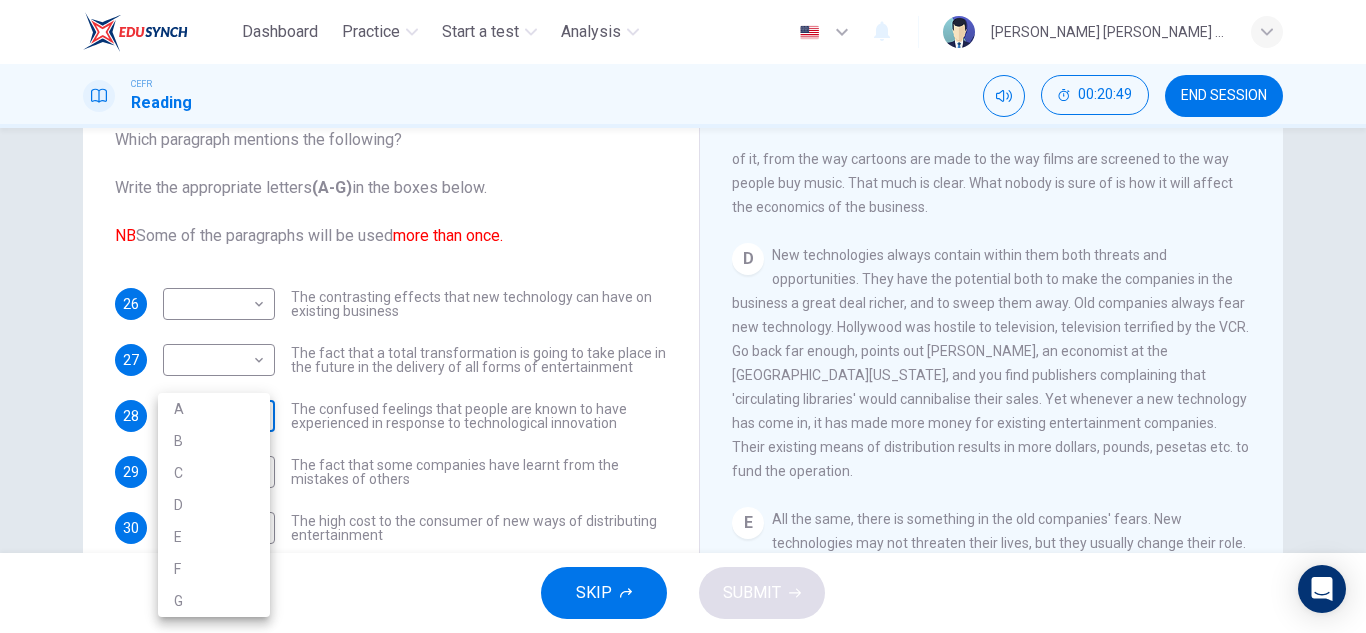 click on "Dashboard Practice Start a test Analysis English en ​ [PERSON_NAME] [PERSON_NAME] [PERSON_NAME] CEFR Reading 00:20:49 END SESSION Questions 26 - 33 The Reading Passage has 7 paragraphs  A-G .
Which paragraph mentions the following?
Write the appropriate letters  (A-G)  in the boxes below.
NB  Some of the paragraphs will be used  more than once. 26 ​ ​ The contrasting effects that new technology can have on existing business 27 ​ ​ The fact that a total transformation is going to take place in the future in the delivery of all forms of entertainment 28 ​ ​ The confused feelings that people are known to have experienced in response to technological innovation 29 D D ​ The fact that some companies have learnt from the mistakes of others 30 C C ​ The high cost to the consumer of new ways of distributing entertainment 31 C C ​ Uncertainty regarding the financial impact of wider media access 32 F F ​ The fact that some companies were the victims of strict government policy 33 E E ​ Wheel of Fortune A B C" at bounding box center (683, 316) 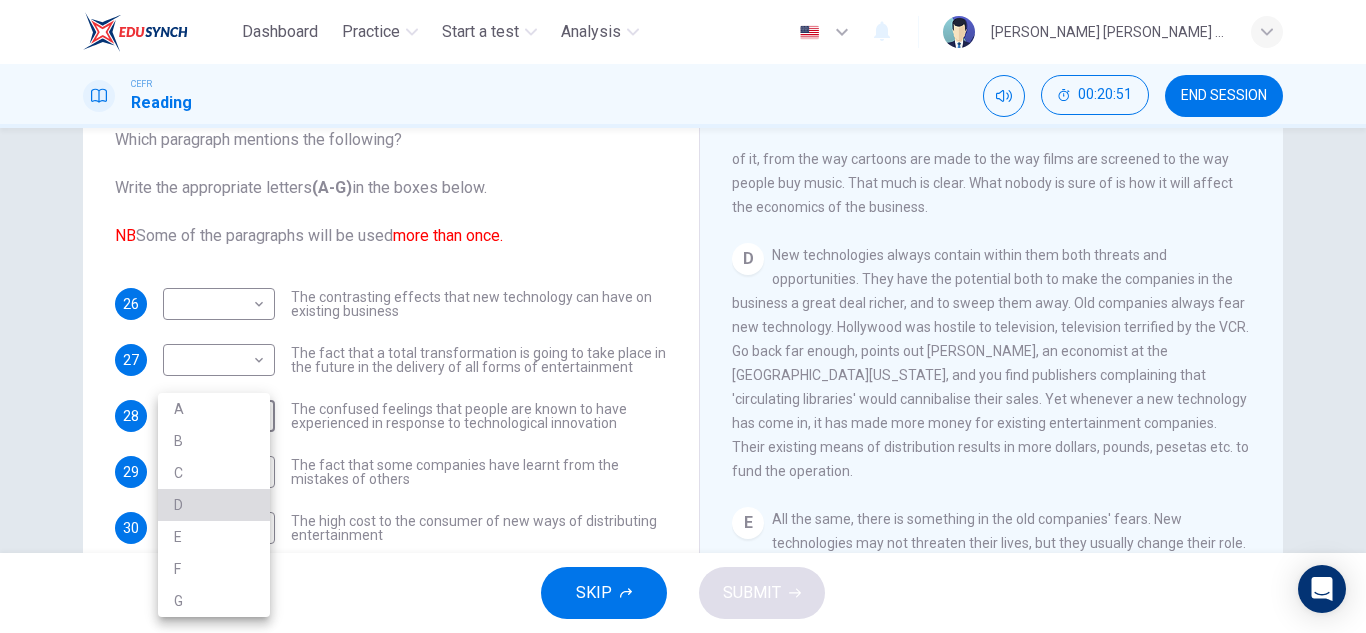click on "D" at bounding box center (214, 505) 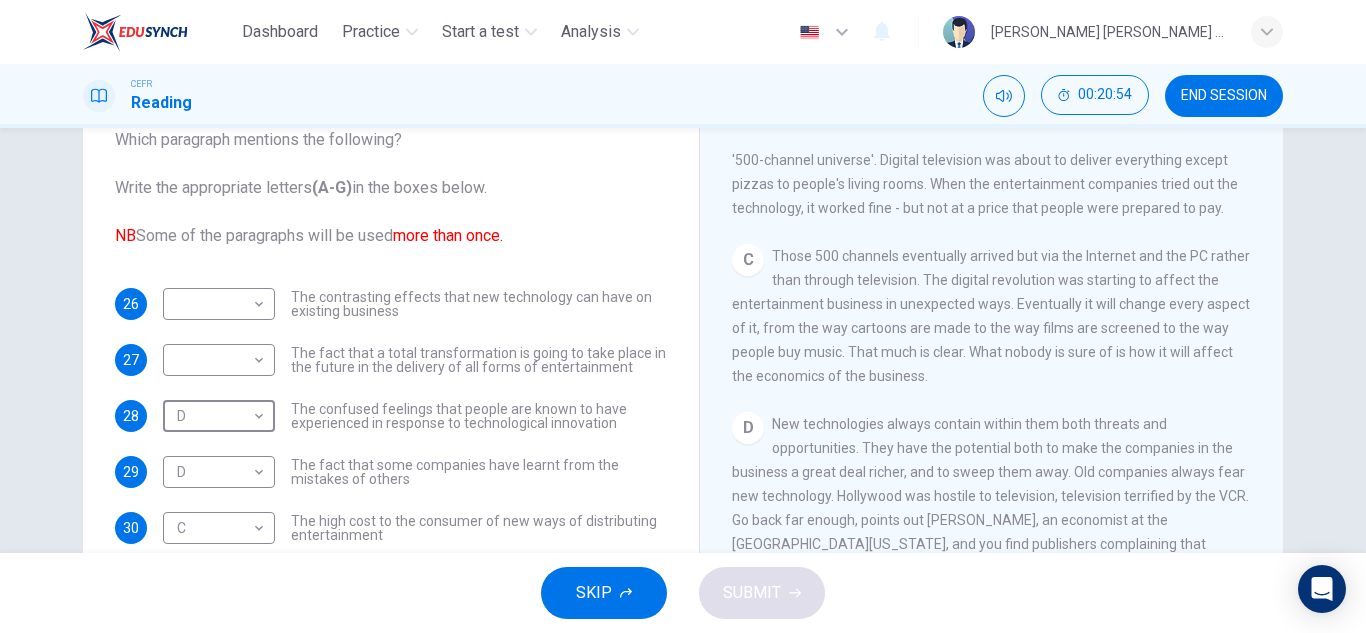 scroll, scrollTop: 657, scrollLeft: 0, axis: vertical 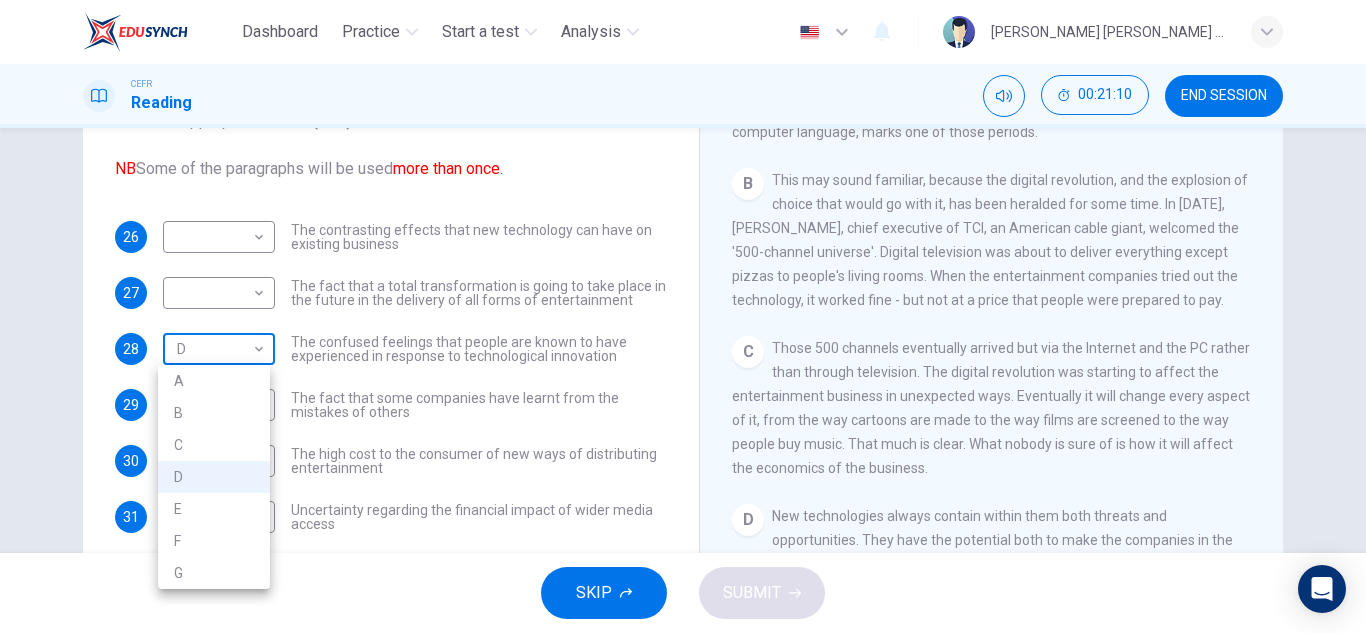 click on "Dashboard Practice Start a test Analysis English en ​ [PERSON_NAME] [PERSON_NAME] [PERSON_NAME] CEFR Reading 00:21:10 END SESSION Questions 26 - 33 The Reading Passage has 7 paragraphs  A-G .
Which paragraph mentions the following?
Write the appropriate letters  (A-G)  in the boxes below.
NB  Some of the paragraphs will be used  more than once. 26 ​ ​ The contrasting effects that new technology can have on existing business 27 ​ ​ The fact that a total transformation is going to take place in the future in the delivery of all forms of entertainment 28 D D ​ The confused feelings that people are known to have experienced in response to technological innovation 29 D D ​ The fact that some companies have learnt from the mistakes of others 30 C C ​ The high cost to the consumer of new ways of distributing entertainment 31 C C ​ Uncertainty regarding the financial impact of wider media access 32 F F ​ The fact that some companies were the victims of strict government policy 33 E E ​ Wheel of Fortune A B C" at bounding box center [683, 316] 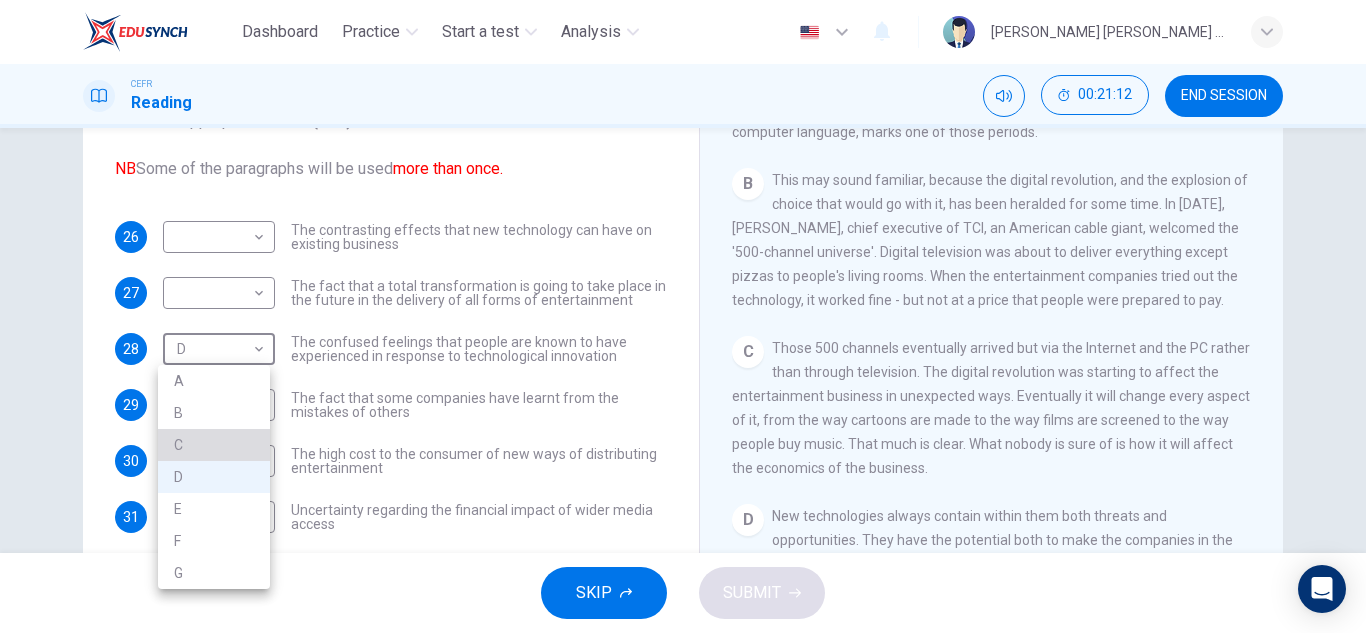 click on "C" at bounding box center (214, 445) 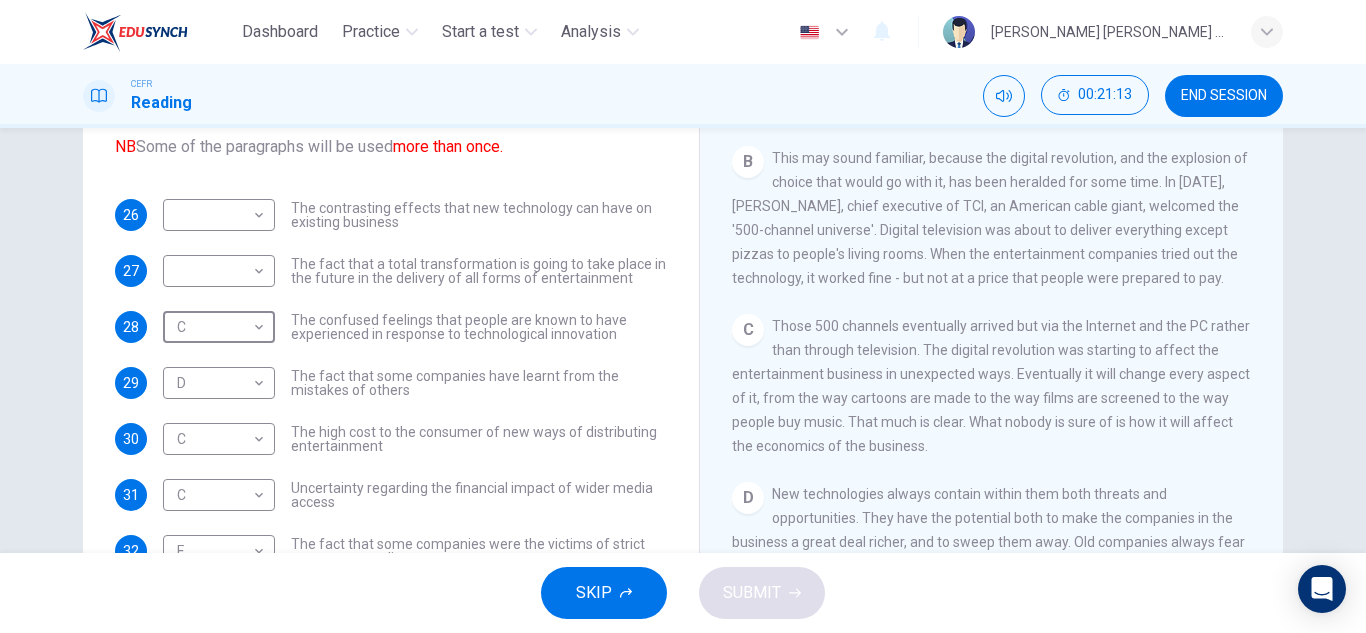 scroll, scrollTop: 201, scrollLeft: 0, axis: vertical 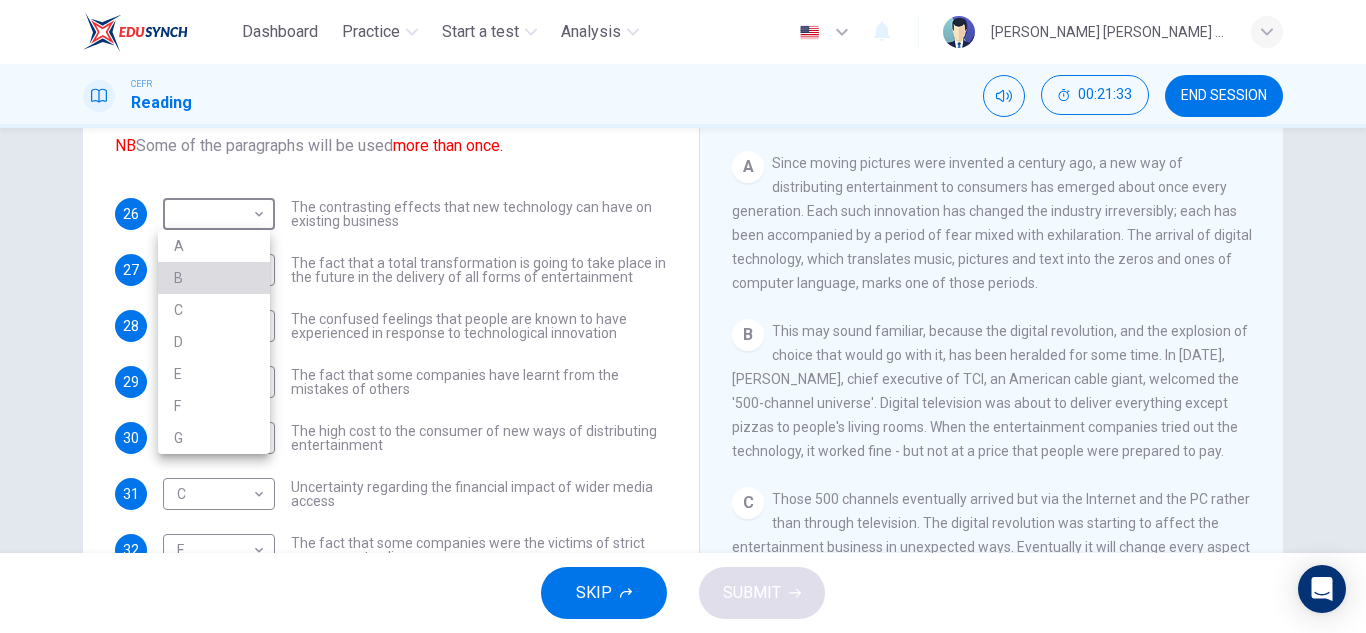 click on "B" at bounding box center [214, 278] 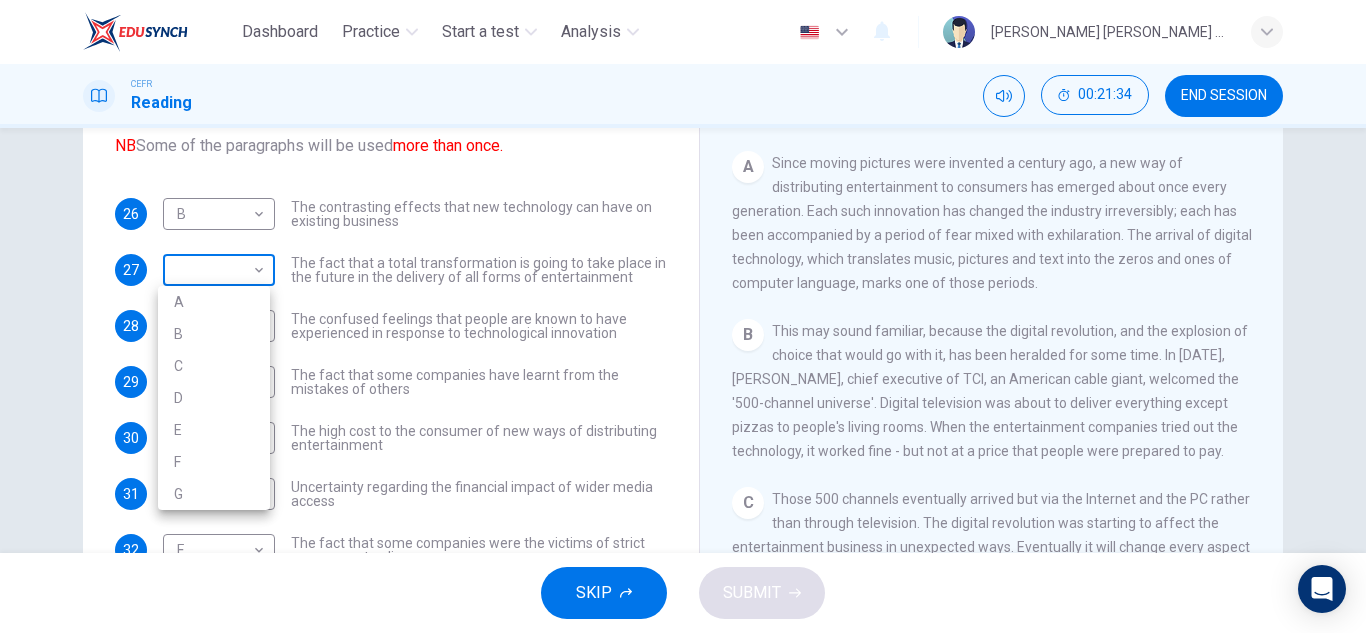 click on "Dashboard Practice Start a test Analysis English en ​ [PERSON_NAME] [PERSON_NAME] [PERSON_NAME] CEFR Reading 00:21:34 END SESSION Questions 26 - 33 The Reading Passage has 7 paragraphs  A-G .
Which paragraph mentions the following?
Write the appropriate letters  (A-G)  in the boxes below.
NB  Some of the paragraphs will be used  more than once. 26 B B ​ The contrasting effects that new technology can have on existing business 27 ​ ​ The fact that a total transformation is going to take place in the future in the delivery of all forms of entertainment 28 C C ​ The confused feelings that people are known to have experienced in response to technological innovation 29 D D ​ The fact that some companies have learnt from the mistakes of others 30 C C ​ The high cost to the consumer of new ways of distributing entertainment 31 C C ​ Uncertainty regarding the financial impact of wider media access 32 F F ​ The fact that some companies were the victims of strict government policy 33 E E ​ Wheel of Fortune A B C" at bounding box center (683, 316) 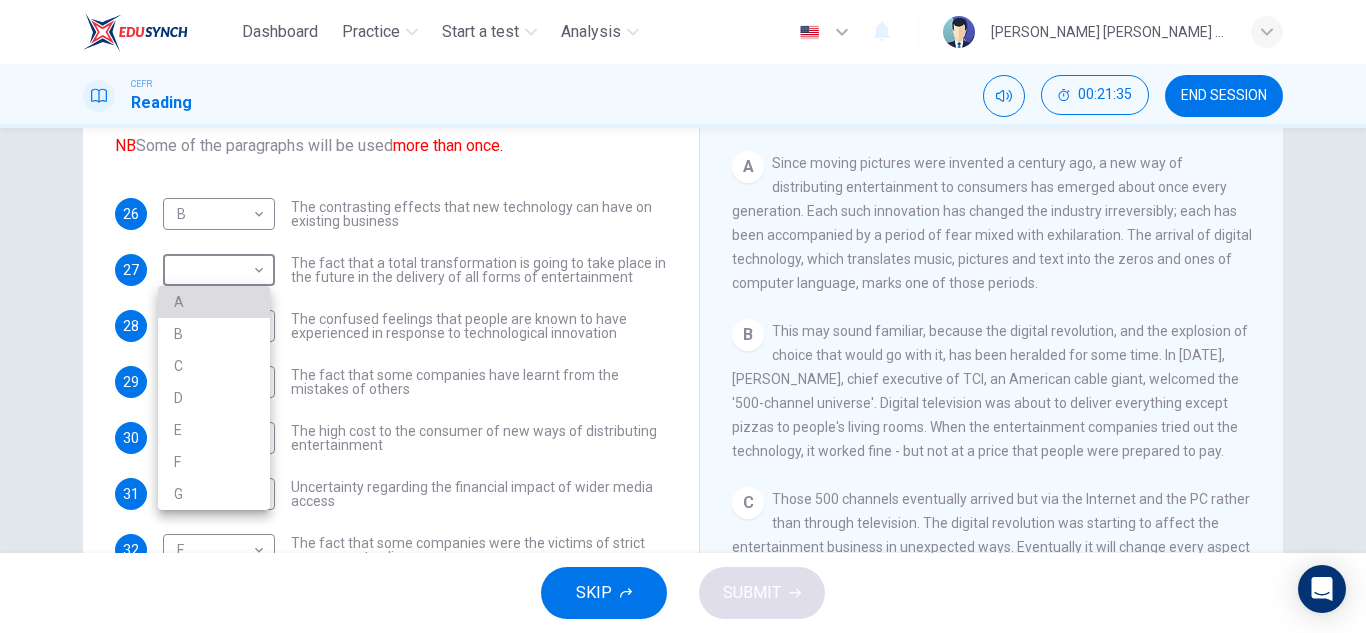 click on "A" at bounding box center (214, 302) 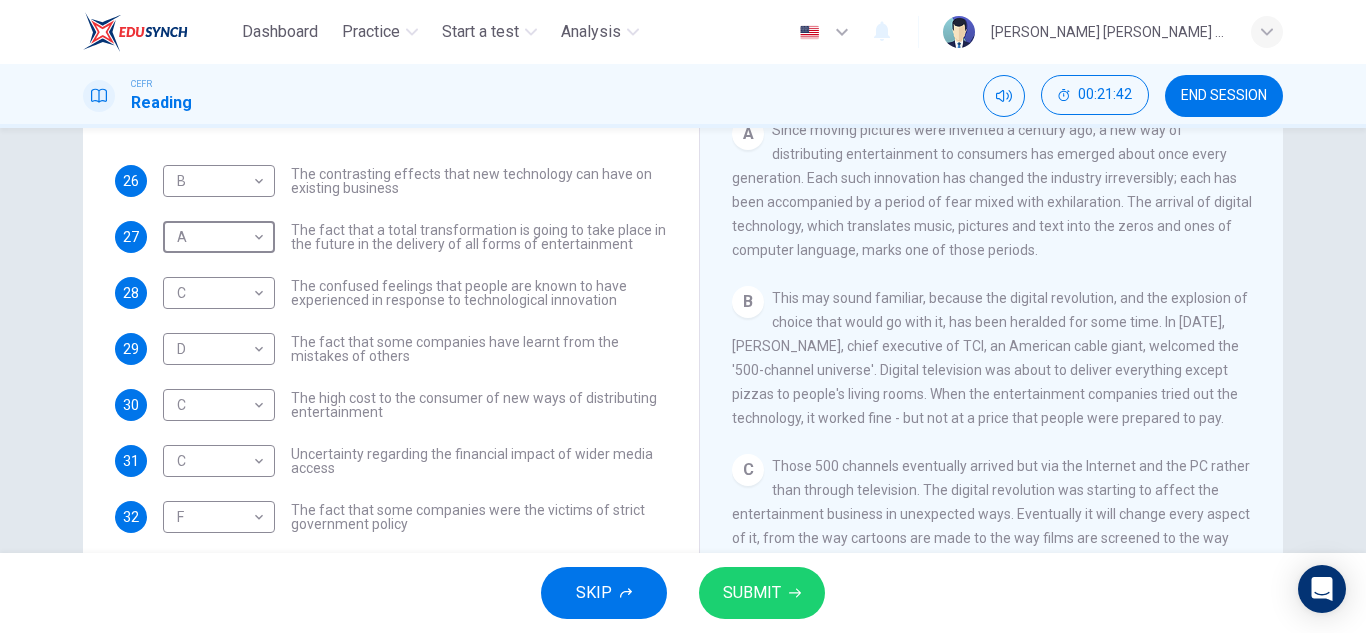 scroll, scrollTop: 350, scrollLeft: 0, axis: vertical 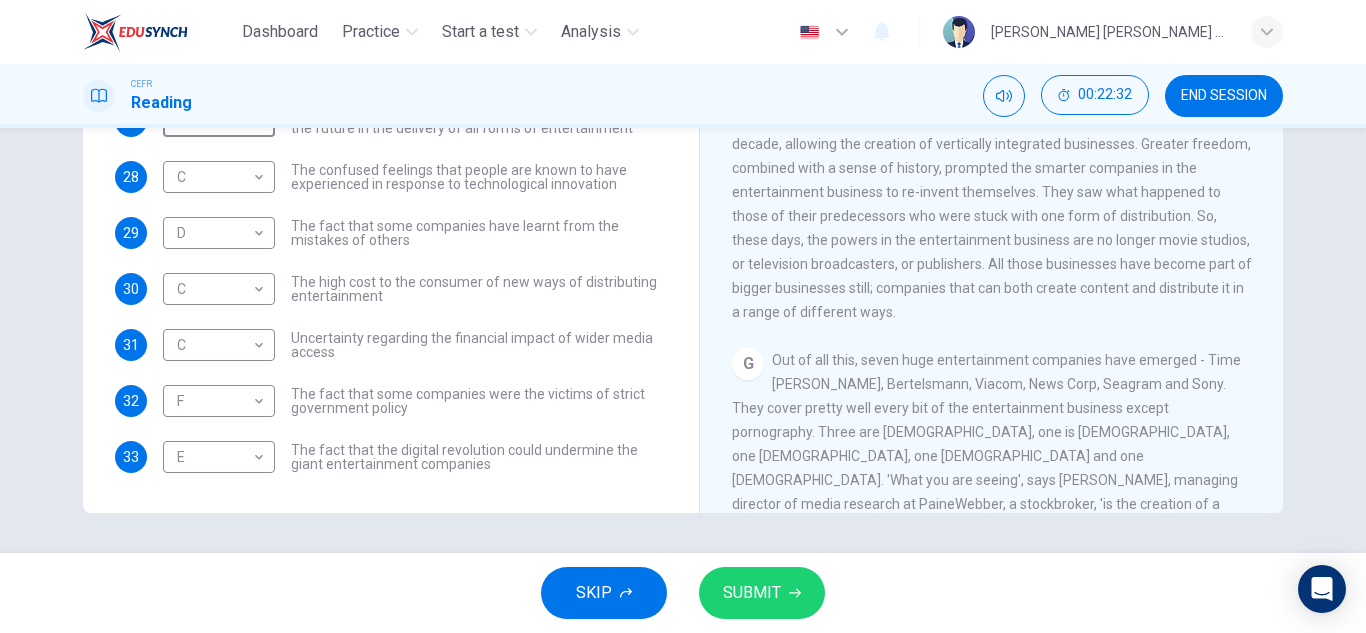 click on "SUBMIT" at bounding box center (752, 593) 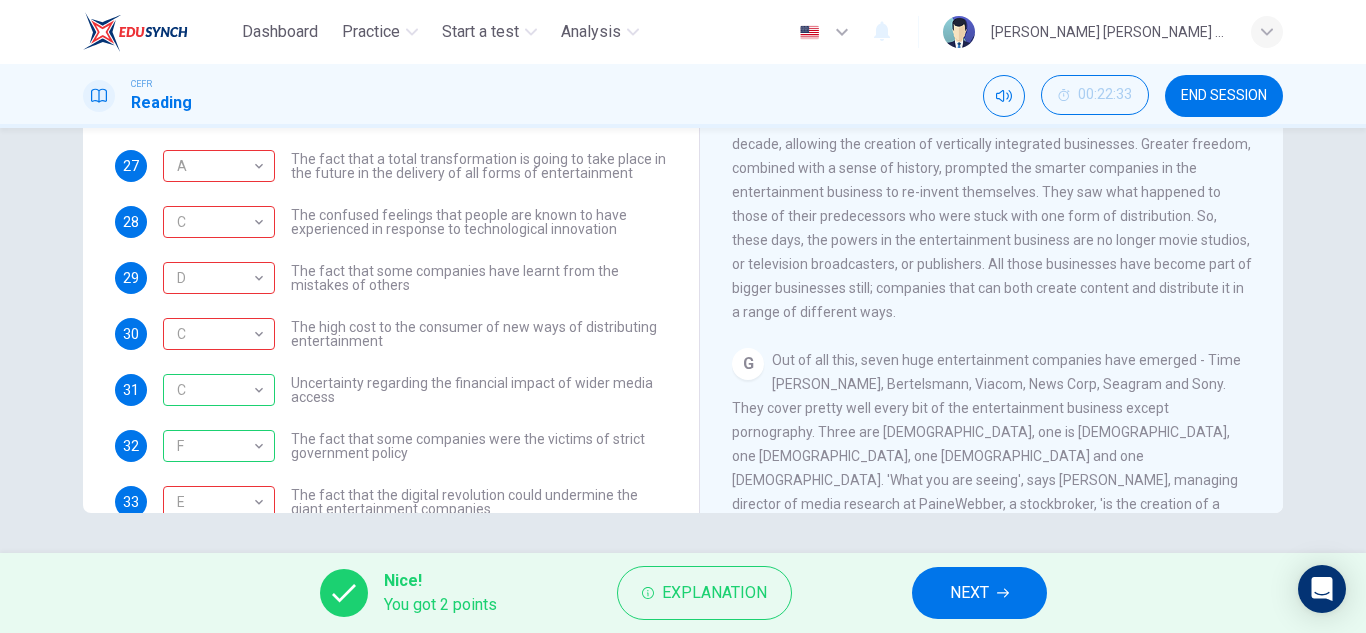 scroll, scrollTop: 0, scrollLeft: 0, axis: both 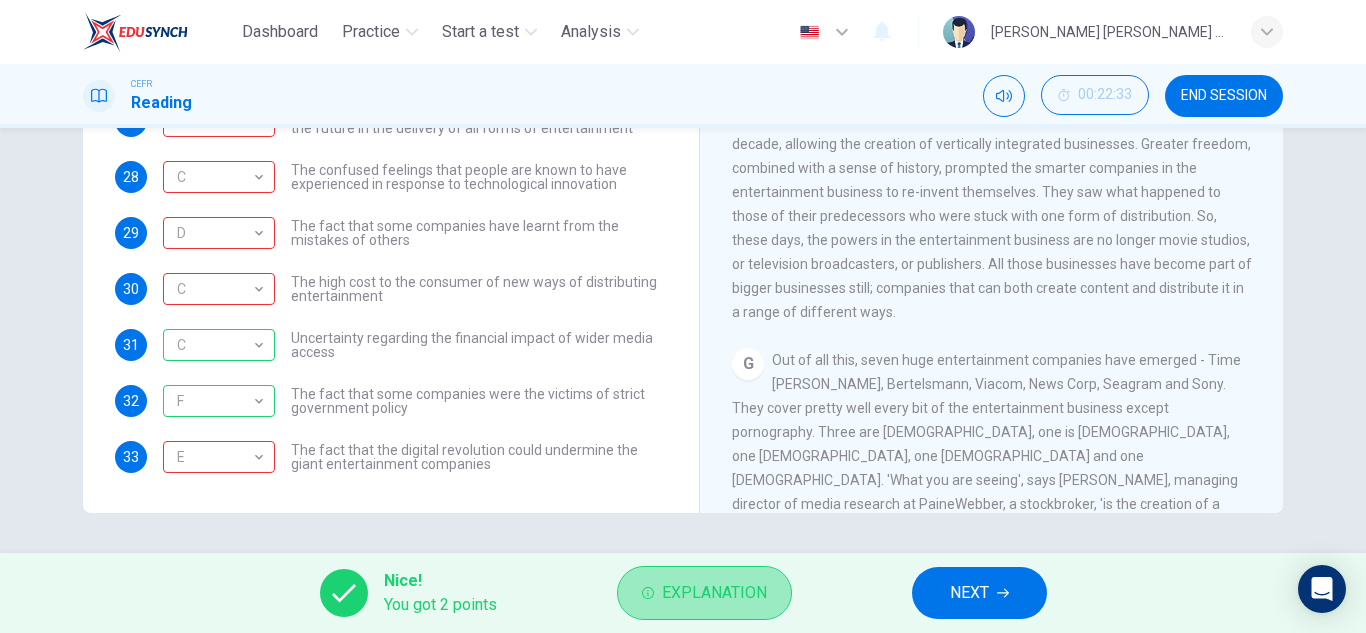 click on "Explanation" at bounding box center (704, 593) 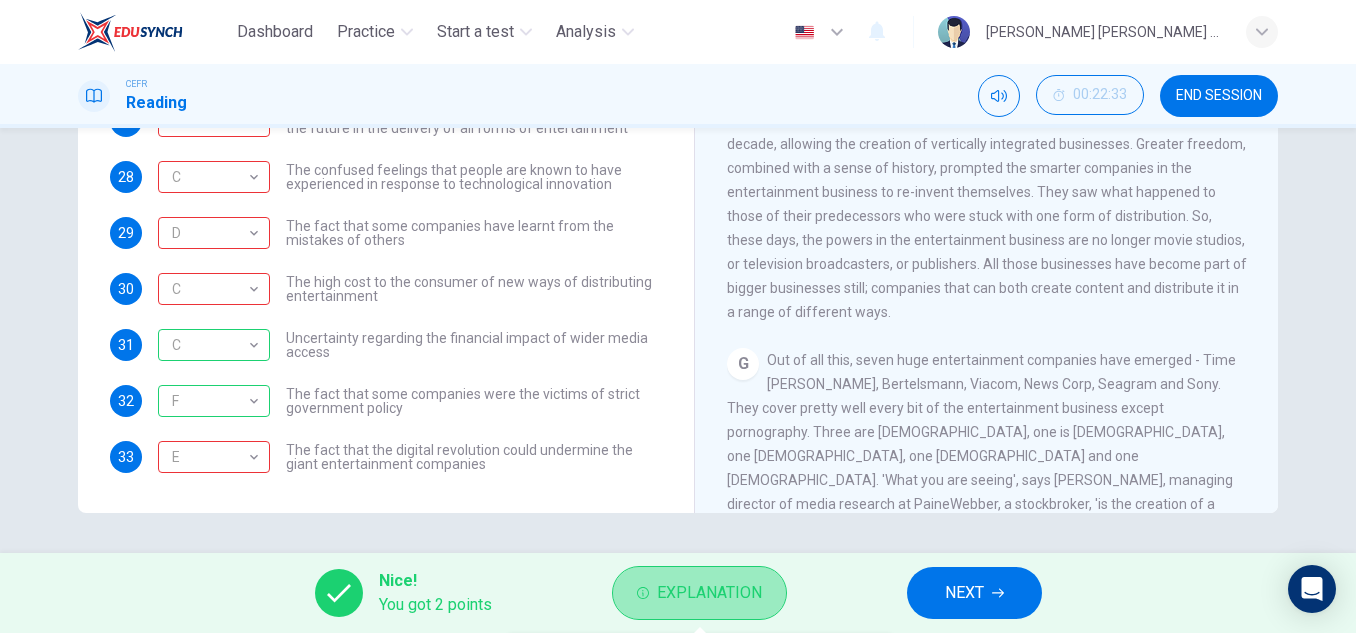 click on "Explanation" at bounding box center (709, 593) 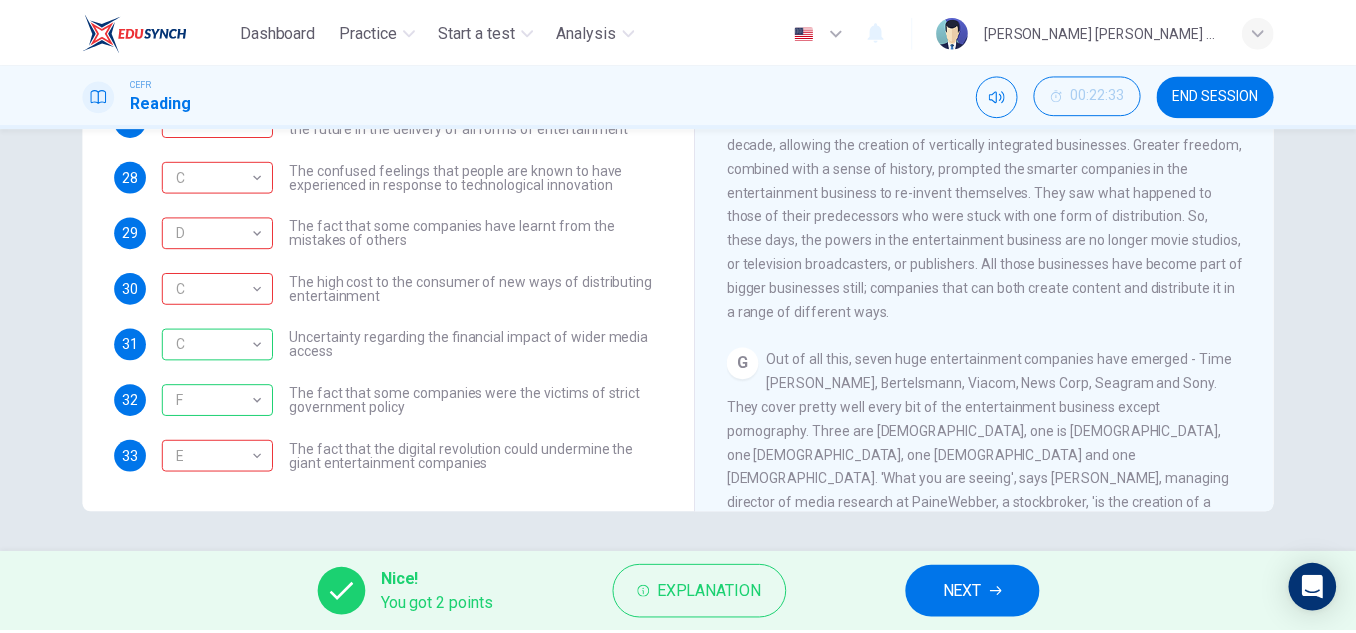 scroll, scrollTop: 1446, scrollLeft: 0, axis: vertical 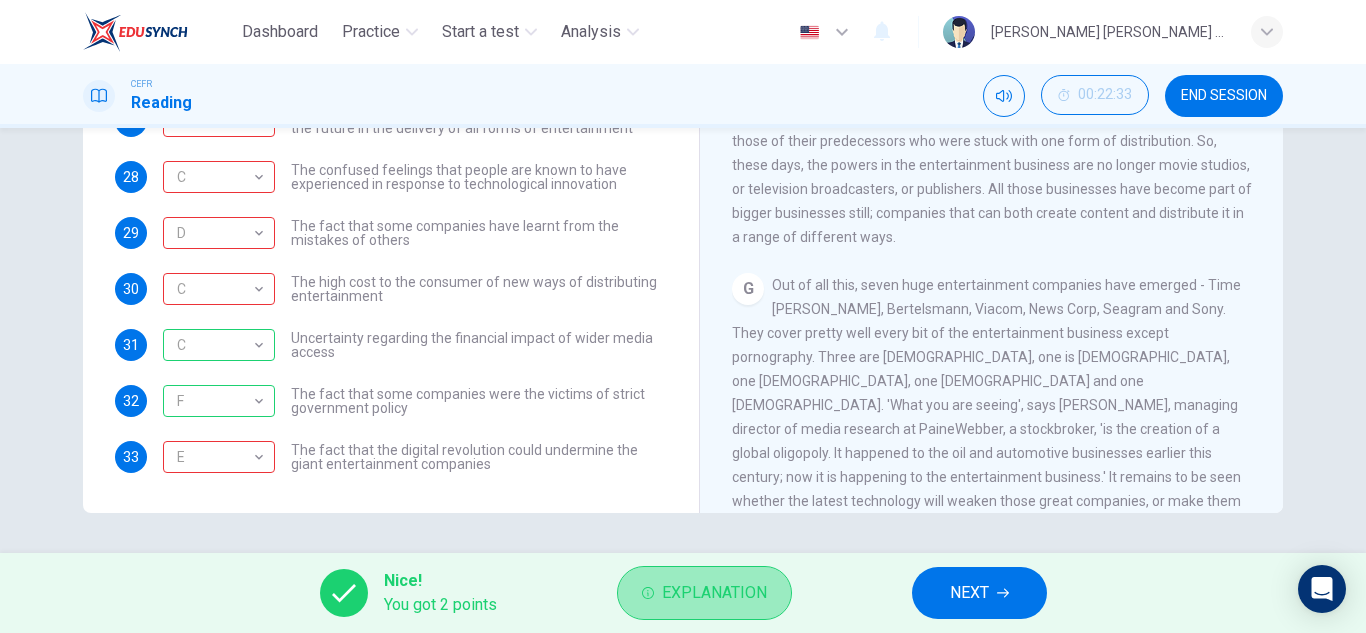 click on "Explanation" at bounding box center [714, 593] 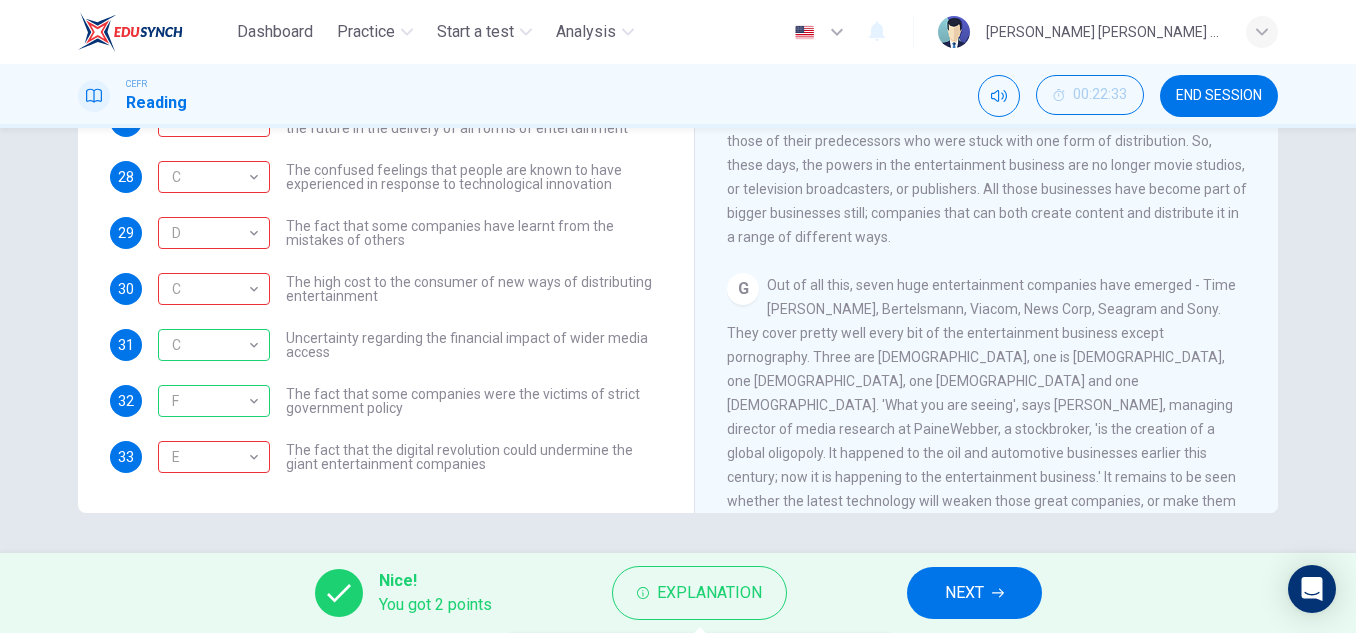 scroll, scrollTop: 0, scrollLeft: 0, axis: both 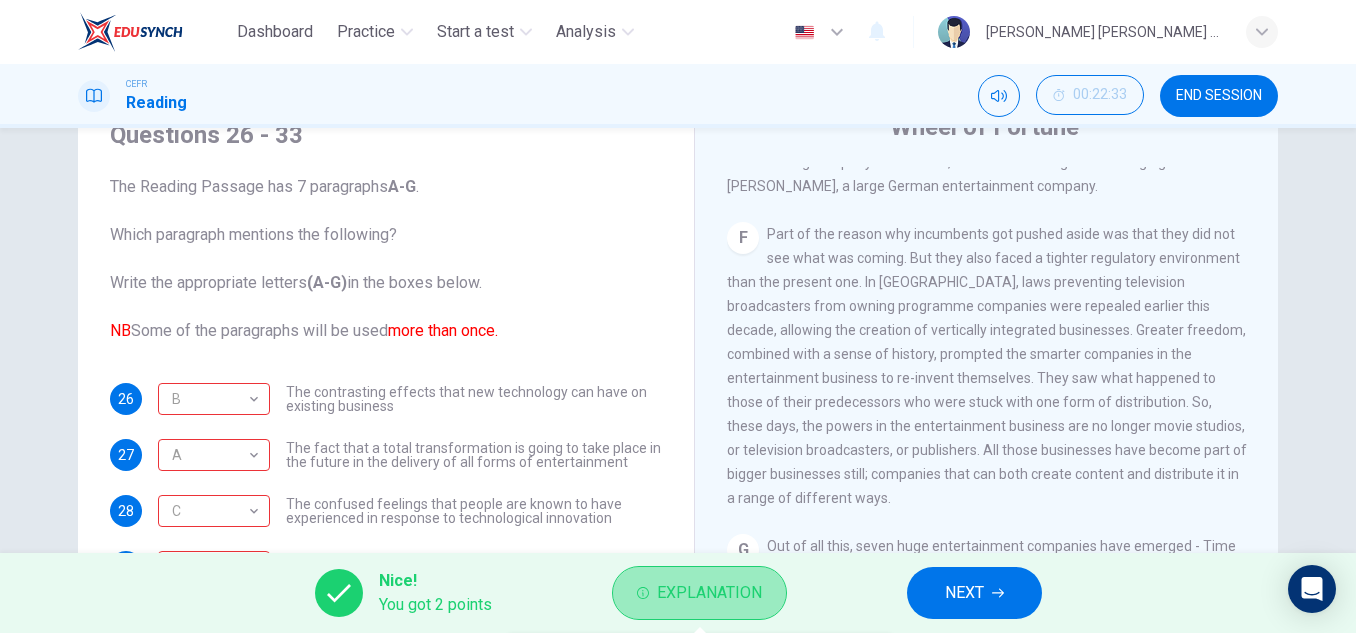 click on "Explanation" at bounding box center [709, 593] 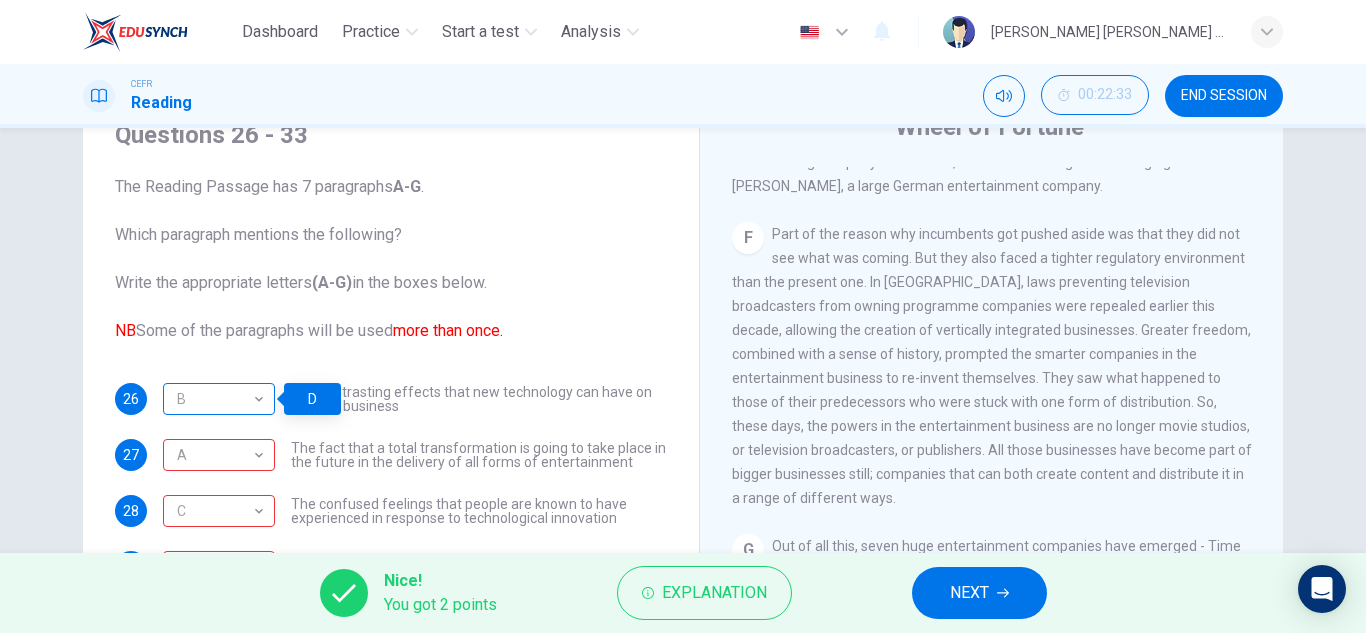 click on "B" at bounding box center [215, 399] 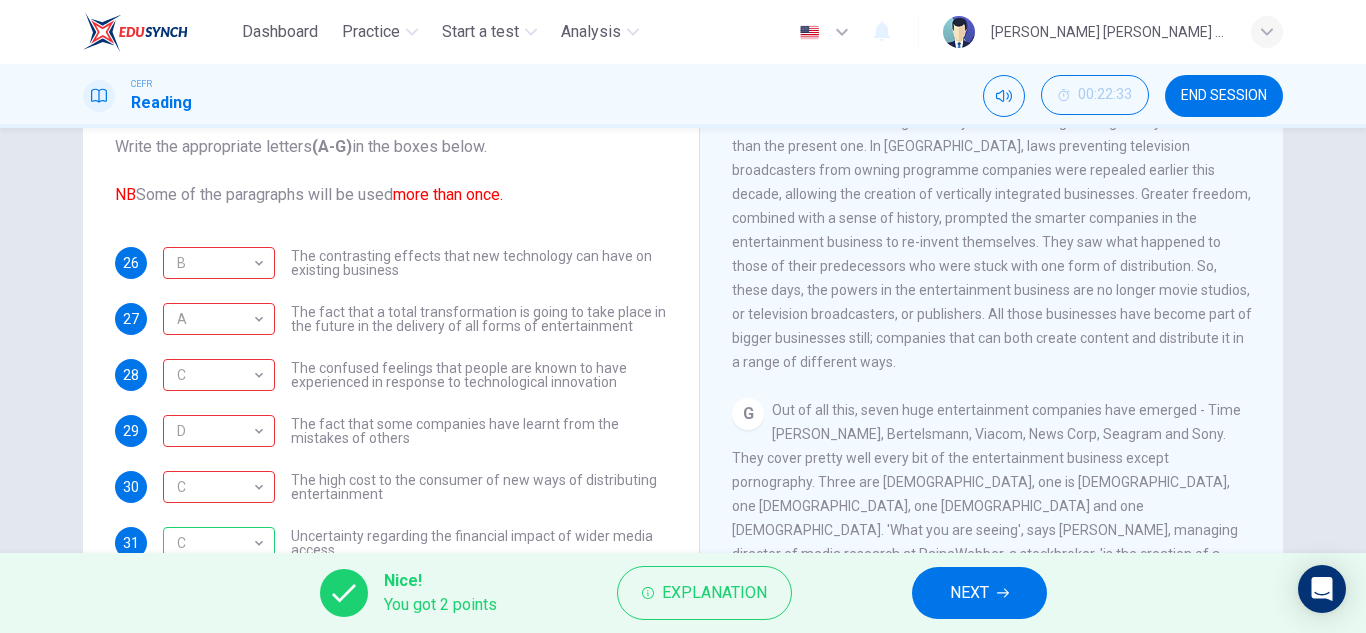 scroll, scrollTop: 0, scrollLeft: 0, axis: both 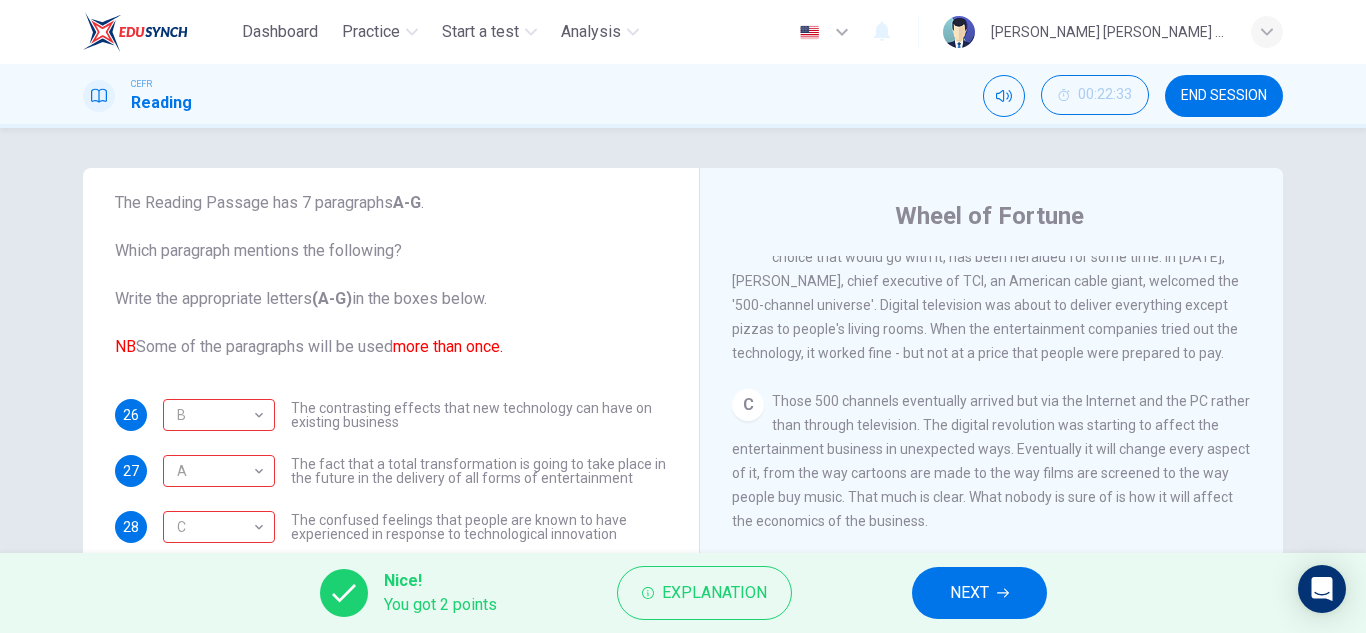 click on "B This may sound familiar, because the digital revolution, and the explosion of choice that would go with it, has been heralded for some time. In [DATE], [PERSON_NAME], chief executive of TCI, an American cable giant, welcomed the '500-channel universe'. Digital television was about to deliver everything except pizzas to people's living rooms. When the entertainment companies tried out the technology, it worked fine - but not at a price that people were prepared to pay." at bounding box center (992, 293) 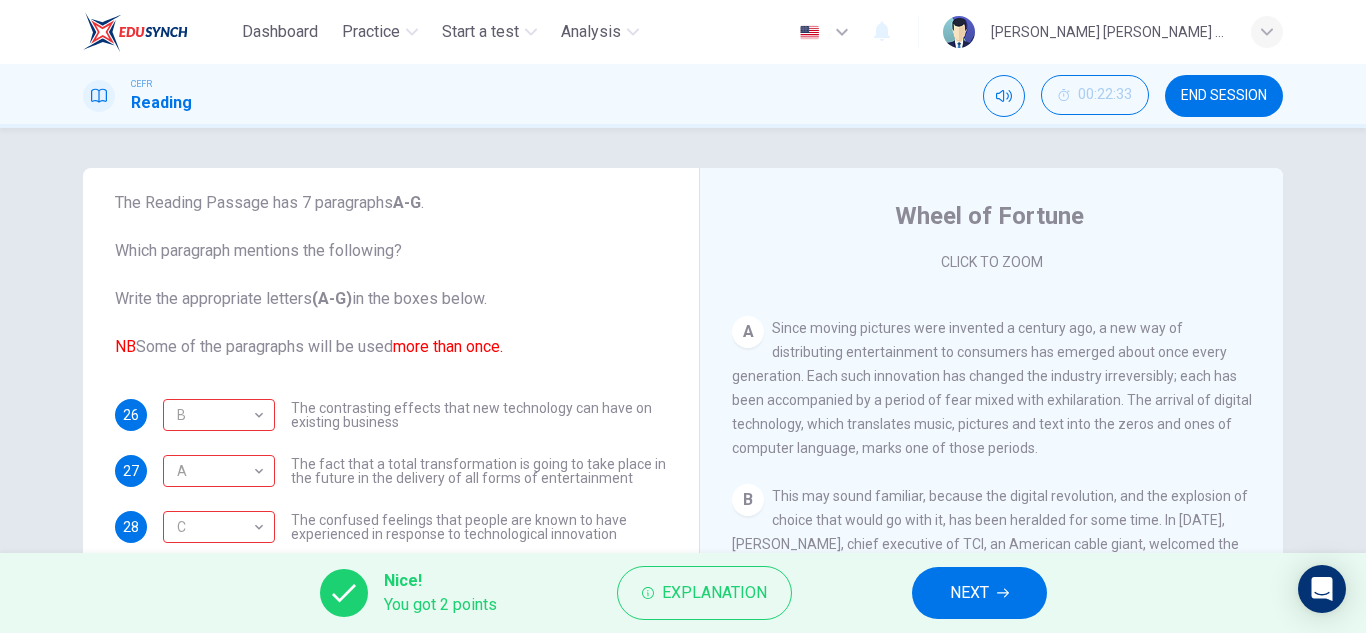 scroll, scrollTop: 362, scrollLeft: 0, axis: vertical 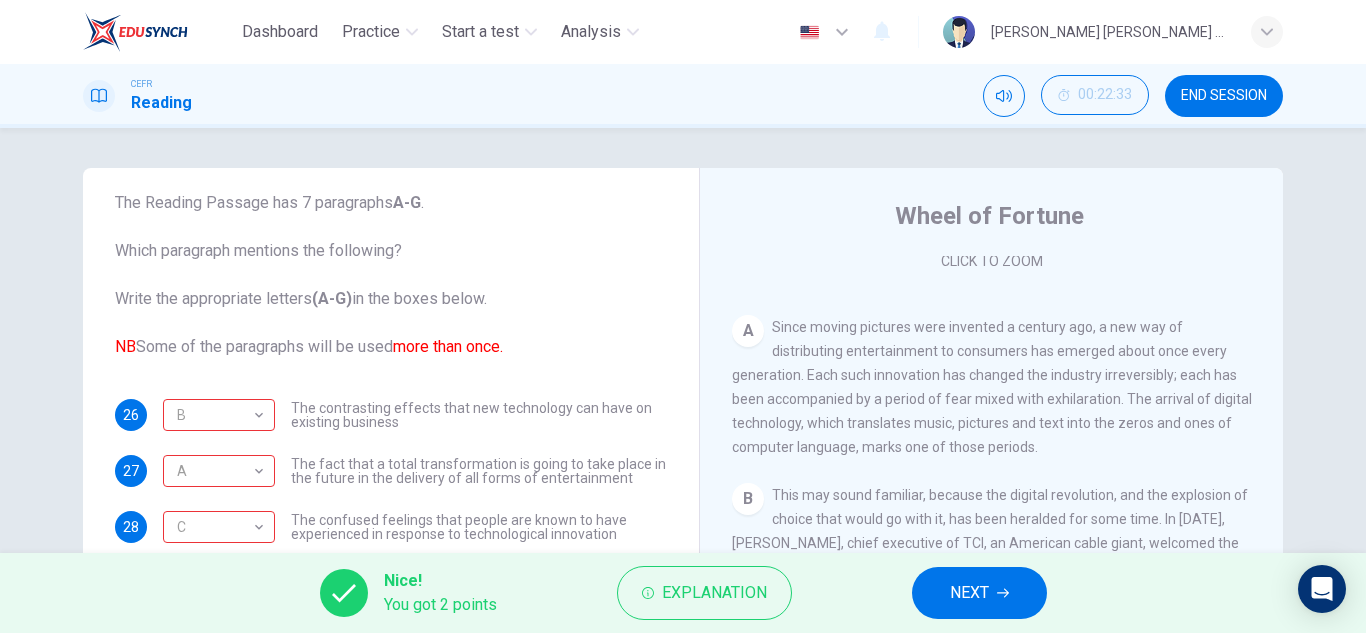 click on "Since moving pictures were invented a century ago, a new way of distributing entertainment to consumers has emerged about once every generation. Each such innovation has changed the industry irreversibly; each has been accompanied by a period of fear mixed with exhilaration. The arrival of digital technology, which translates music, pictures and text into the zeros and ones of computer language, marks one of those periods." at bounding box center [992, 387] 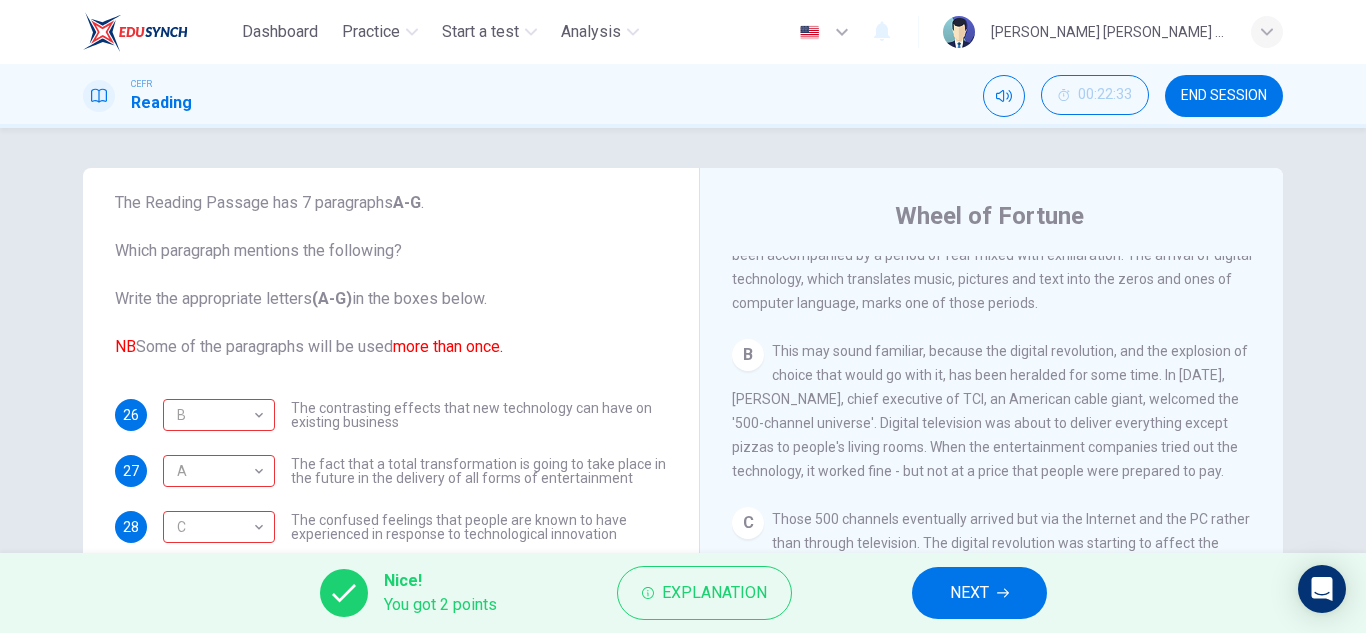 scroll, scrollTop: 510, scrollLeft: 0, axis: vertical 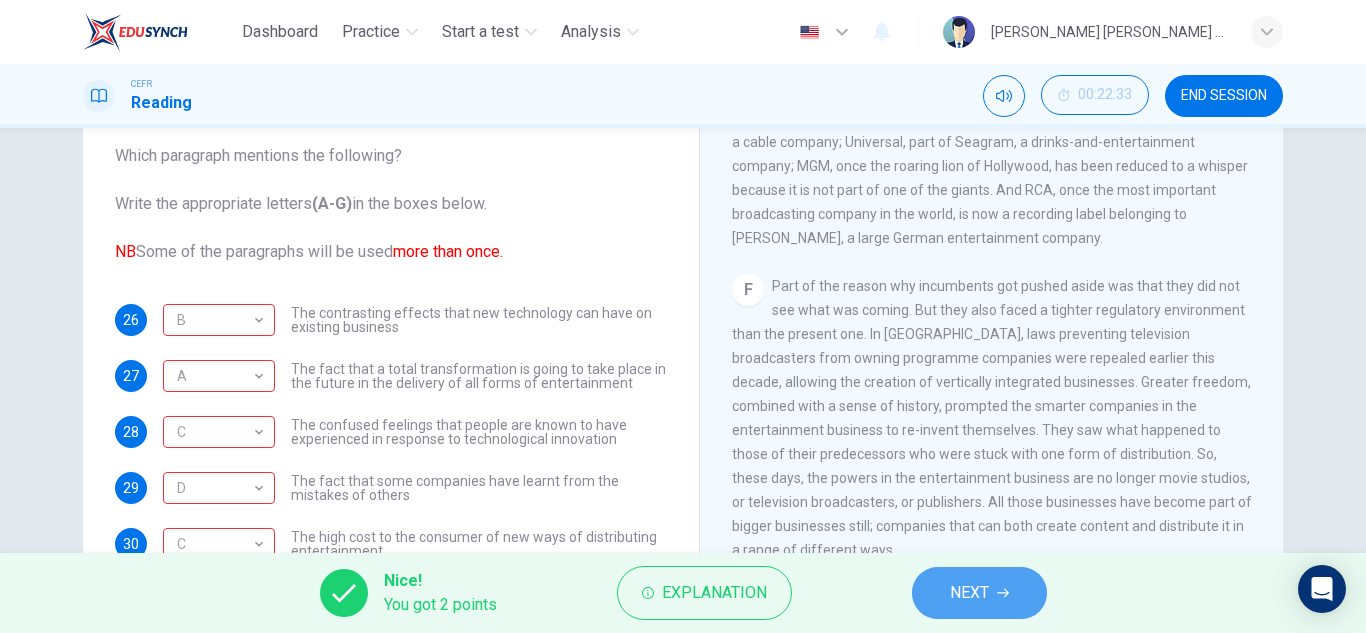 click on "NEXT" at bounding box center [969, 593] 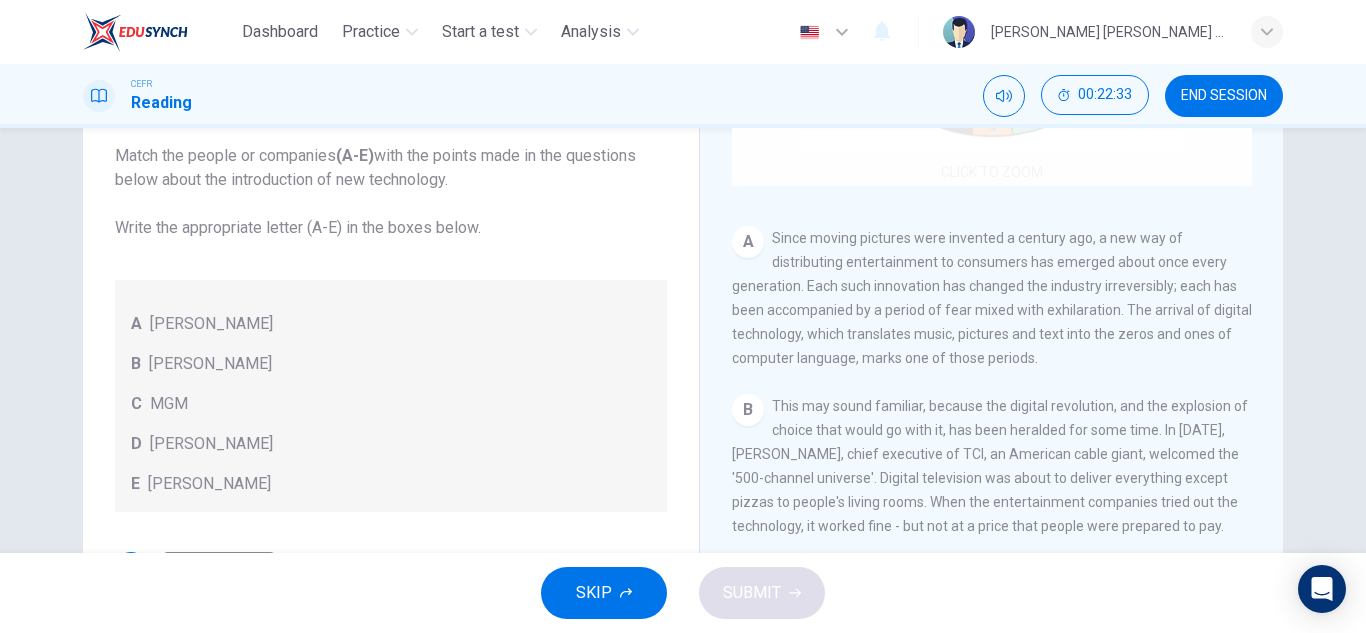 scroll, scrollTop: 284, scrollLeft: 0, axis: vertical 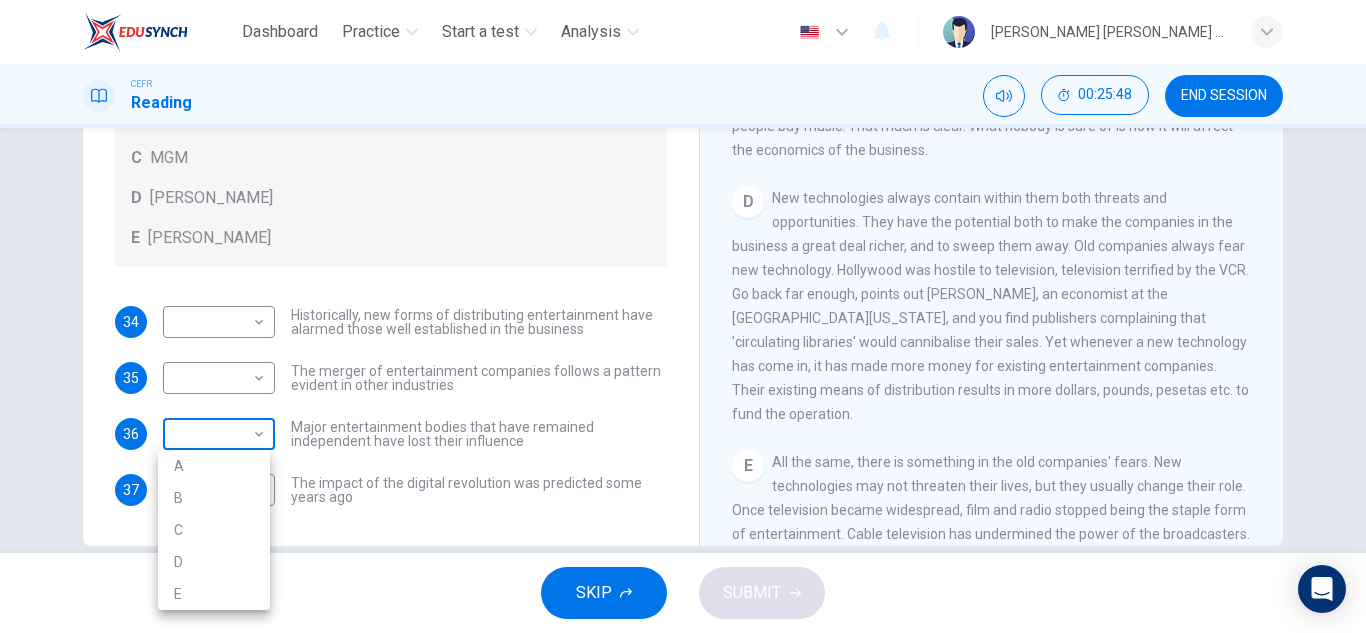 click on "Dashboard Practice Start a test Analysis English en ​ [PERSON_NAME] [PERSON_NAME] [PERSON_NAME] CEFR Reading 00:25:48 END SESSION Questions 34 - 37 The writer refers to various individuals and companies in the reading passage.
Match the people or companies  (A-E)  with the points made in the questions below about the introduction of new technology.
Write the appropriate letter (A-E) in the boxes below. A [PERSON_NAME] B [PERSON_NAME] C MGM D [PERSON_NAME] E [PERSON_NAME] 34 ​ ​ Historically, new forms of distributing entertainment have alarmed those well established in the business 35 ​ ​ The merger of entertainment companies follows a pattern evident in other industries 36 ​ ​ Major entertainment bodies that have remained independent have lost their influence 37 ​ ​ The impact of the digital revolution was predicted some years ago Wheel of Fortune CLICK TO ZOOM Click to Zoom A B C D E F G SKIP SUBMIT EduSynch - Online Language Proficiency Testing
Dashboard Practice Start a test Analysis 2025 A B C" at bounding box center [683, 316] 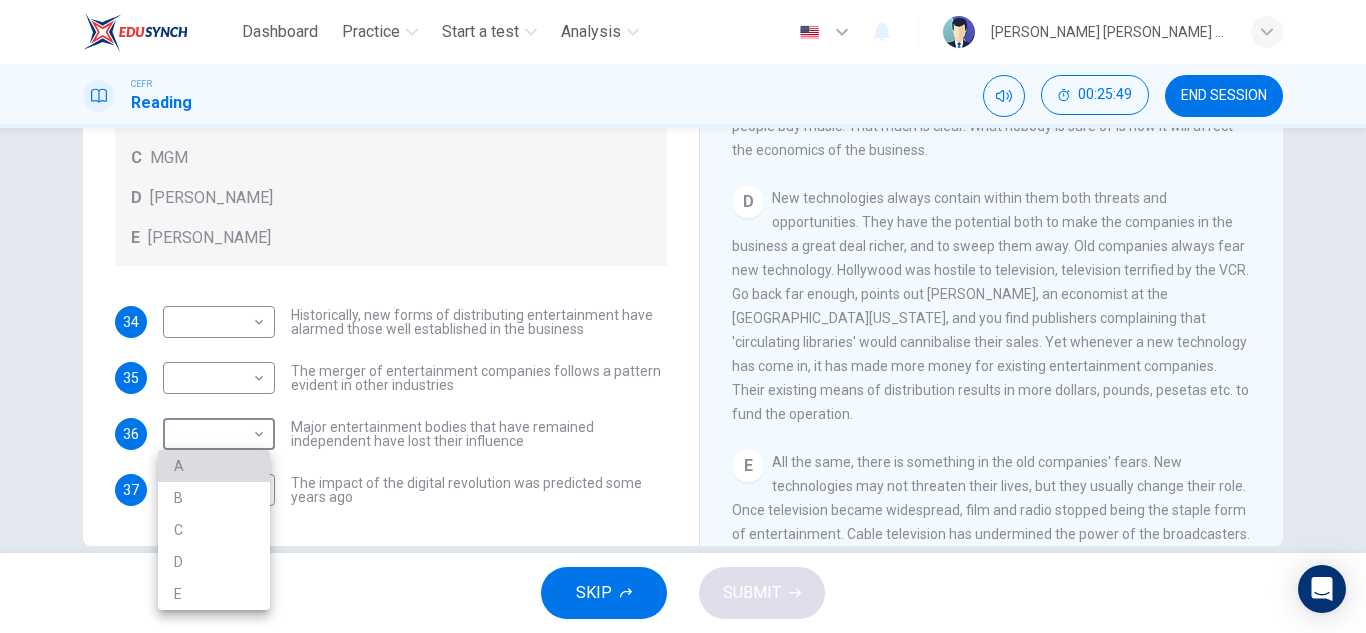 click on "A" at bounding box center (214, 466) 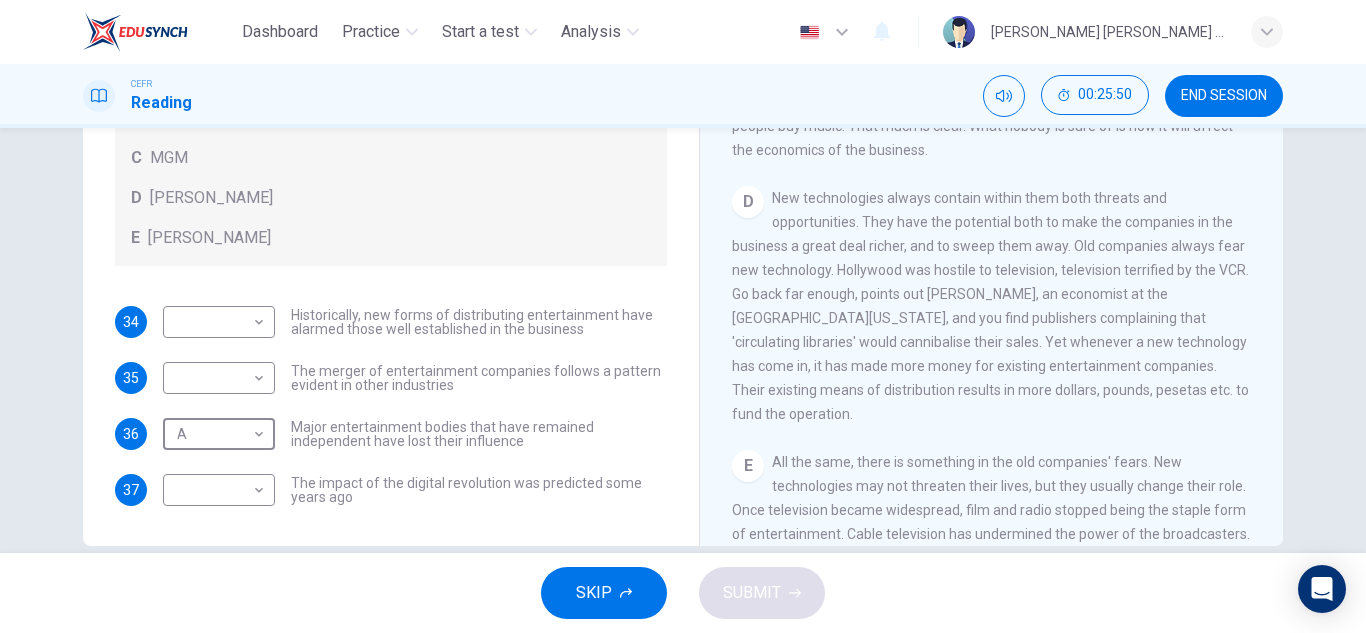 scroll, scrollTop: 730, scrollLeft: 0, axis: vertical 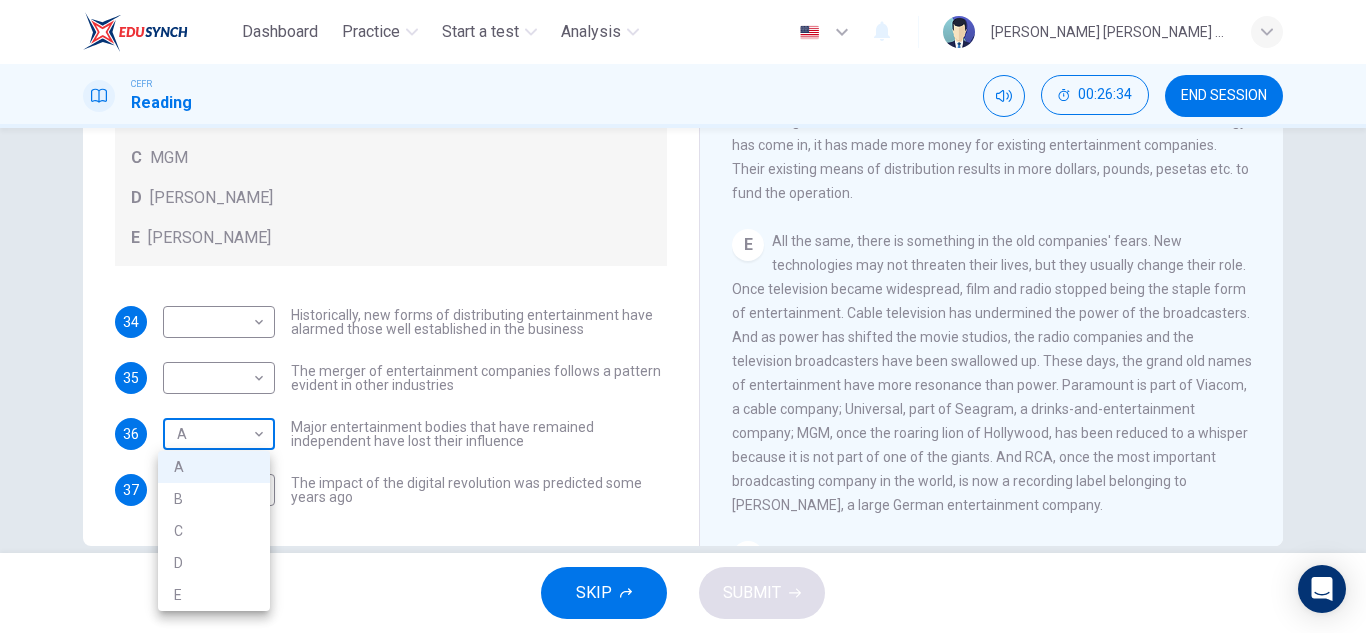 click on "Dashboard Practice Start a test Analysis English en ​ [PERSON_NAME] [PERSON_NAME] [PERSON_NAME] CEFR Reading 00:26:34 END SESSION Questions 34 - 37 The writer refers to various individuals and companies in the reading passage.
Match the people or companies  (A-E)  with the points made in the questions below about the introduction of new technology.
Write the appropriate letter (A-E) in the boxes below. A [PERSON_NAME] B [PERSON_NAME] C MGM D [PERSON_NAME] E [PERSON_NAME] 34 ​ ​ Historically, new forms of distributing entertainment have alarmed those well established in the business 35 ​ ​ The merger of entertainment companies follows a pattern evident in other industries 36 A A ​ Major entertainment bodies that have remained independent have lost their influence 37 ​ ​ The impact of the digital revolution was predicted some years ago Wheel of Fortune CLICK TO ZOOM Click to Zoom A B C D E F G SKIP SUBMIT EduSynch - Online Language Proficiency Testing
Dashboard Practice Start a test Analysis 2025 A B C" at bounding box center (683, 316) 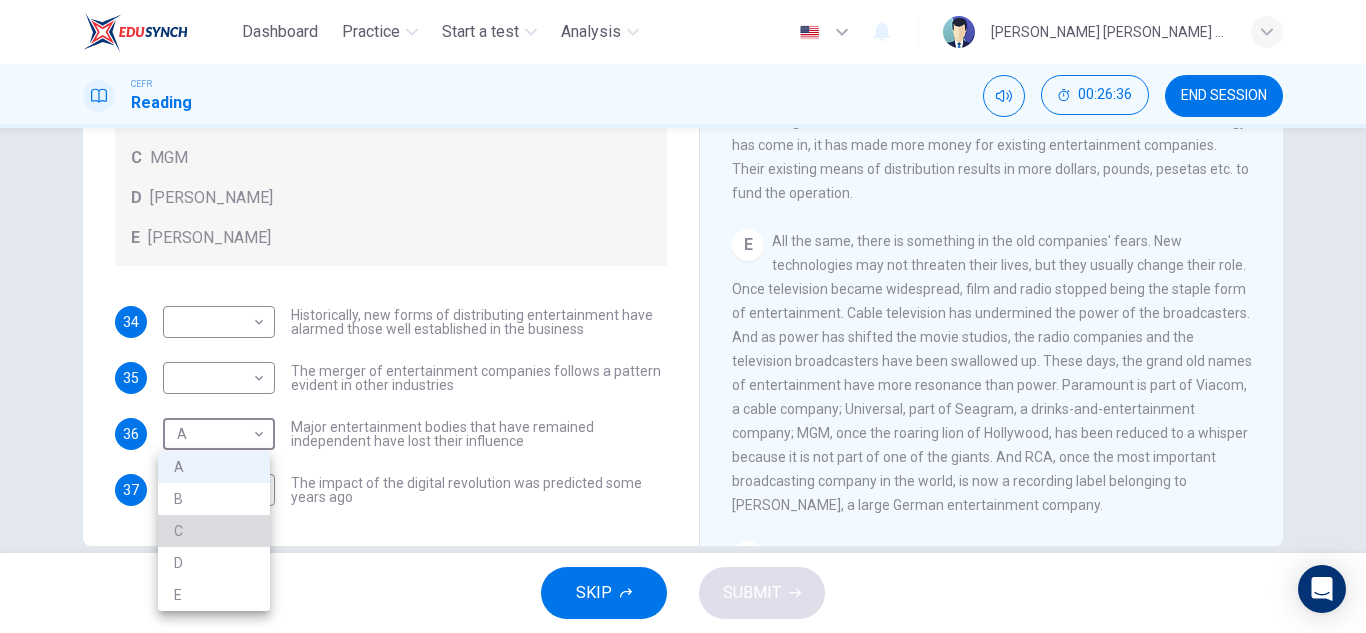 click on "C" at bounding box center [214, 531] 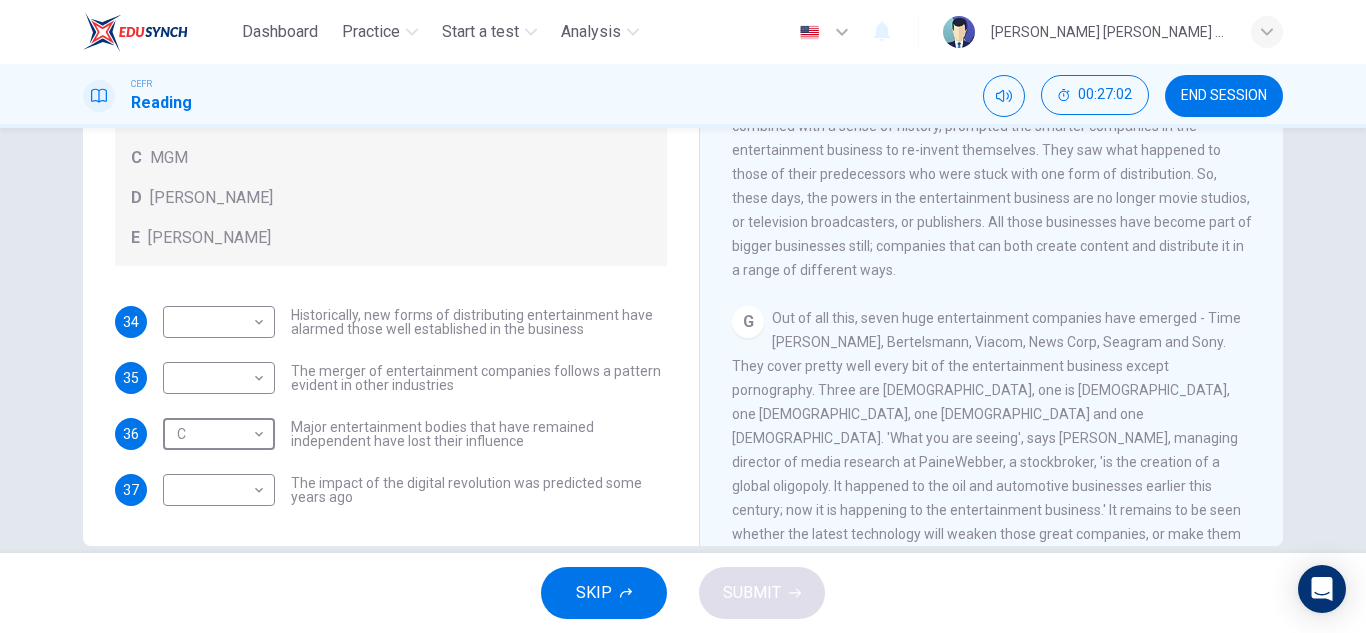 scroll, scrollTop: 1446, scrollLeft: 0, axis: vertical 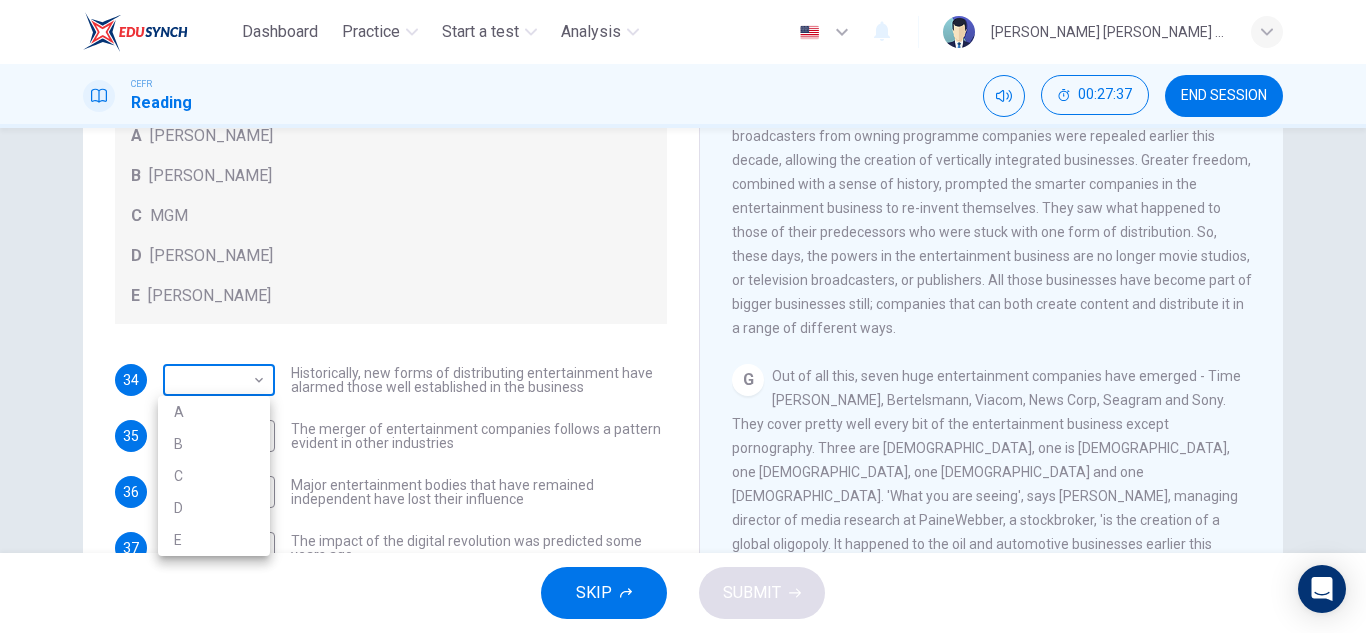 click on "Dashboard Practice Start a test Analysis English en ​ [PERSON_NAME] [PERSON_NAME] [PERSON_NAME] CEFR Reading 00:27:37 END SESSION Questions 34 - 37 The writer refers to various individuals and companies in the reading passage.
Match the people or companies  (A-E)  with the points made in the questions below about the introduction of new technology.
Write the appropriate letter (A-E) in the boxes below. A [PERSON_NAME] B [PERSON_NAME] C MGM D [PERSON_NAME] E [PERSON_NAME] 34 ​ ​ Historically, new forms of distributing entertainment have alarmed those well established in the business 35 ​ ​ The merger of entertainment companies follows a pattern evident in other industries 36 C C ​ Major entertainment bodies that have remained independent have lost their influence 37 ​ ​ The impact of the digital revolution was predicted some years ago Wheel of Fortune CLICK TO ZOOM Click to Zoom A B C D E F G SKIP SUBMIT EduSynch - Online Language Proficiency Testing
Dashboard Practice Start a test Analysis 2025 A B C" at bounding box center [683, 316] 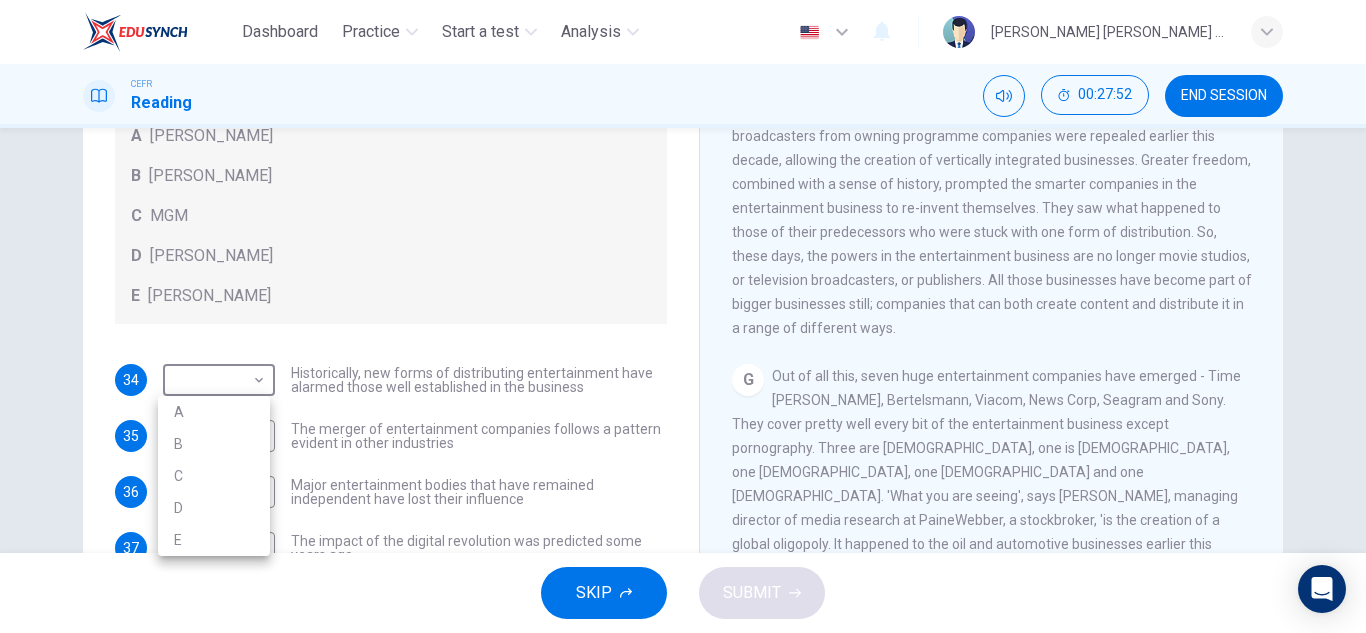 click at bounding box center [683, 316] 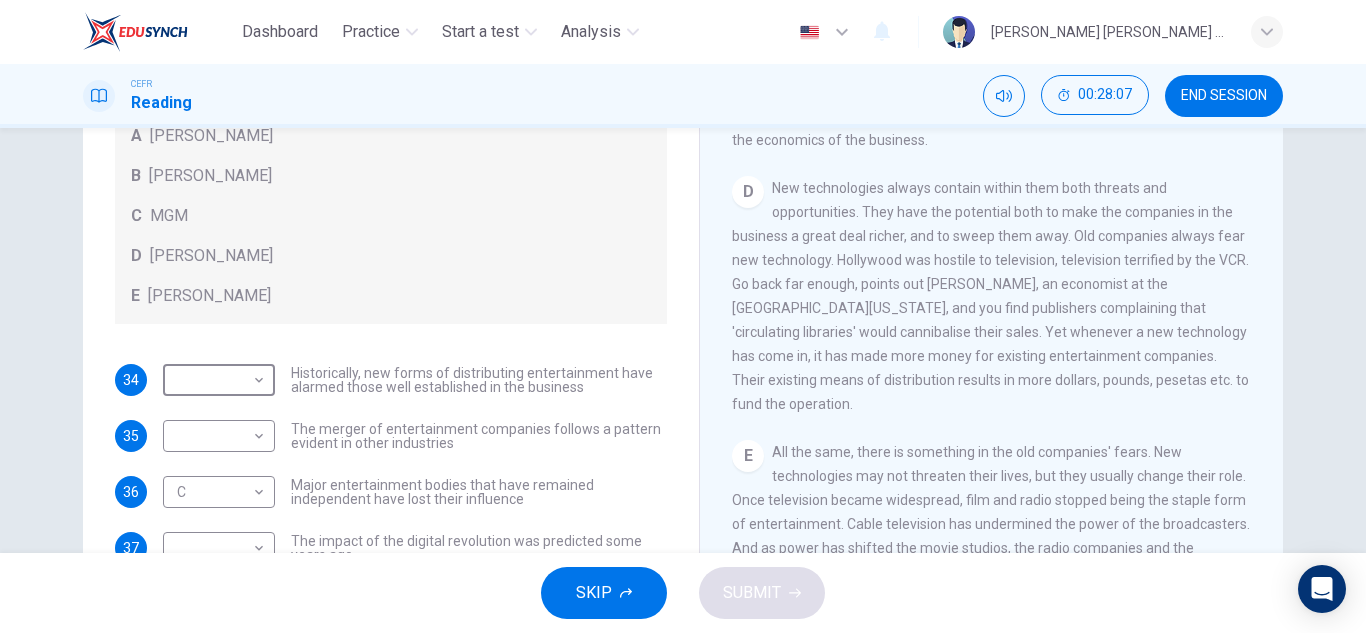 scroll, scrollTop: 735, scrollLeft: 0, axis: vertical 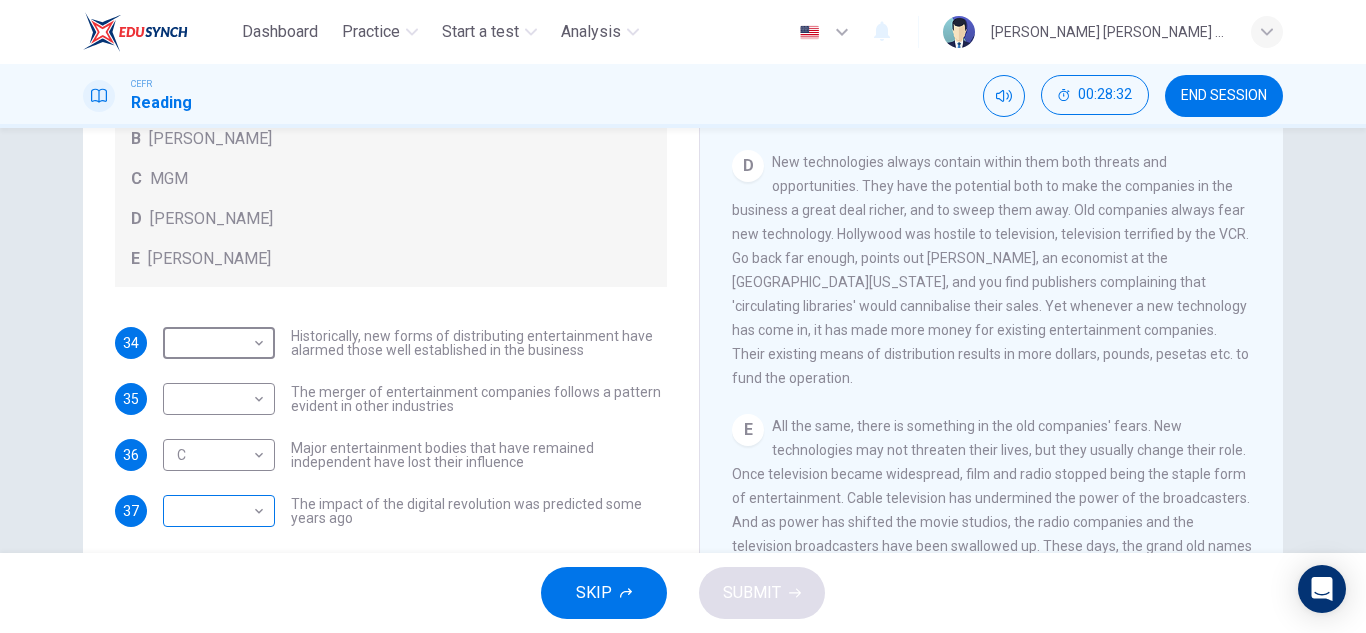 click on "Dashboard Practice Start a test Analysis English en ​ [PERSON_NAME] [PERSON_NAME] [PERSON_NAME] CEFR Reading 00:28:32 END SESSION Questions 34 - 37 The writer refers to various individuals and companies in the reading passage.
Match the people or companies  (A-E)  with the points made in the questions below about the introduction of new technology.
Write the appropriate letter (A-E) in the boxes below. A [PERSON_NAME] B [PERSON_NAME] C MGM D [PERSON_NAME] E [PERSON_NAME] 34 ​ ​ Historically, new forms of distributing entertainment have alarmed those well established in the business 35 ​ ​ The merger of entertainment companies follows a pattern evident in other industries 36 C C ​ Major entertainment bodies that have remained independent have lost their influence 37 ​ ​ The impact of the digital revolution was predicted some years ago Wheel of Fortune CLICK TO ZOOM Click to Zoom A B C D E F G SKIP SUBMIT EduSynch - Online Language Proficiency Testing
Dashboard Practice Start a test Analysis 2025" at bounding box center (683, 316) 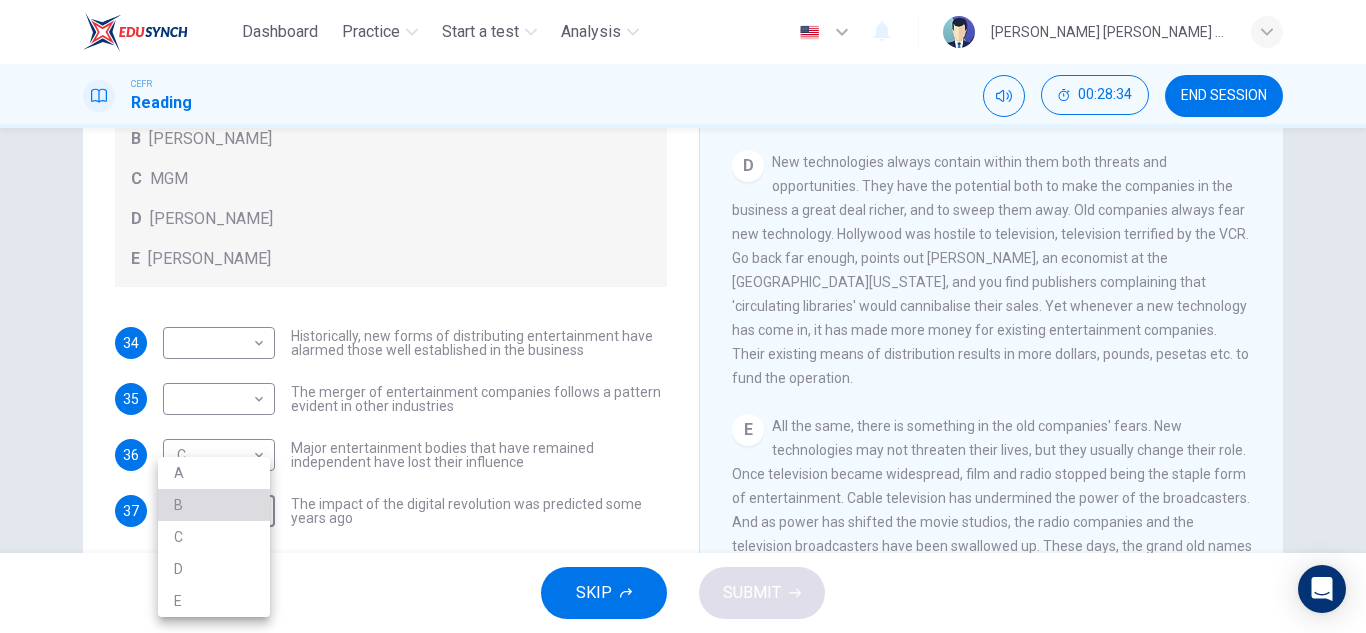 click on "B" at bounding box center [214, 505] 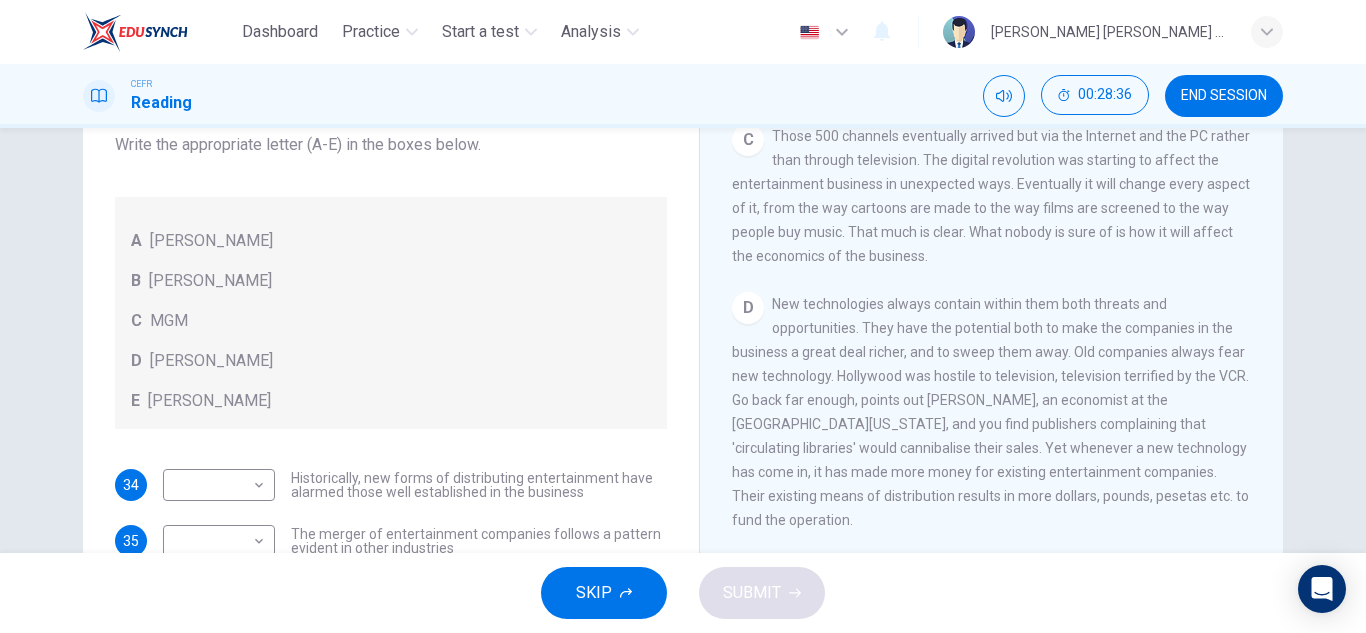 scroll, scrollTop: 153, scrollLeft: 0, axis: vertical 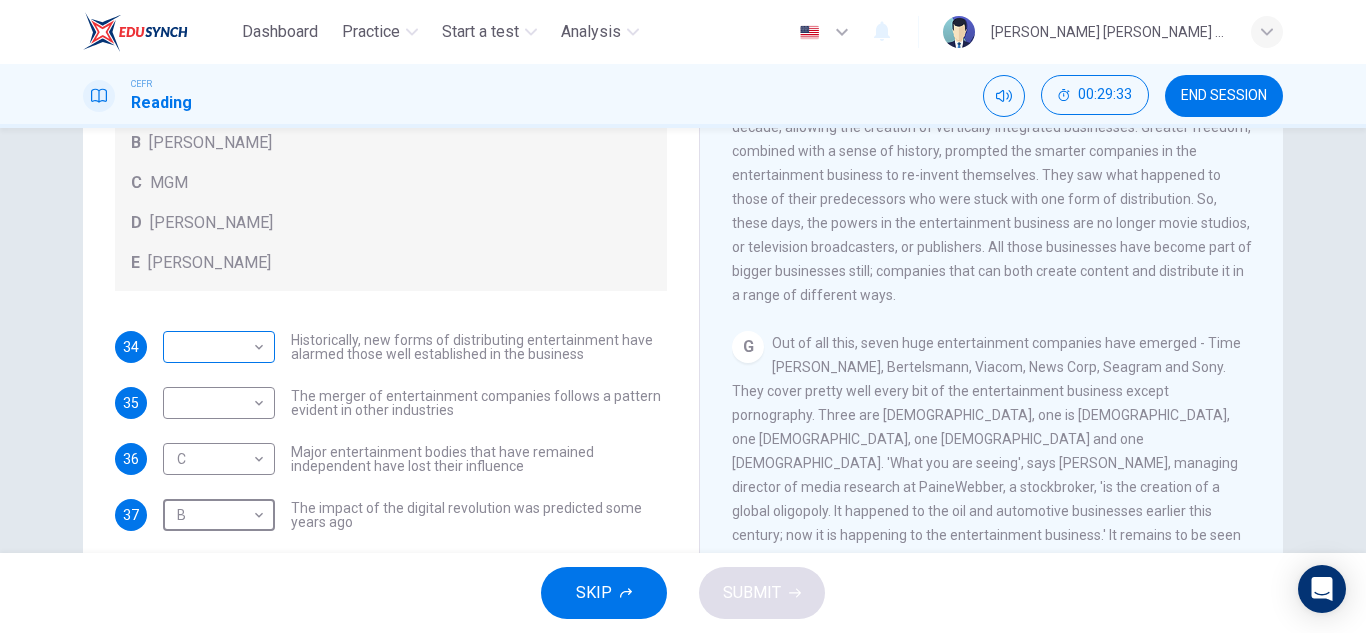 click on "Dashboard Practice Start a test Analysis English en ​ [PERSON_NAME] [PERSON_NAME] [PERSON_NAME] CEFR Reading 00:29:33 END SESSION Questions 34 - 37 The writer refers to various individuals and companies in the reading passage.
Match the people or companies  (A-E)  with the points made in the questions below about the introduction of new technology.
Write the appropriate letter (A-E) in the boxes below. A [PERSON_NAME] B [PERSON_NAME] C MGM D [PERSON_NAME] E [PERSON_NAME] 34 ​ ​ Historically, new forms of distributing entertainment have alarmed those well established in the business 35 ​ ​ The merger of entertainment companies follows a pattern evident in other industries 36 C C ​ Major entertainment bodies that have remained independent have lost their influence 37 B B ​ The impact of the digital revolution was predicted some years ago Wheel of Fortune CLICK TO ZOOM Click to Zoom A B C D E F G SKIP SUBMIT EduSynch - Online Language Proficiency Testing
Dashboard Practice Start a test Analysis 2025" at bounding box center (683, 316) 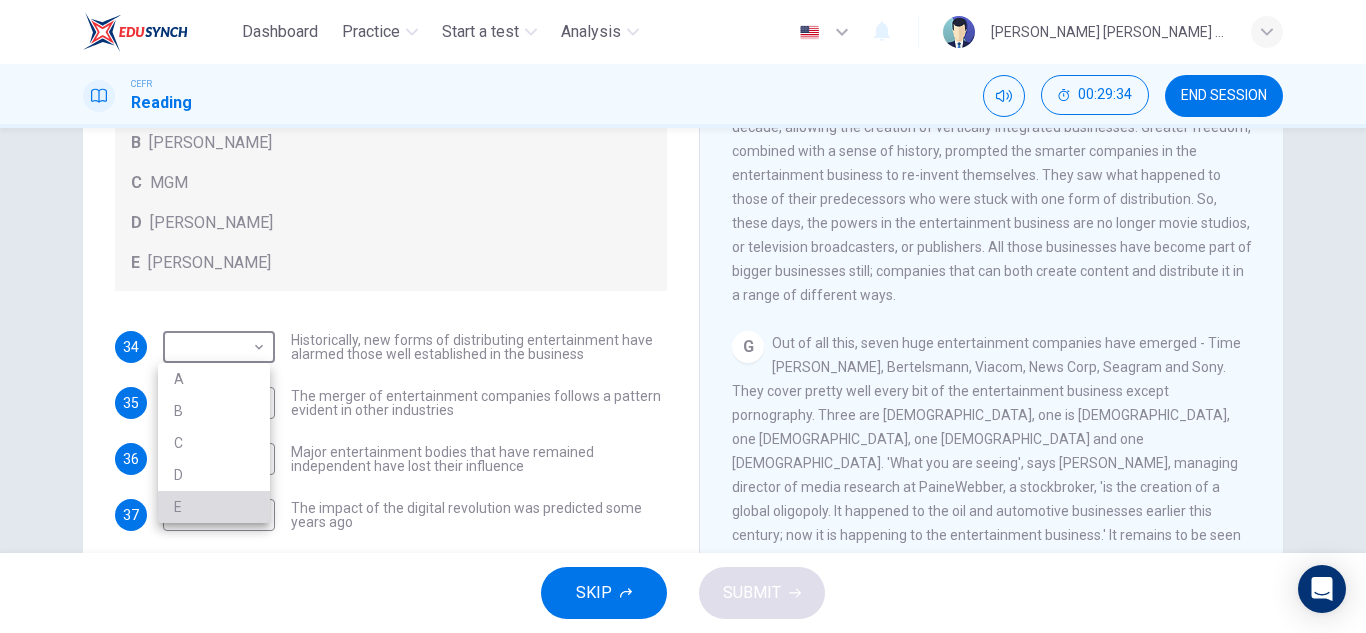 click on "E" at bounding box center [214, 507] 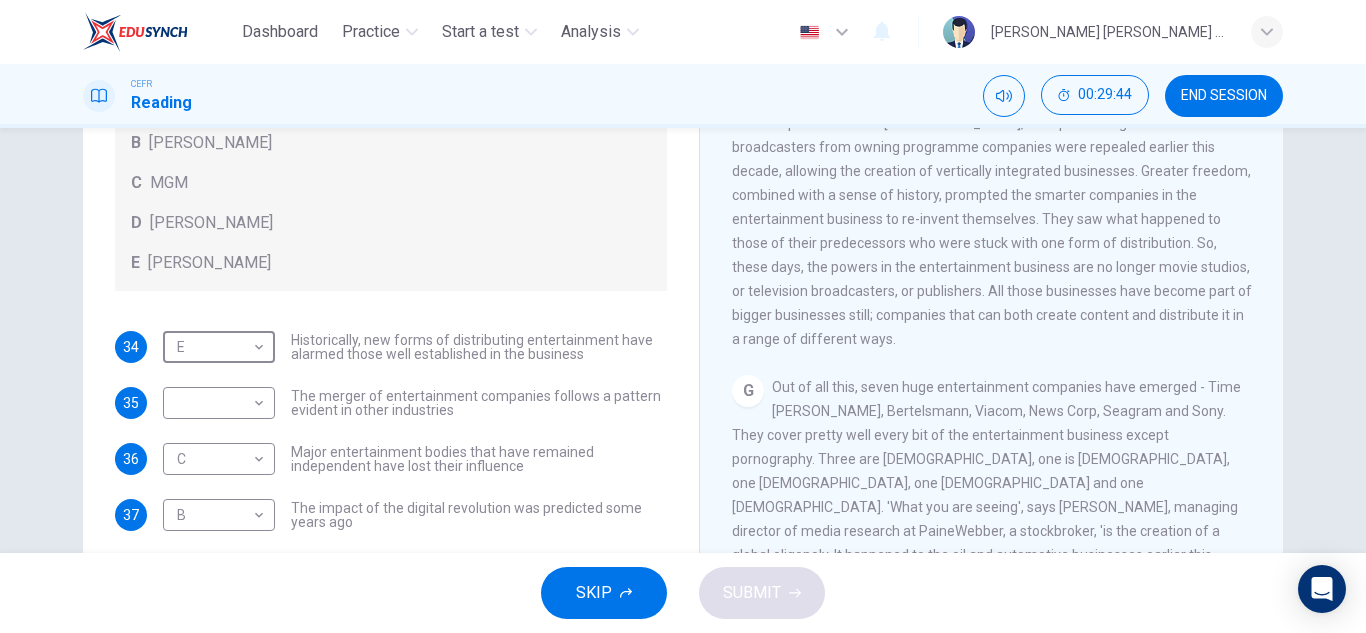 scroll, scrollTop: 1446, scrollLeft: 0, axis: vertical 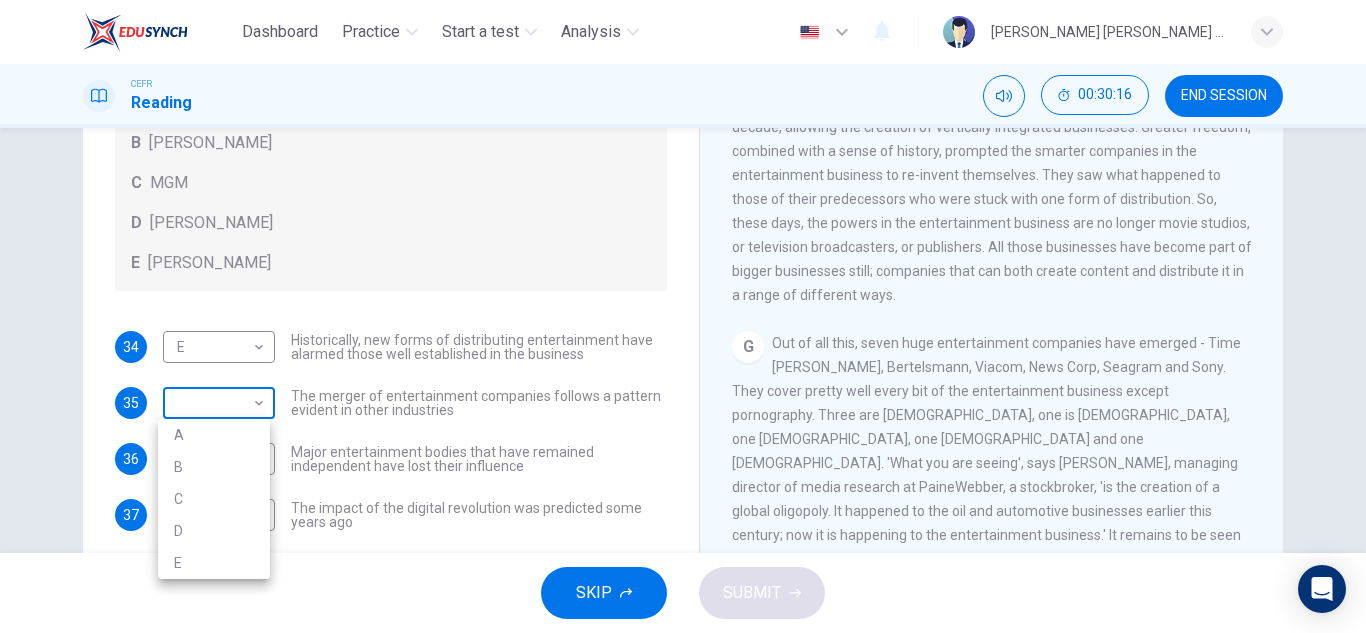 click on "Dashboard Practice Start a test Analysis English en ​ [PERSON_NAME] [PERSON_NAME] [PERSON_NAME] CEFR Reading 00:30:16 END SESSION Questions 34 - 37 The writer refers to various individuals and companies in the reading passage.
Match the people or companies  (A-E)  with the points made in the questions below about the introduction of new technology.
Write the appropriate letter (A-E) in the boxes below. A [PERSON_NAME] B [PERSON_NAME] C MGM D [PERSON_NAME] E [PERSON_NAME] 34 E E ​ Historically, new forms of distributing entertainment have alarmed those well established in the business 35 ​ ​ The merger of entertainment companies follows a pattern evident in other industries 36 C C ​ Major entertainment bodies that have remained independent have lost their influence 37 B B ​ The impact of the digital revolution was predicted some years ago Wheel of Fortune CLICK TO ZOOM Click to Zoom A B C D E F G SKIP SUBMIT EduSynch - Online Language Proficiency Testing
Dashboard Practice Start a test Analysis 2025 A B C" at bounding box center (683, 316) 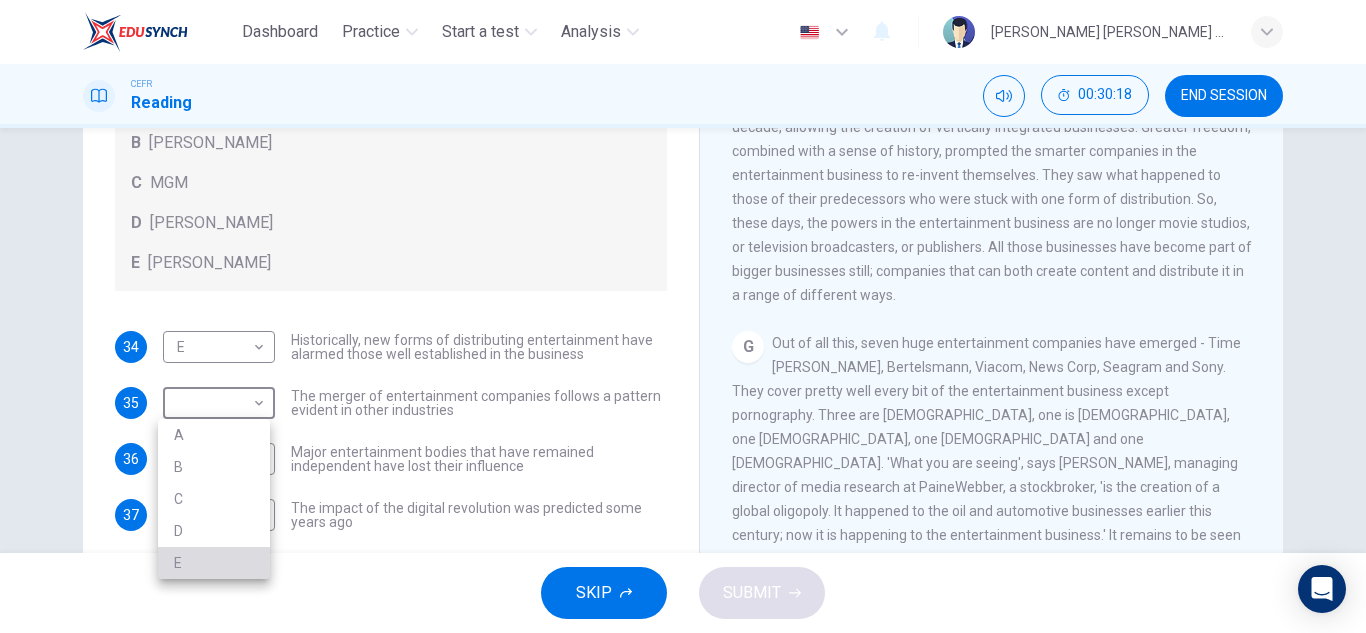 click on "E" at bounding box center (214, 563) 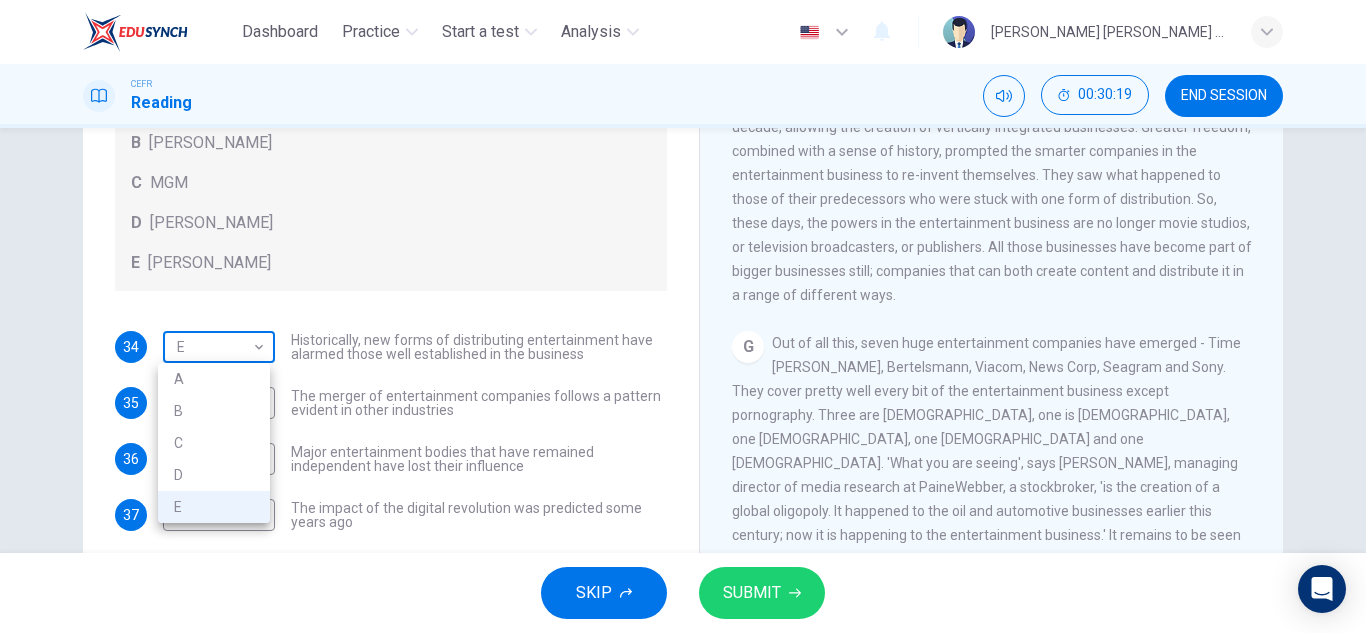 click on "Dashboard Practice Start a test Analysis English en ​ [PERSON_NAME] [PERSON_NAME] [PERSON_NAME] CEFR Reading 00:30:19 END SESSION Questions 34 - 37 The writer refers to various individuals and companies in the reading passage.
Match the people or companies  (A-E)  with the points made in the questions below about the introduction of new technology.
Write the appropriate letter (A-E) in the boxes below. A [PERSON_NAME] B [PERSON_NAME] C MGM D [PERSON_NAME] E [PERSON_NAME] 34 E E ​ Historically, new forms of distributing entertainment have alarmed those well established in the business 35 E E ​ The merger of entertainment companies follows a pattern evident in other industries 36 C C ​ Major entertainment bodies that have remained independent have lost their influence 37 B B ​ The impact of the digital revolution was predicted some years ago Wheel of Fortune CLICK TO ZOOM Click to Zoom A B C D E F G SKIP SUBMIT EduSynch - Online Language Proficiency Testing
Dashboard Practice Start a test Analysis 2025 A B C" at bounding box center (683, 316) 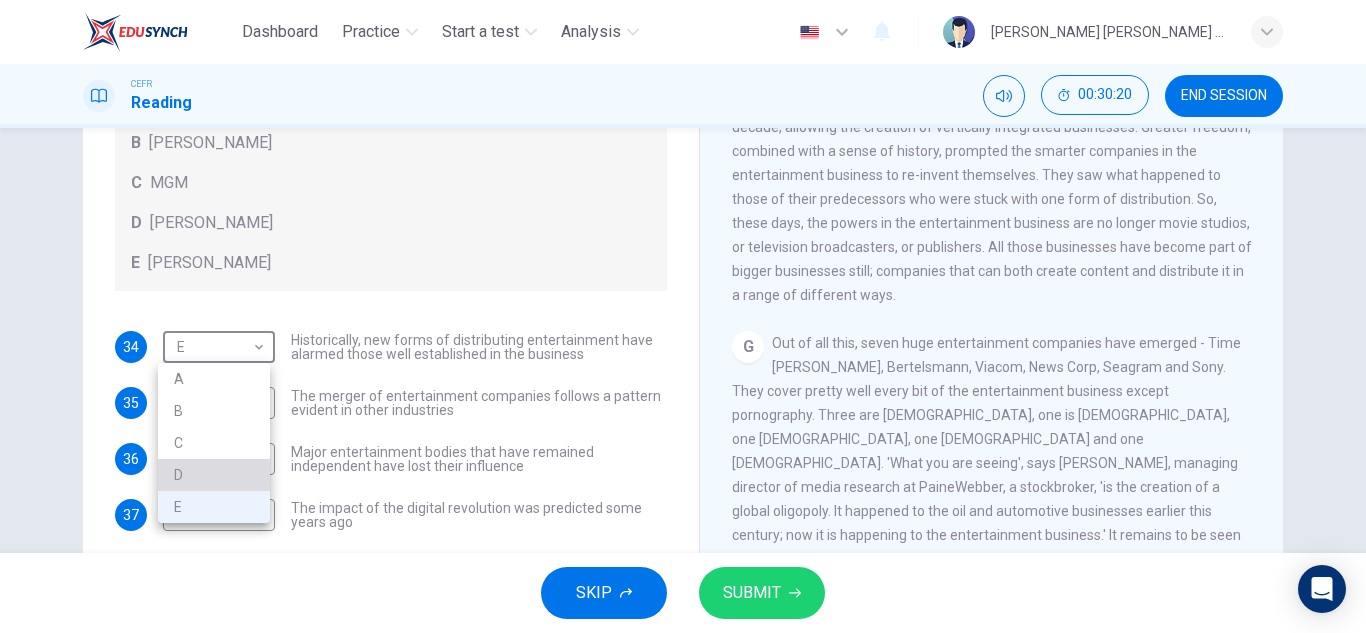 click on "D" at bounding box center [214, 475] 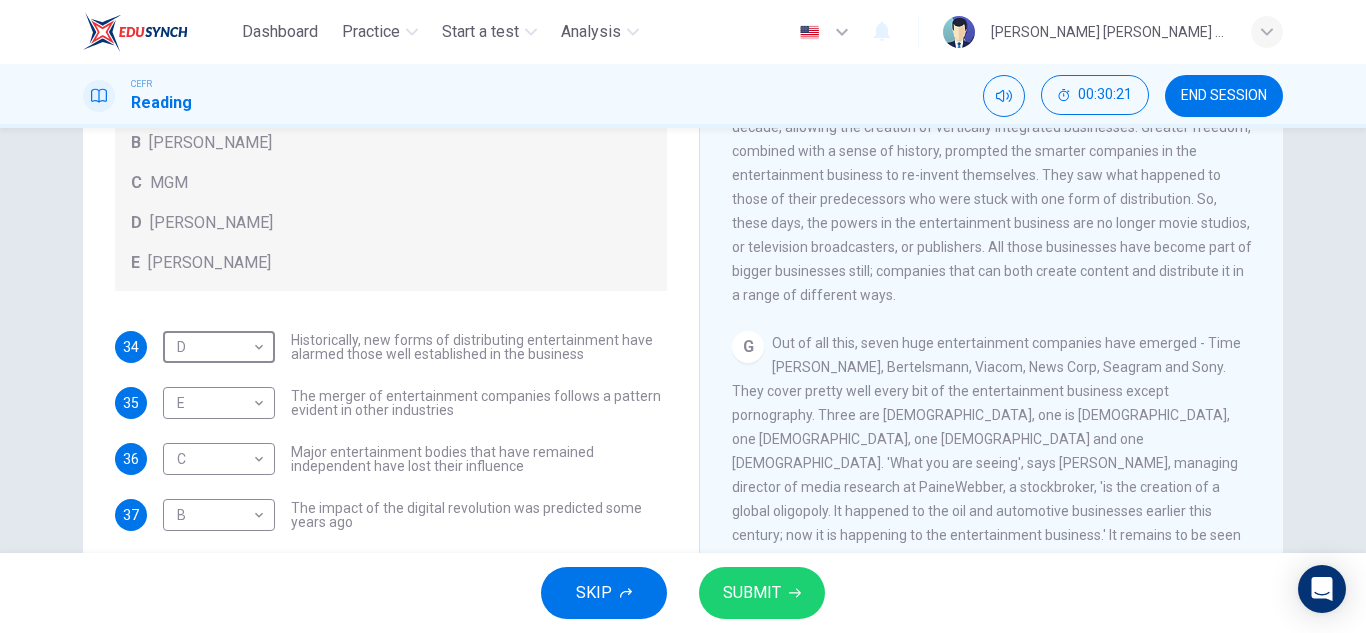 scroll, scrollTop: 346, scrollLeft: 0, axis: vertical 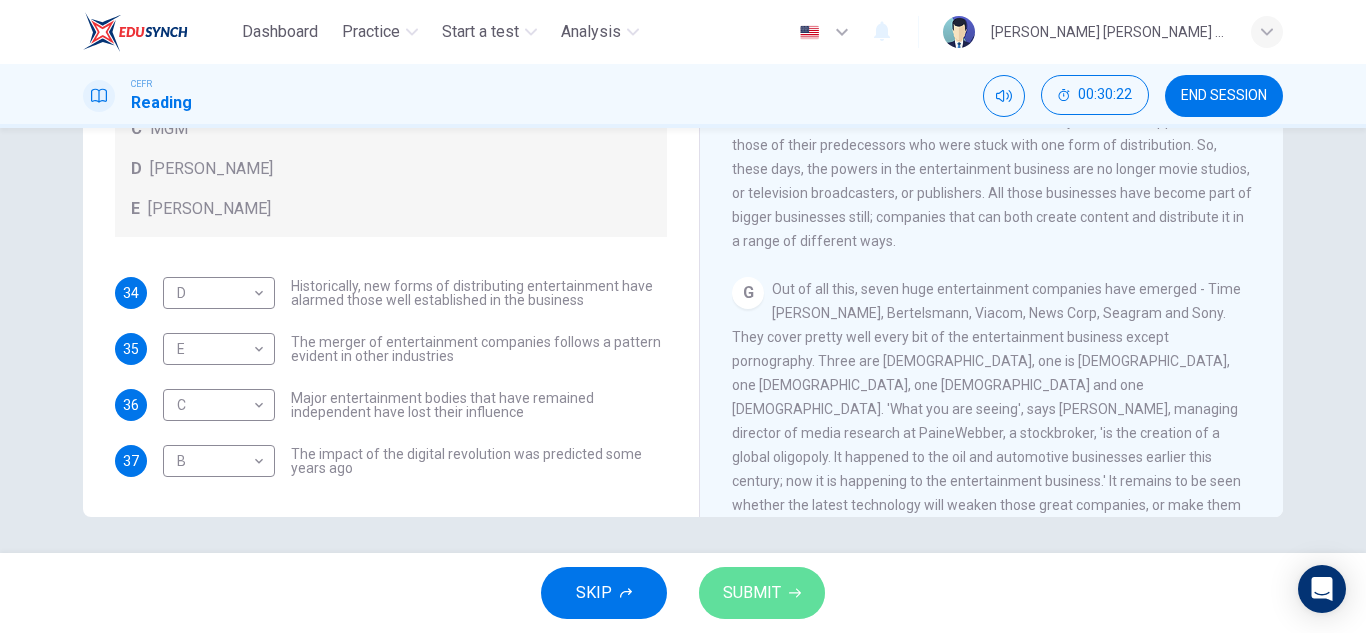 click on "SUBMIT" at bounding box center [762, 593] 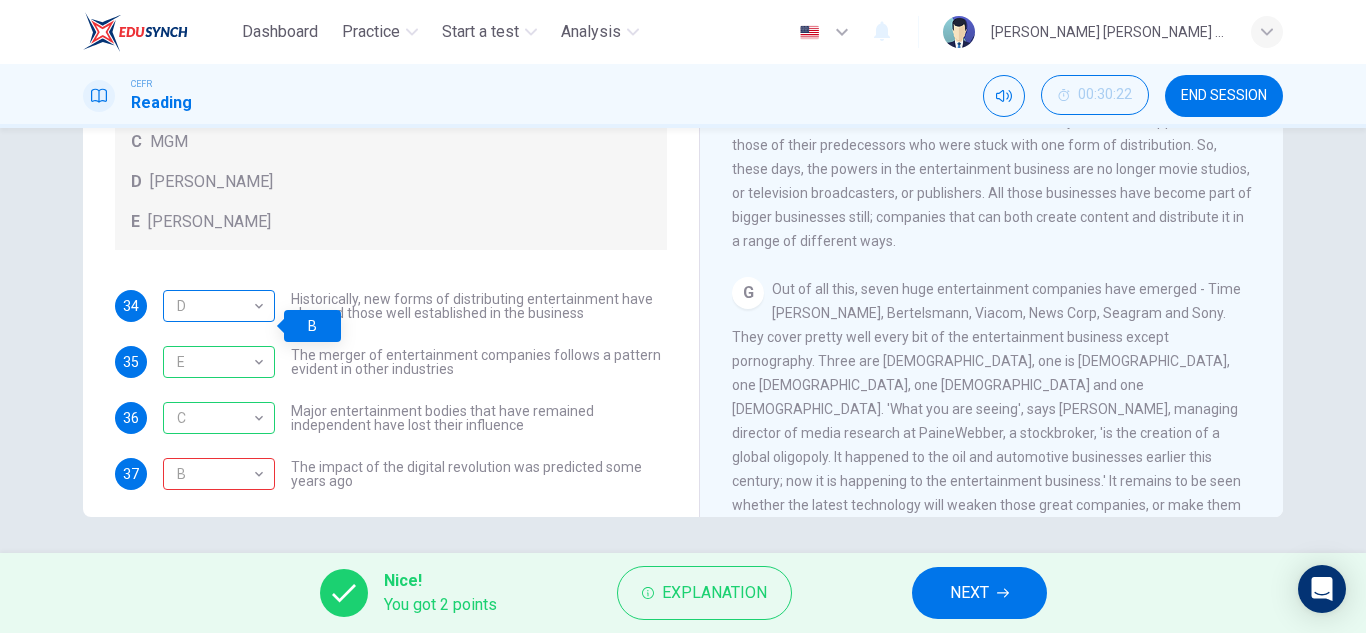 scroll, scrollTop: 89, scrollLeft: 0, axis: vertical 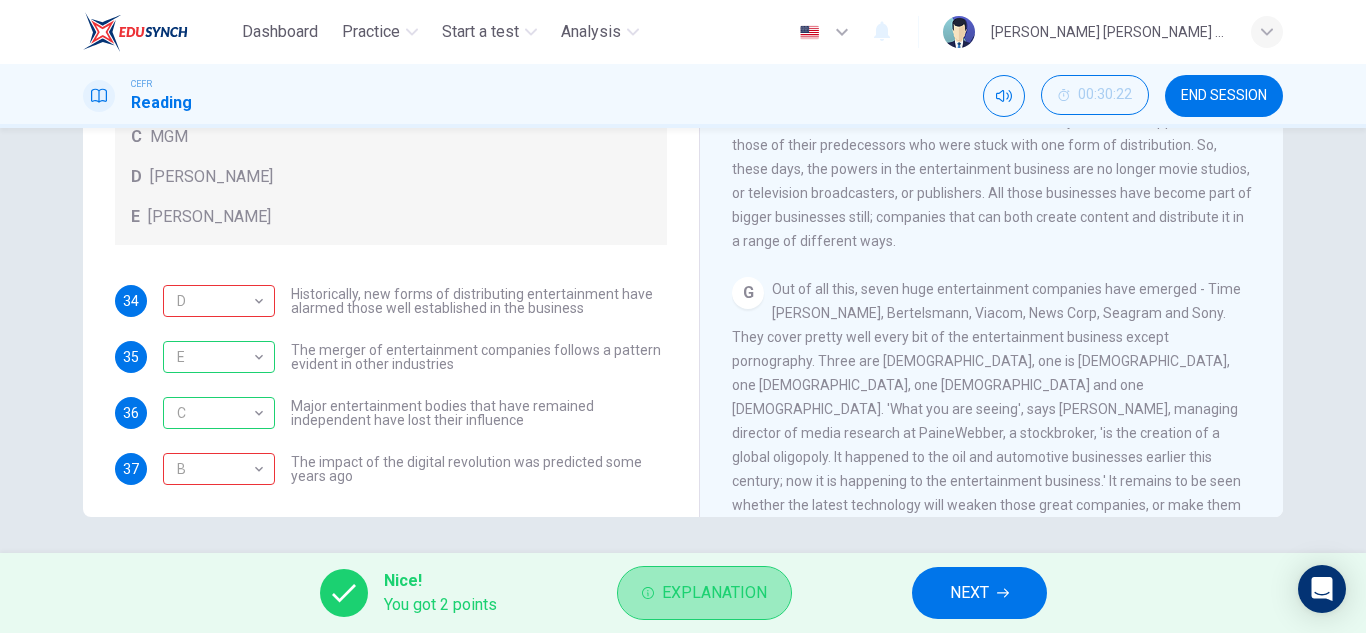 click on "Explanation" at bounding box center (714, 593) 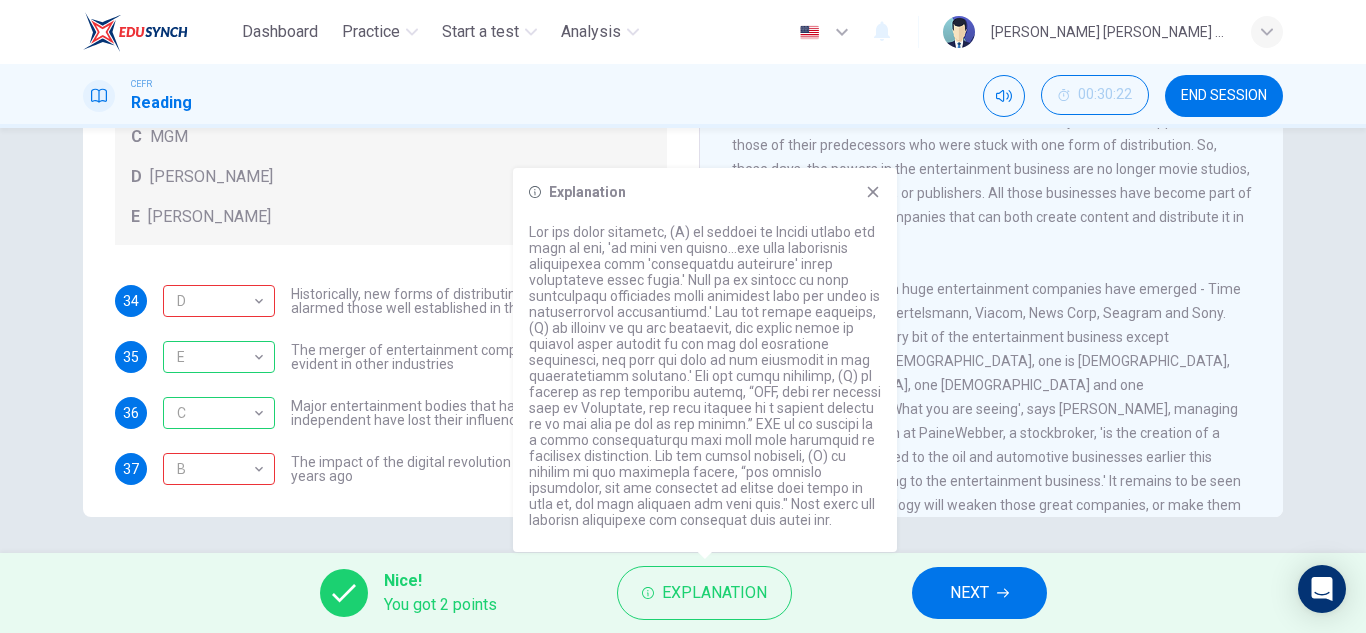 click 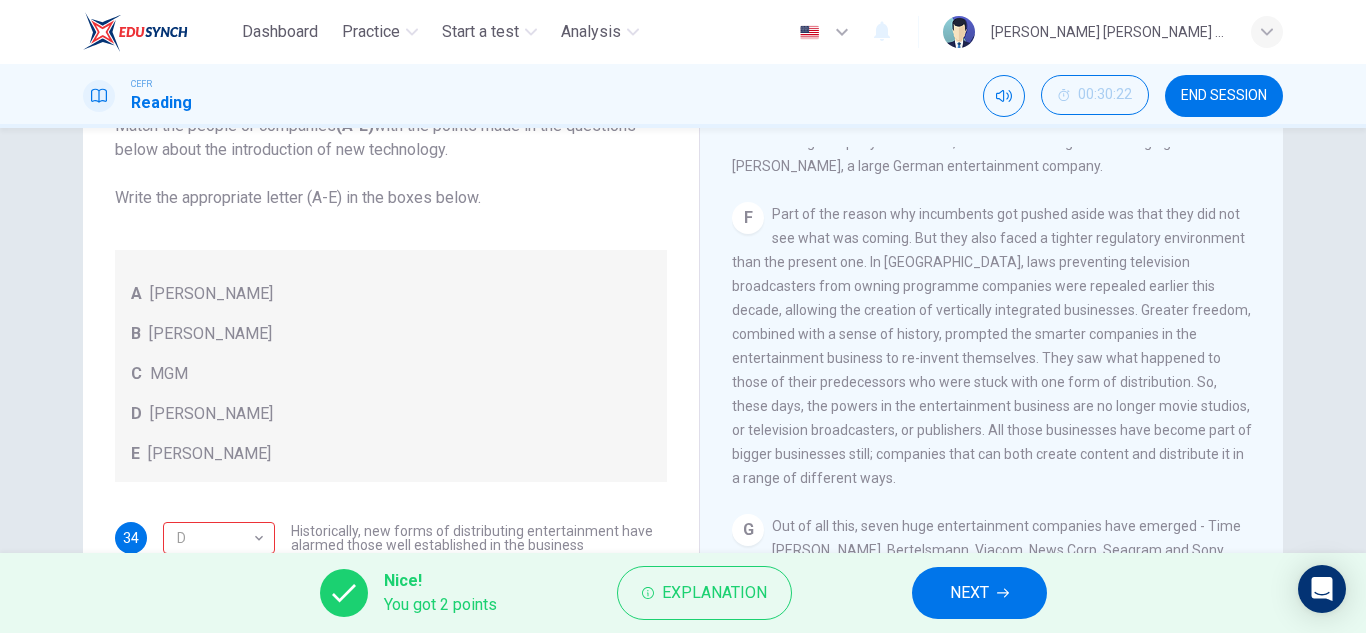 scroll, scrollTop: 108, scrollLeft: 0, axis: vertical 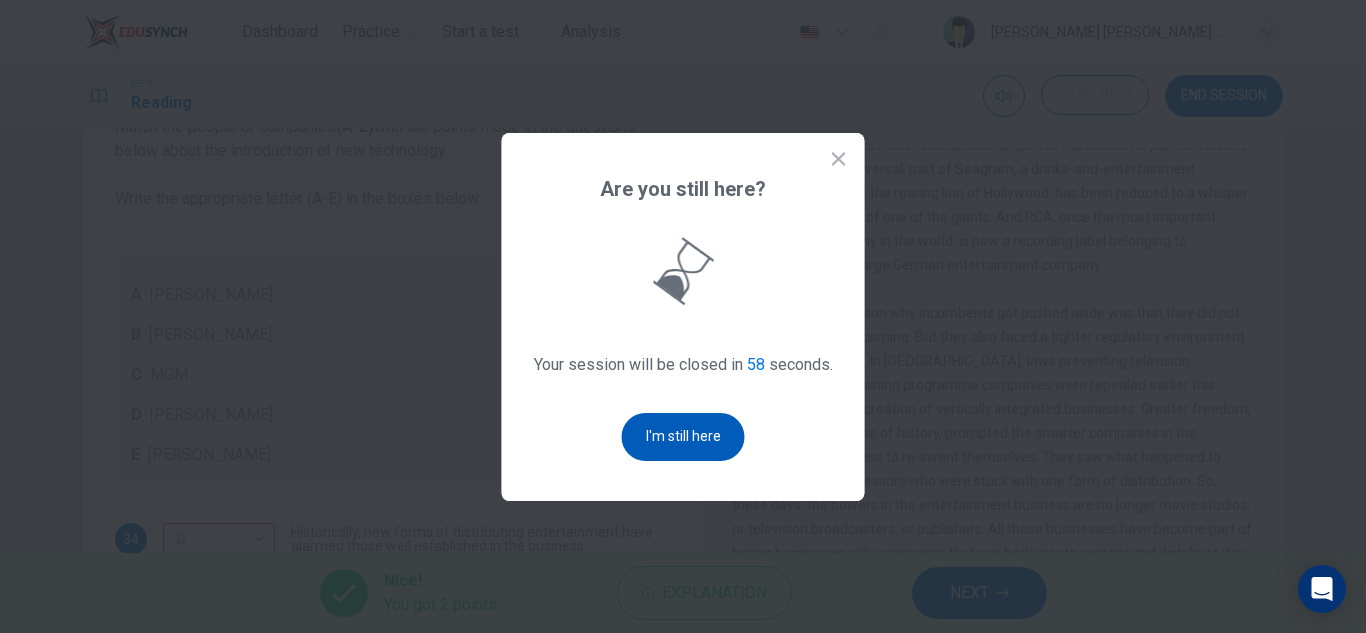 click on "I'm still here" at bounding box center (683, 437) 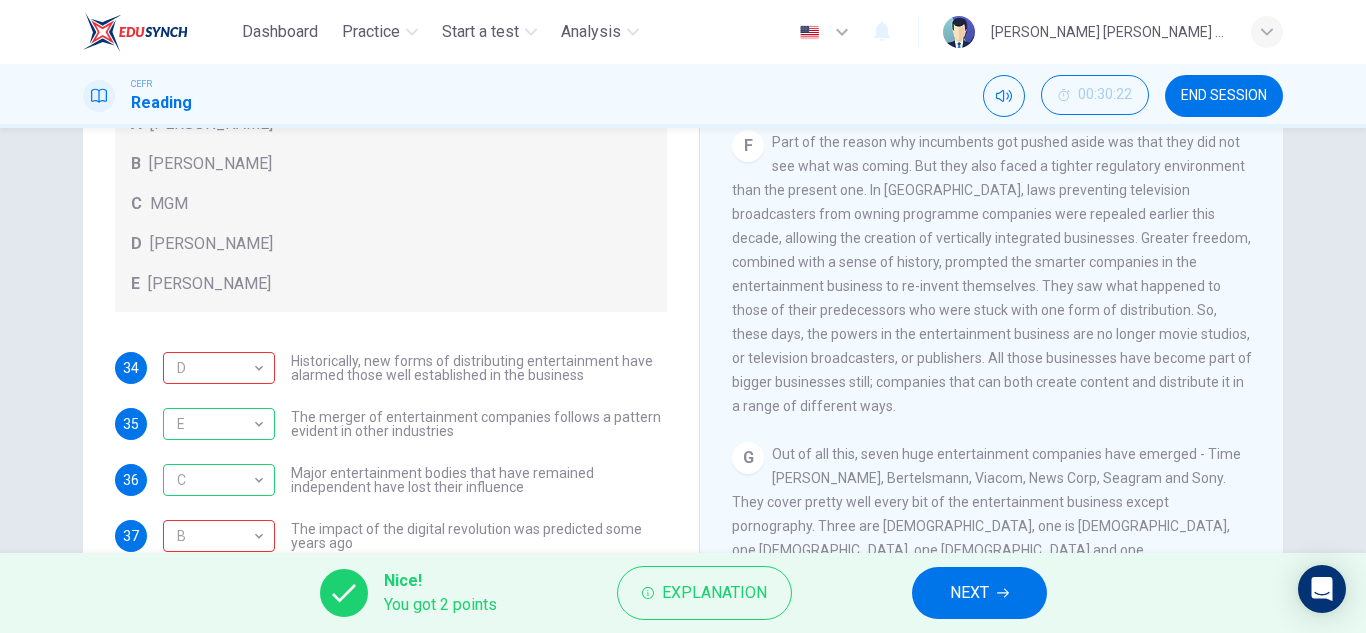 scroll, scrollTop: 0, scrollLeft: 0, axis: both 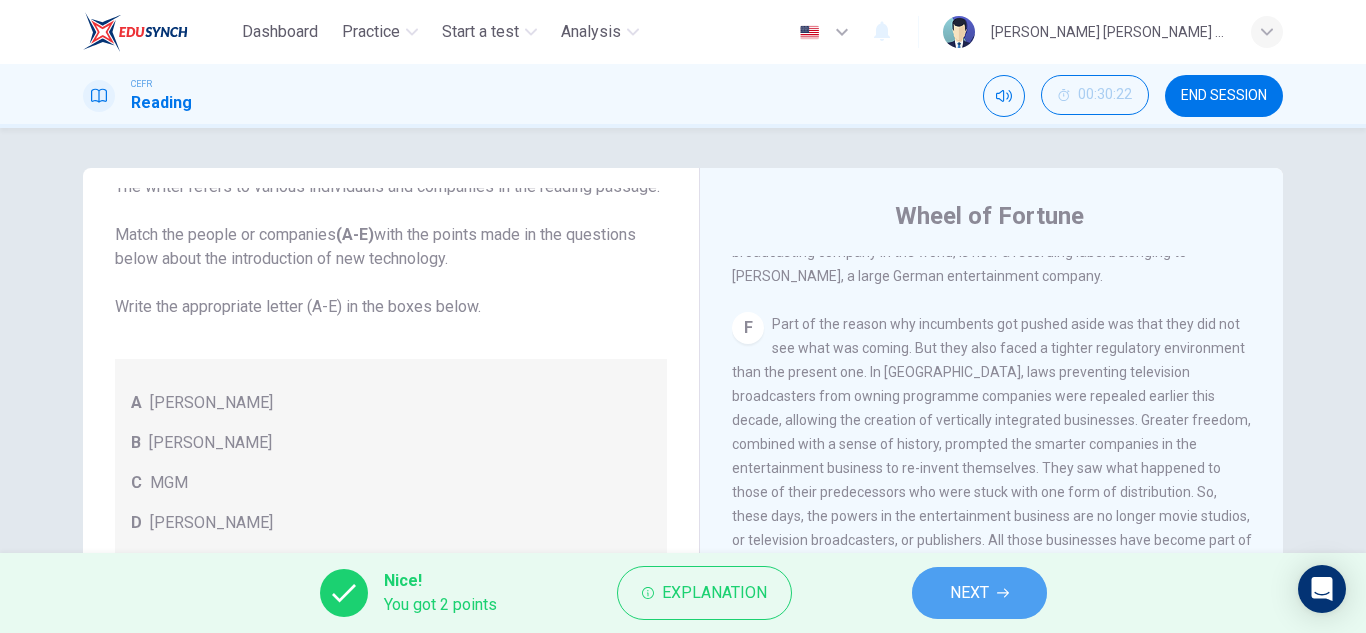 click on "NEXT" at bounding box center [979, 593] 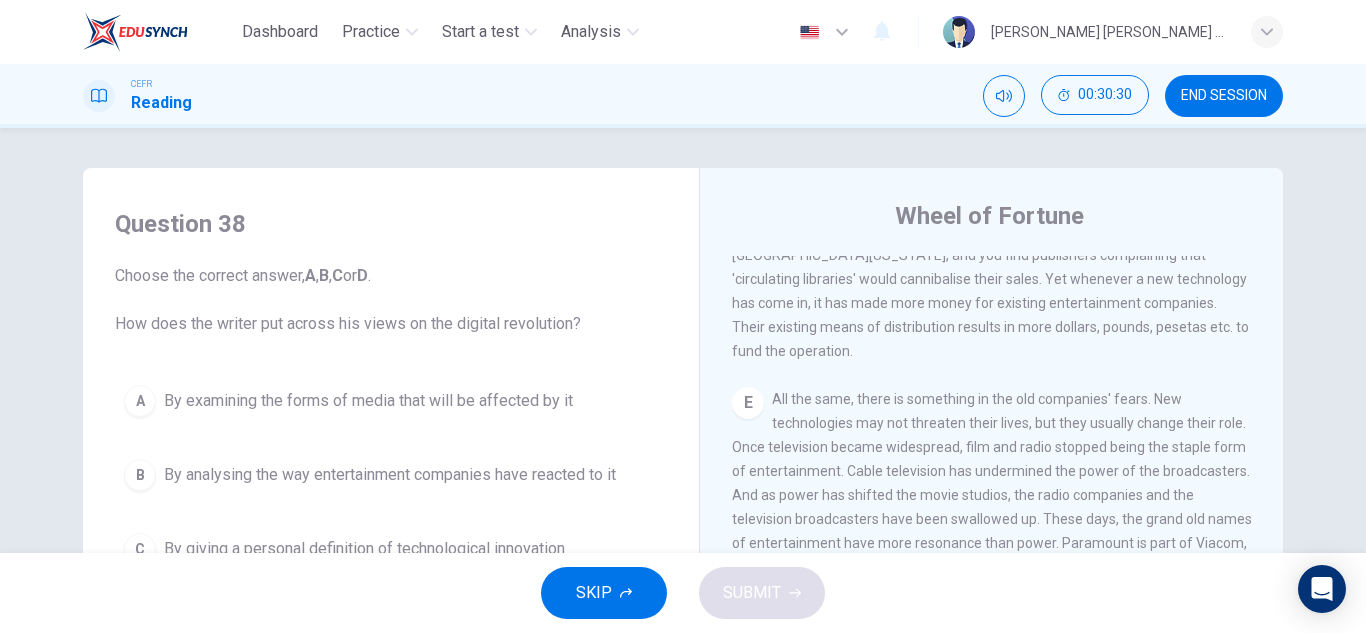 scroll, scrollTop: 1057, scrollLeft: 0, axis: vertical 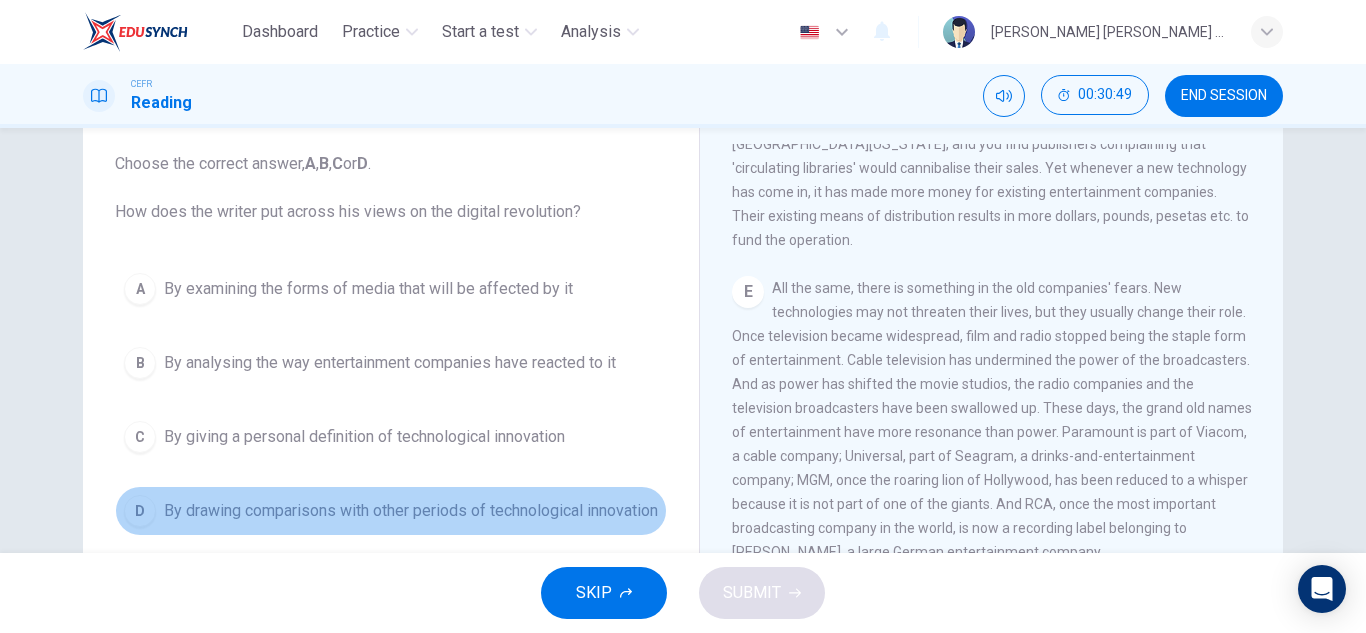 click on "By drawing comparisons with other periods of technological innovation" at bounding box center (411, 511) 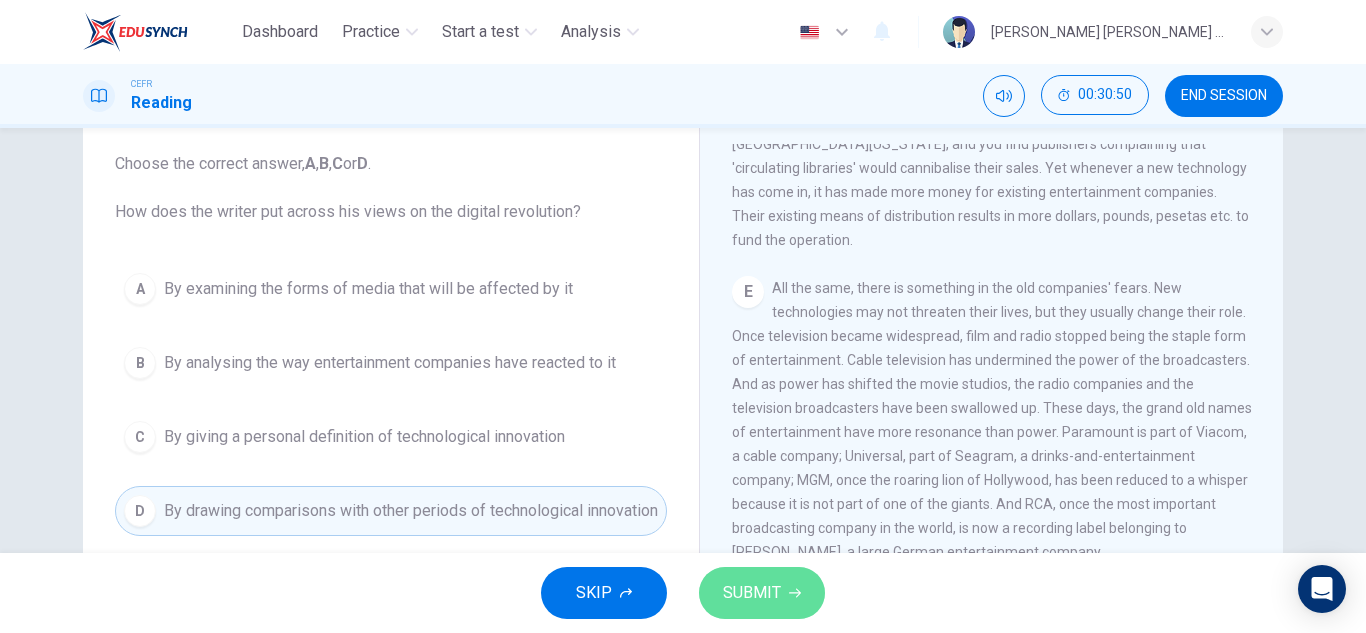 click on "SUBMIT" at bounding box center [752, 593] 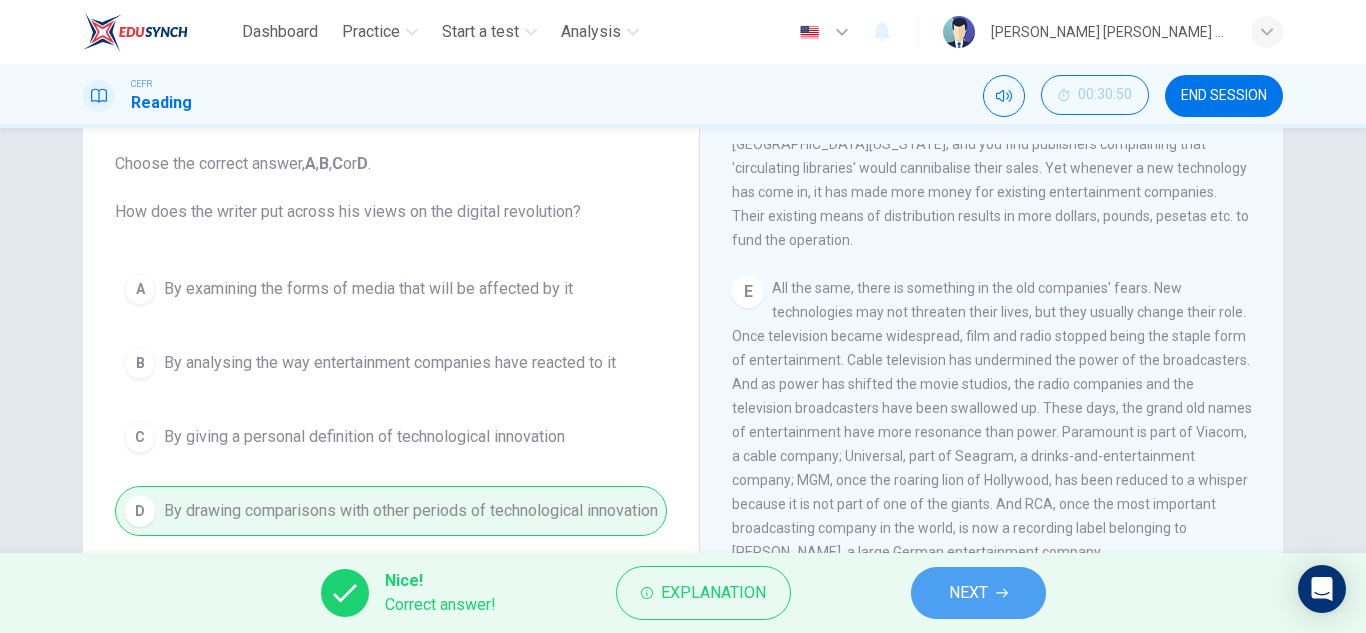 click on "NEXT" at bounding box center [968, 593] 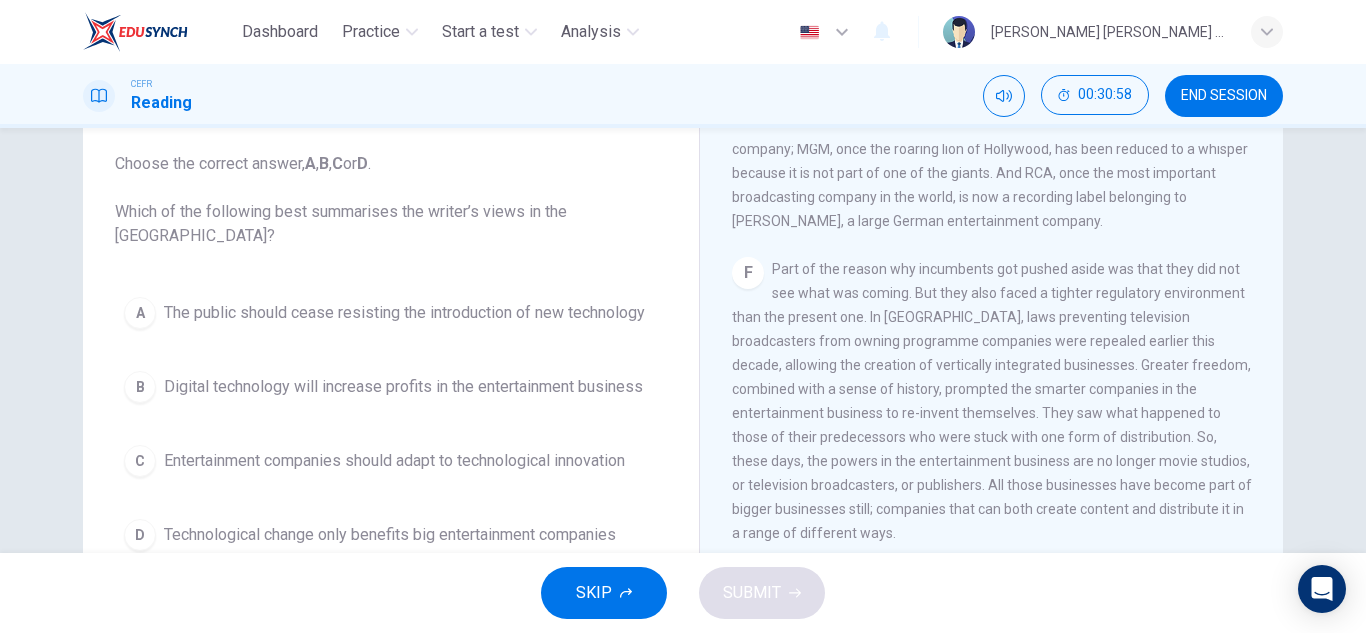 scroll, scrollTop: 1388, scrollLeft: 0, axis: vertical 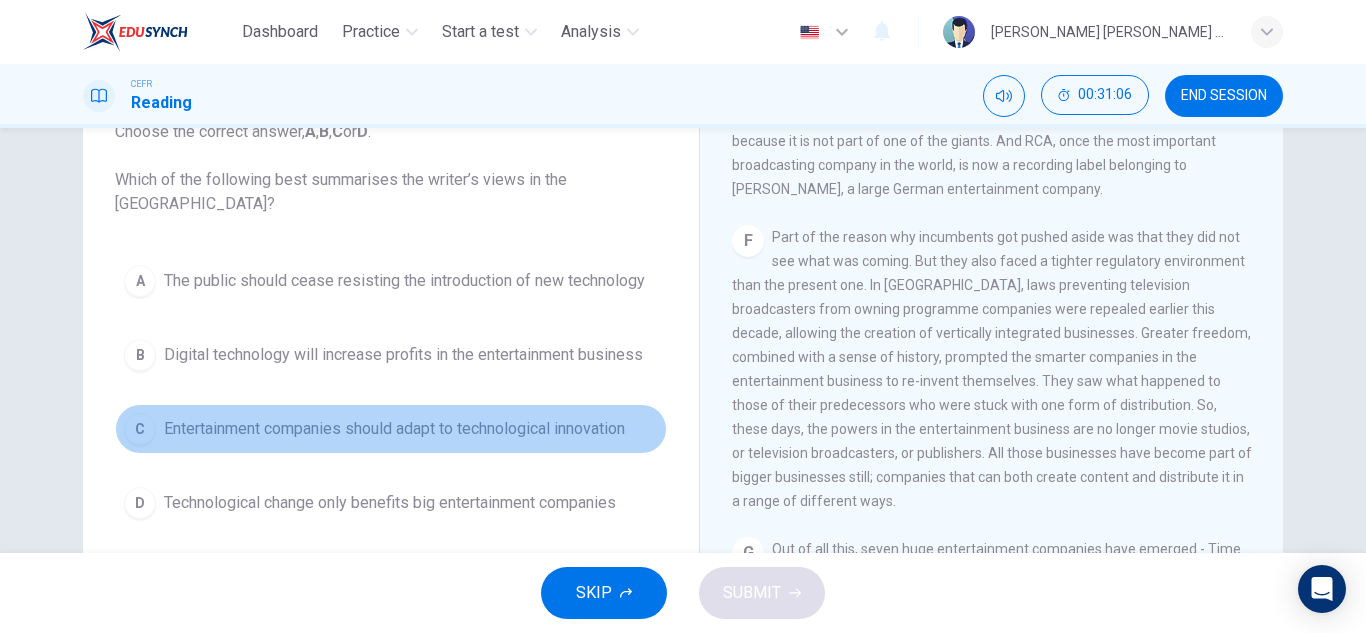 click on "Entertainment companies should adapt to technological innovation" at bounding box center (394, 429) 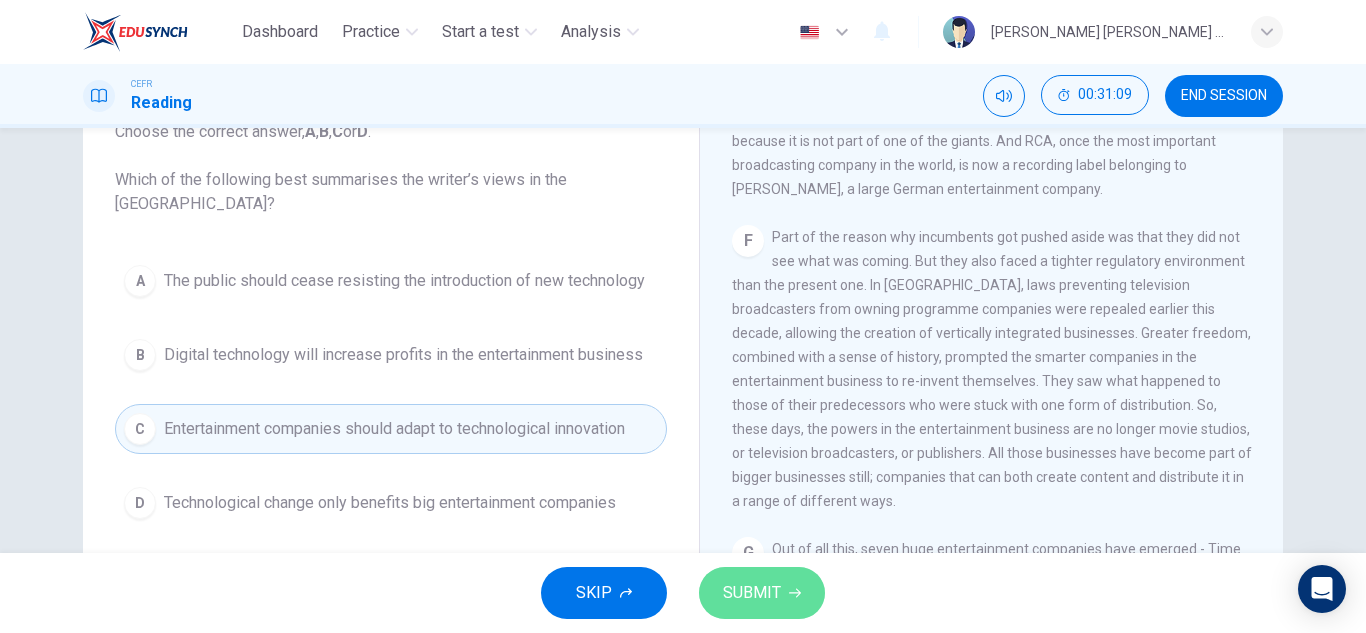 click on "SUBMIT" at bounding box center (762, 593) 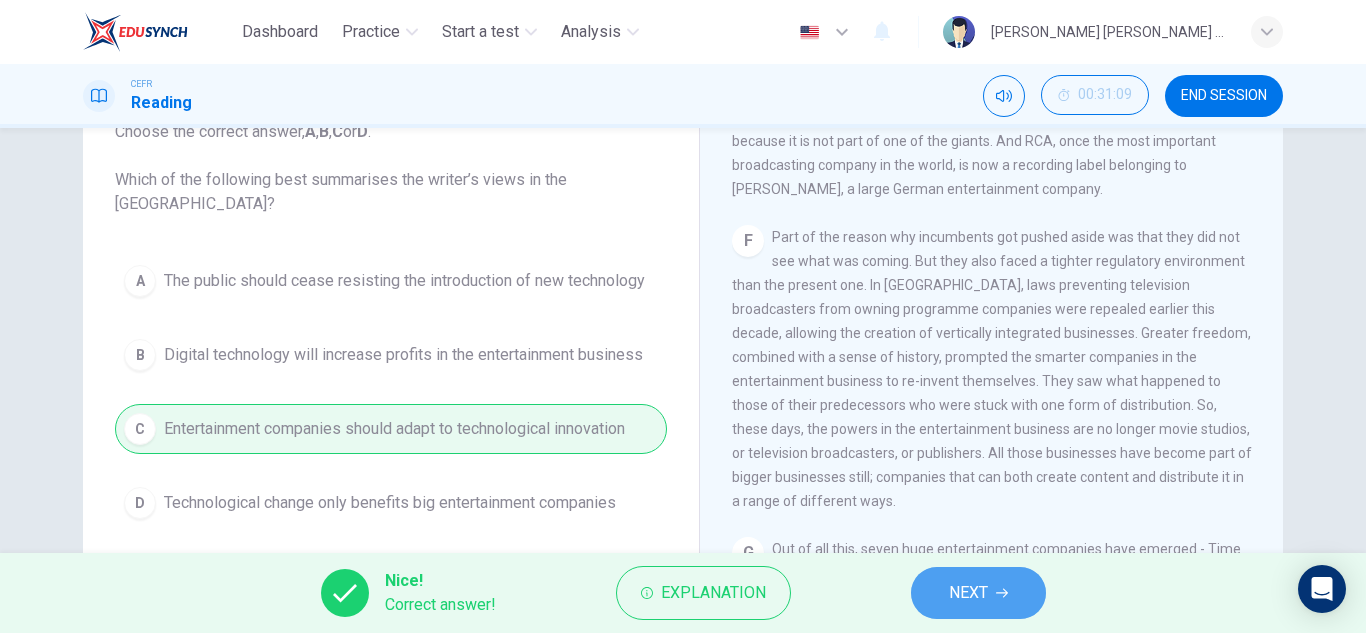 click on "NEXT" at bounding box center (978, 593) 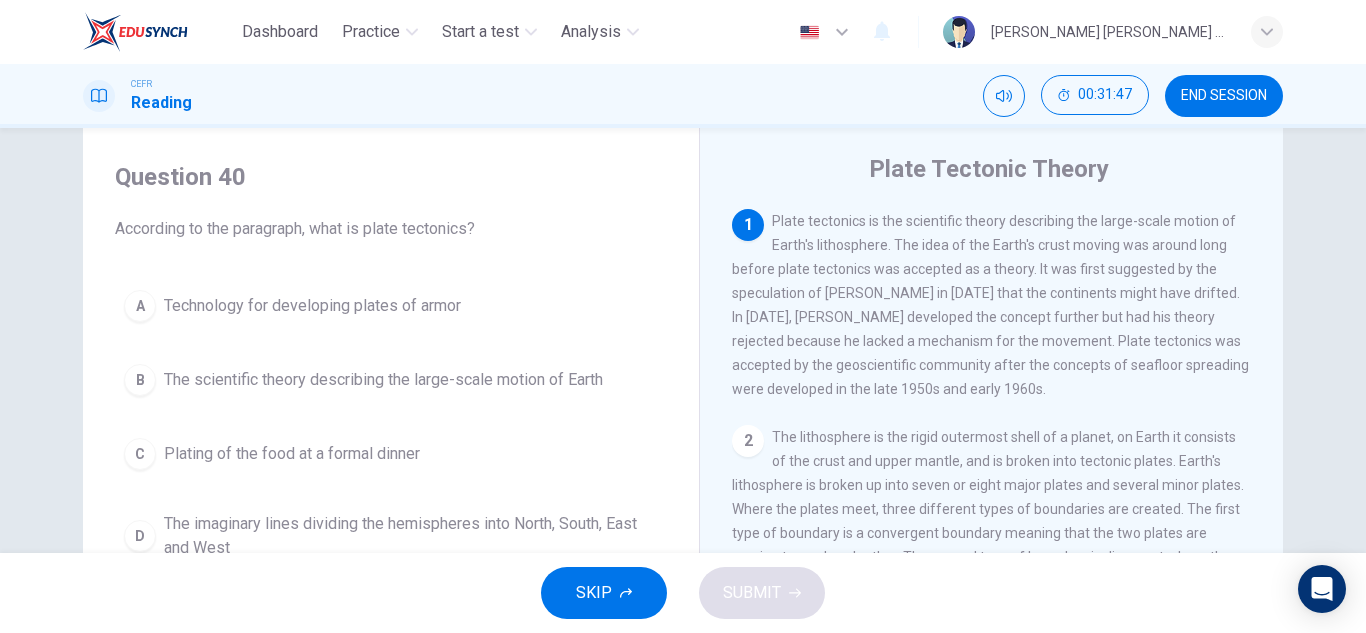 scroll, scrollTop: 49, scrollLeft: 0, axis: vertical 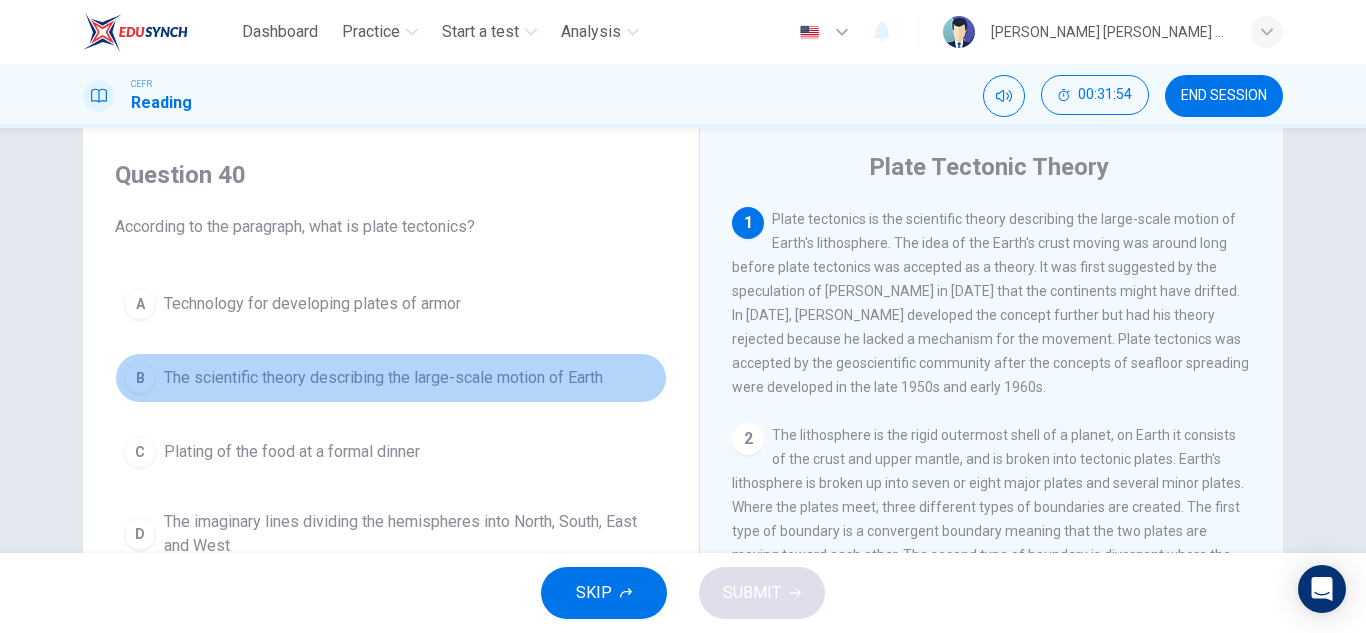 click on "The scientific theory describing the large-scale motion of Earth" at bounding box center [383, 378] 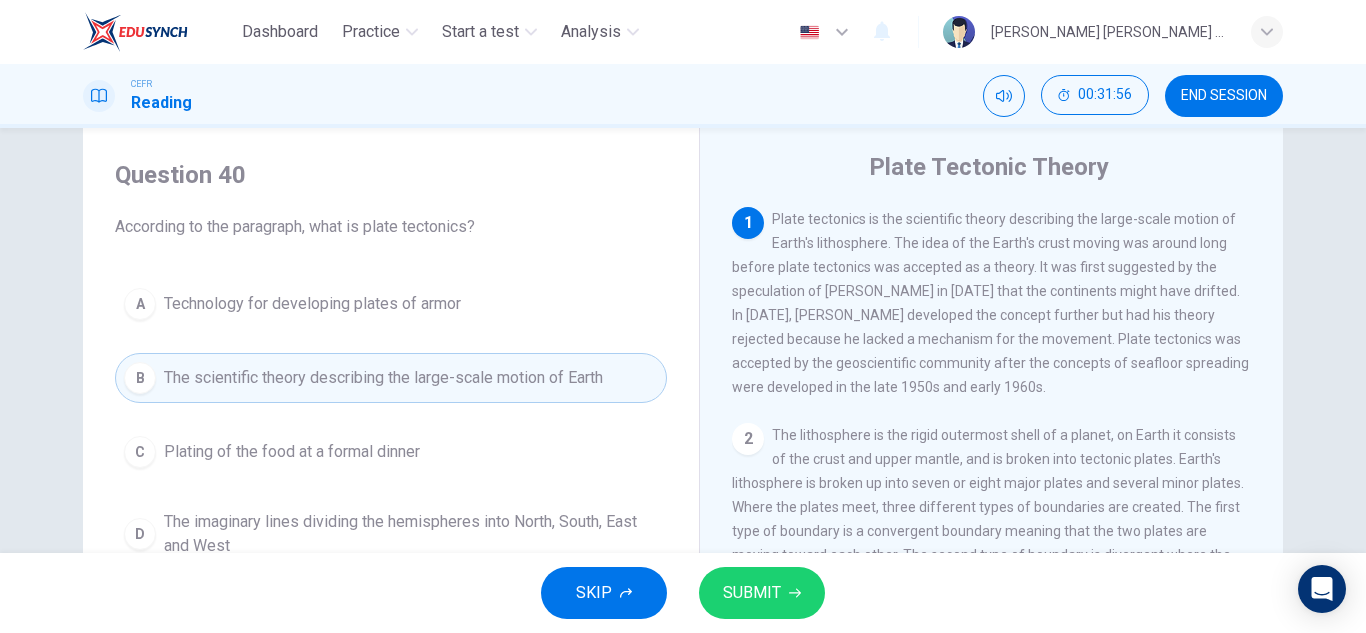 click on "SUBMIT" at bounding box center [762, 593] 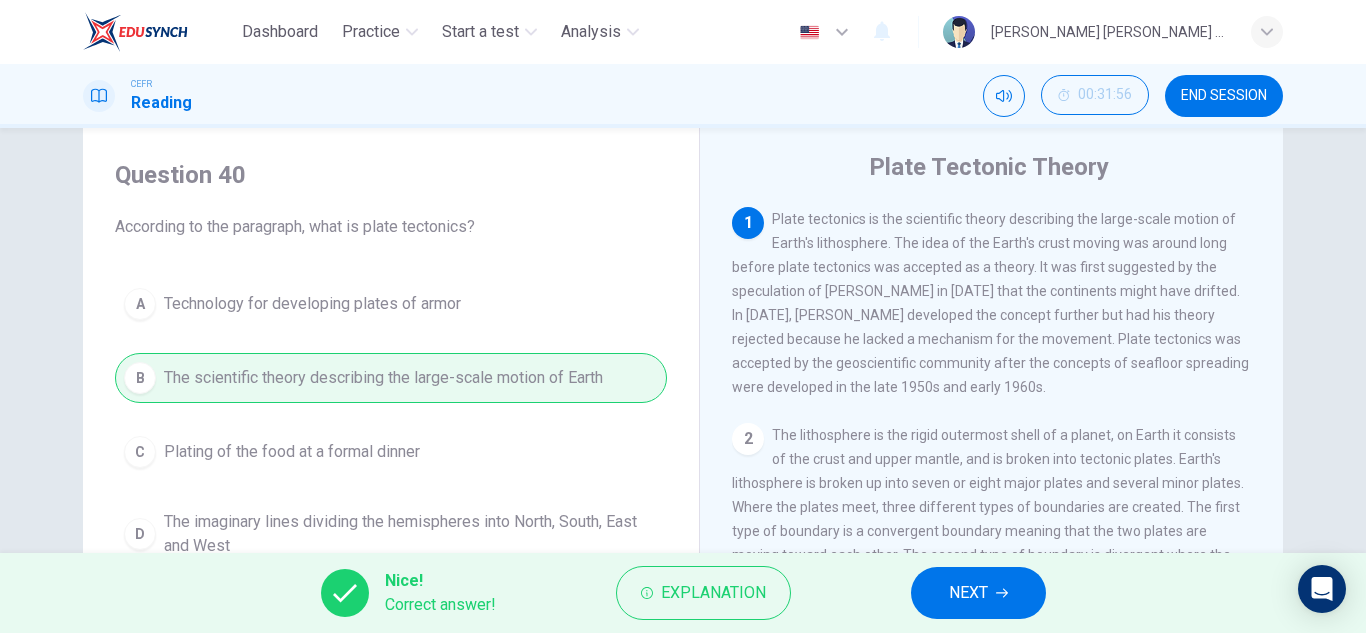 click on "NEXT" at bounding box center [978, 593] 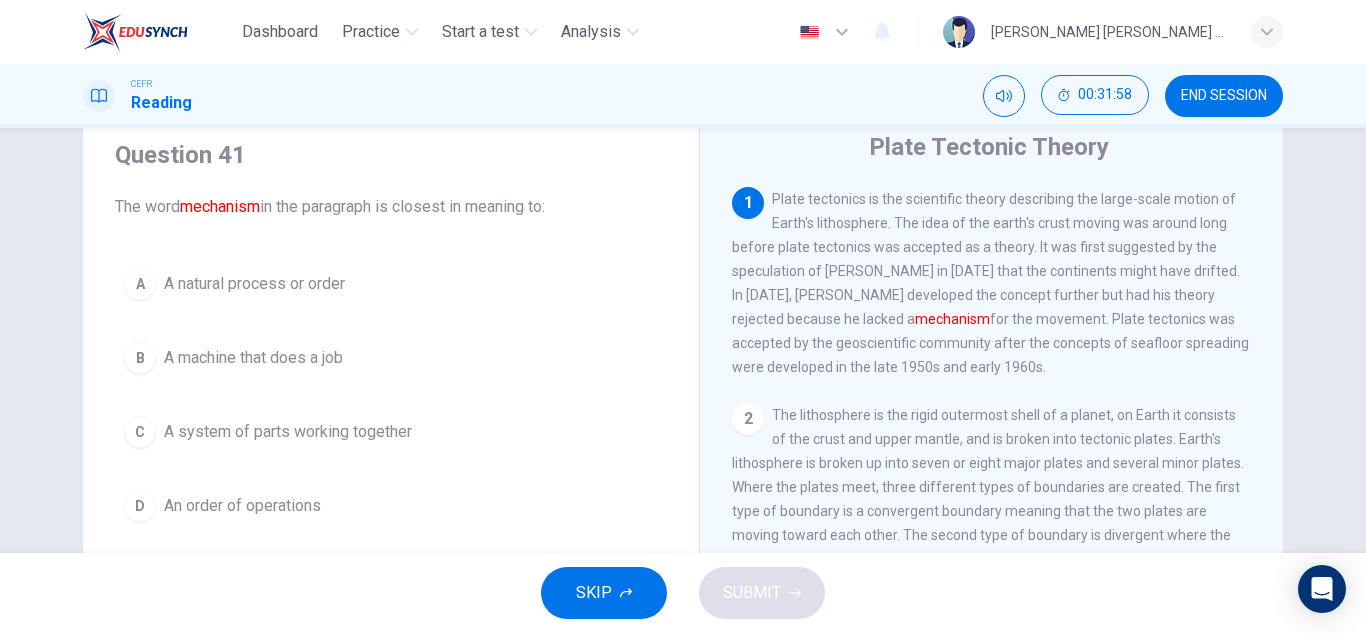 scroll, scrollTop: 73, scrollLeft: 0, axis: vertical 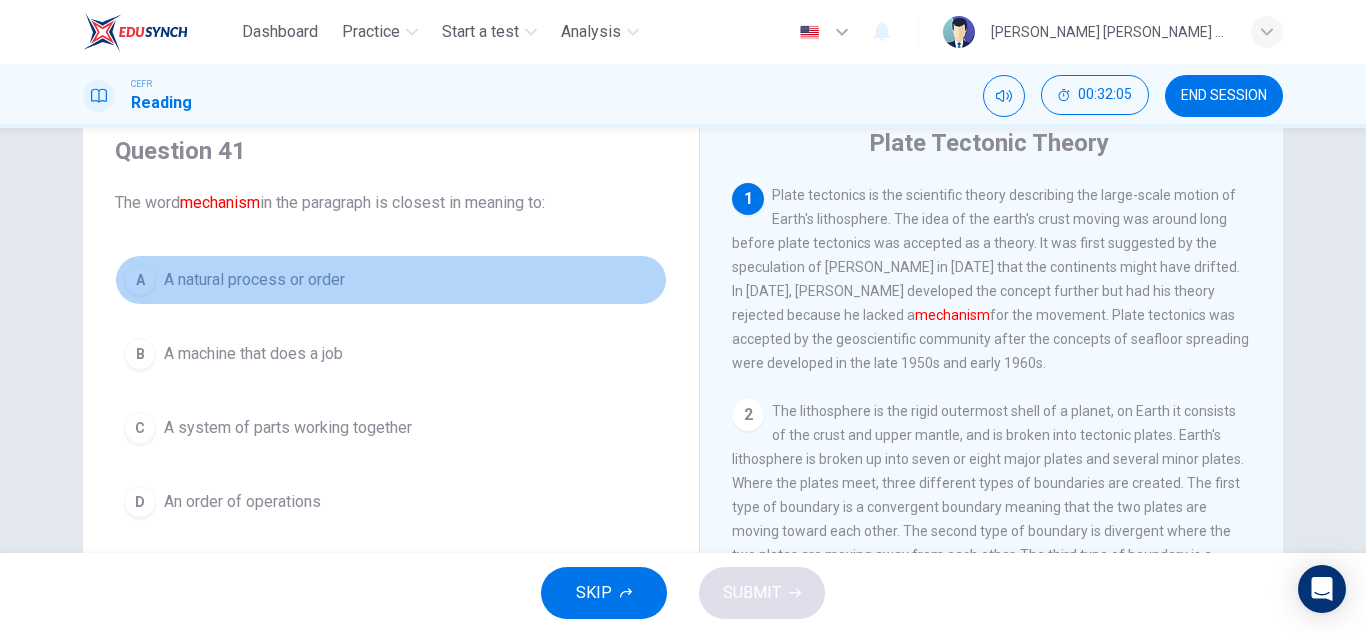 click on "A natural process or order" at bounding box center (254, 280) 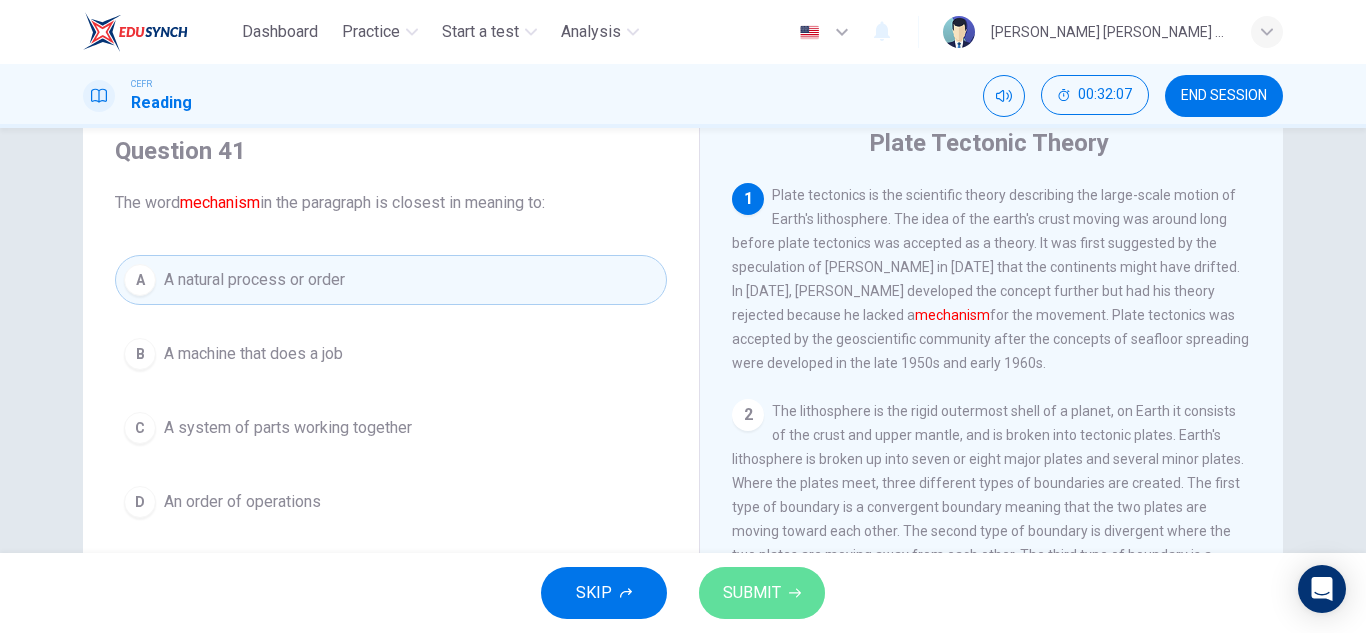 click on "SUBMIT" at bounding box center (752, 593) 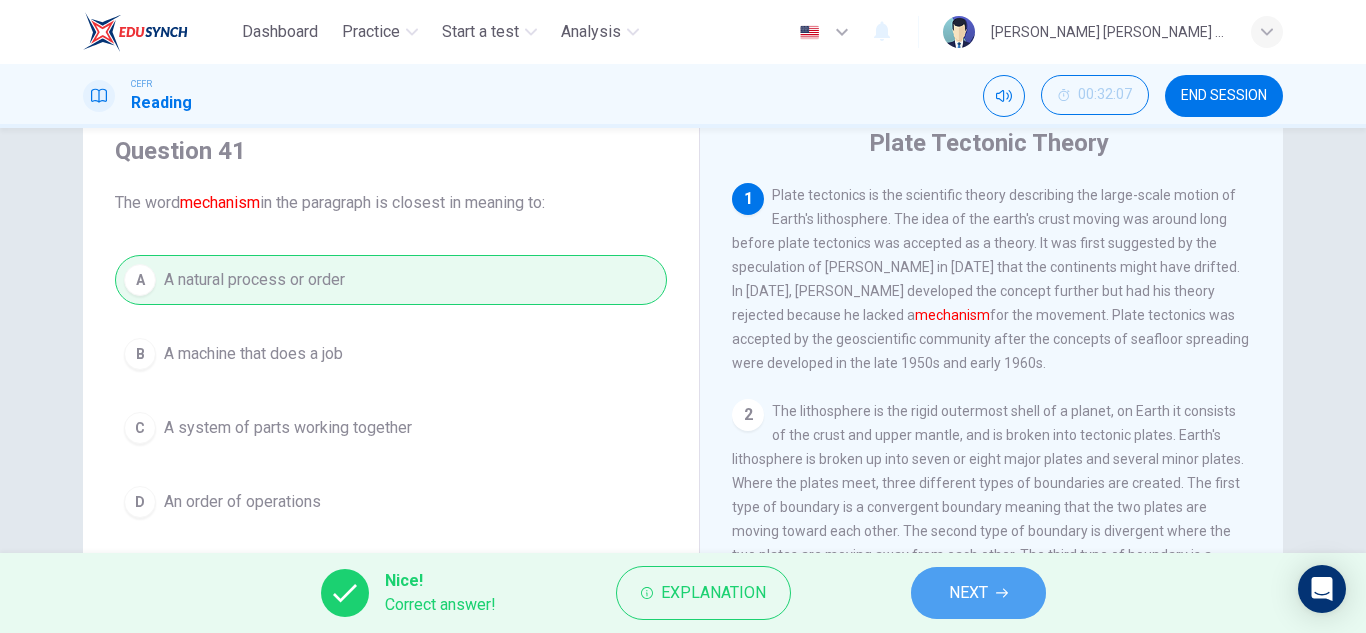 click on "NEXT" at bounding box center (978, 593) 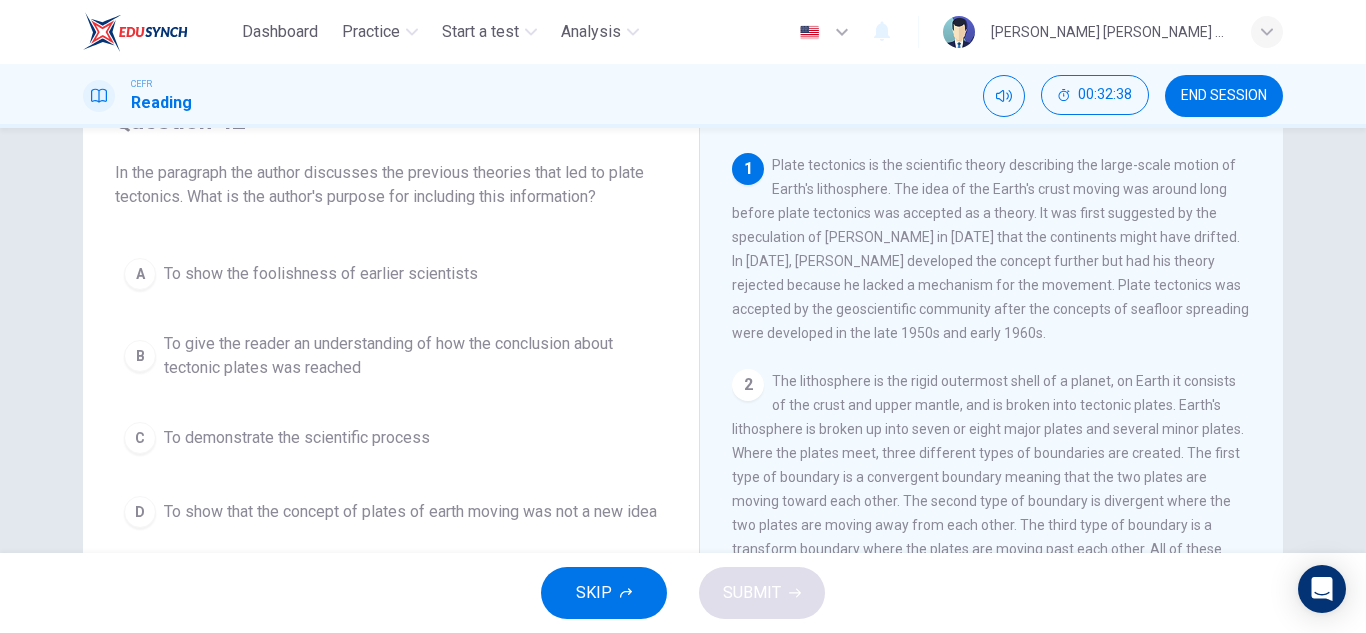 scroll, scrollTop: 104, scrollLeft: 0, axis: vertical 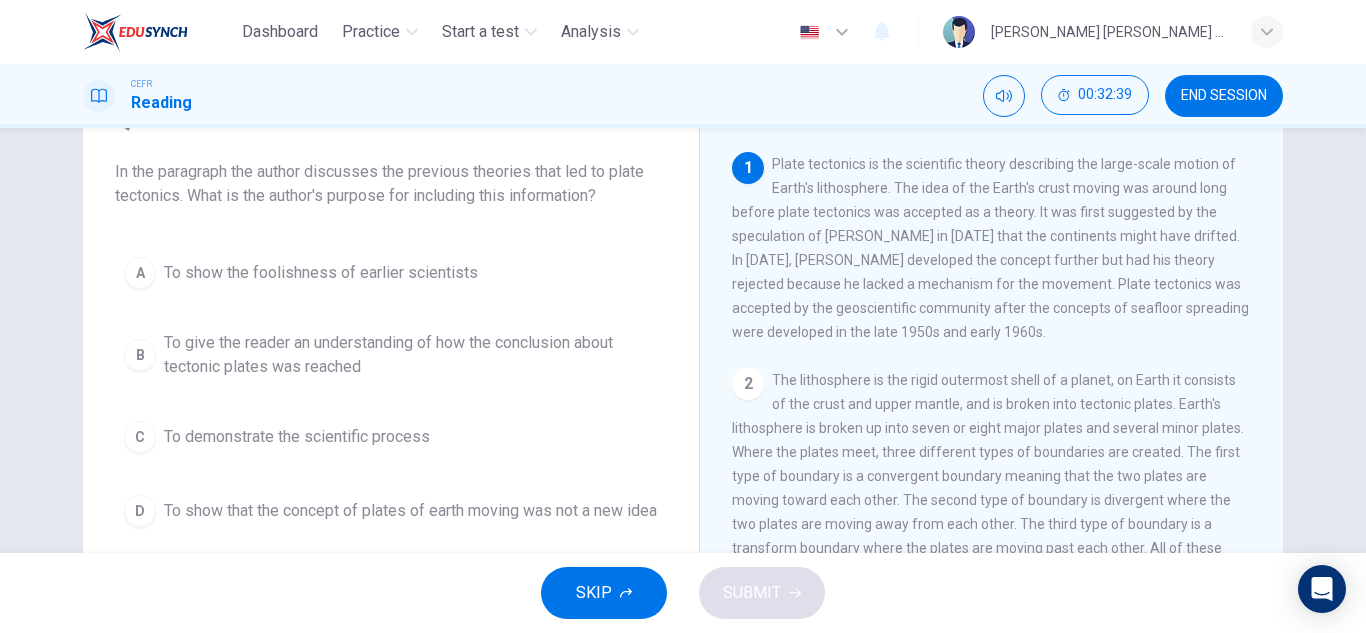 click on "To show that the concept of plates of earth moving was not a new idea" at bounding box center (410, 511) 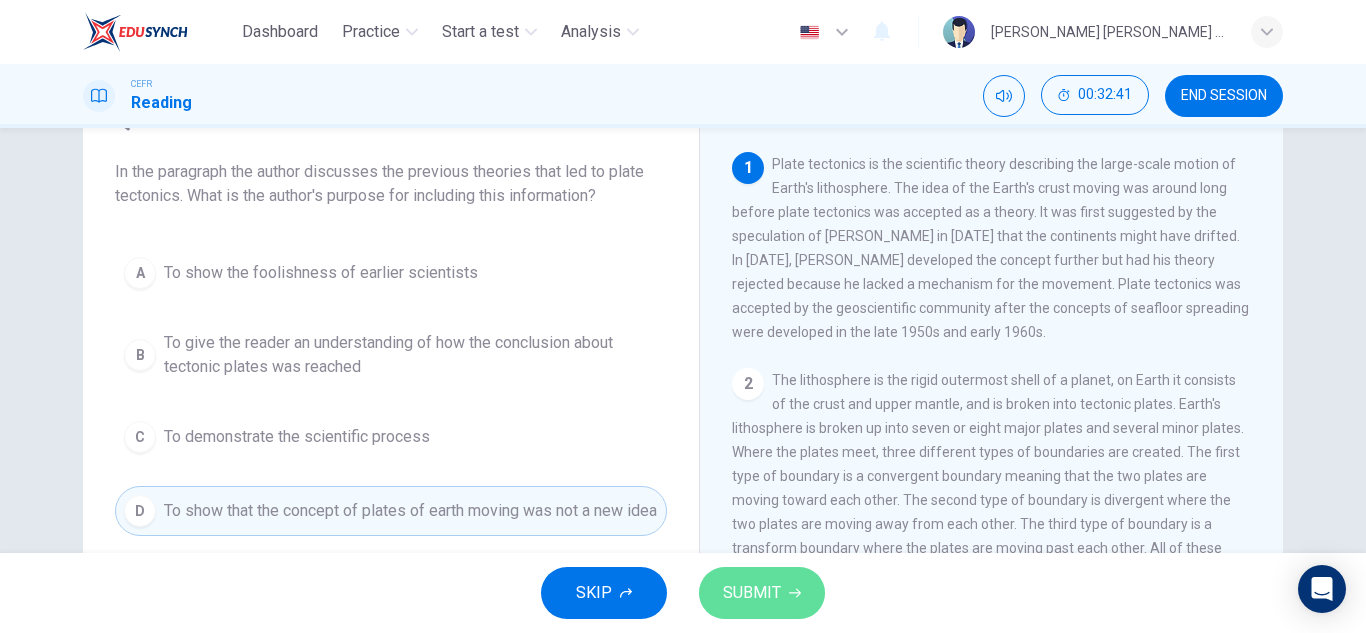 click on "SUBMIT" at bounding box center [762, 593] 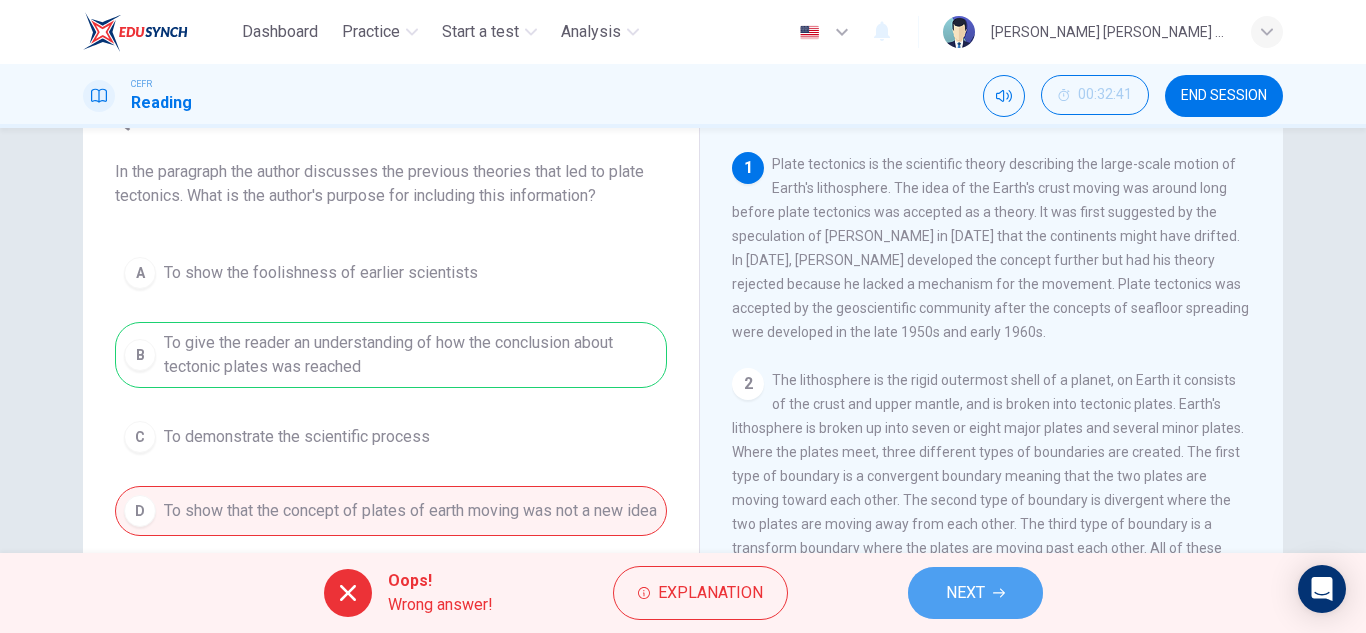 click on "NEXT" at bounding box center [965, 593] 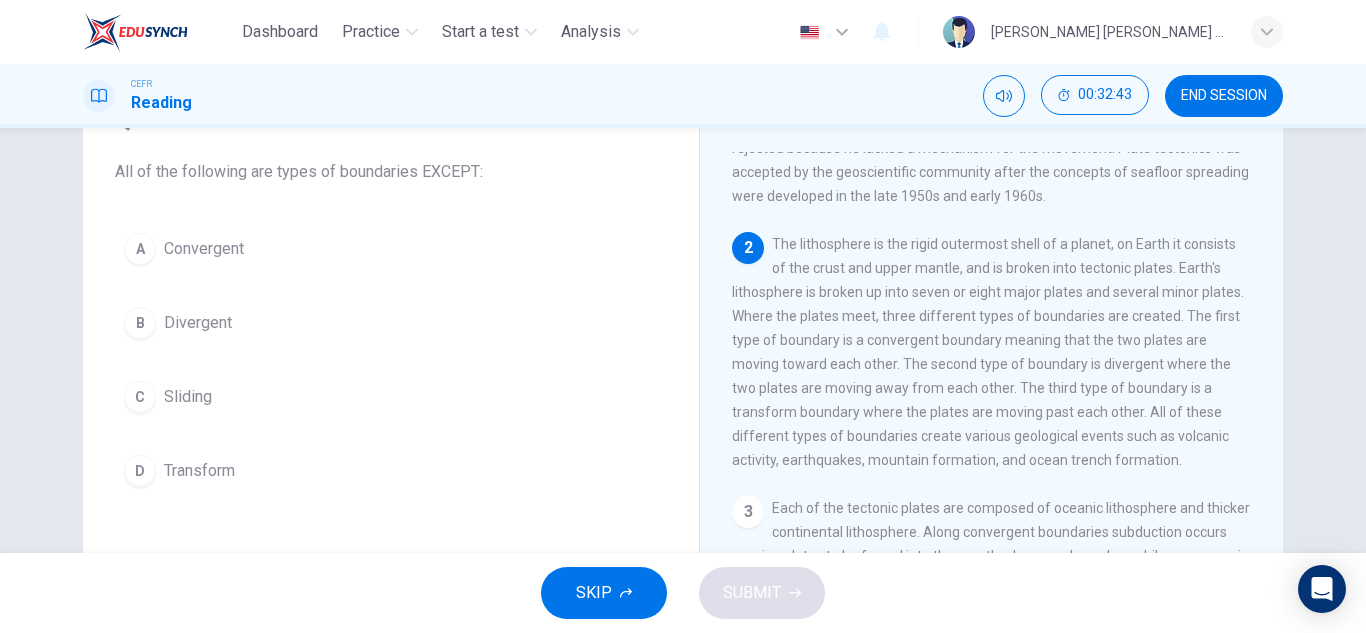 scroll, scrollTop: 135, scrollLeft: 0, axis: vertical 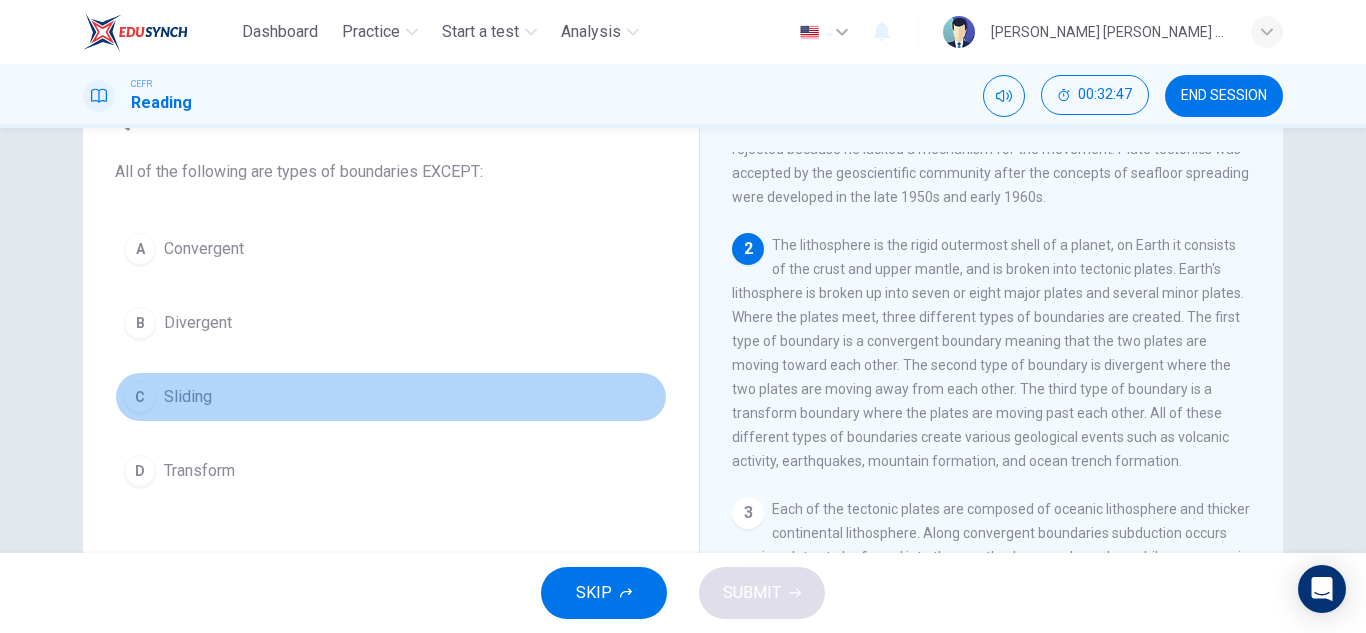 click on "Sliding" at bounding box center [188, 397] 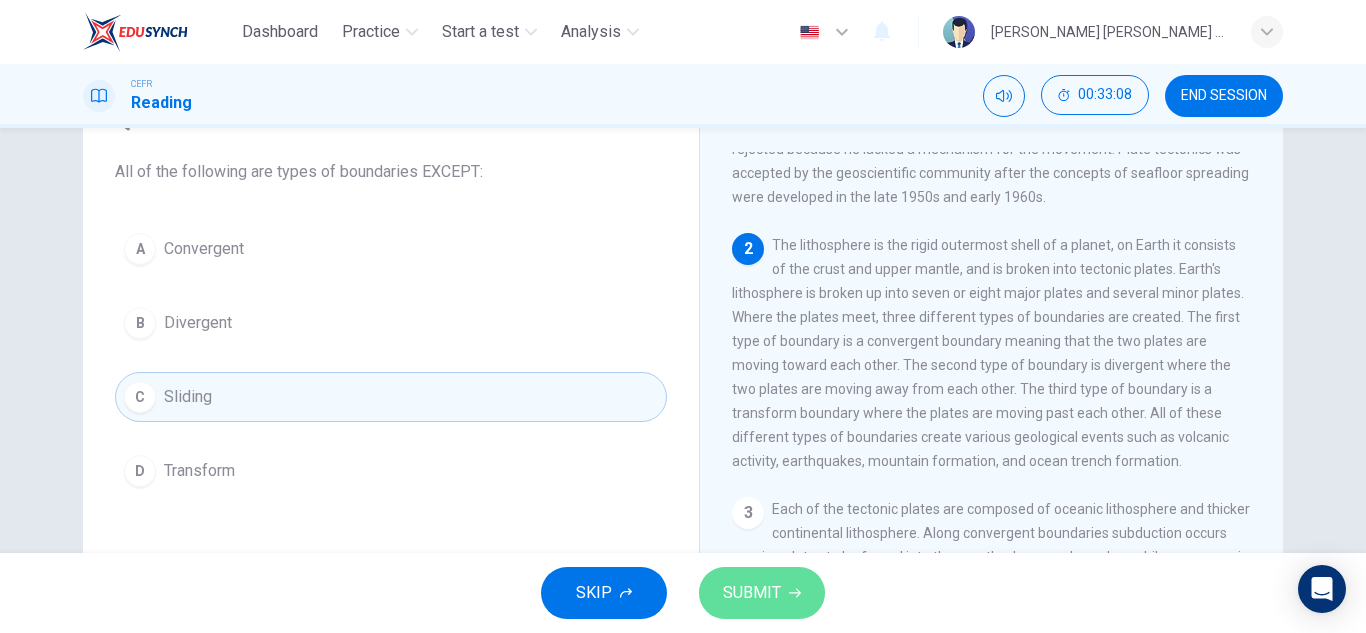 click on "SUBMIT" at bounding box center (752, 593) 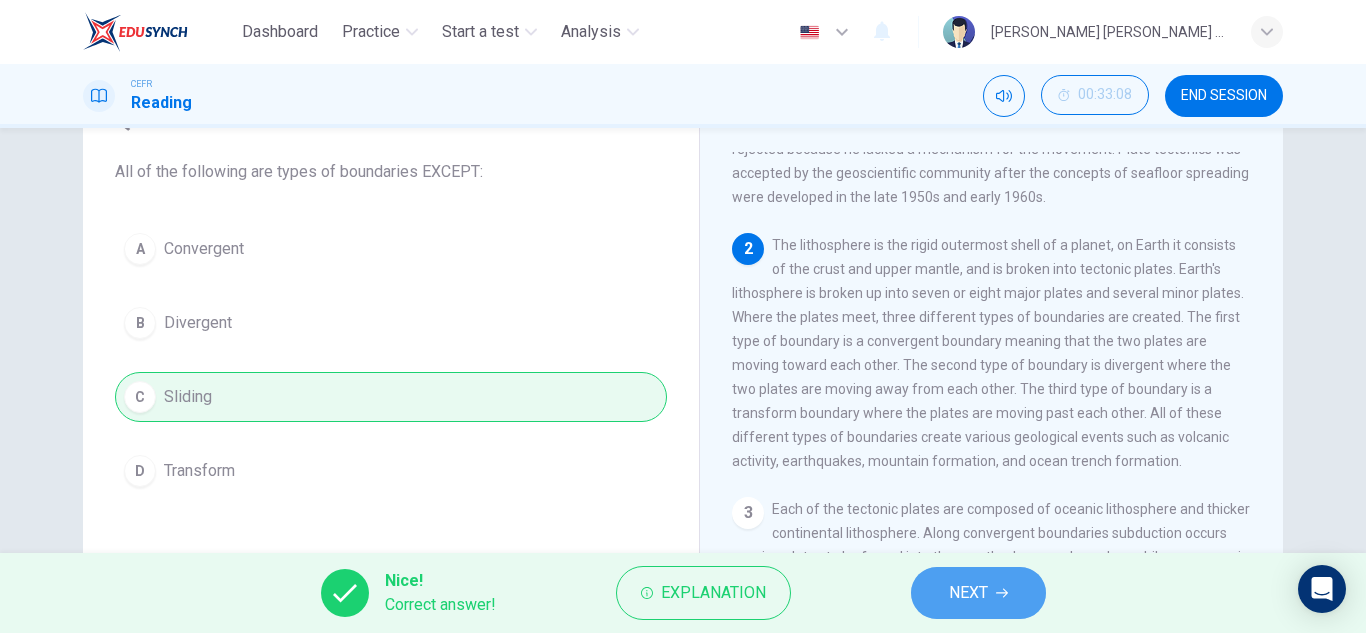 click on "NEXT" at bounding box center (978, 593) 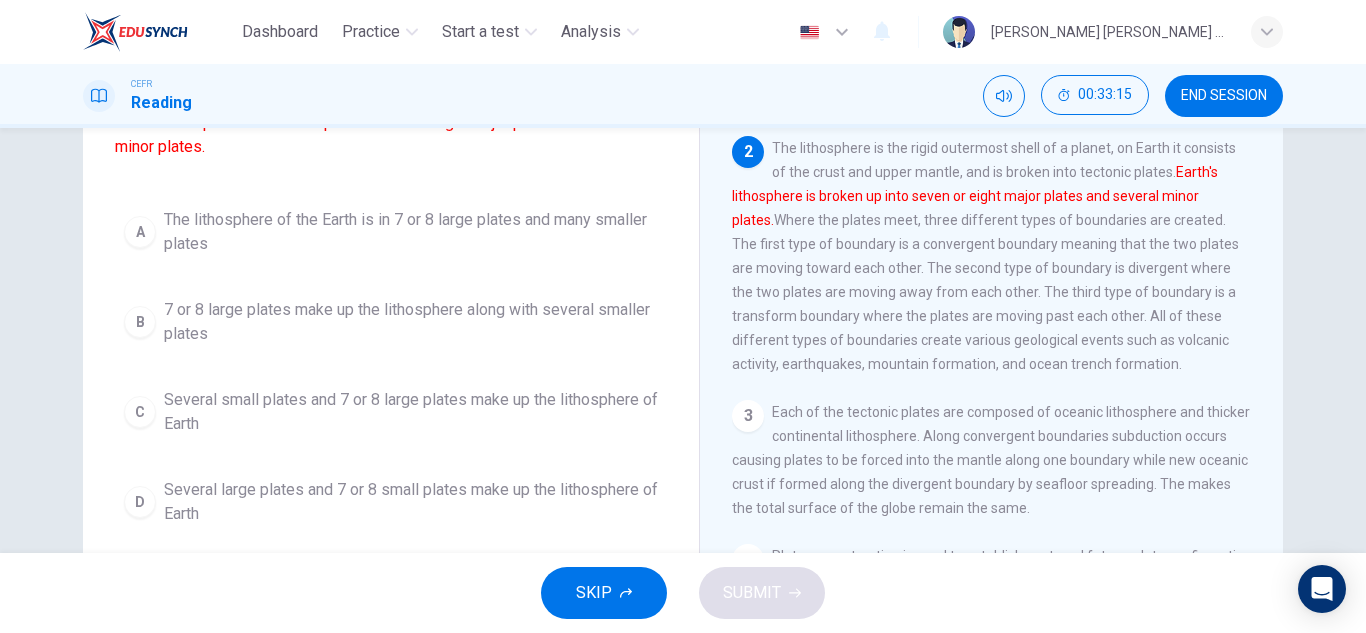 scroll, scrollTop: 201, scrollLeft: 0, axis: vertical 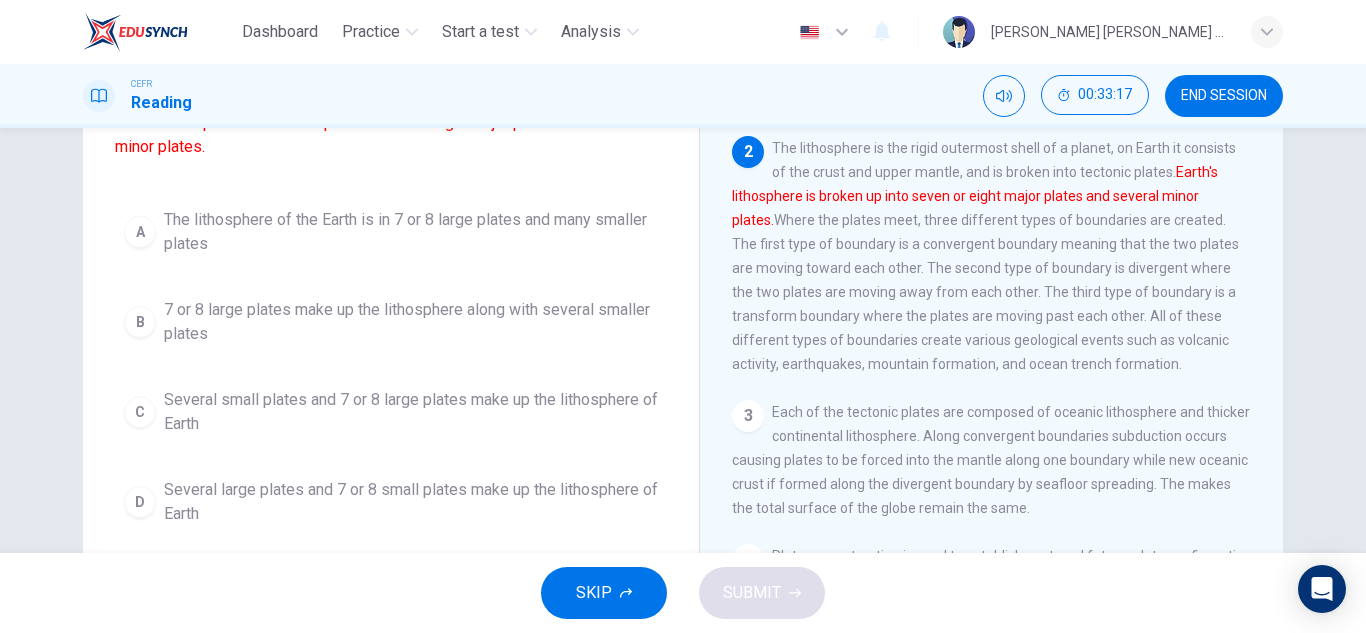 drag, startPoint x: 493, startPoint y: 374, endPoint x: 423, endPoint y: 268, distance: 127.02756 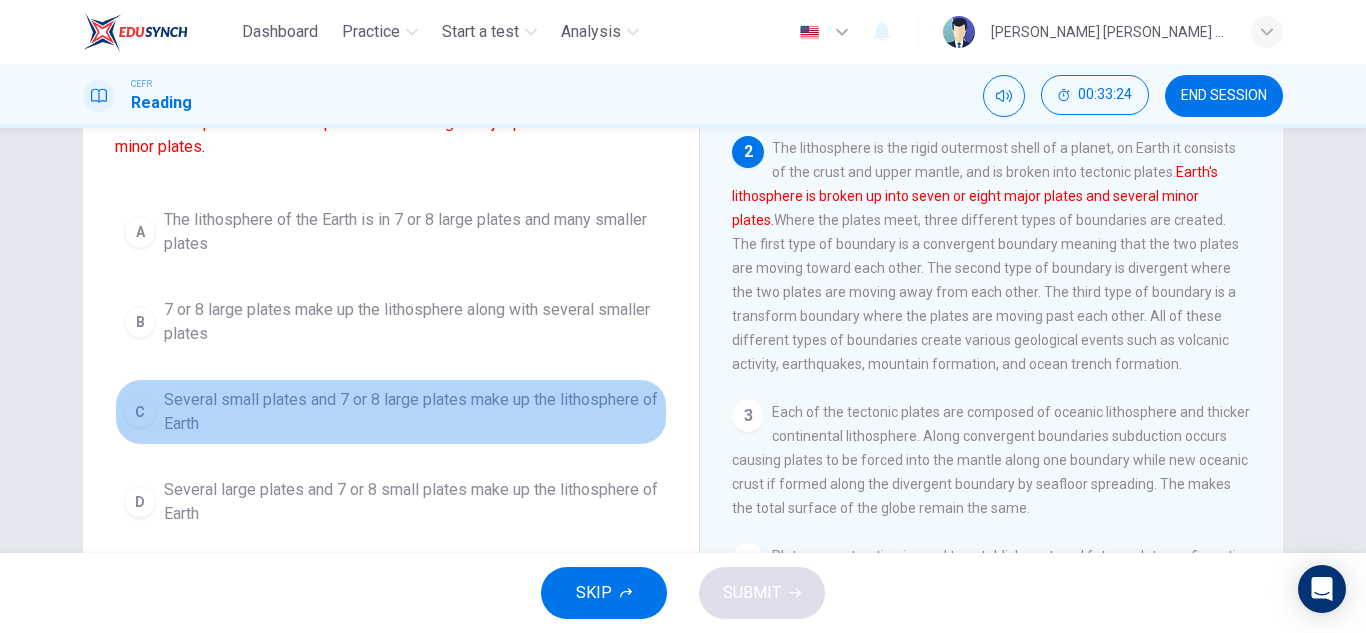 click on "Several small plates and 7 or 8 large plates make up the lithosphere of Earth" at bounding box center (411, 412) 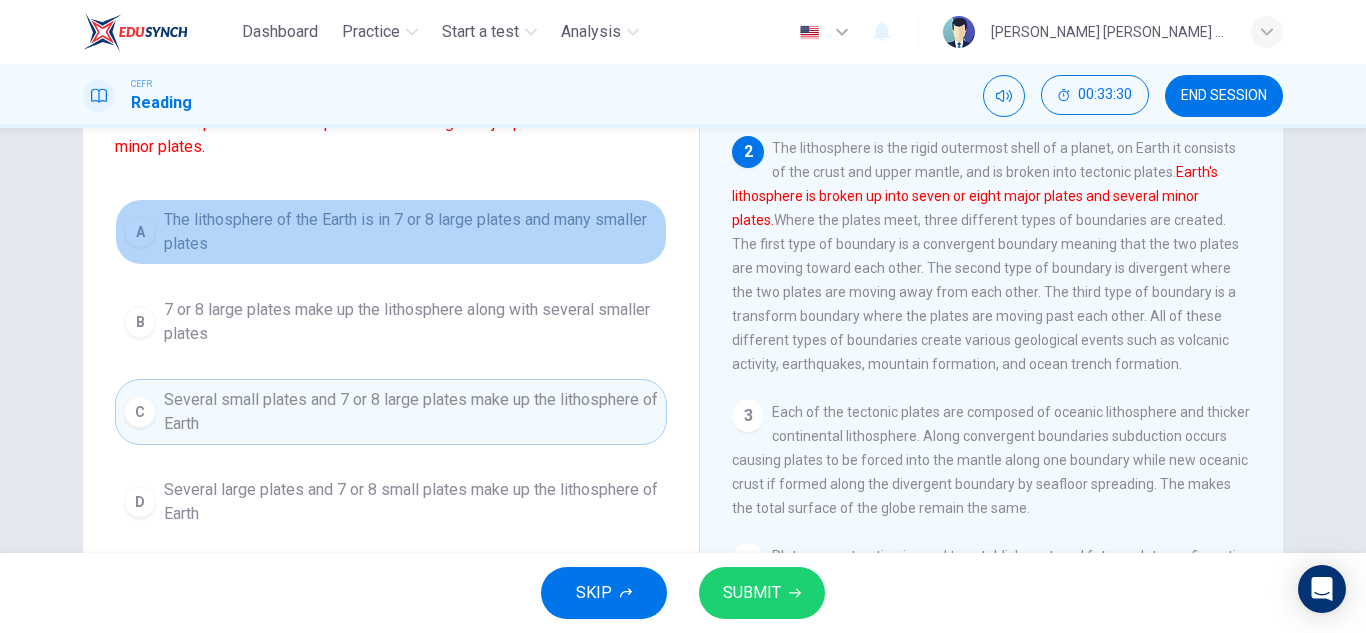 click on "The lithosphere of the Earth is in 7 or 8 large plates and many smaller plates" at bounding box center [411, 232] 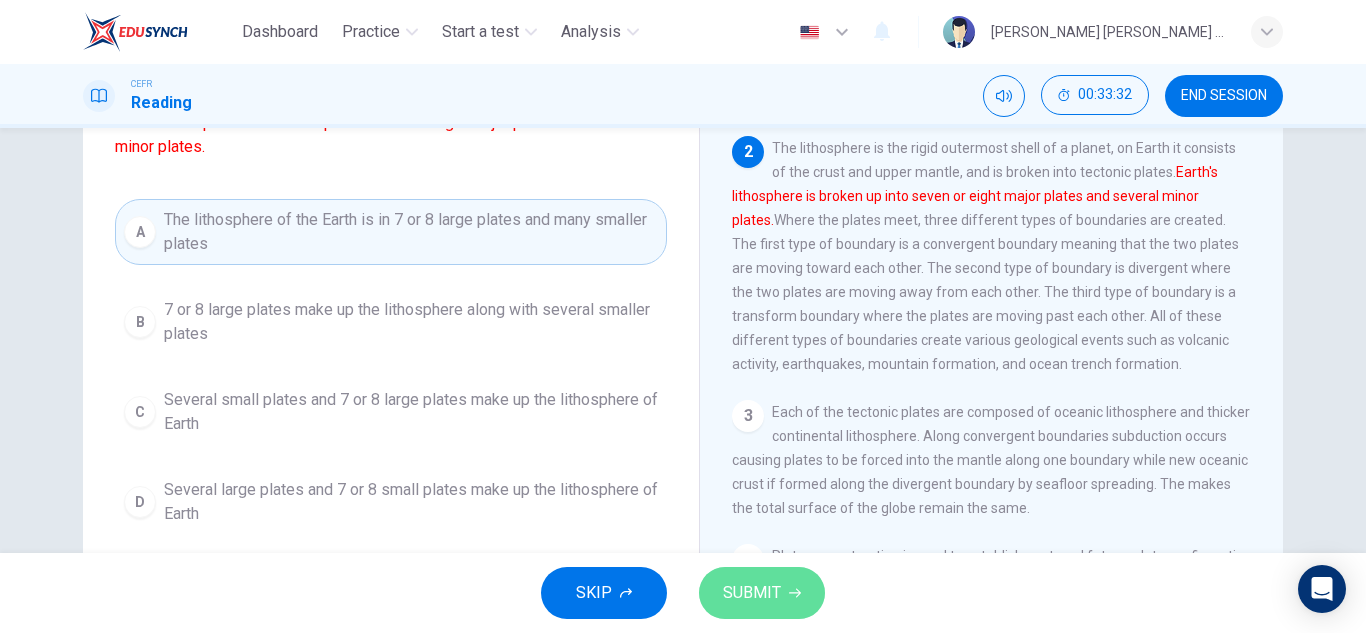 click on "SUBMIT" at bounding box center (762, 593) 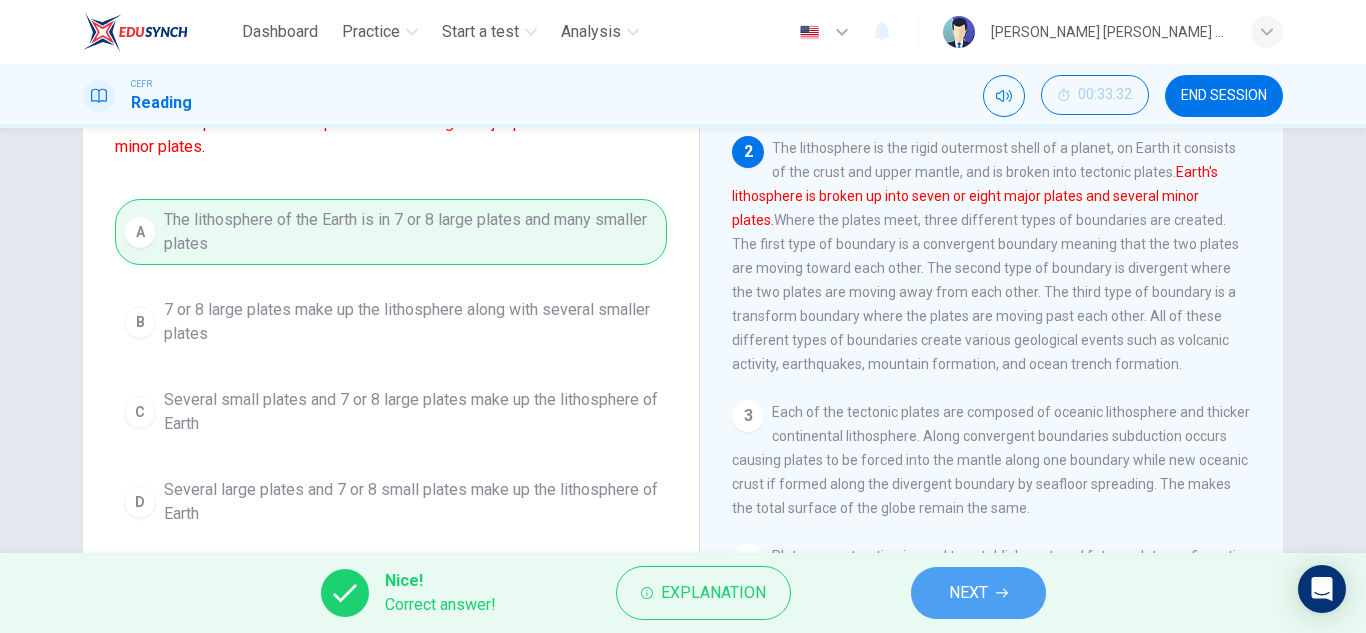 click on "NEXT" at bounding box center (968, 593) 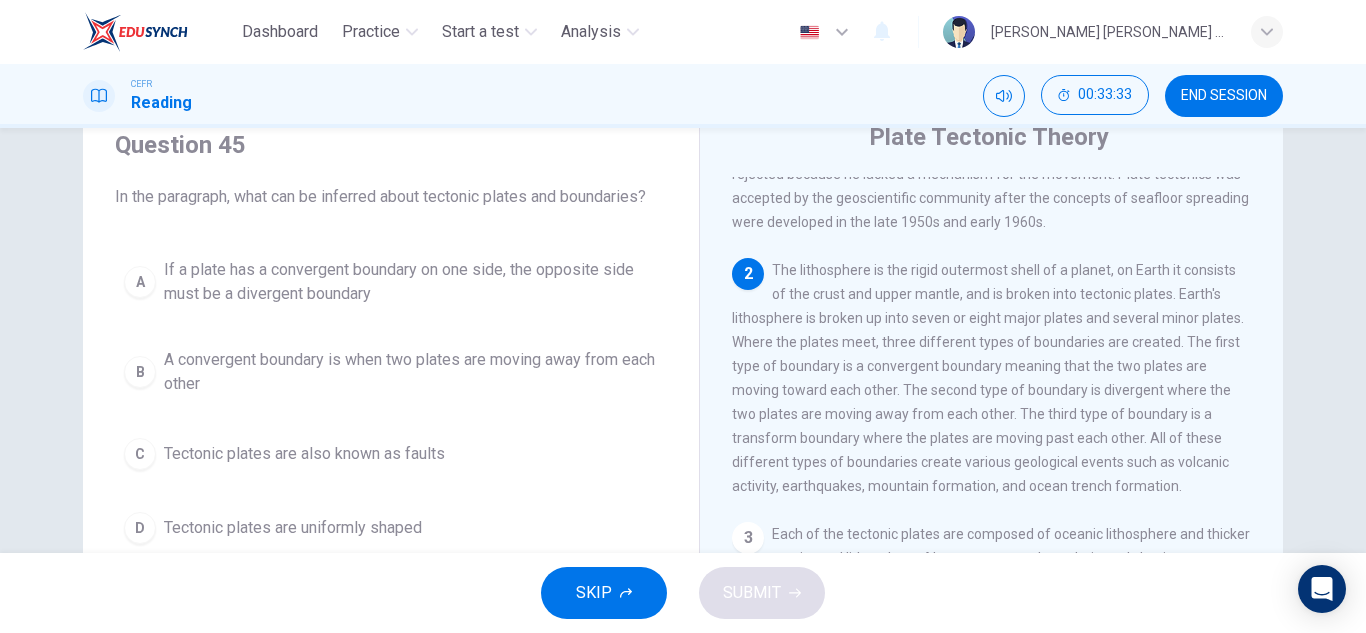 scroll, scrollTop: 78, scrollLeft: 0, axis: vertical 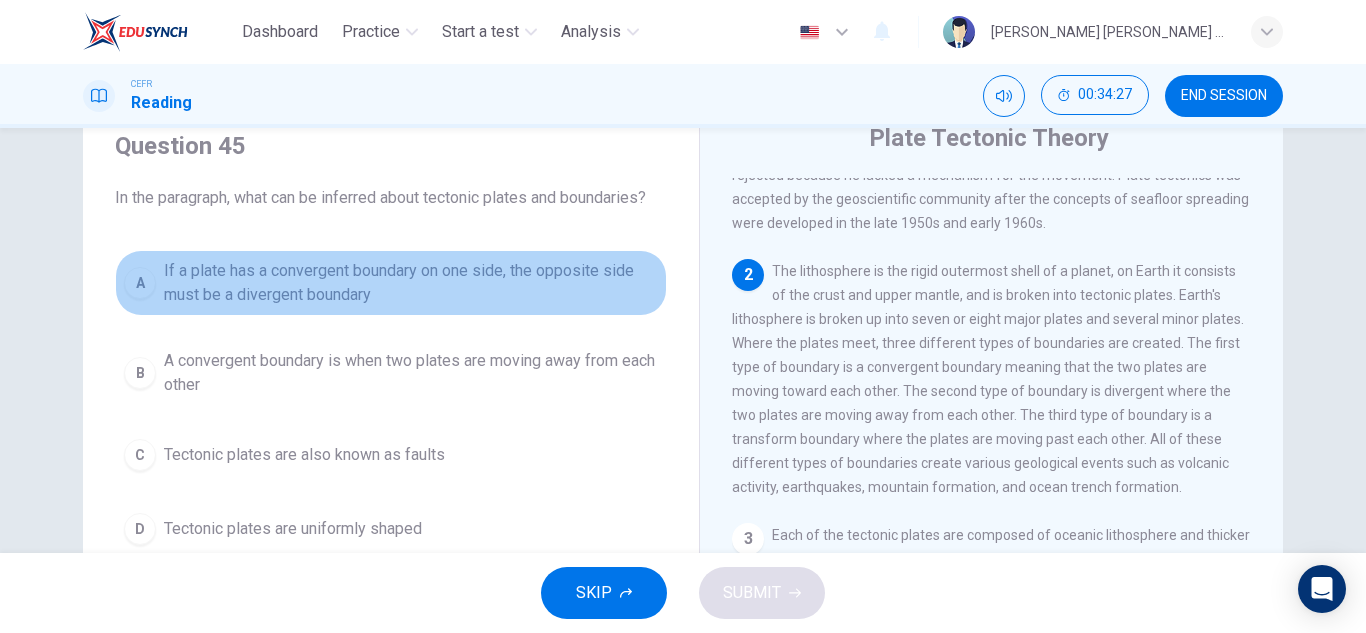 click on "If a plate has a convergent boundary on one side, the opposite side must be a divergent boundary" at bounding box center (411, 283) 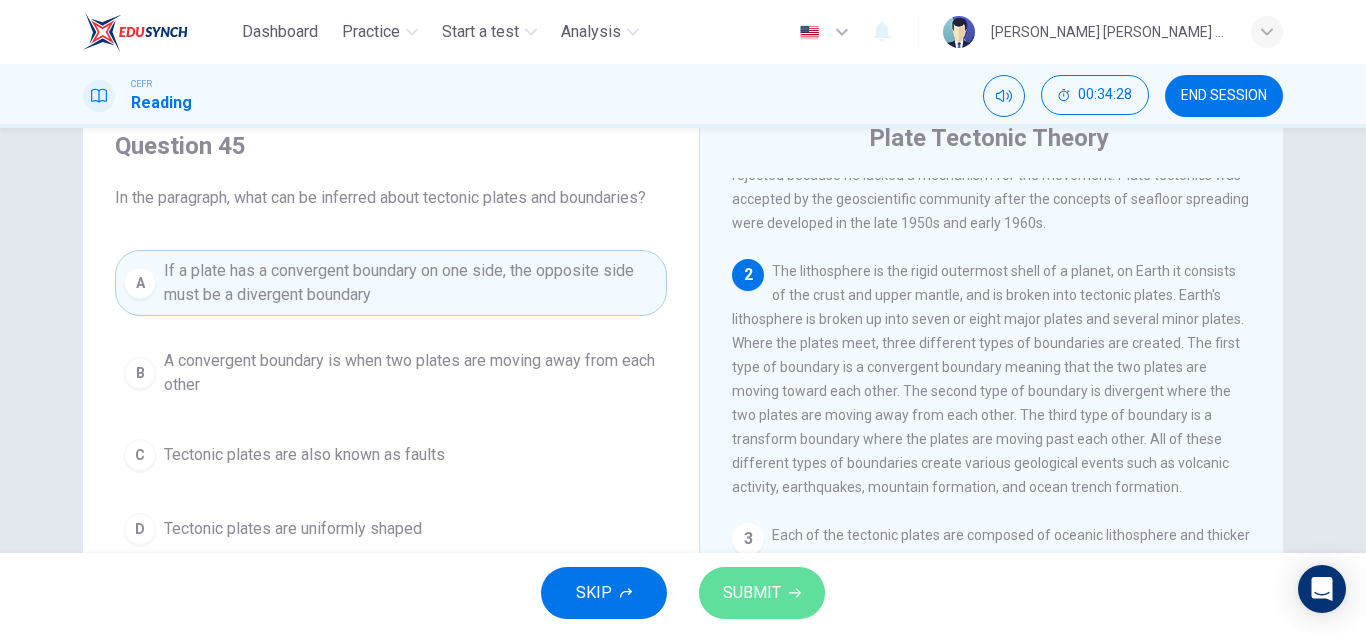 click on "SUBMIT" at bounding box center (752, 593) 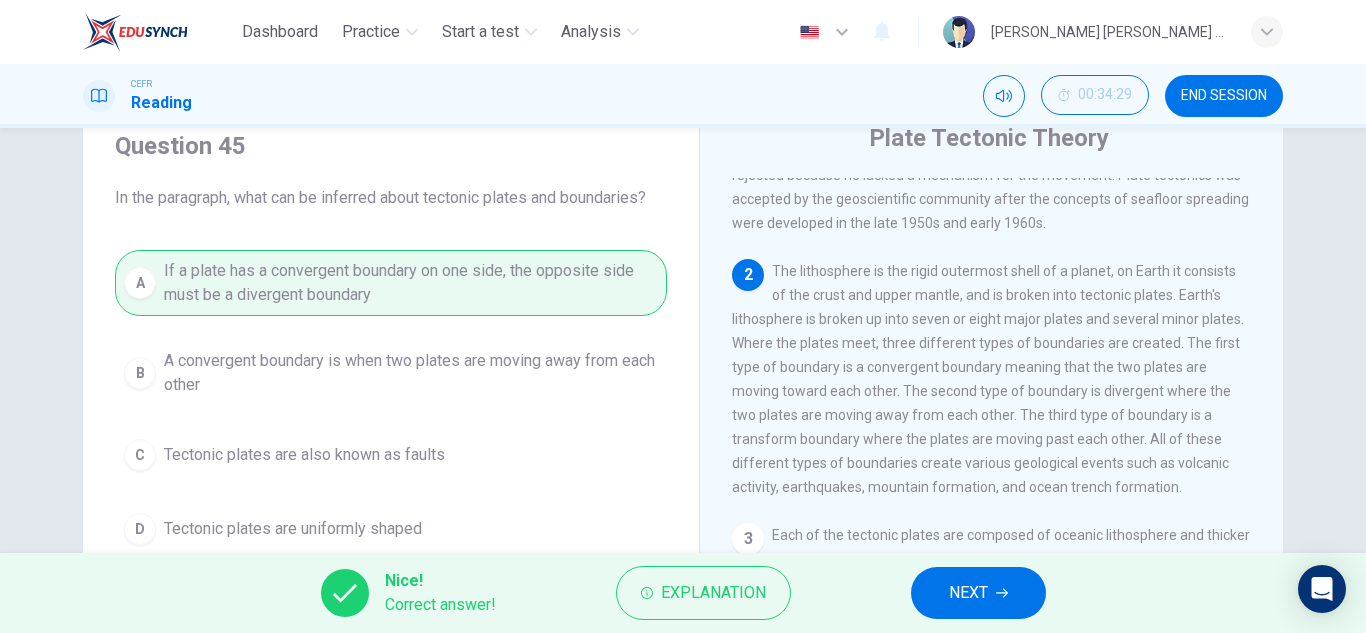 click on "NEXT" at bounding box center [978, 593] 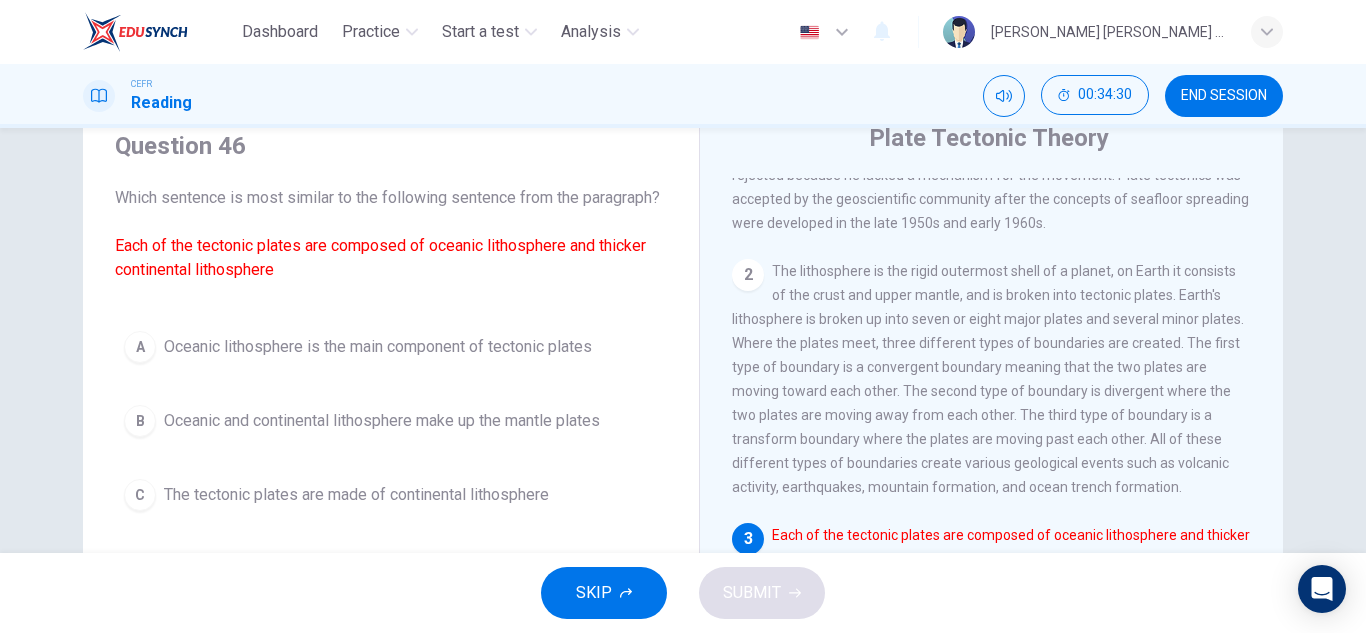 scroll, scrollTop: 353, scrollLeft: 0, axis: vertical 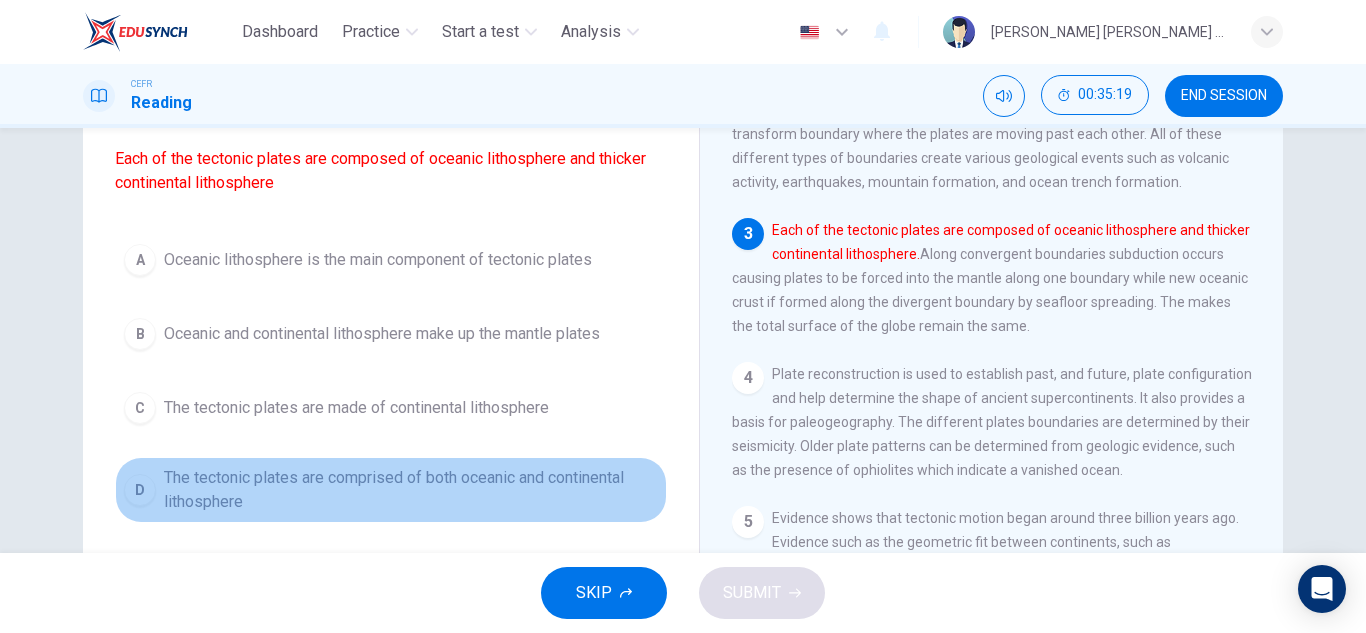 click on "The tectonic plates are comprised of both oceanic and continental lithosphere" at bounding box center (411, 490) 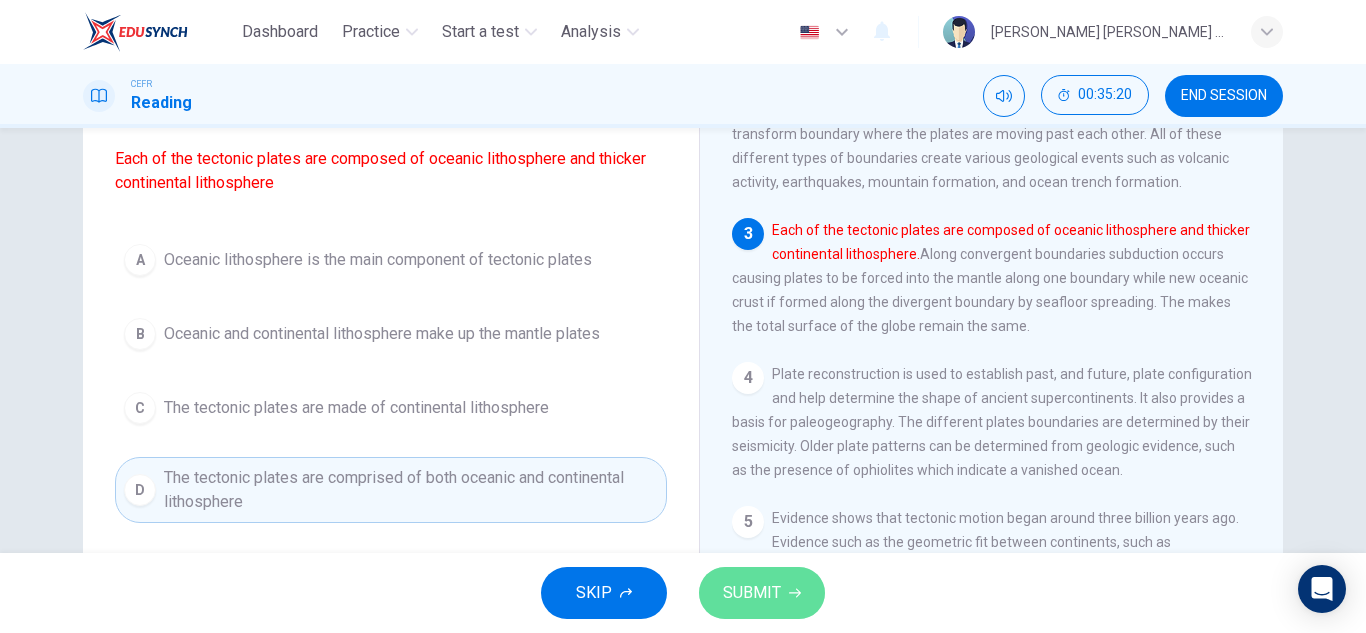 click on "SUBMIT" at bounding box center [762, 593] 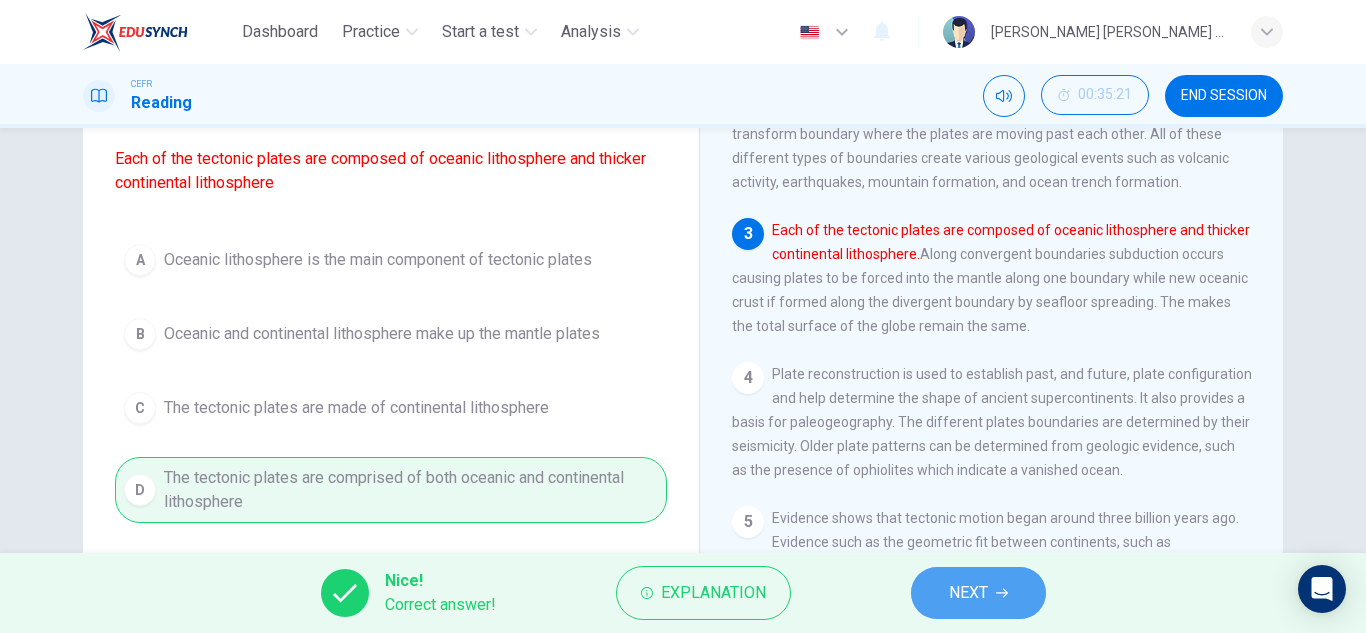 click on "NEXT" at bounding box center (978, 593) 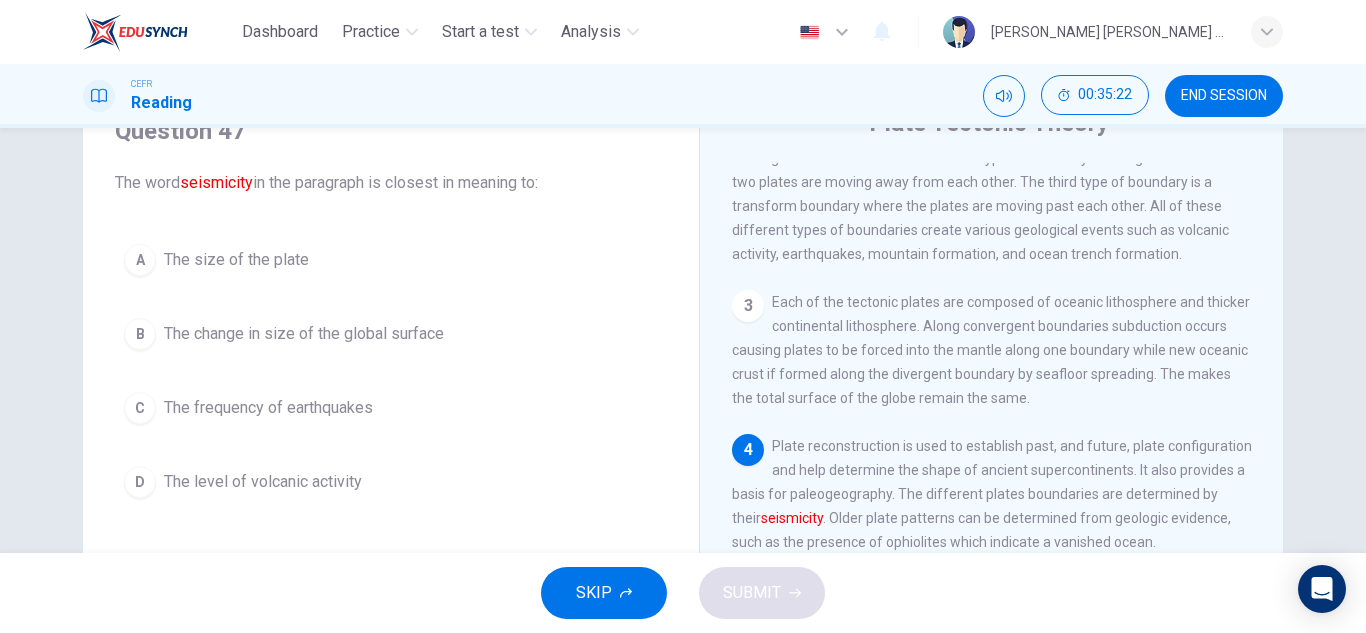 scroll, scrollTop: 92, scrollLeft: 0, axis: vertical 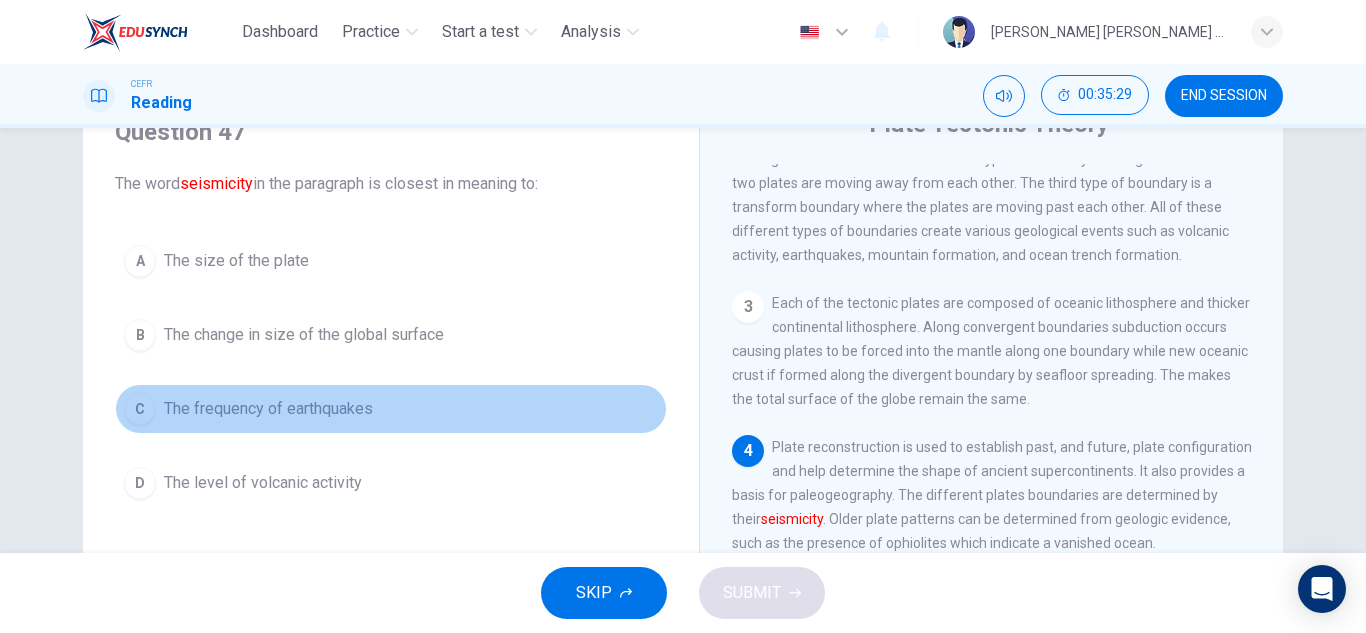 click on "The frequency of earthquakes" at bounding box center [268, 409] 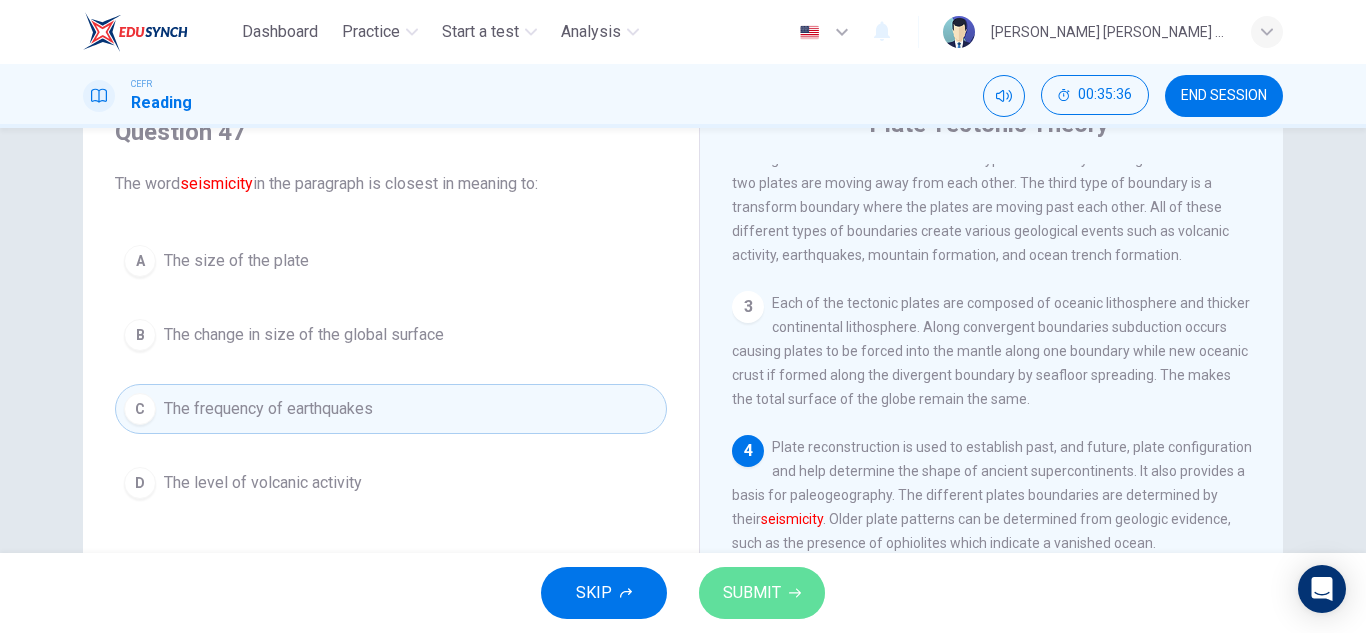 click on "SUBMIT" at bounding box center [752, 593] 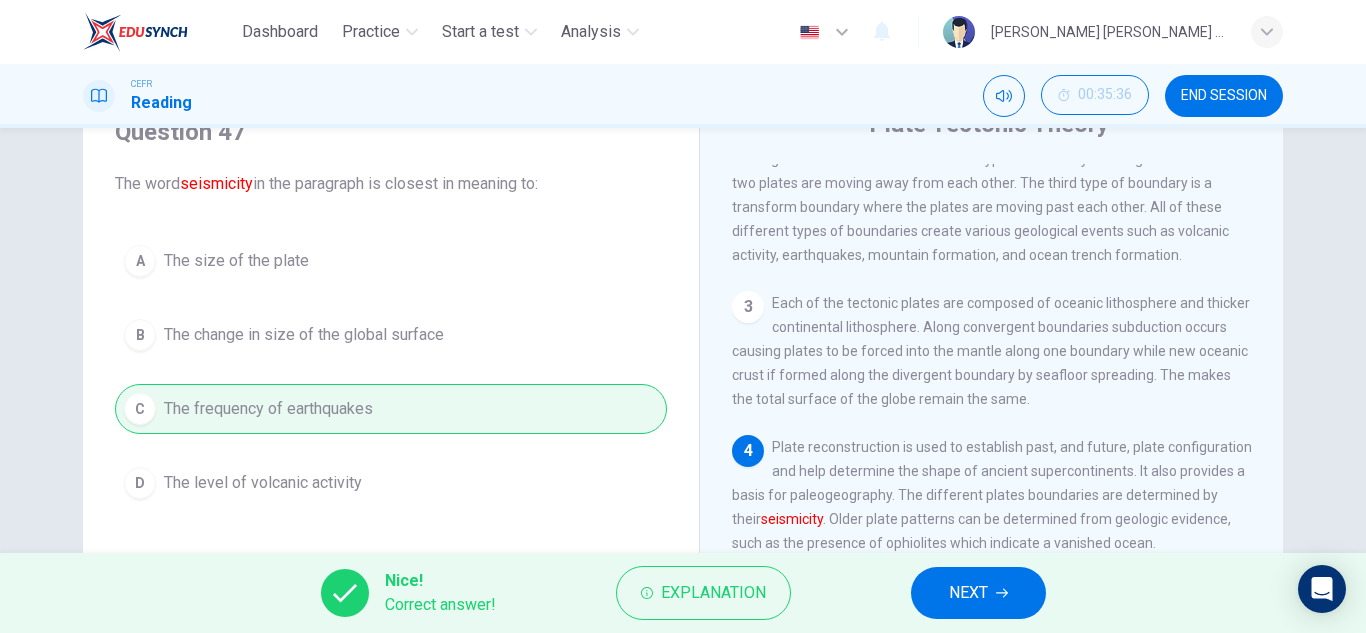 click on "NEXT" at bounding box center (978, 593) 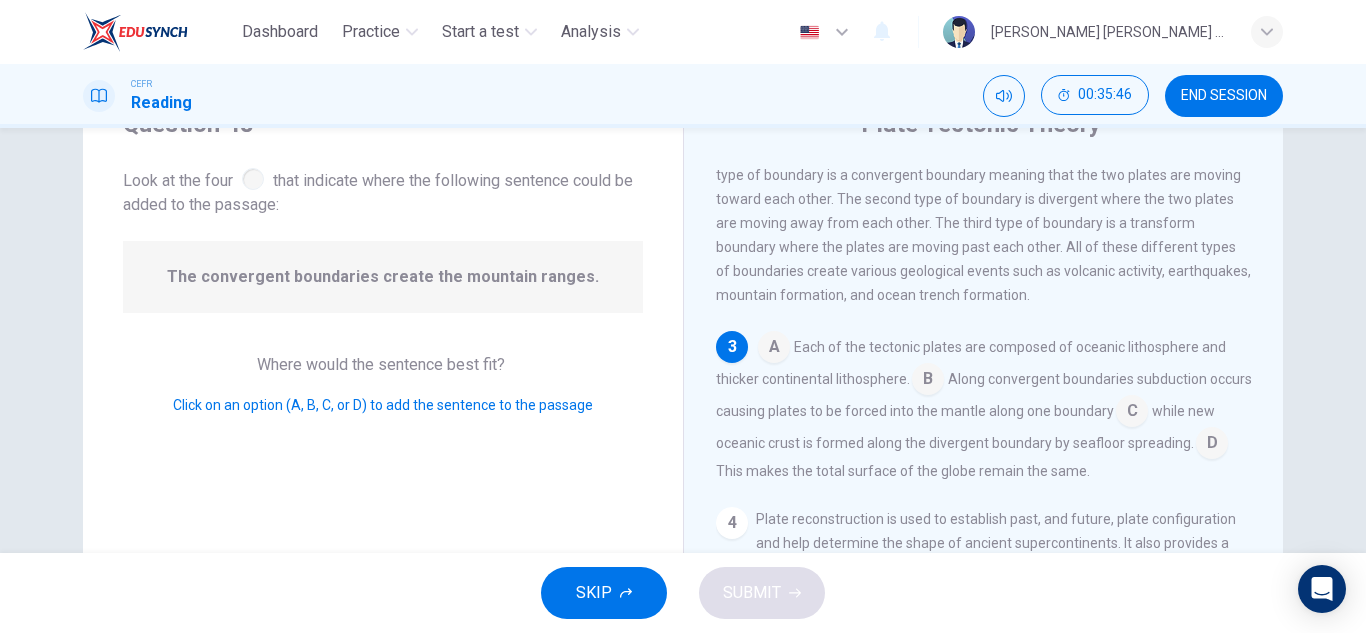 scroll, scrollTop: 314, scrollLeft: 0, axis: vertical 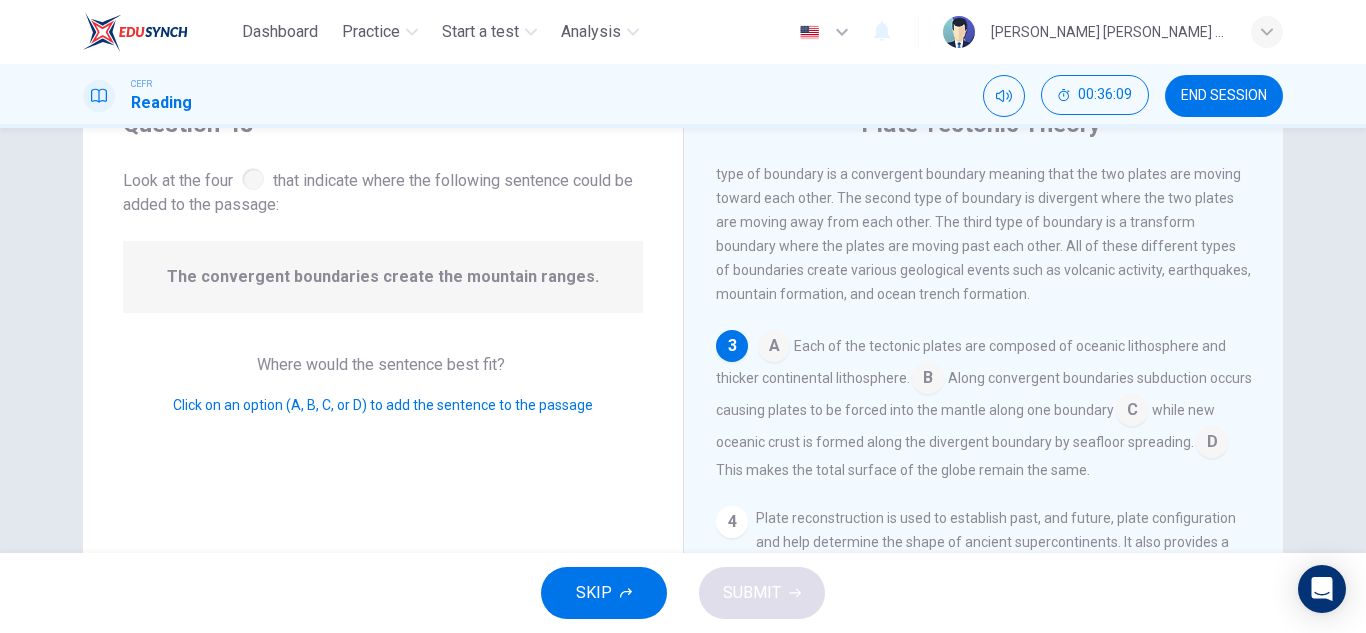 click at bounding box center (1212, 444) 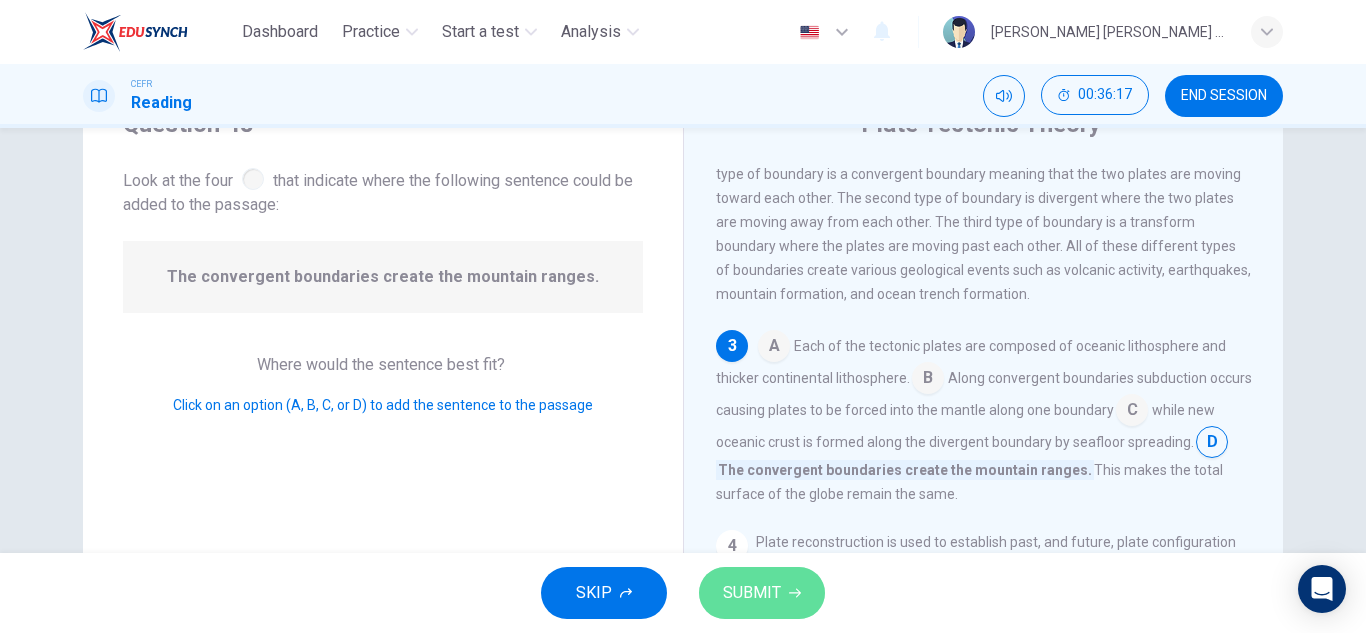 click on "SUBMIT" at bounding box center (752, 593) 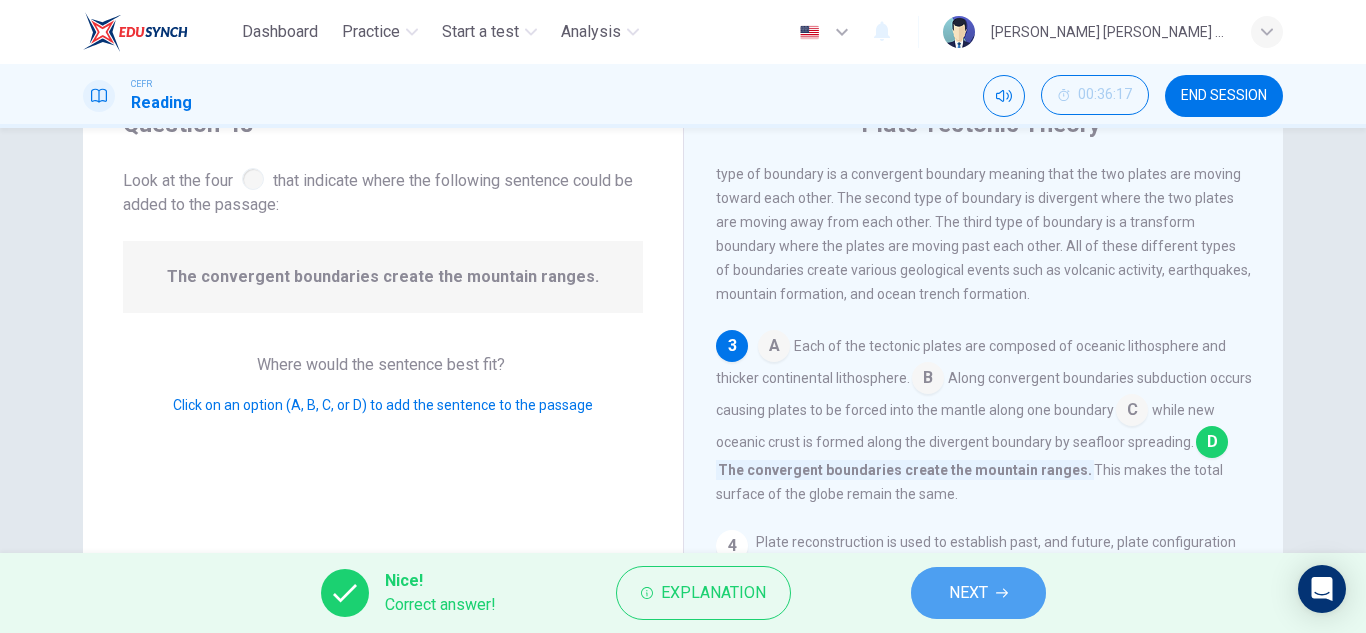click on "NEXT" at bounding box center [978, 593] 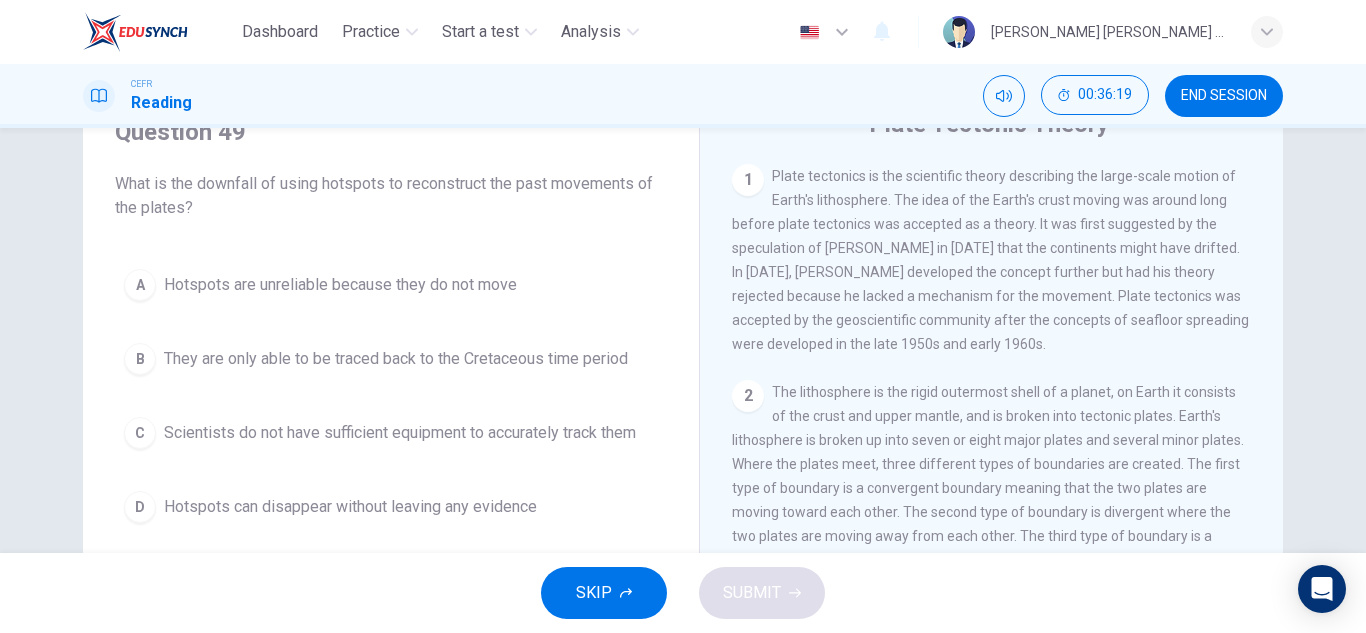 scroll, scrollTop: 0, scrollLeft: 0, axis: both 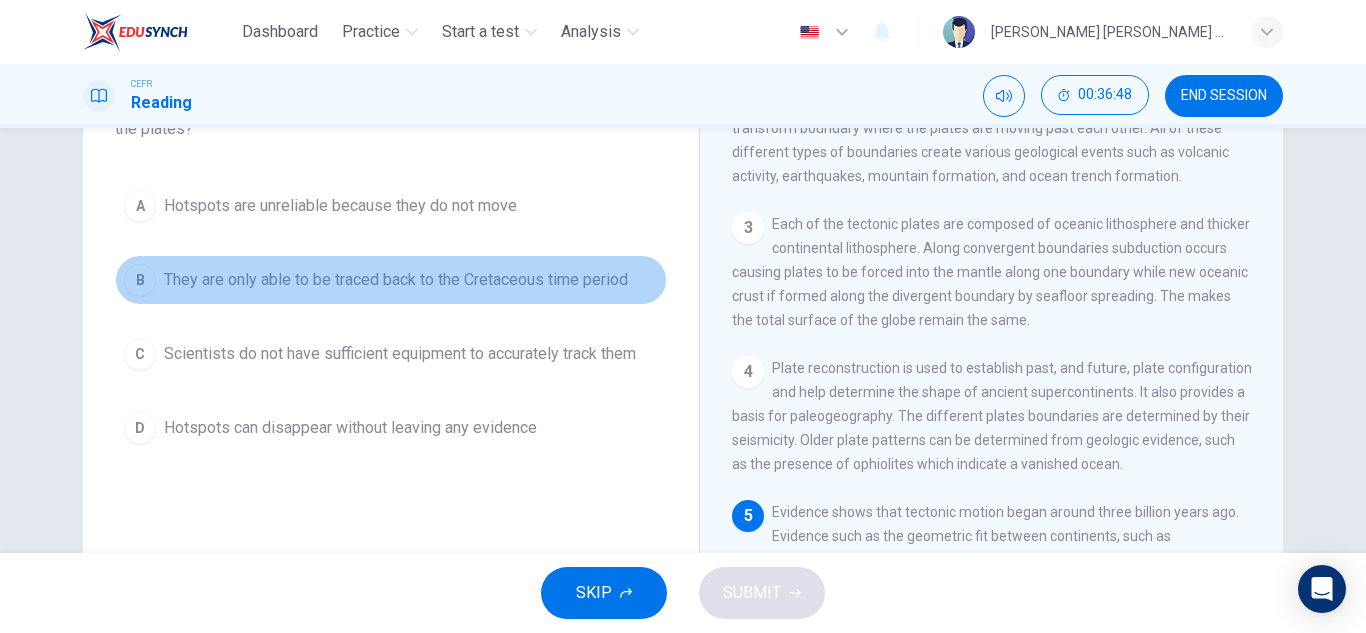 click on "B They are only able to be traced back to the Cretaceous time period" at bounding box center (391, 280) 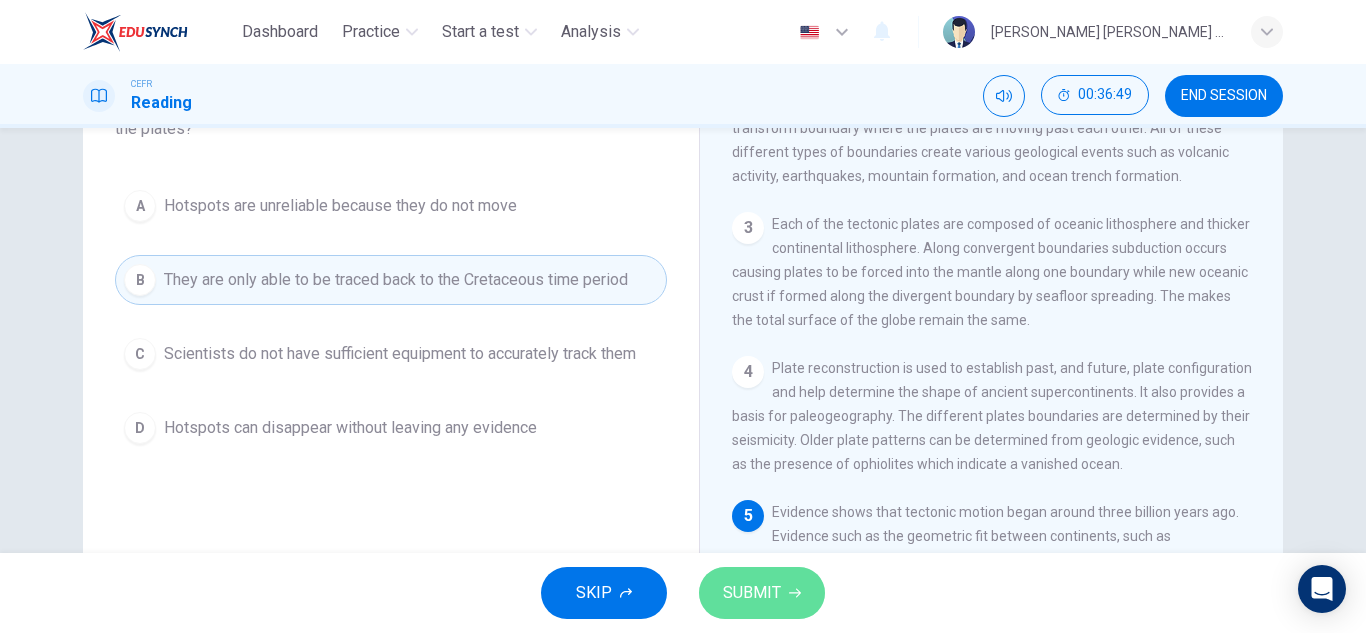 click on "SUBMIT" at bounding box center (752, 593) 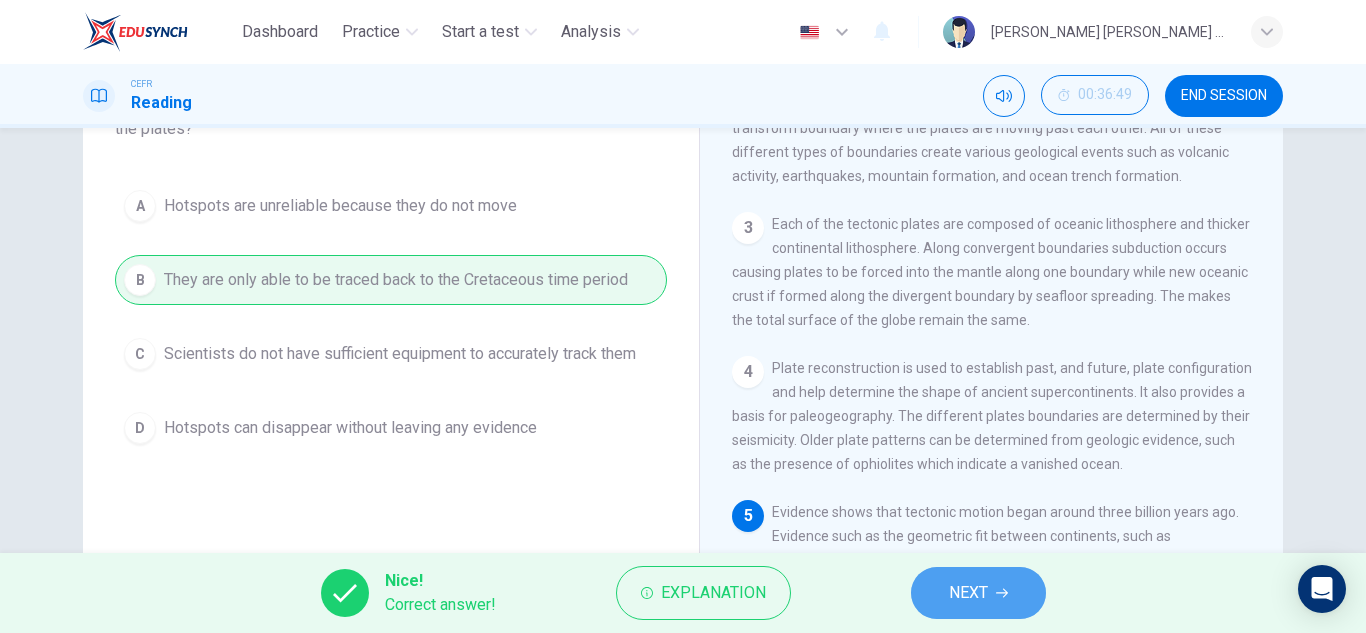 click on "NEXT" at bounding box center (968, 593) 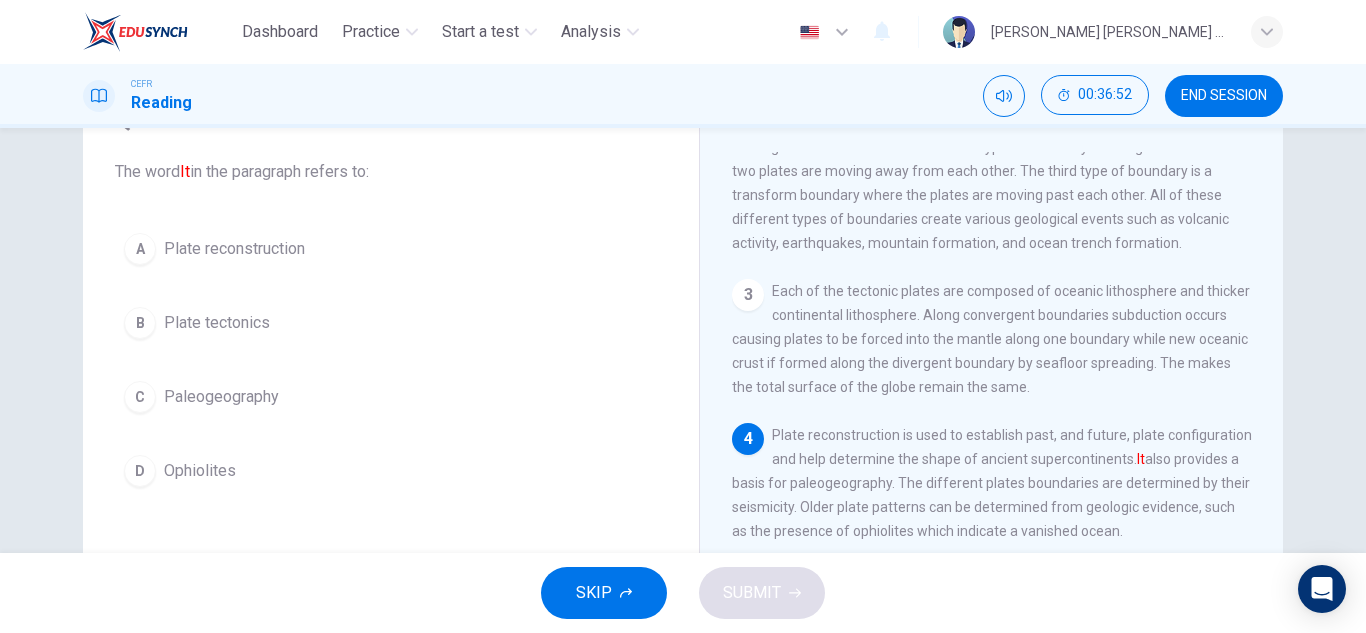 scroll, scrollTop: 107, scrollLeft: 0, axis: vertical 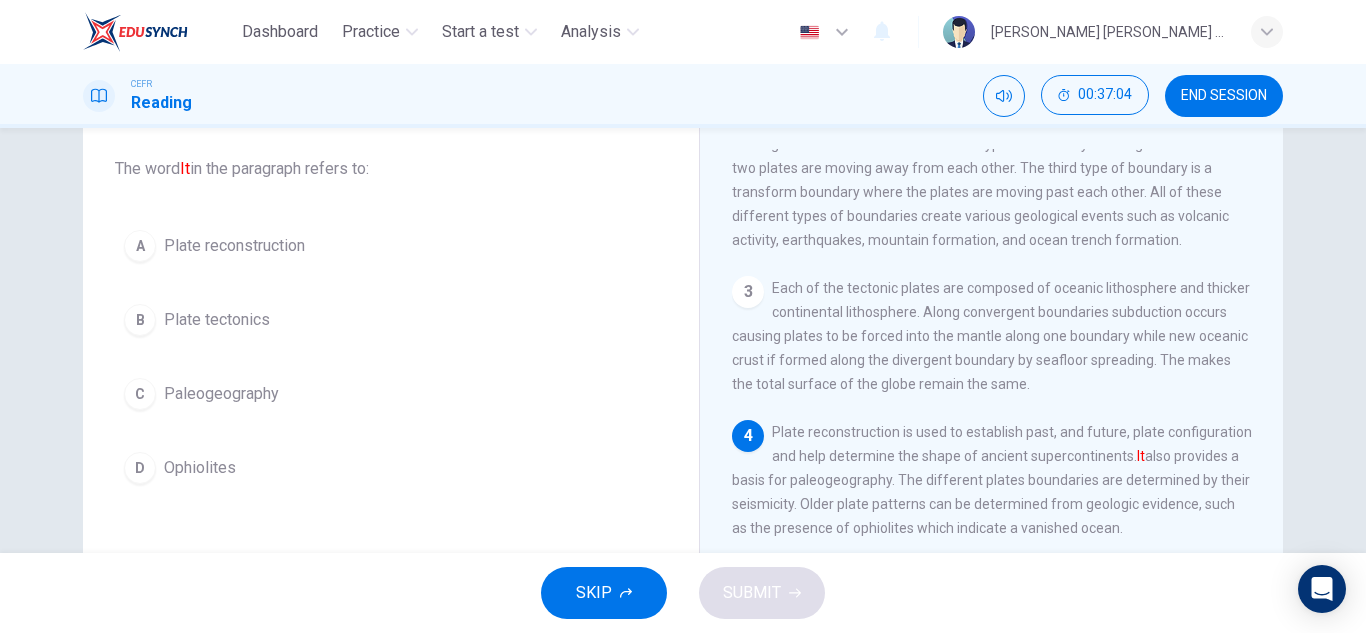 click on "Question 50 The word  It  in the paragraph refers to: A Plate reconstruction B Plate tectonics C Paleogeography D Ophiolites" at bounding box center [391, 297] 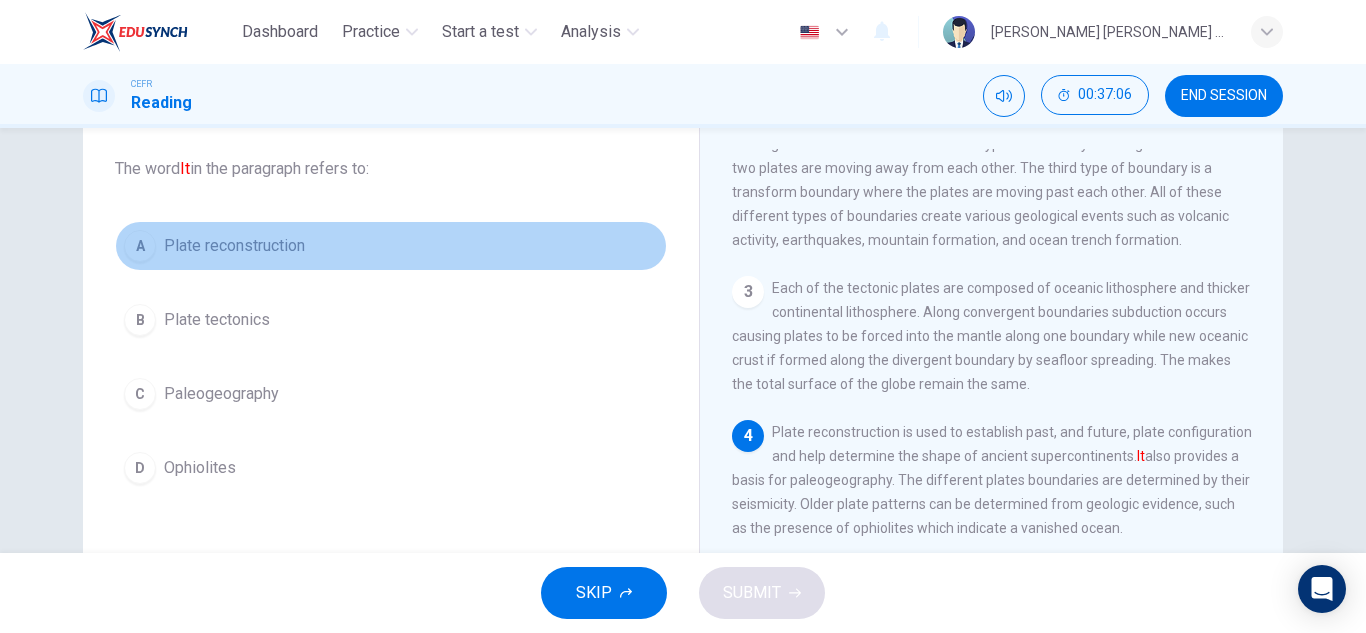 click on "A Plate reconstruction" at bounding box center [391, 246] 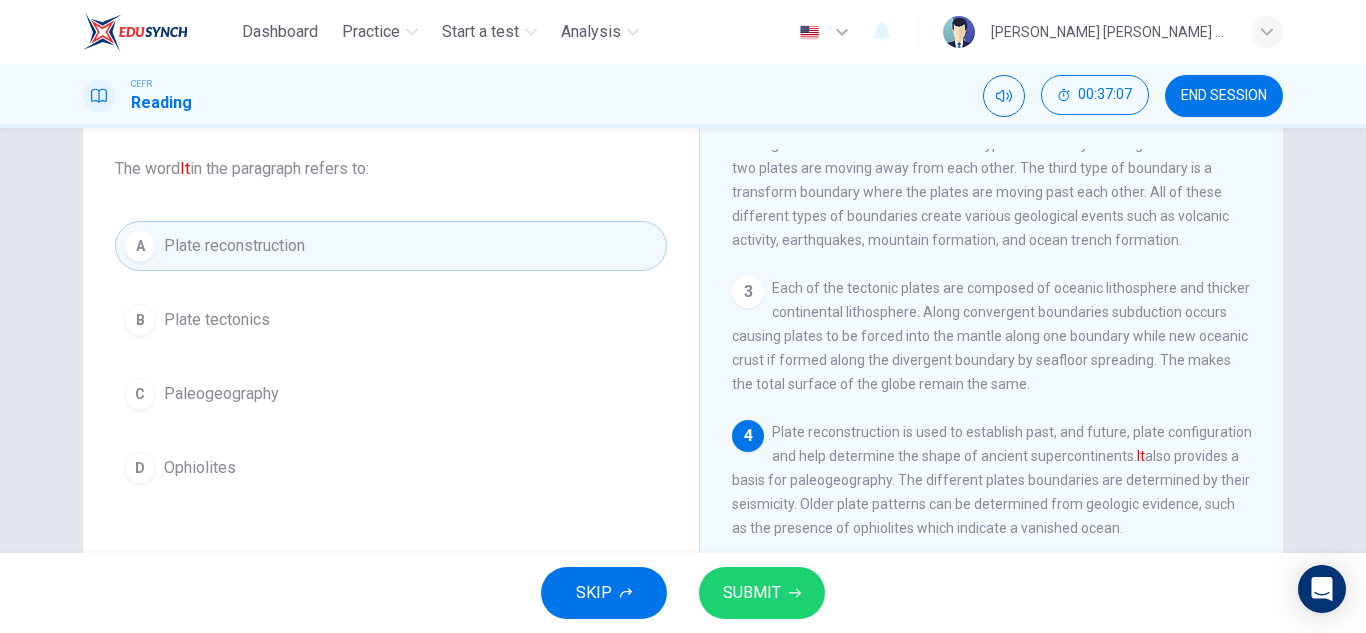 click on "SUBMIT" at bounding box center (762, 593) 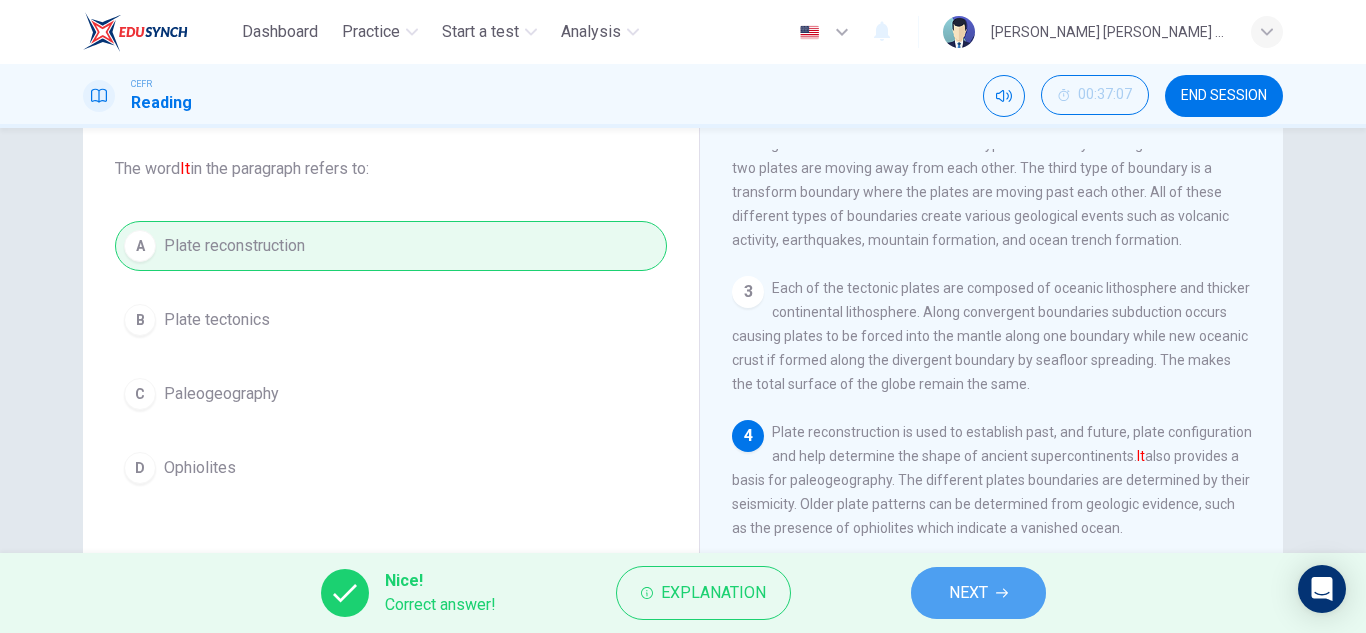 click on "NEXT" at bounding box center [968, 593] 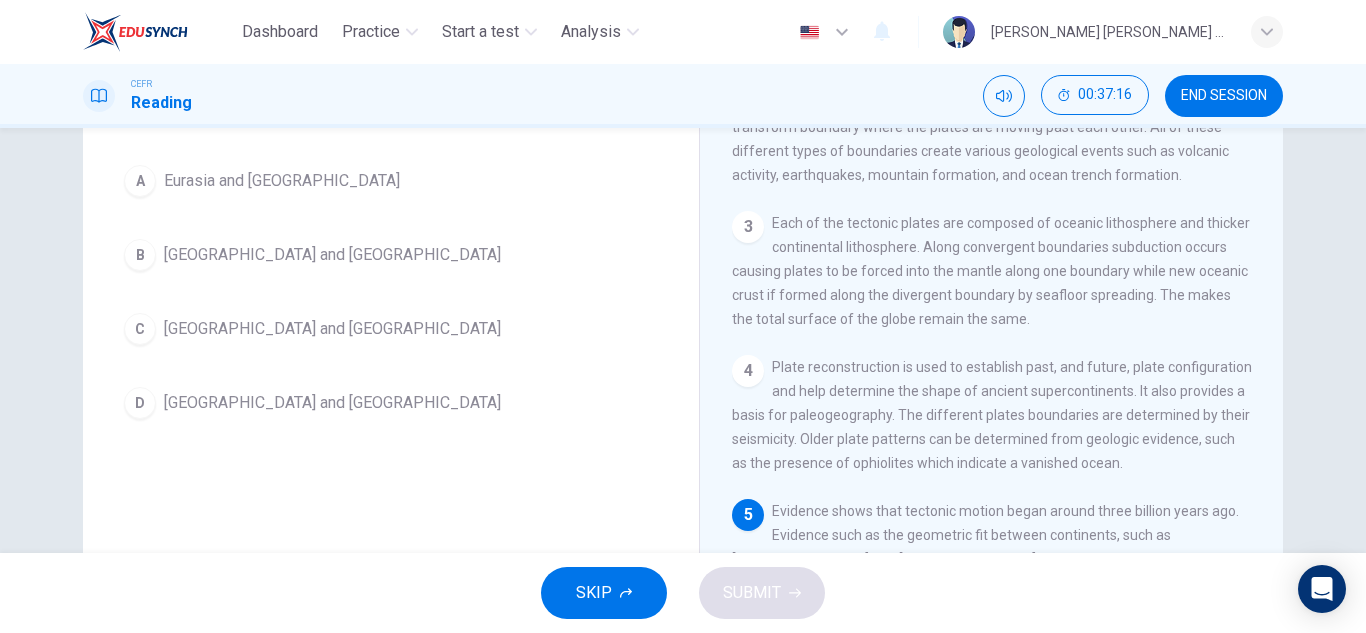 scroll, scrollTop: 171, scrollLeft: 0, axis: vertical 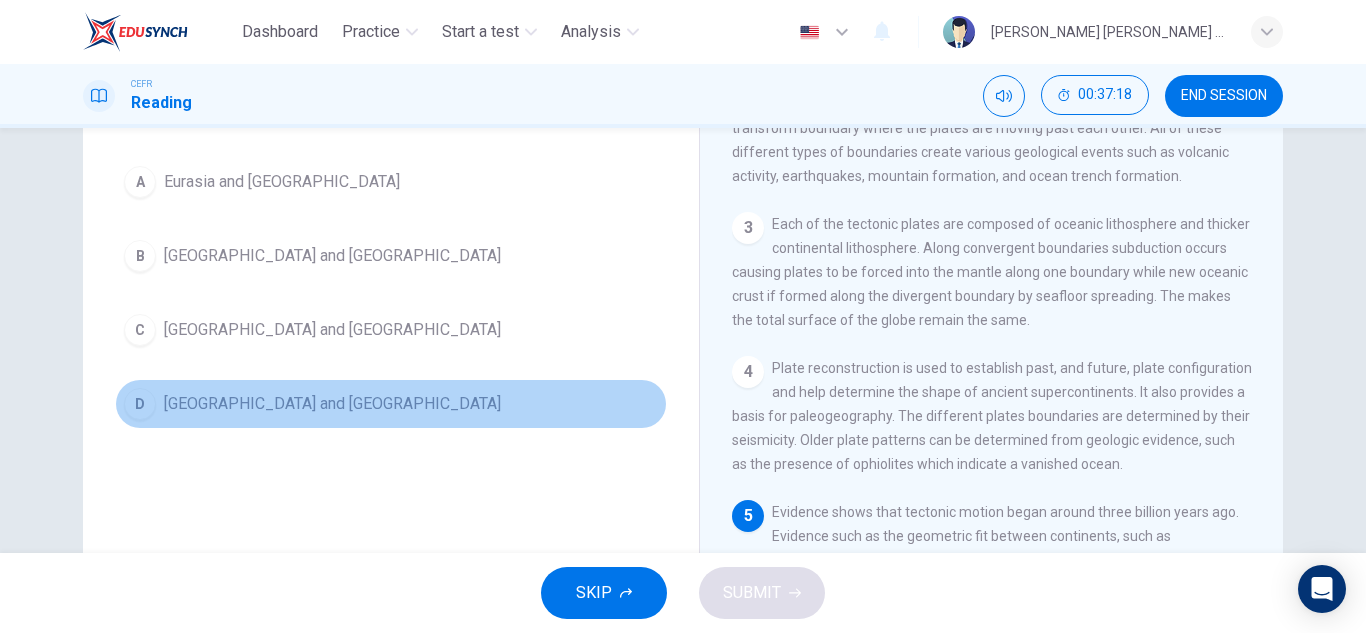 click on "D [GEOGRAPHIC_DATA] and [GEOGRAPHIC_DATA]" at bounding box center [391, 404] 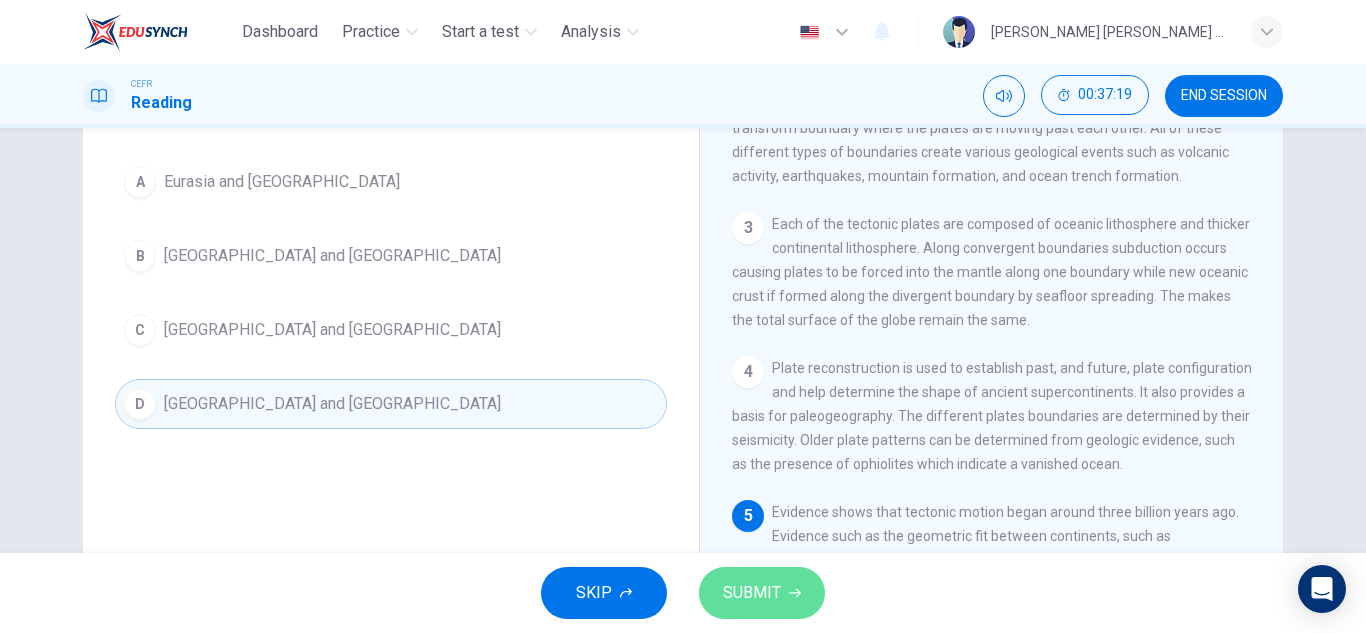 click on "SUBMIT" at bounding box center (752, 593) 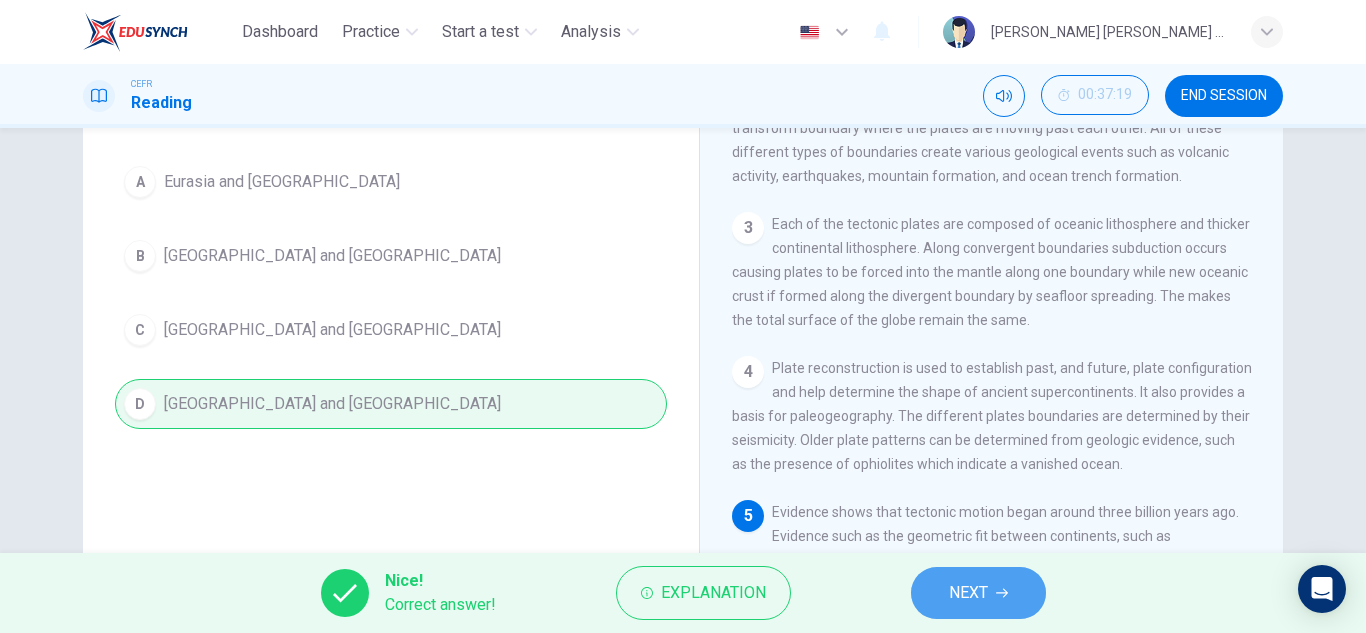 click on "NEXT" at bounding box center [968, 593] 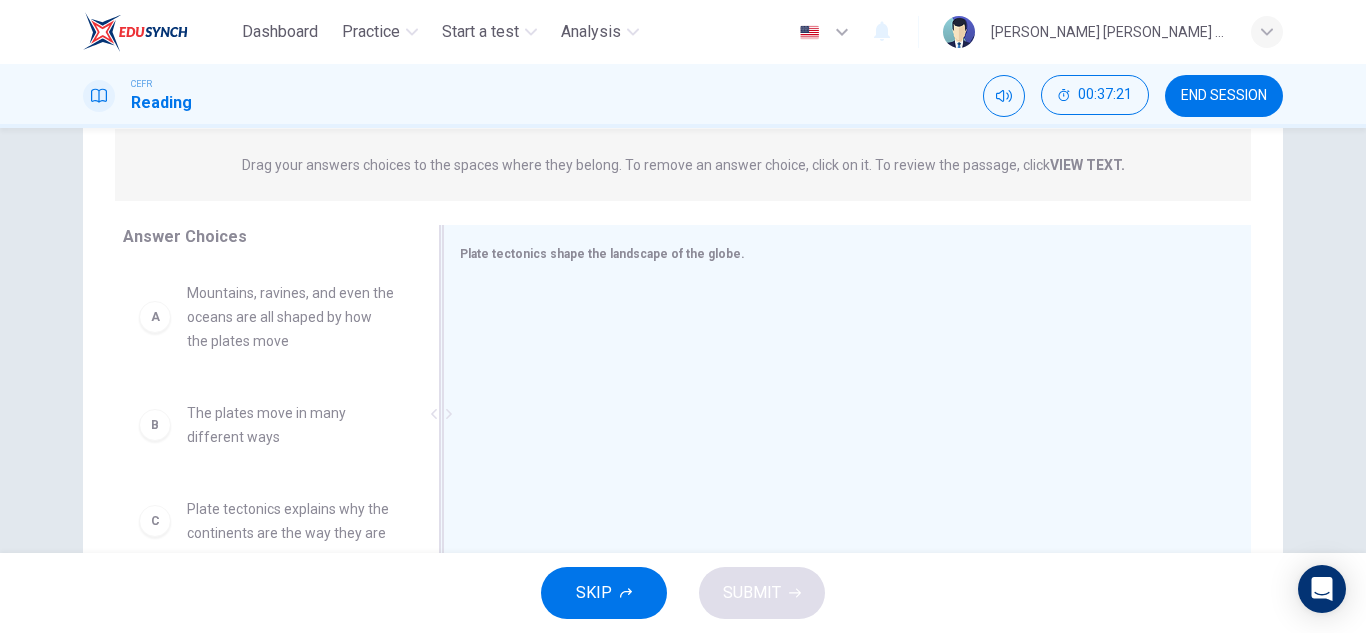 scroll, scrollTop: 253, scrollLeft: 0, axis: vertical 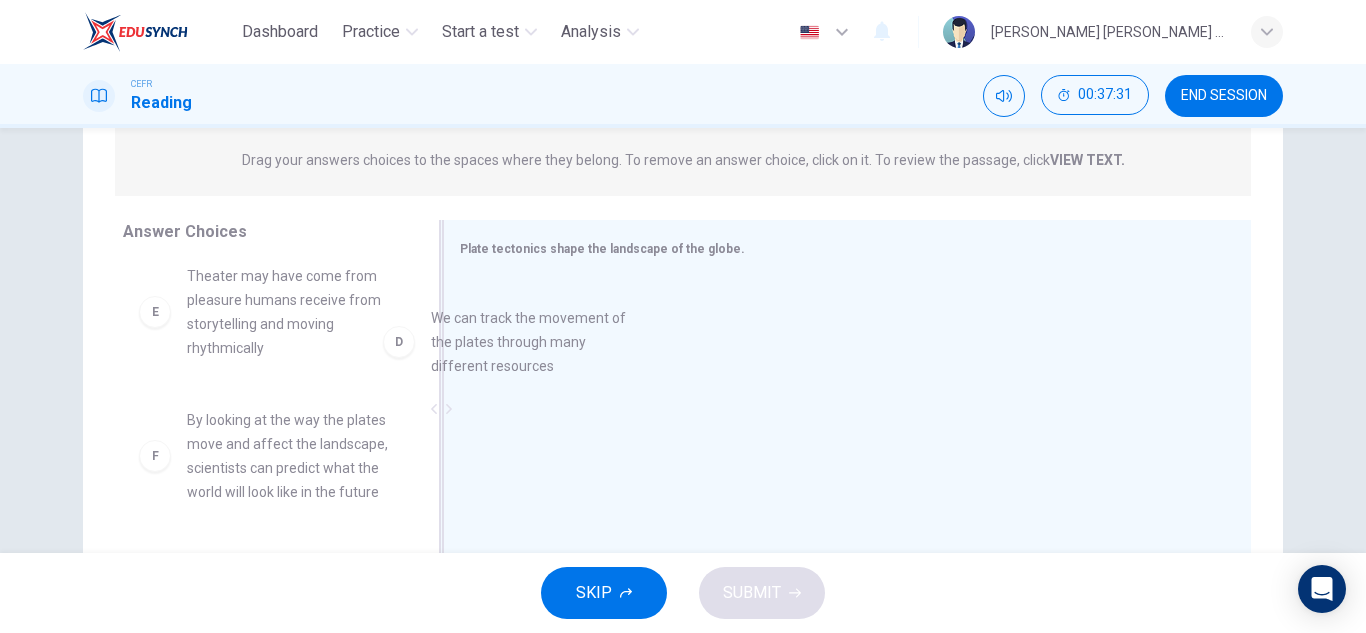 drag, startPoint x: 302, startPoint y: 329, endPoint x: 575, endPoint y: 379, distance: 277.541 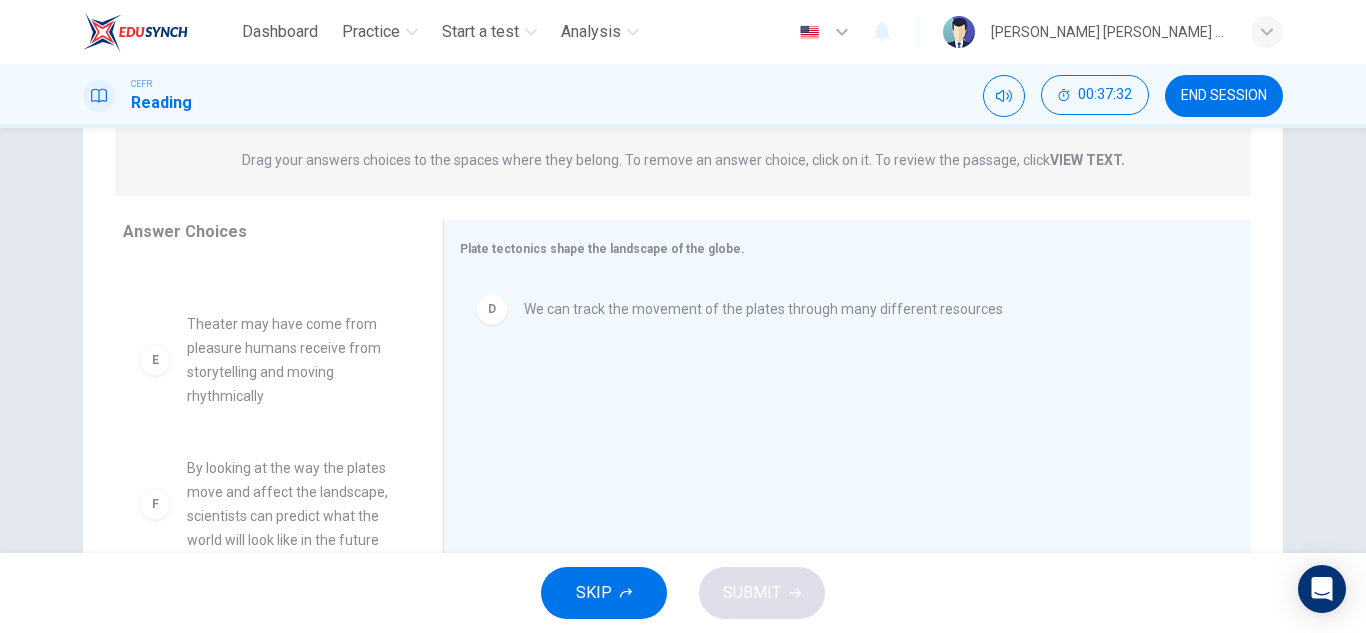 scroll, scrollTop: 276, scrollLeft: 0, axis: vertical 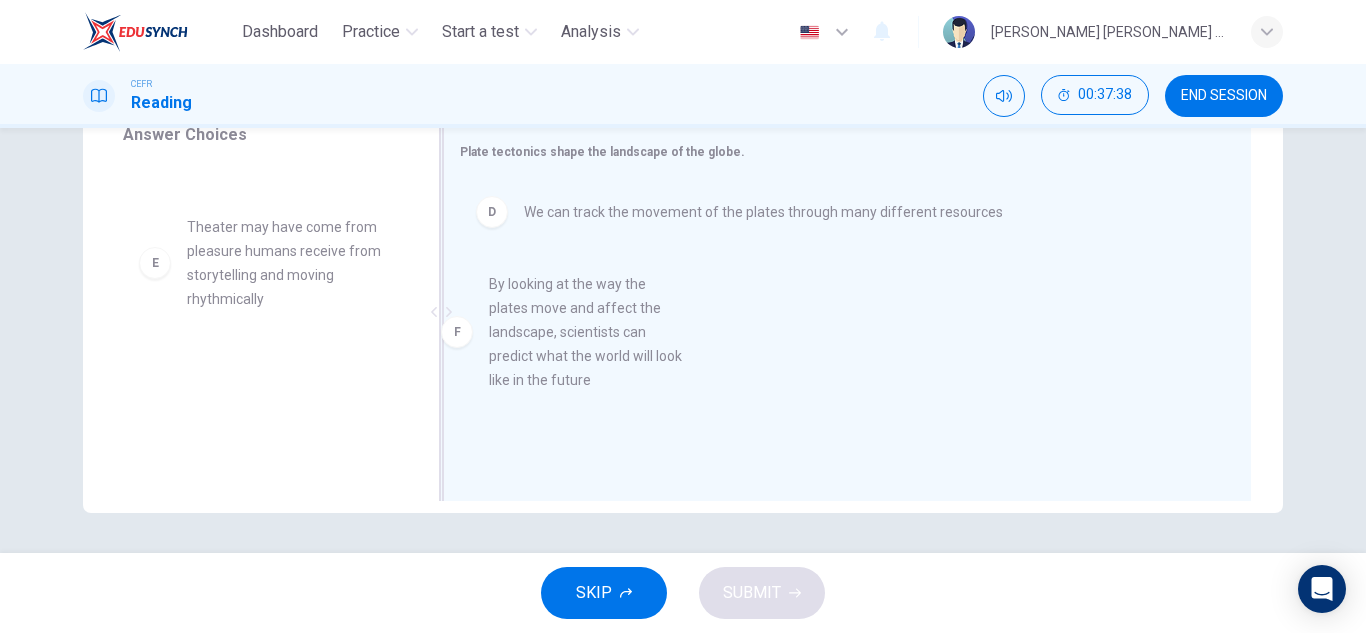 drag, startPoint x: 326, startPoint y: 425, endPoint x: 660, endPoint y: 329, distance: 347.52267 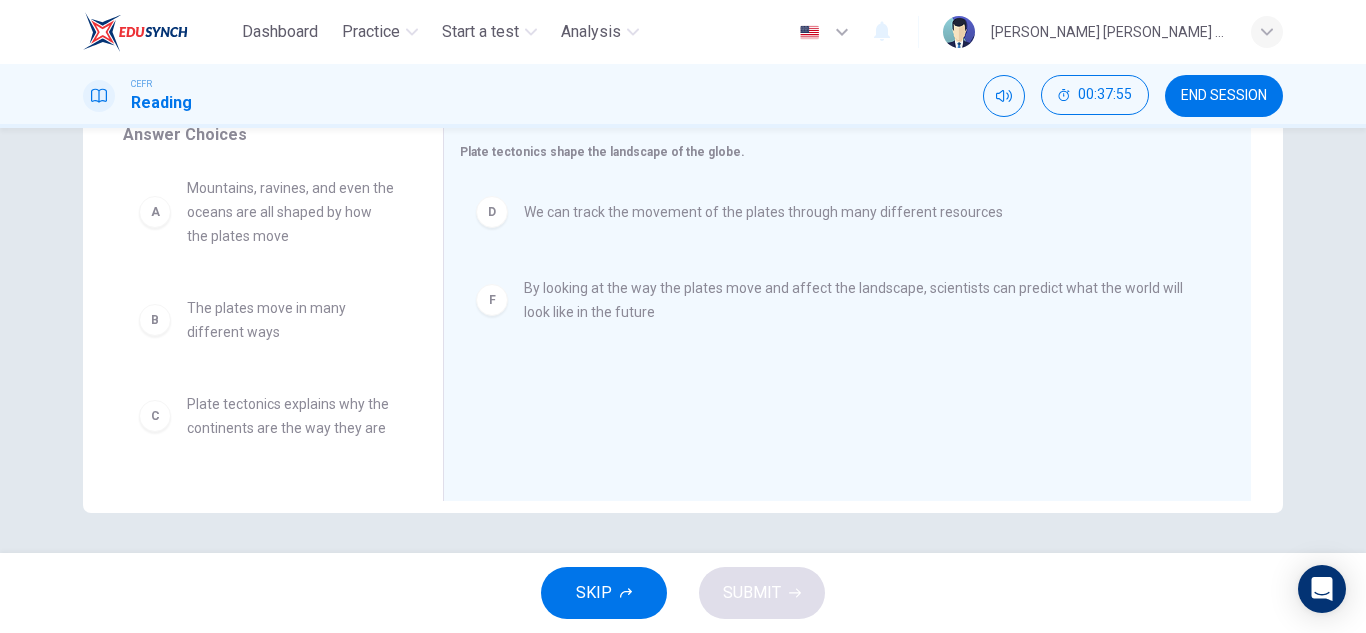 scroll, scrollTop: 0, scrollLeft: 0, axis: both 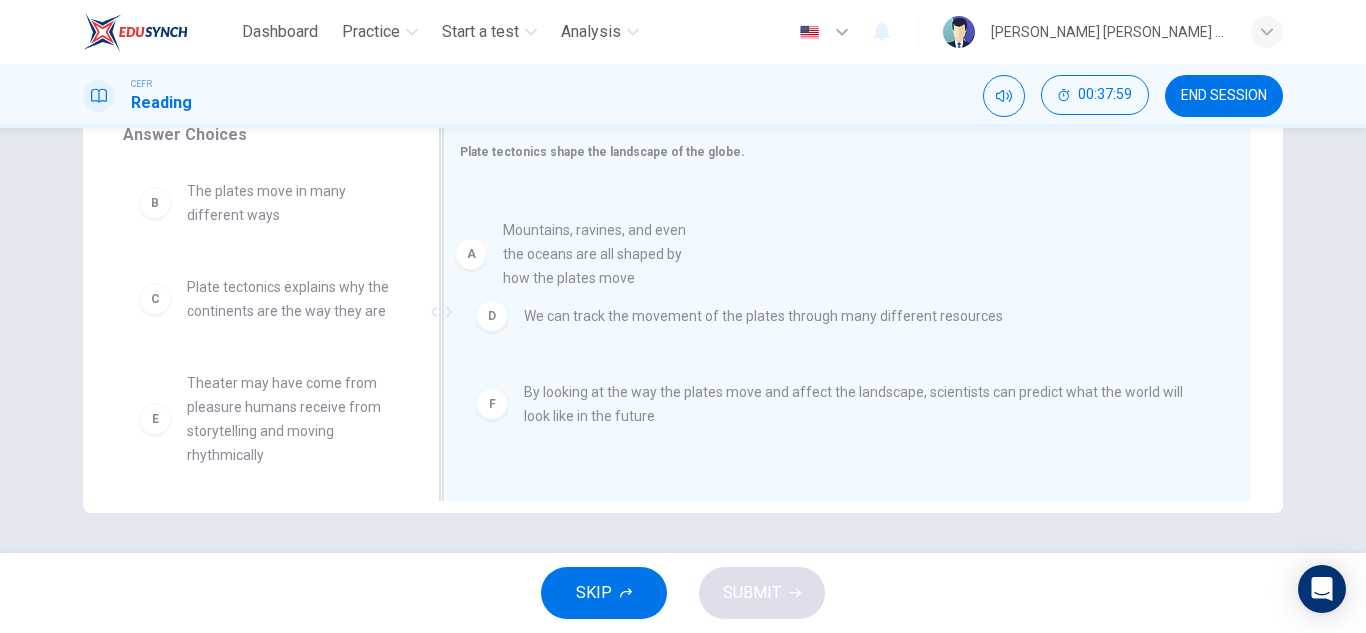 drag, startPoint x: 294, startPoint y: 247, endPoint x: 650, endPoint y: 286, distance: 358.12985 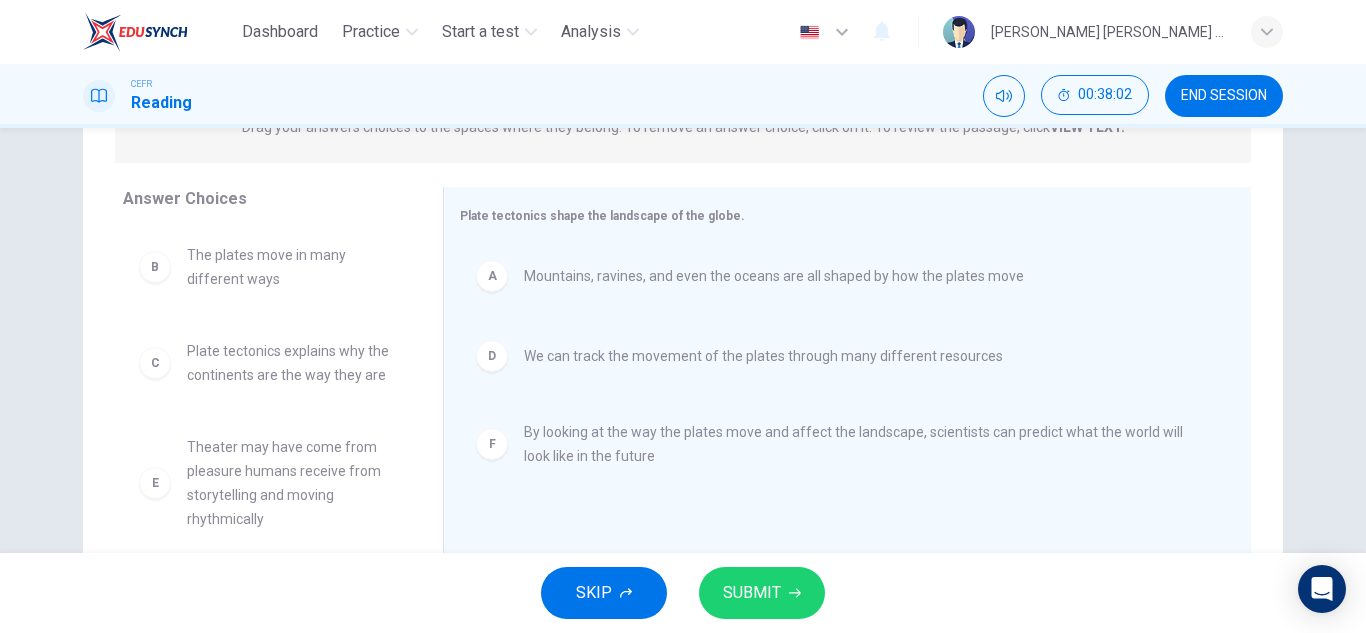 scroll, scrollTop: 285, scrollLeft: 0, axis: vertical 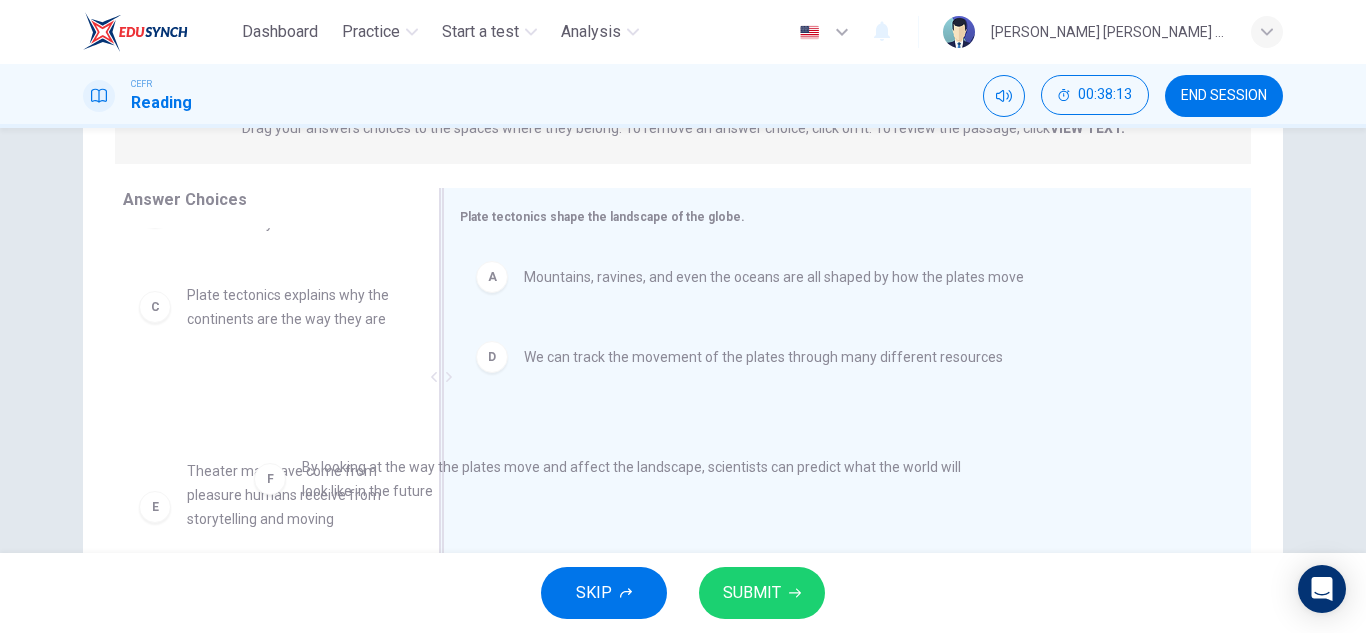 drag, startPoint x: 566, startPoint y: 462, endPoint x: 291, endPoint y: 520, distance: 281.0498 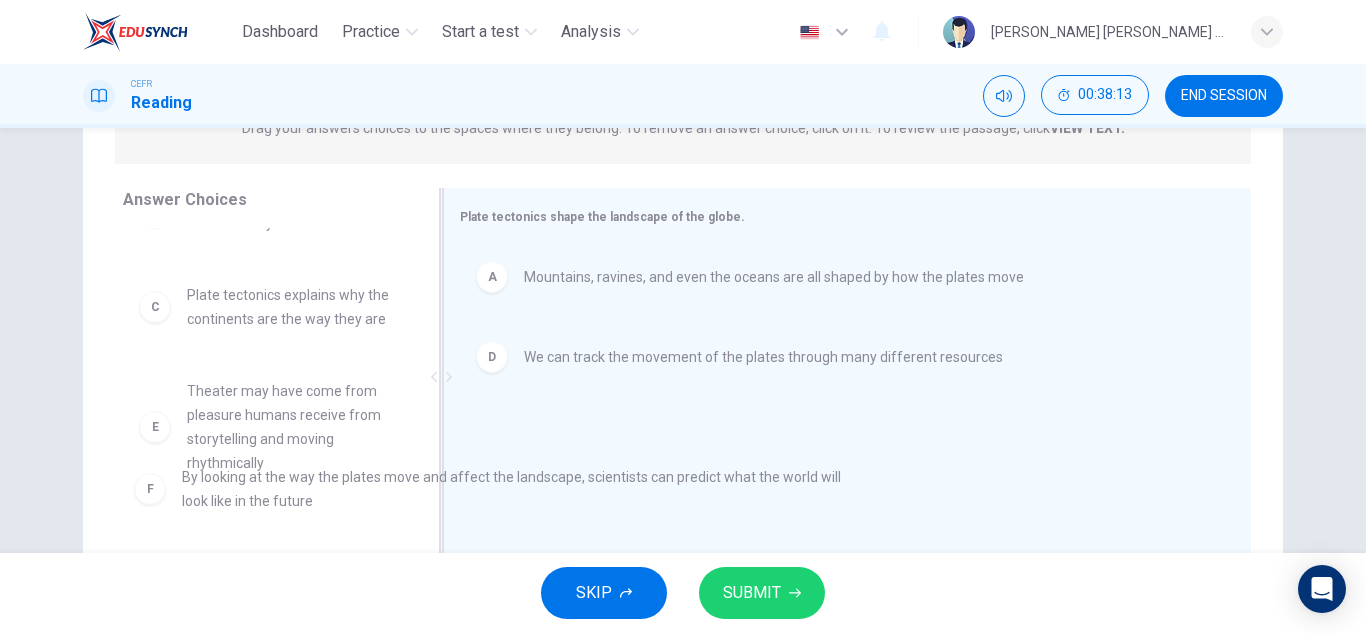 scroll, scrollTop: 99, scrollLeft: 0, axis: vertical 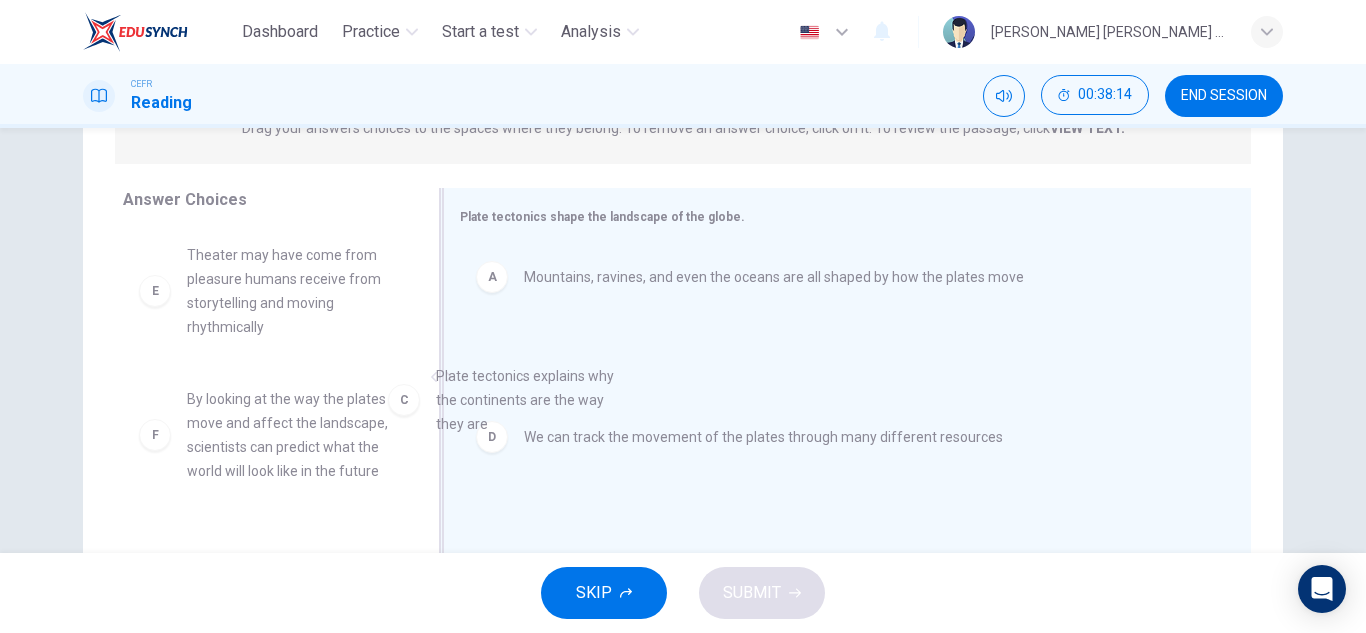 drag, startPoint x: 280, startPoint y: 272, endPoint x: 609, endPoint y: 430, distance: 364.9726 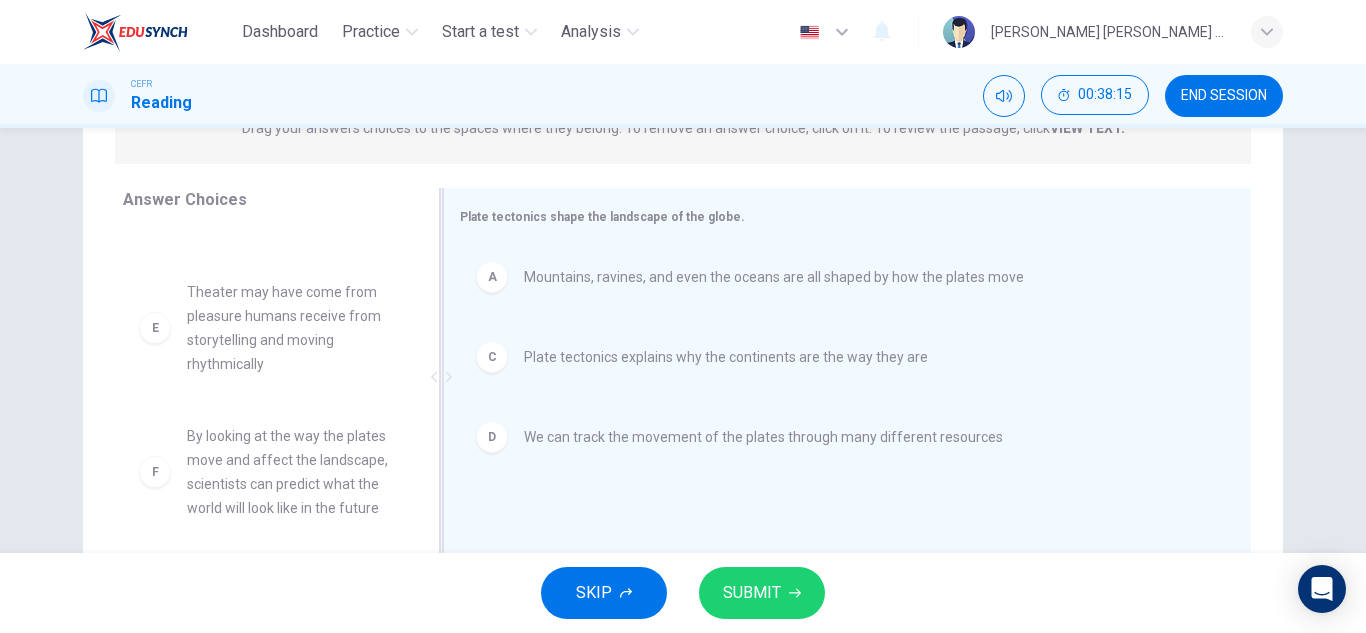 scroll, scrollTop: 60, scrollLeft: 0, axis: vertical 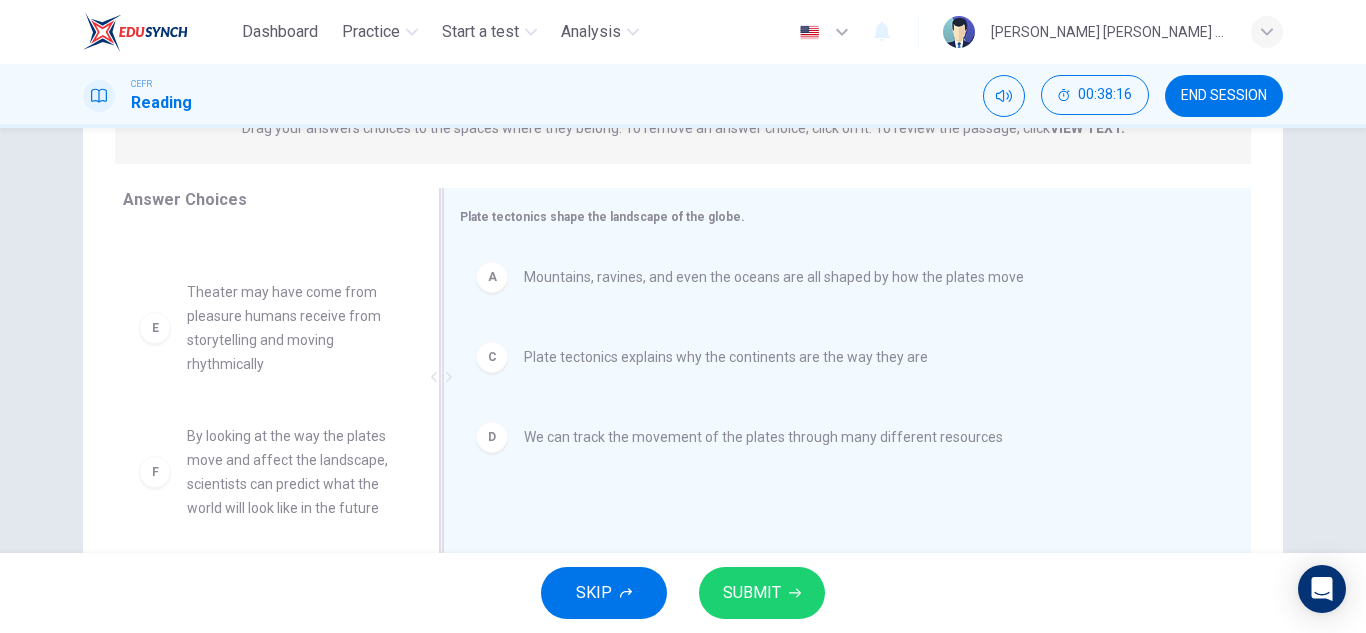 click on "We can track the movement of the plates through many different resources" at bounding box center [763, 437] 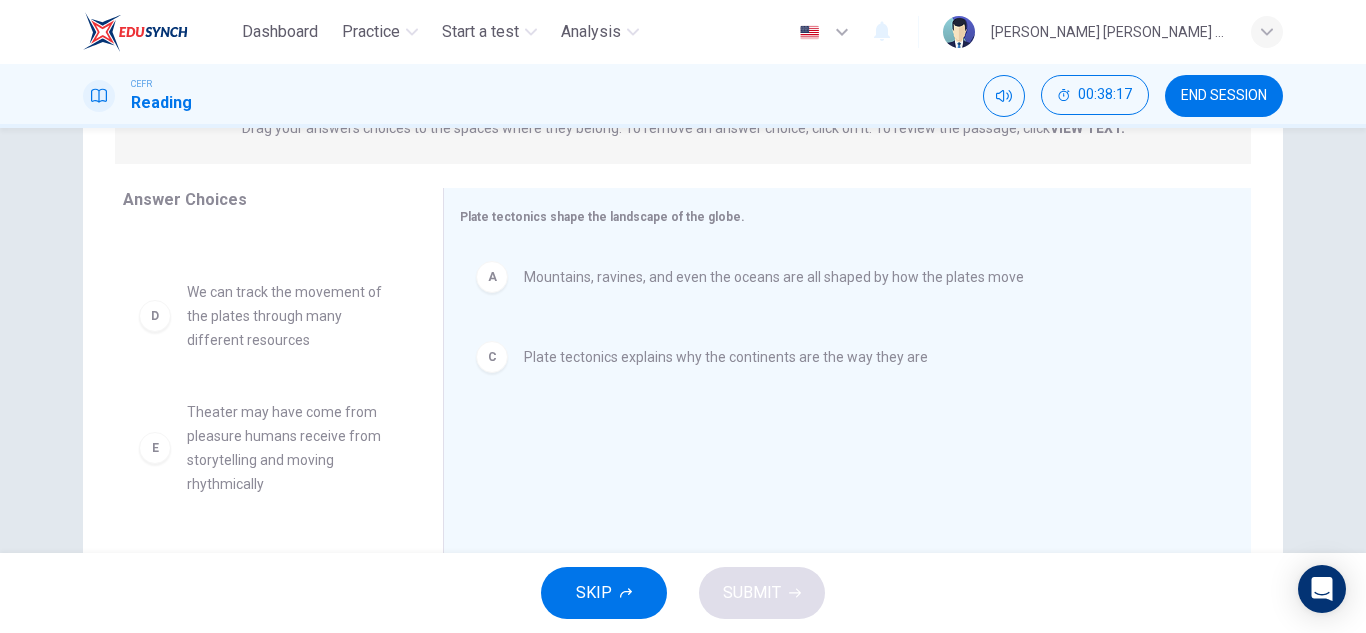 click on "We can track the movement of the plates through many different resources" at bounding box center [291, 316] 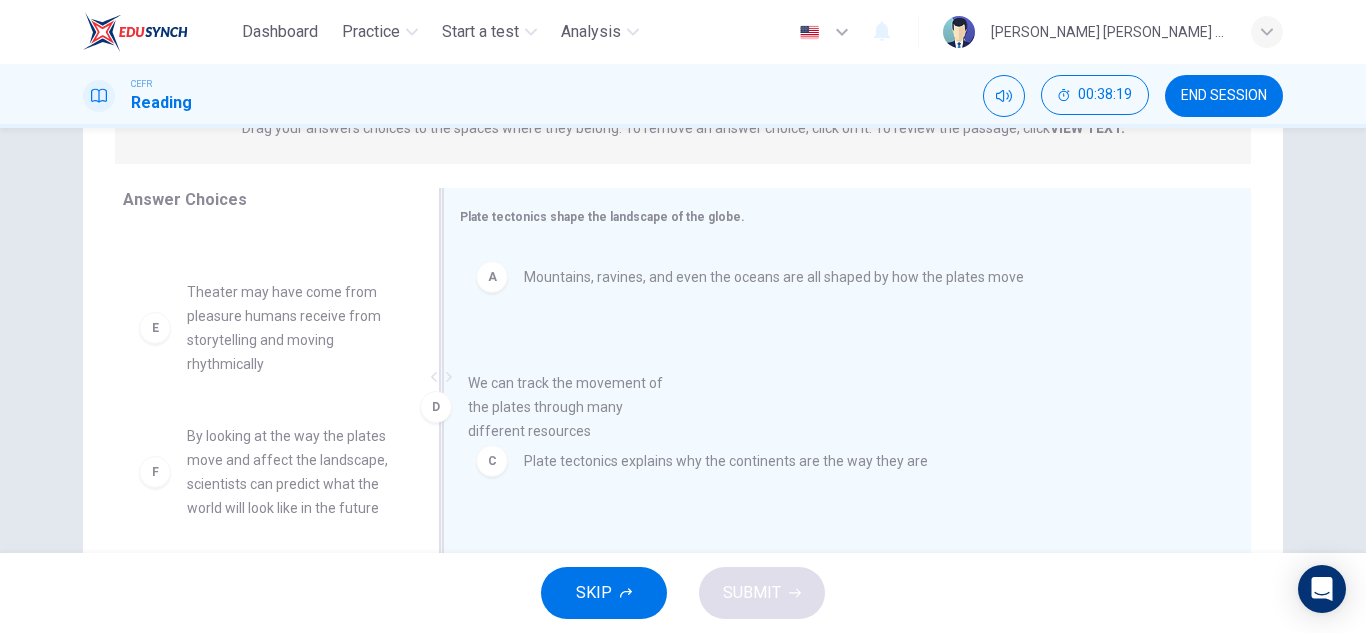drag, startPoint x: 273, startPoint y: 324, endPoint x: 622, endPoint y: 428, distance: 364.16617 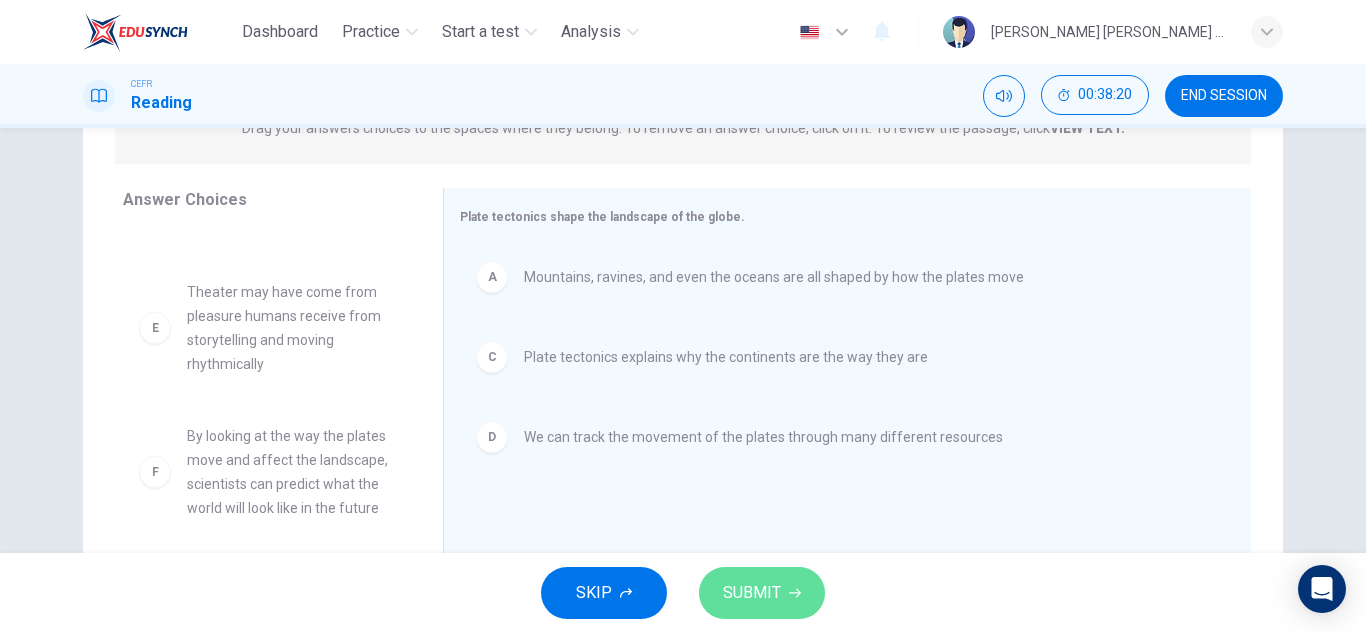 click on "SUBMIT" at bounding box center [752, 593] 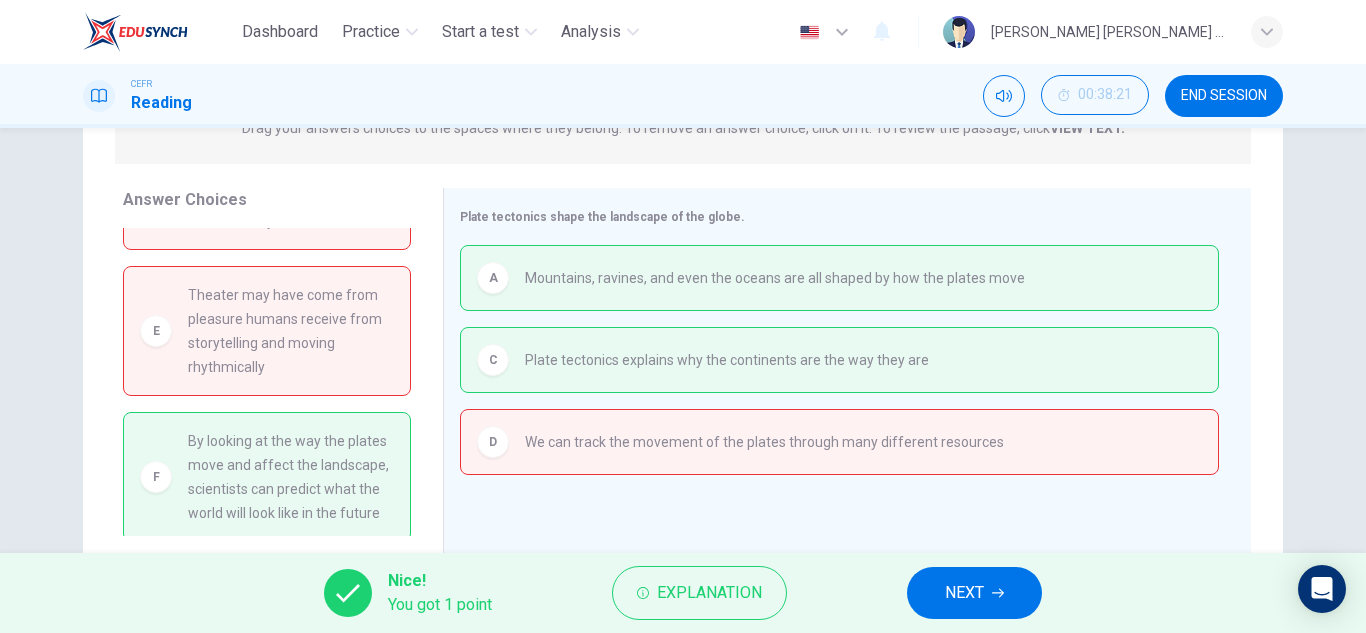 scroll, scrollTop: 66, scrollLeft: 0, axis: vertical 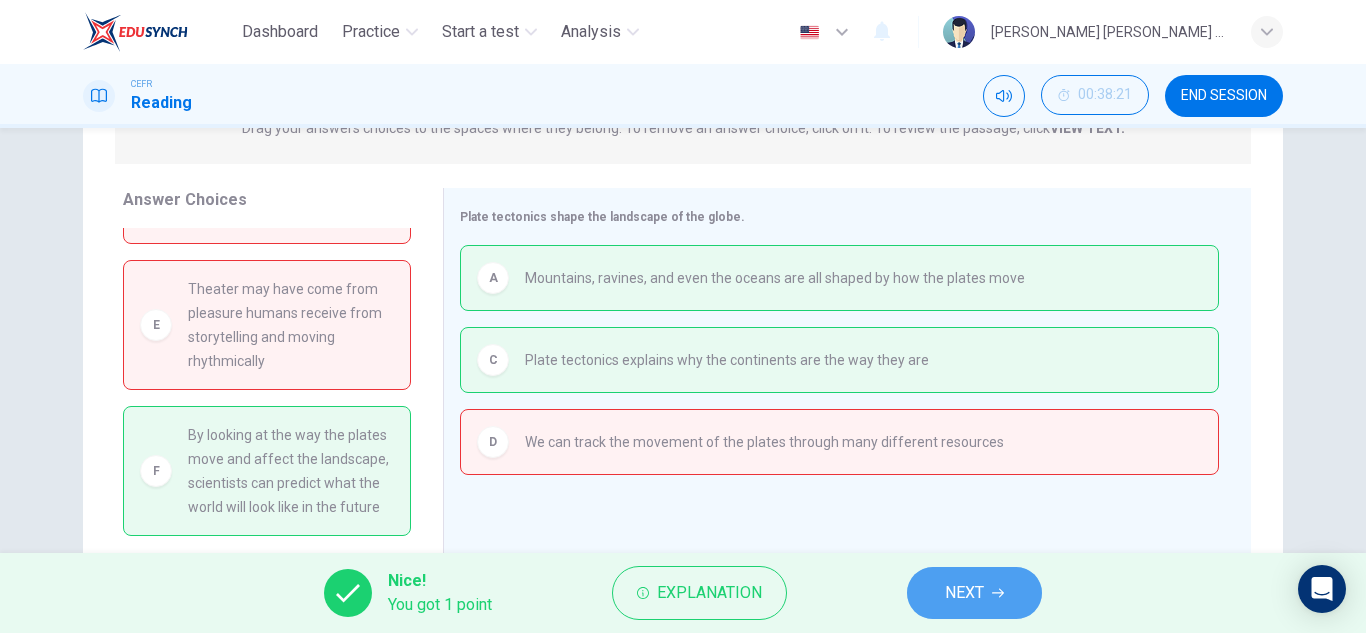 click on "NEXT" at bounding box center (974, 593) 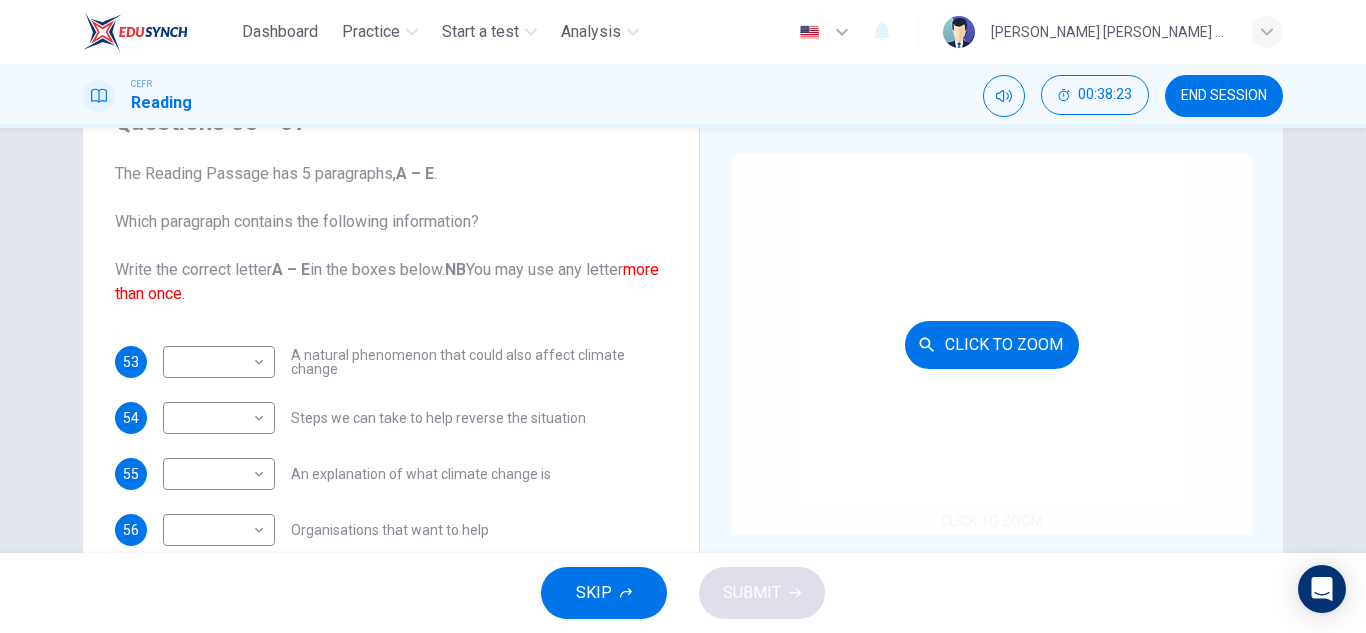 scroll, scrollTop: 103, scrollLeft: 0, axis: vertical 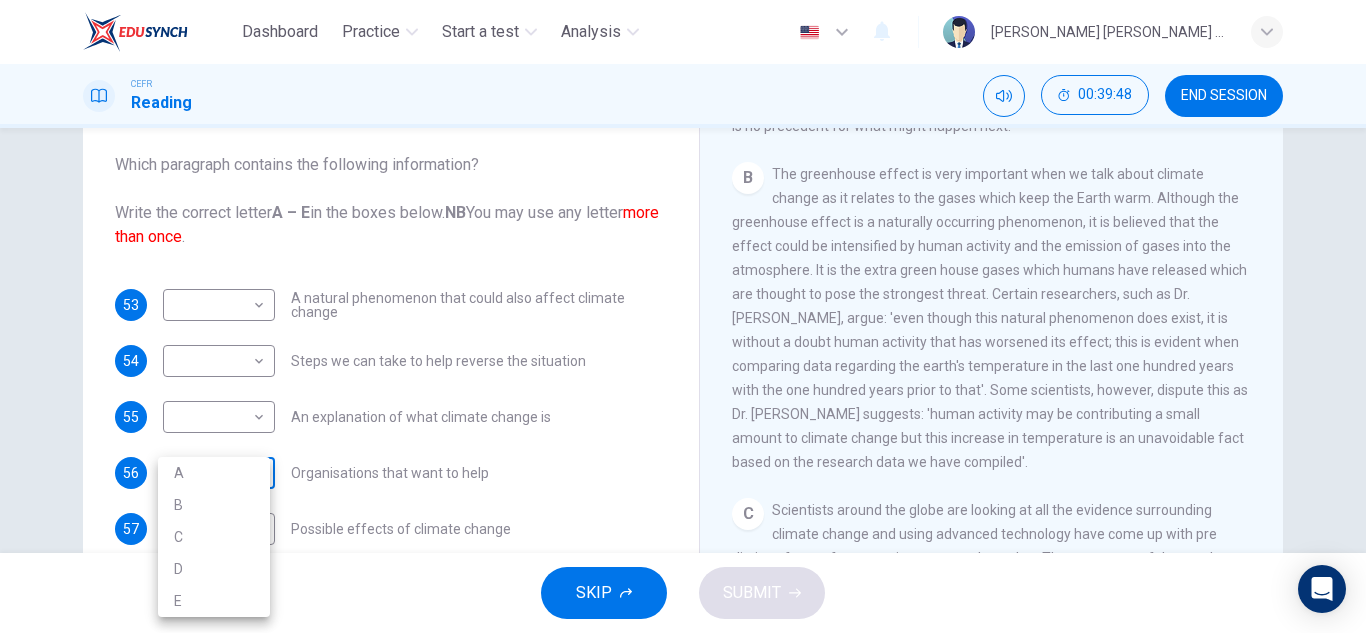 click on "Dashboard Practice Start a test Analysis English en ​ [PERSON_NAME] [PERSON_NAME] [PERSON_NAME] CEFR Reading 00:39:48 END SESSION Questions 53 - 57 The Reading Passage has 5 paragraphs,  A – E . Which paragraph contains the following information?  Write the correct letter  A – E  in the boxes below.
NB  You may use any letter  more than once . 53 ​ ​ A natural phenomenon that could also affect climate change 54 ​ ​ Steps we can take to help reverse the situation 55 ​ ​ An explanation of what climate change is 56 ​ ​ Organisations that want to help 57 ​ ​ Possible effects of climate change The Climate of the Earth CLICK TO ZOOM Click to Zoom A B C D E SKIP SUBMIT EduSynch - Online Language Proficiency Testing
Dashboard Practice Start a test Analysis Notifications © Copyright  2025 A B C D E" at bounding box center [683, 316] 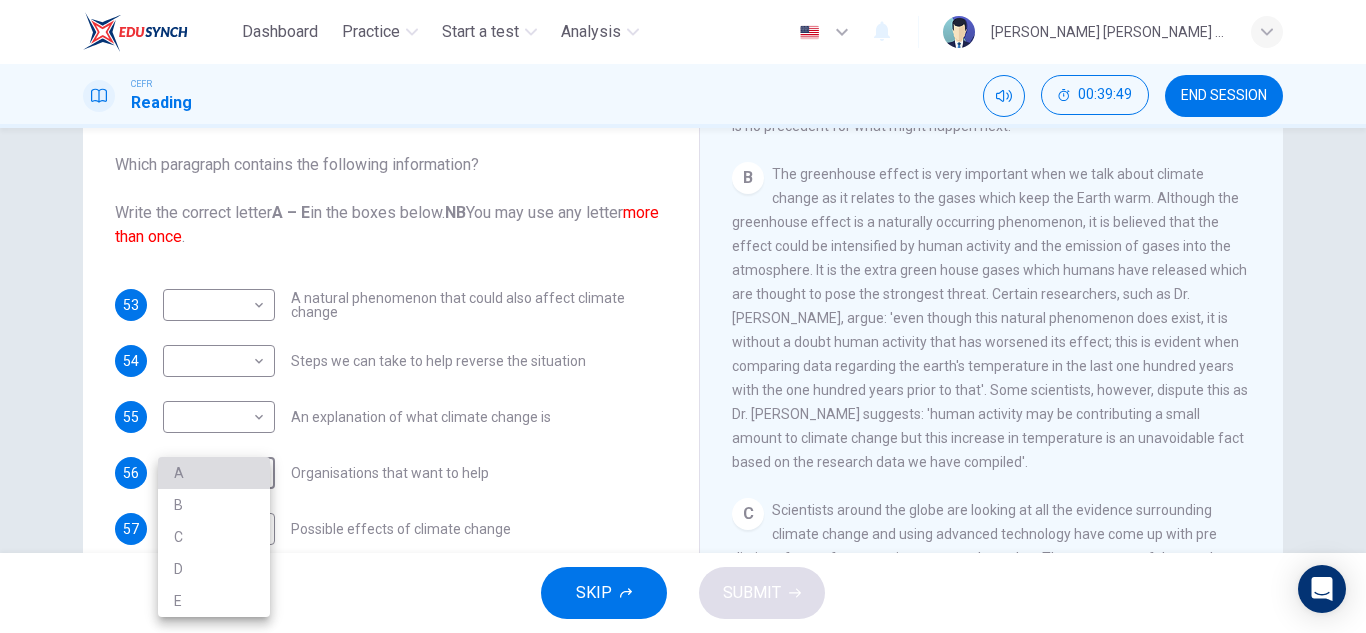 click on "A" at bounding box center (214, 473) 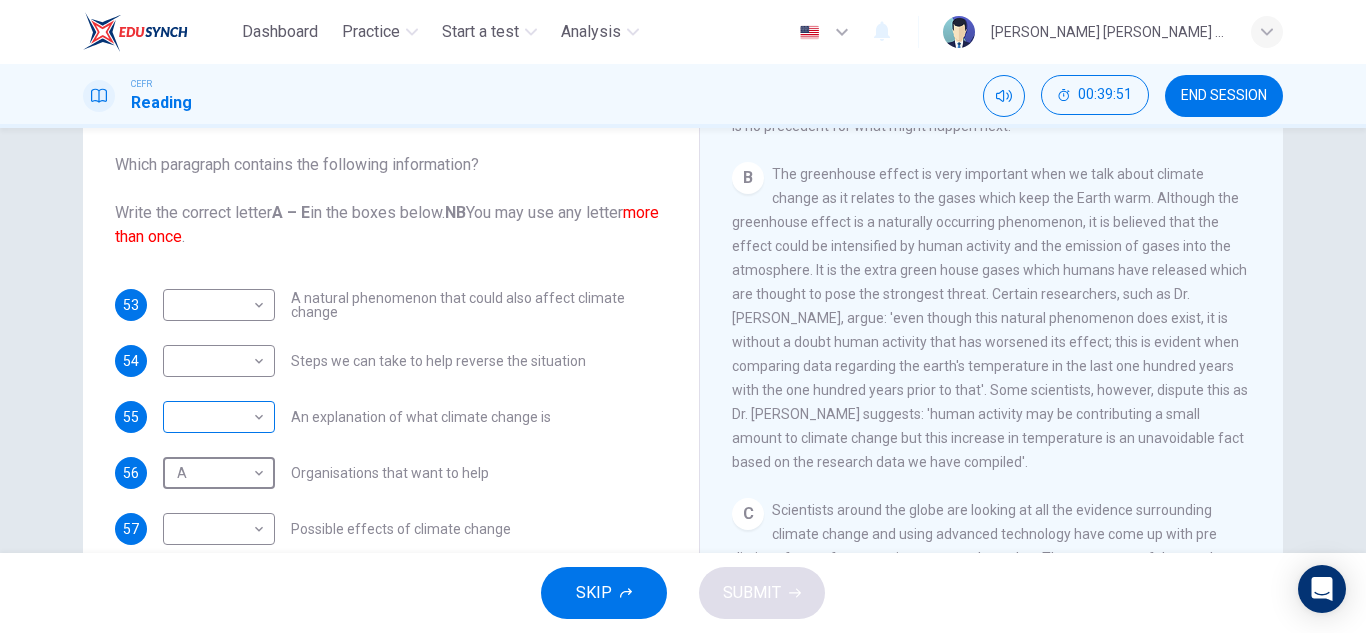click on "Dashboard Practice Start a test Analysis English en ​ [PERSON_NAME] [PERSON_NAME] [PERSON_NAME] CEFR Reading 00:39:51 END SESSION Questions 53 - 57 The Reading Passage has 5 paragraphs,  A – E . Which paragraph contains the following information?  Write the correct letter  A – E  in the boxes below.
NB  You may use any letter  more than once . 53 ​ ​ A natural phenomenon that could also affect climate change 54 ​ ​ Steps we can take to help reverse the situation 55 ​ ​ An explanation of what climate change is 56 A A ​ Organisations that want to help 57 ​ ​ Possible effects of climate change The Climate of the Earth CLICK TO ZOOM Click to Zoom A B C D E SKIP SUBMIT EduSynch - Online Language Proficiency Testing
Dashboard Practice Start a test Analysis Notifications © Copyright  2025" at bounding box center [683, 316] 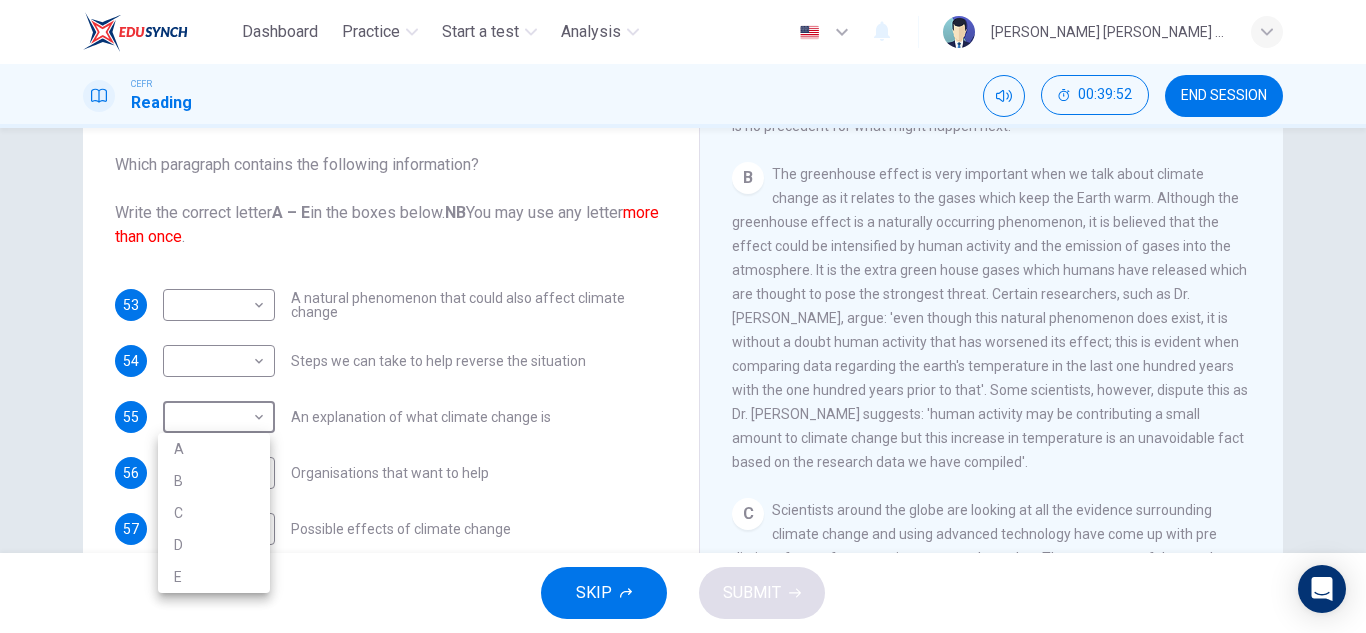 click on "A" at bounding box center [214, 449] 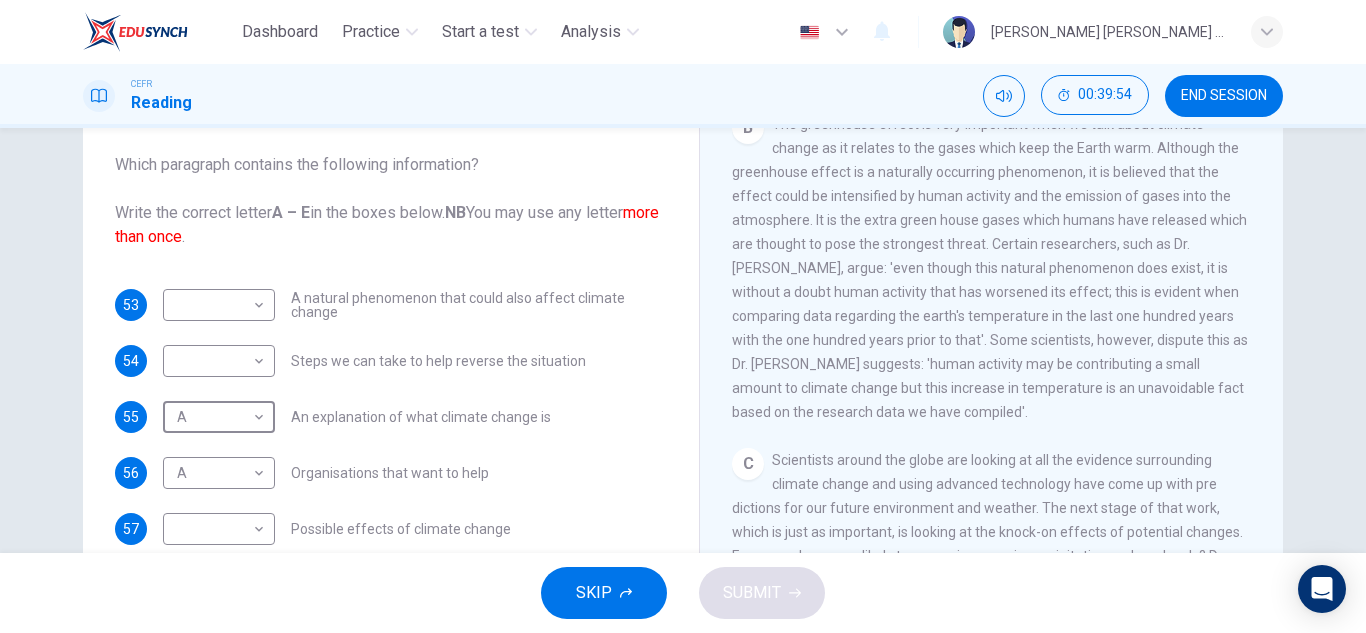 scroll, scrollTop: 671, scrollLeft: 0, axis: vertical 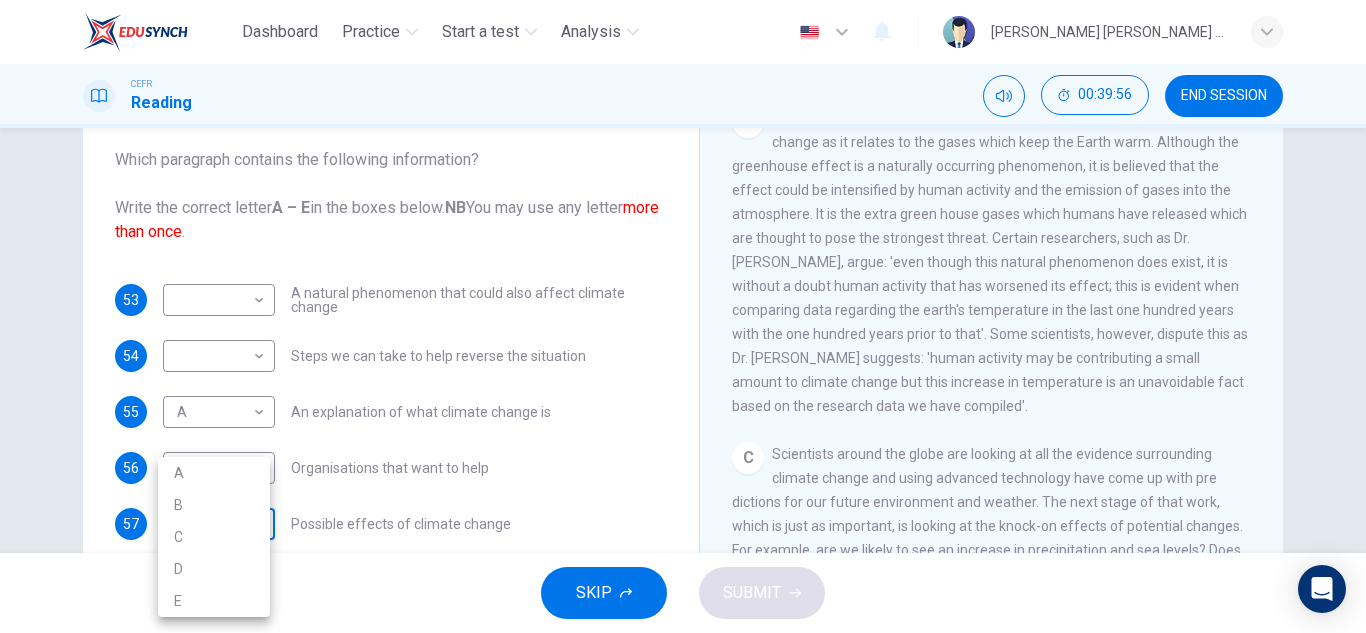 click on "Dashboard Practice Start a test Analysis English en ​ [PERSON_NAME] [PERSON_NAME] [PERSON_NAME] CEFR Reading 00:39:56 END SESSION Questions 53 - 57 The Reading Passage has 5 paragraphs,  A – E . Which paragraph contains the following information?  Write the correct letter  A – E  in the boxes below.
NB  You may use any letter  more than once . 53 ​ ​ A natural phenomenon that could also affect climate change 54 ​ ​ Steps we can take to help reverse the situation 55 A A ​ An explanation of what climate change is 56 A A ​ Organisations that want to help 57 ​ ​ Possible effects of climate change The Climate of the Earth CLICK TO ZOOM Click to Zoom A B C D E SKIP SUBMIT EduSynch - Online Language Proficiency Testing
Dashboard Practice Start a test Analysis Notifications © Copyright  2025 A B C D E" at bounding box center [683, 316] 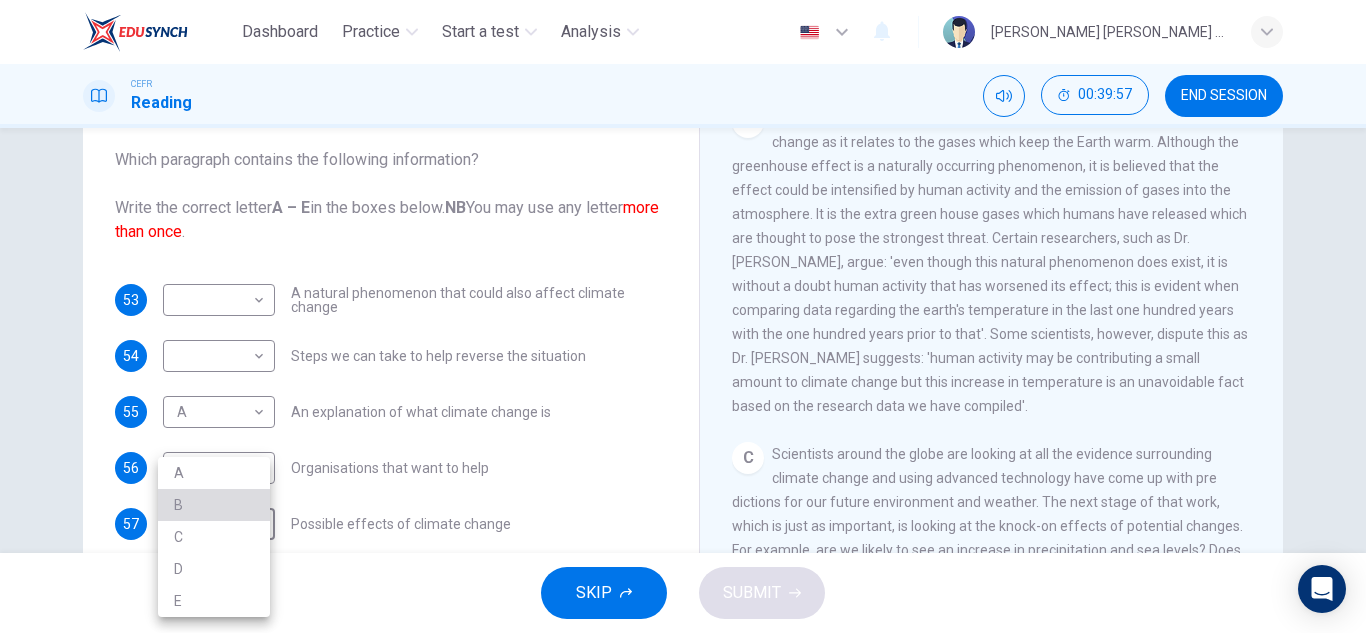 click on "B" at bounding box center [214, 505] 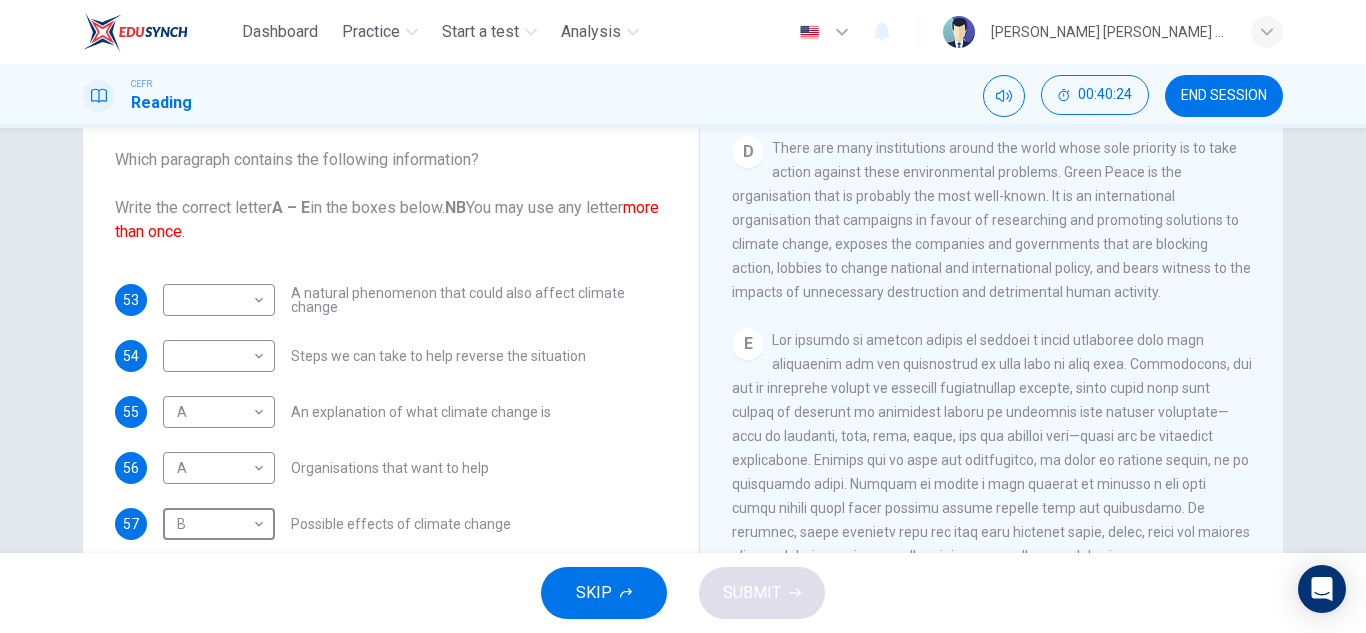 scroll, scrollTop: 1302, scrollLeft: 0, axis: vertical 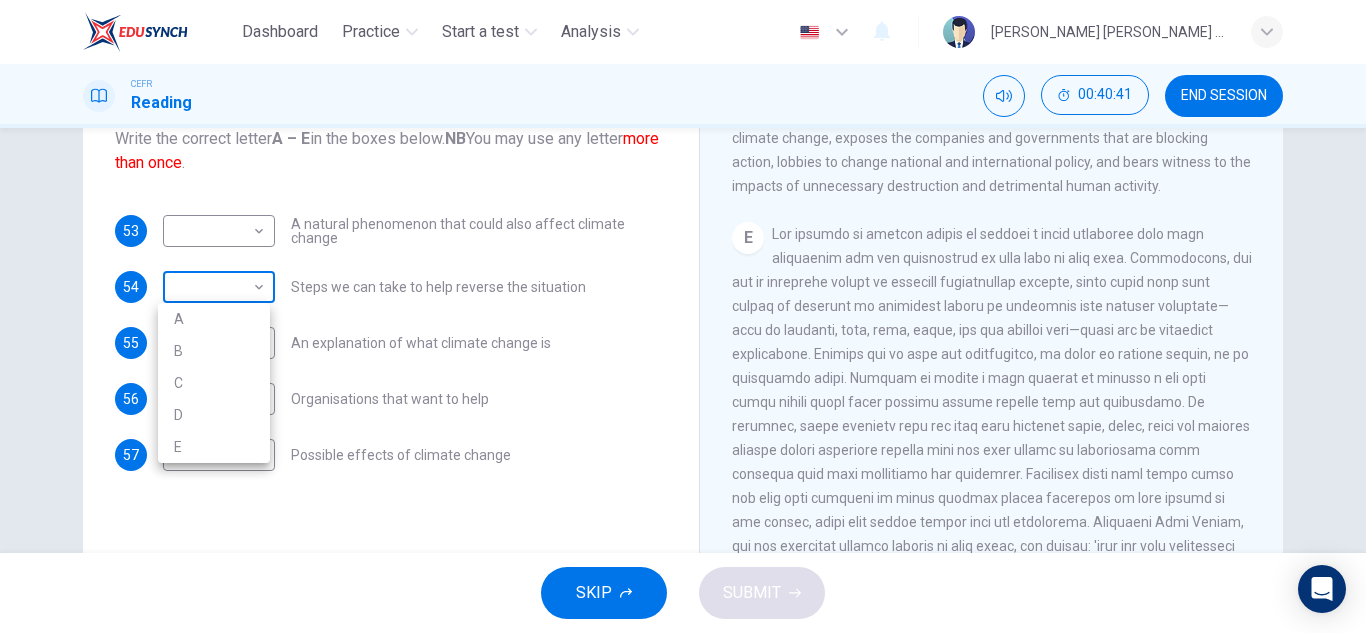 click on "Dashboard Practice Start a test Analysis English en ​ [PERSON_NAME] [PERSON_NAME] [PERSON_NAME] CEFR Reading 00:40:41 END SESSION Questions 53 - 57 The Reading Passage has 5 paragraphs,  A – E . Which paragraph contains the following information?  Write the correct letter  A – E  in the boxes below.
NB  You may use any letter  more than once . 53 ​ ​ A natural phenomenon that could also affect climate change 54 ​ ​ Steps we can take to help reverse the situation 55 A A ​ An explanation of what climate change is 56 A A ​ Organisations that want to help 57 B B ​ Possible effects of climate change The Climate of the Earth CLICK TO ZOOM Click to Zoom A B C D E SKIP SUBMIT EduSynch - Online Language Proficiency Testing
Dashboard Practice Start a test Analysis Notifications © Copyright  2025 A B C D E" at bounding box center (683, 316) 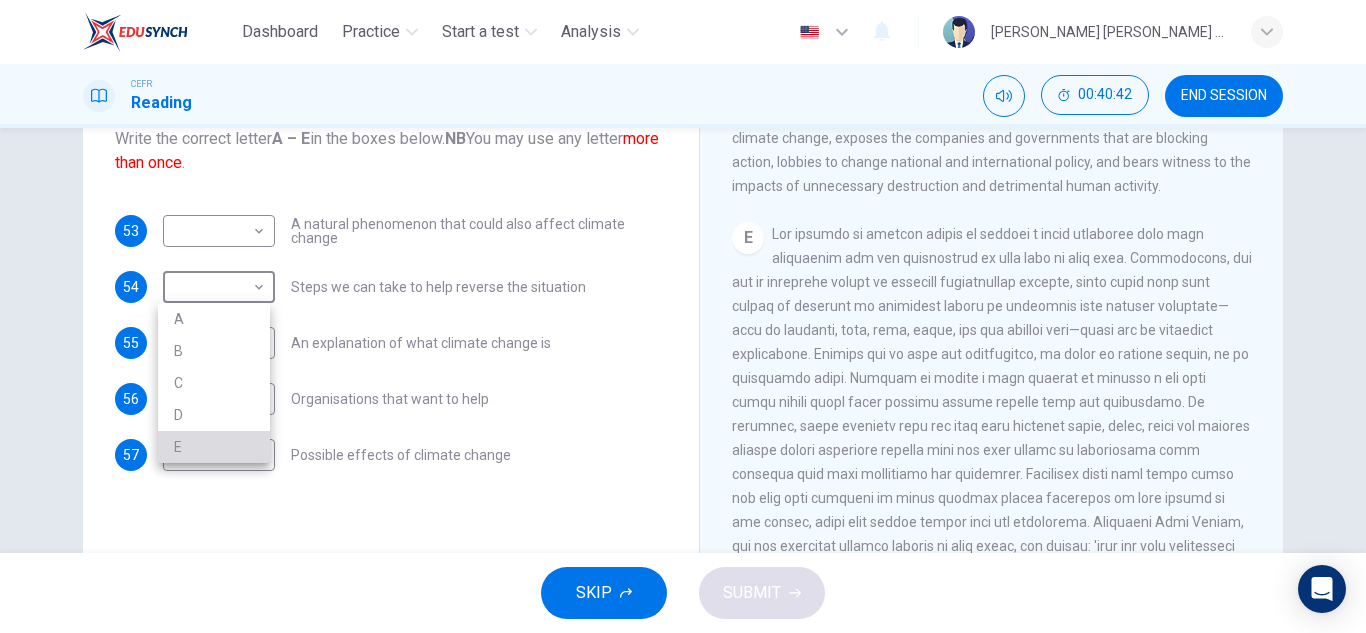 click on "E" at bounding box center [214, 447] 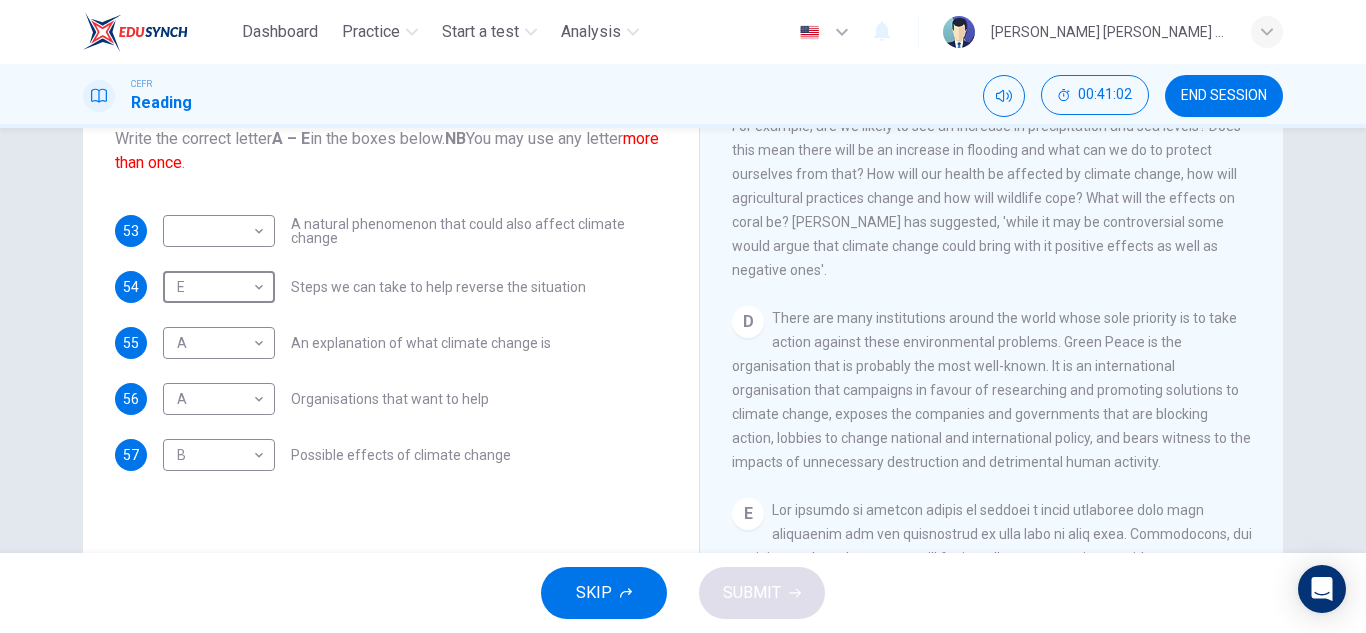 scroll, scrollTop: 1037, scrollLeft: 0, axis: vertical 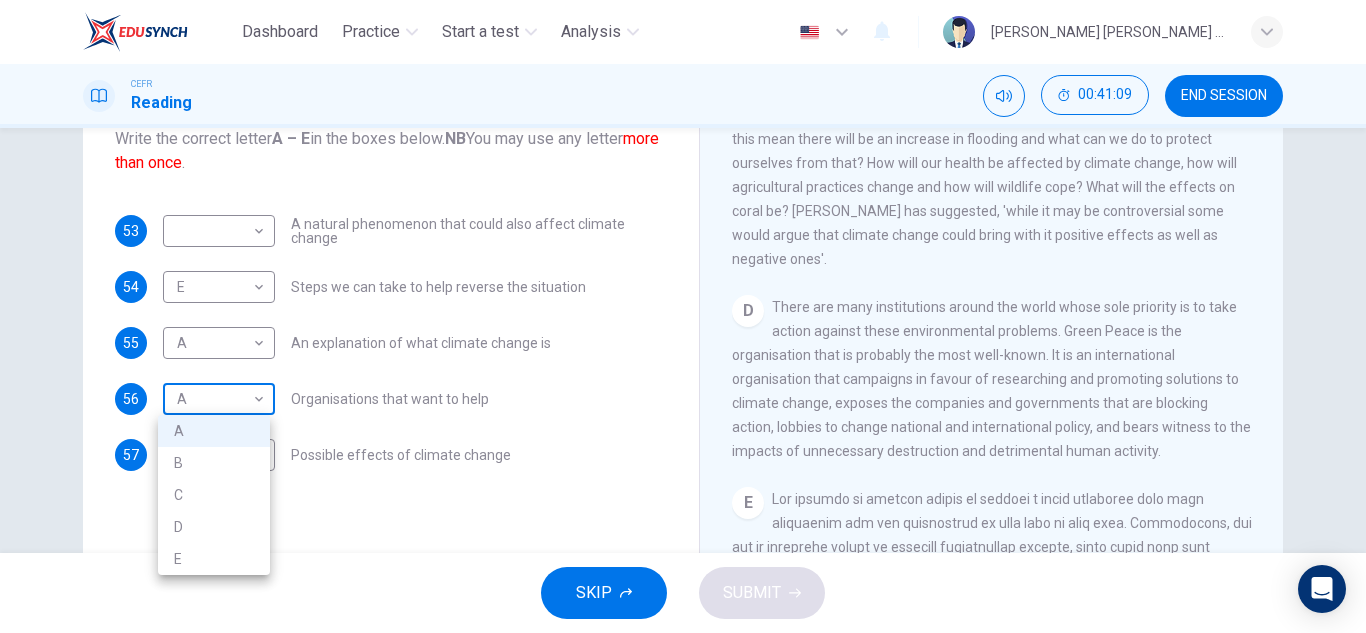 click on "Dashboard Practice Start a test Analysis English en ​ [PERSON_NAME] [PERSON_NAME] [PERSON_NAME] CEFR Reading 00:41:09 END SESSION Questions 53 - 57 The Reading Passage has 5 paragraphs,  A – E . Which paragraph contains the following information?  Write the correct letter  A – E  in the boxes below.
NB  You may use any letter  more than once . 53 ​ ​ A natural phenomenon that could also affect climate change 54 E E ​ Steps we can take to help reverse the situation 55 A A ​ An explanation of what climate change is 56 A A ​ Organisations that want to help 57 B B ​ Possible effects of climate change The Climate of the Earth CLICK TO ZOOM Click to Zoom A B C D E SKIP SUBMIT EduSynch - Online Language Proficiency Testing
Dashboard Practice Start a test Analysis Notifications © Copyright  2025 A B C D E" at bounding box center (683, 316) 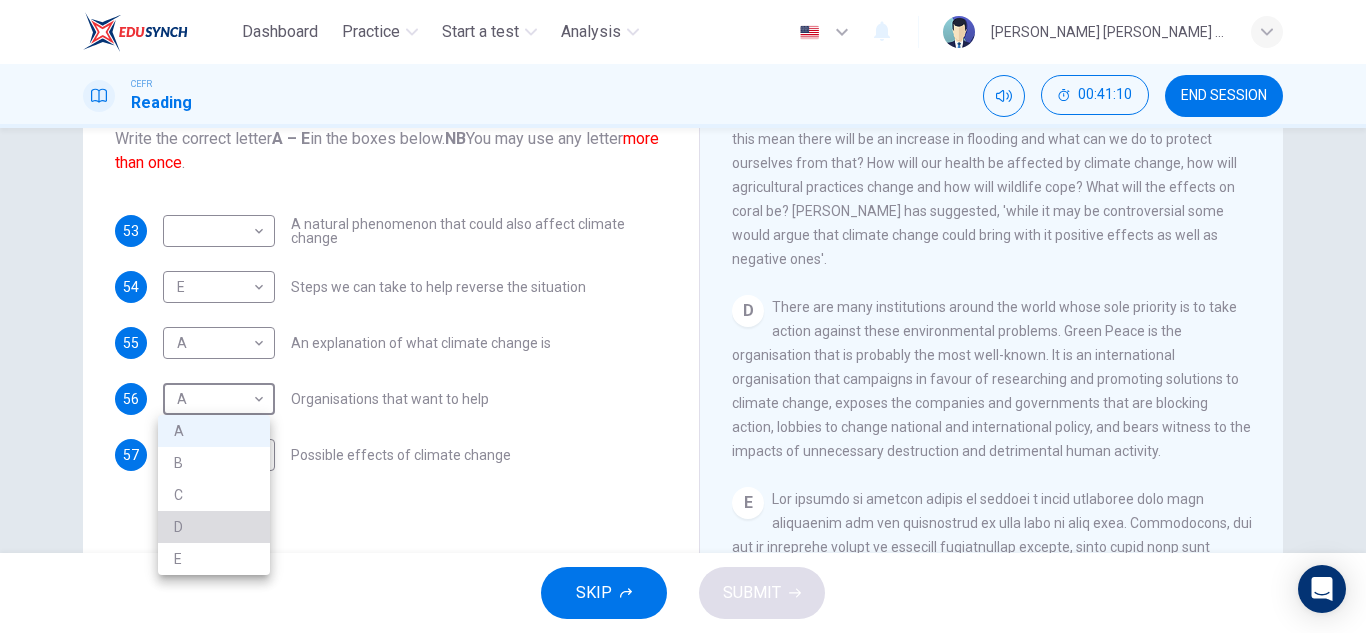 click on "D" at bounding box center (214, 527) 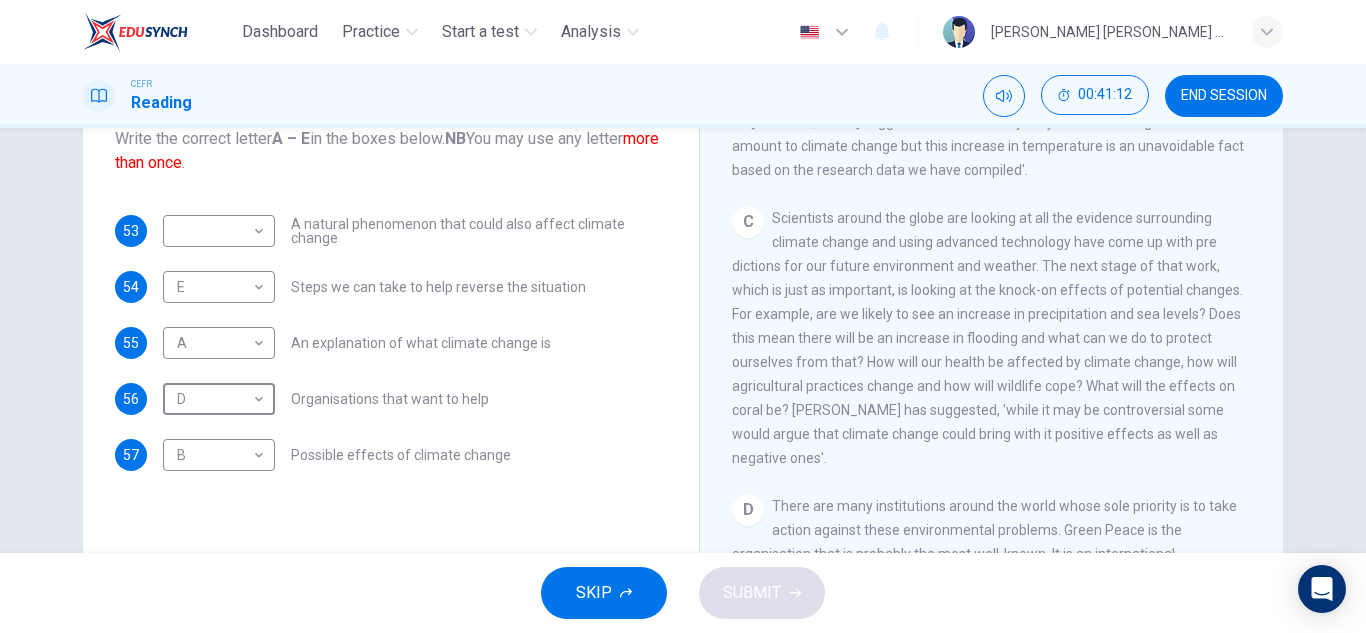 scroll, scrollTop: 837, scrollLeft: 0, axis: vertical 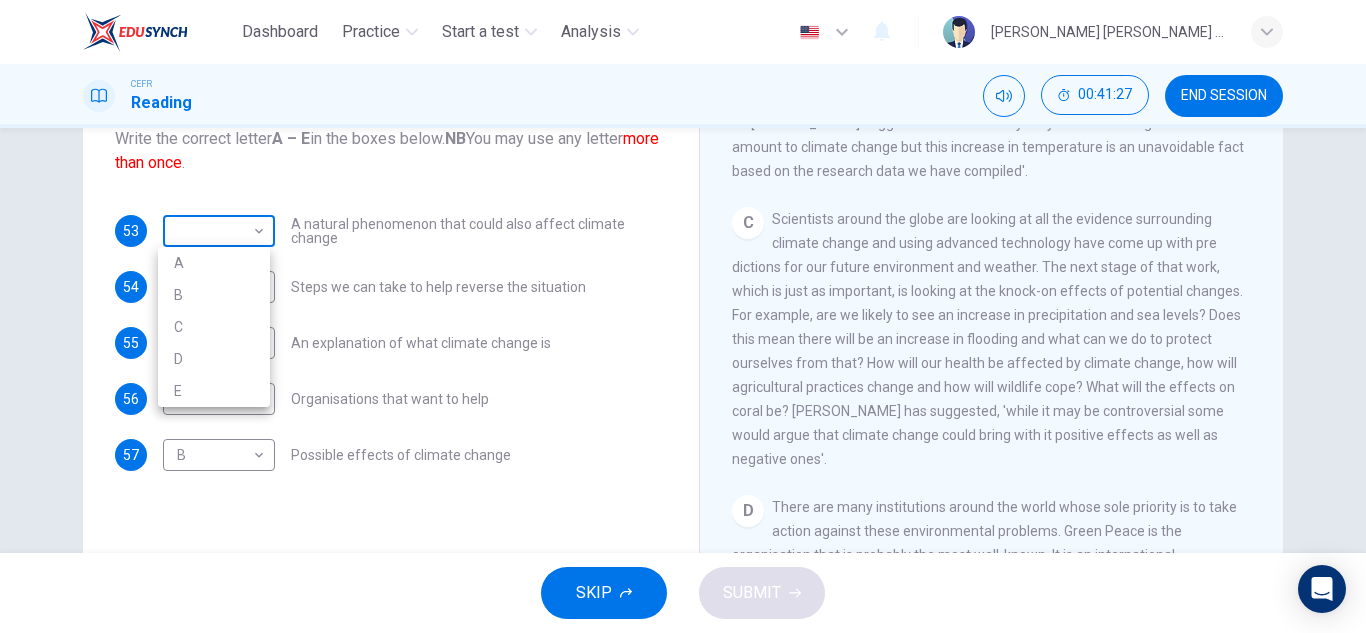 click on "Dashboard Practice Start a test Analysis English en ​ [PERSON_NAME] [PERSON_NAME] [PERSON_NAME] CEFR Reading 00:41:27 END SESSION Questions 53 - 57 The Reading Passage has 5 paragraphs,  A – E . Which paragraph contains the following information?  Write the correct letter  A – E  in the boxes below.
NB  You may use any letter  more than once . 53 ​ ​ A natural phenomenon that could also affect climate change 54 E E ​ Steps we can take to help reverse the situation 55 A A ​ An explanation of what climate change is 56 D D ​ Organisations that want to help 57 B B ​ Possible effects of climate change The Climate of the Earth CLICK TO ZOOM Click to Zoom A B C D E SKIP SUBMIT EduSynch - Online Language Proficiency Testing
Dashboard Practice Start a test Analysis Notifications © Copyright  2025 A B C D E" at bounding box center (683, 316) 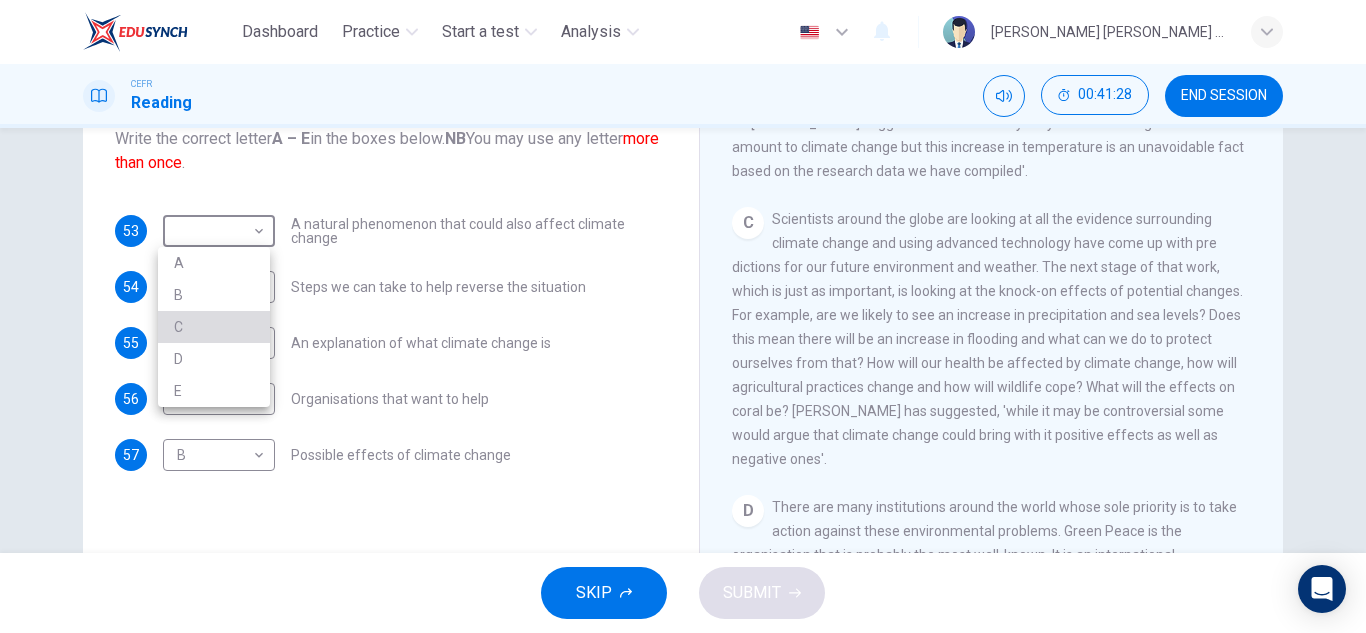 click on "C" at bounding box center (214, 327) 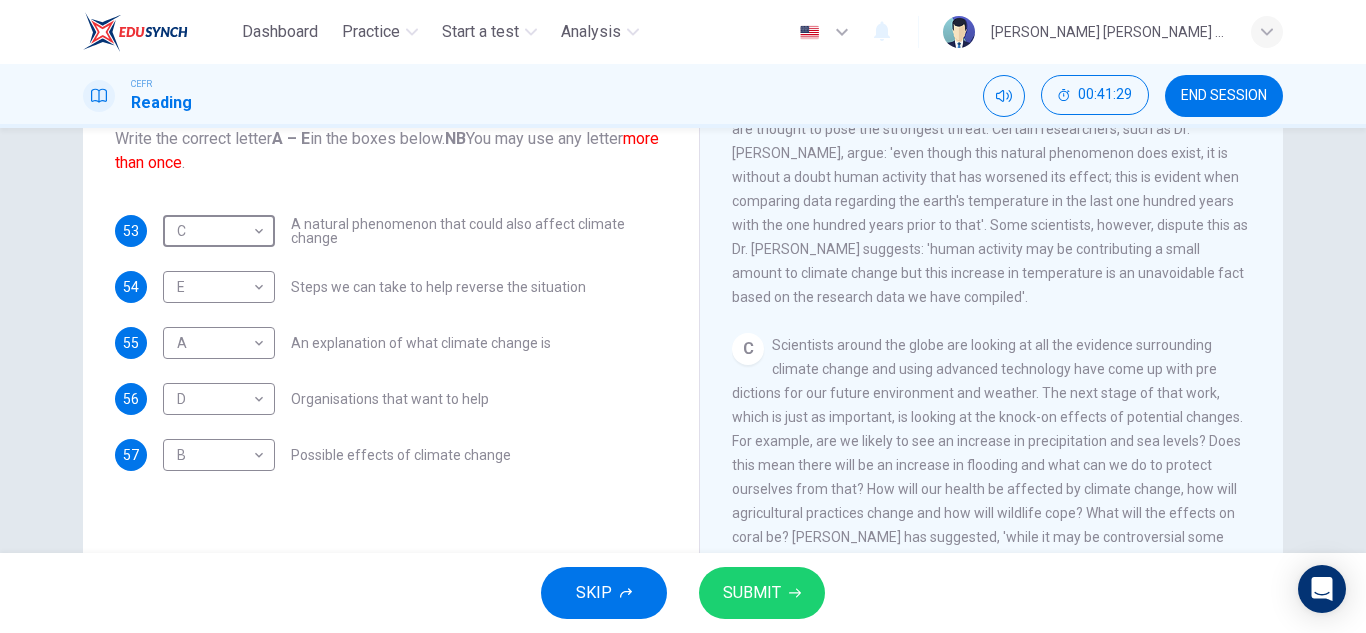 scroll, scrollTop: 709, scrollLeft: 0, axis: vertical 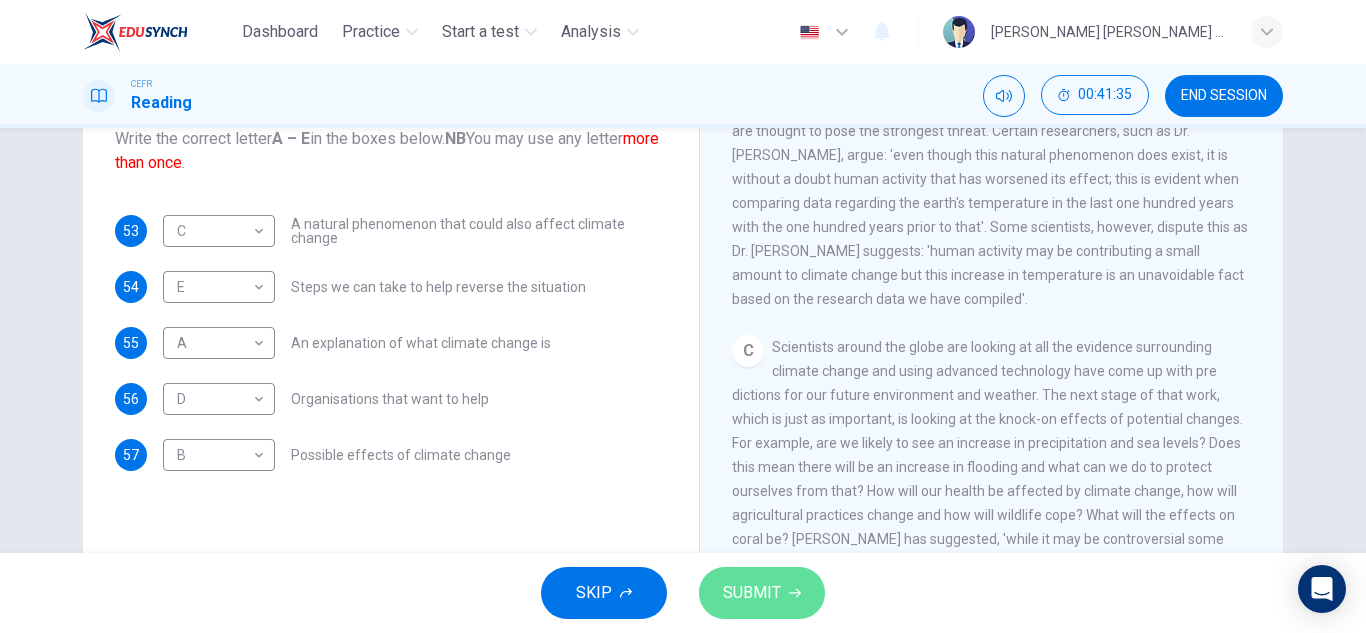 click on "SUBMIT" at bounding box center [752, 593] 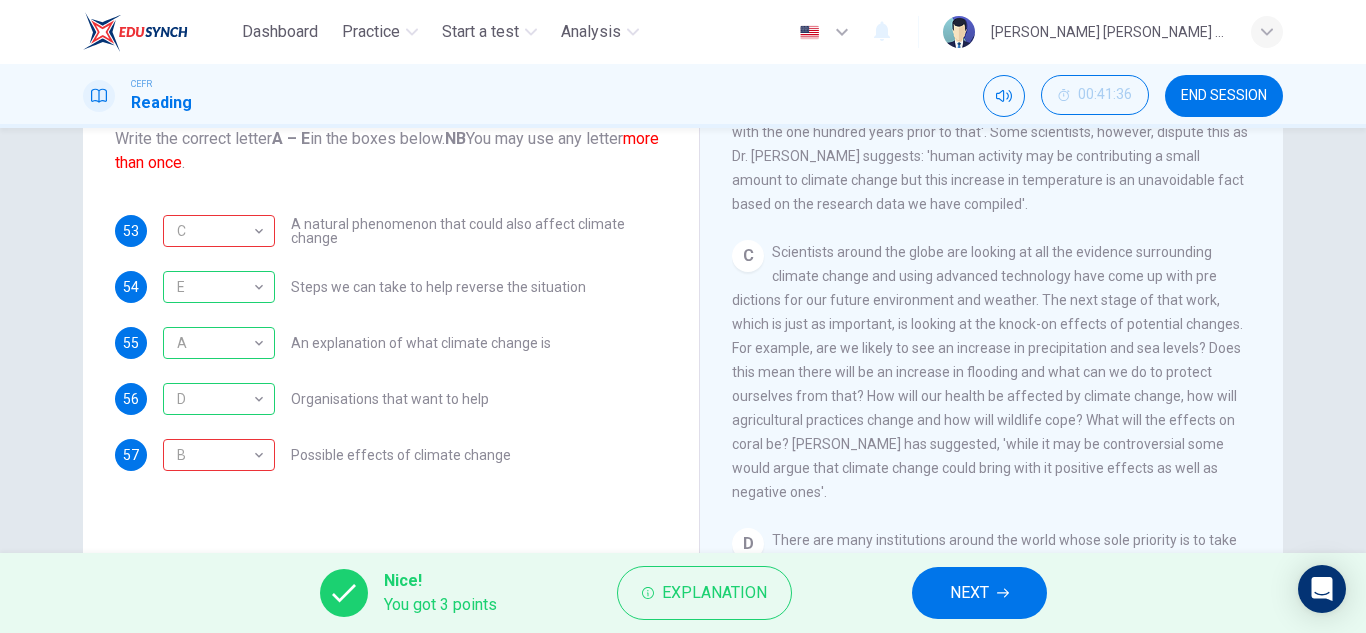scroll, scrollTop: 805, scrollLeft: 0, axis: vertical 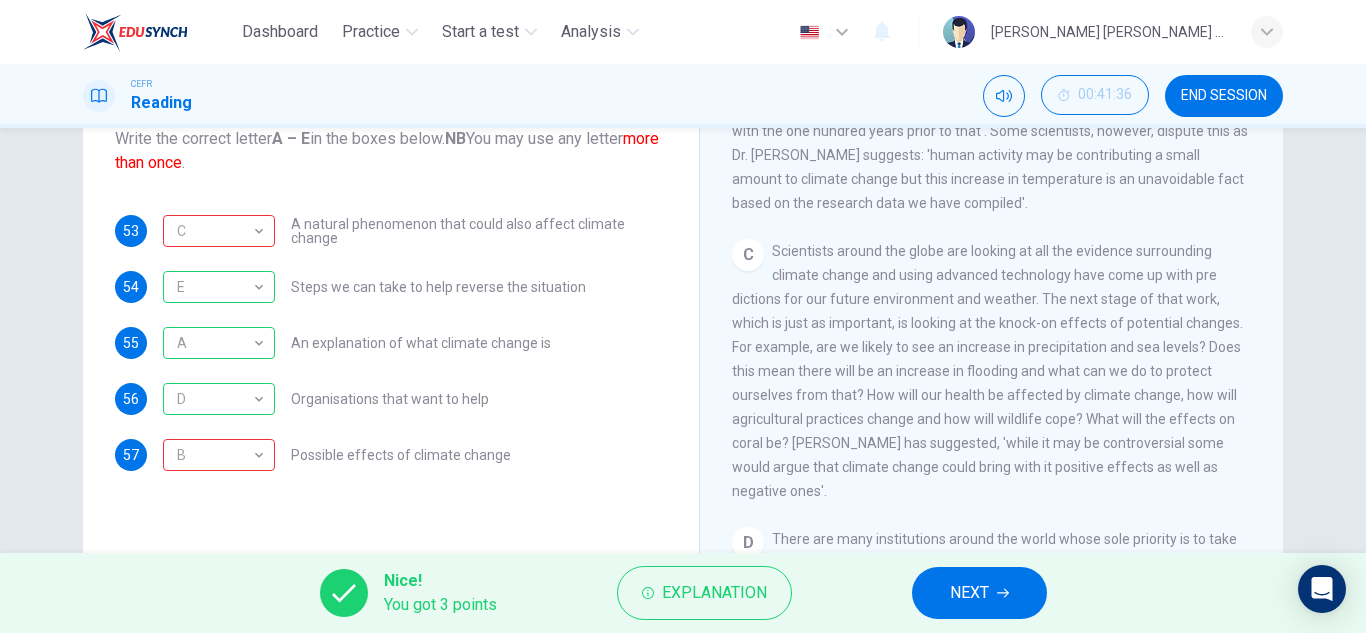 click on "NEXT" at bounding box center (969, 593) 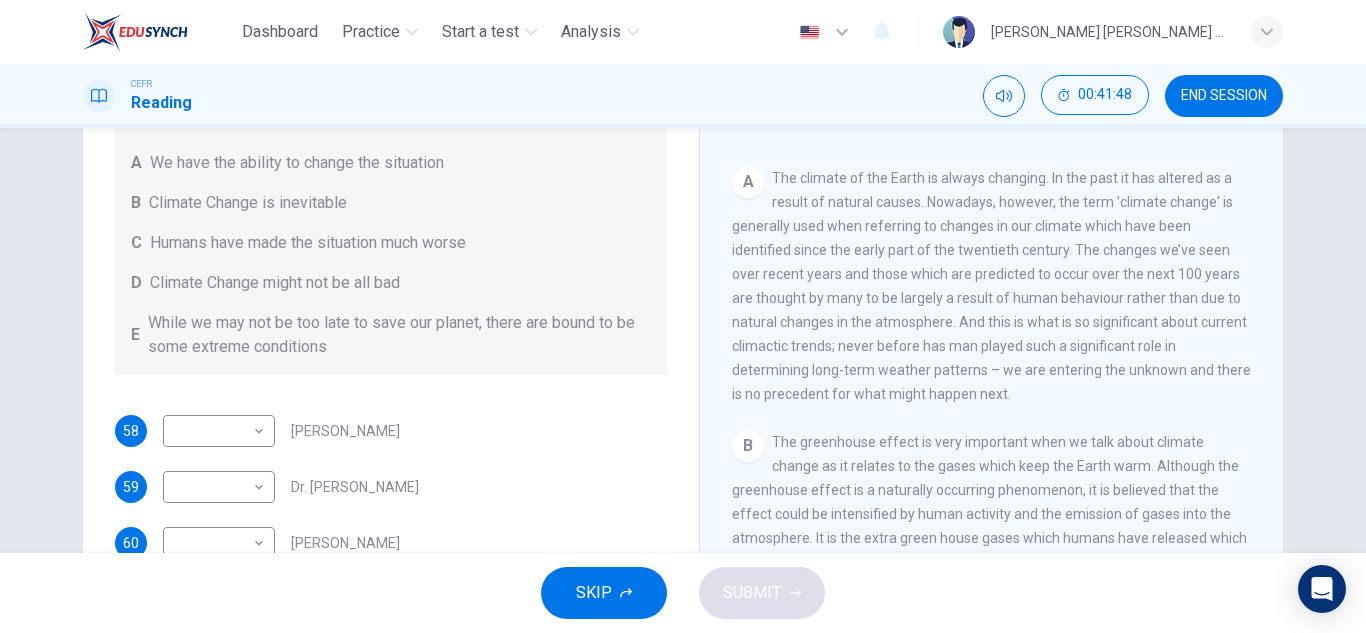 scroll, scrollTop: 279, scrollLeft: 0, axis: vertical 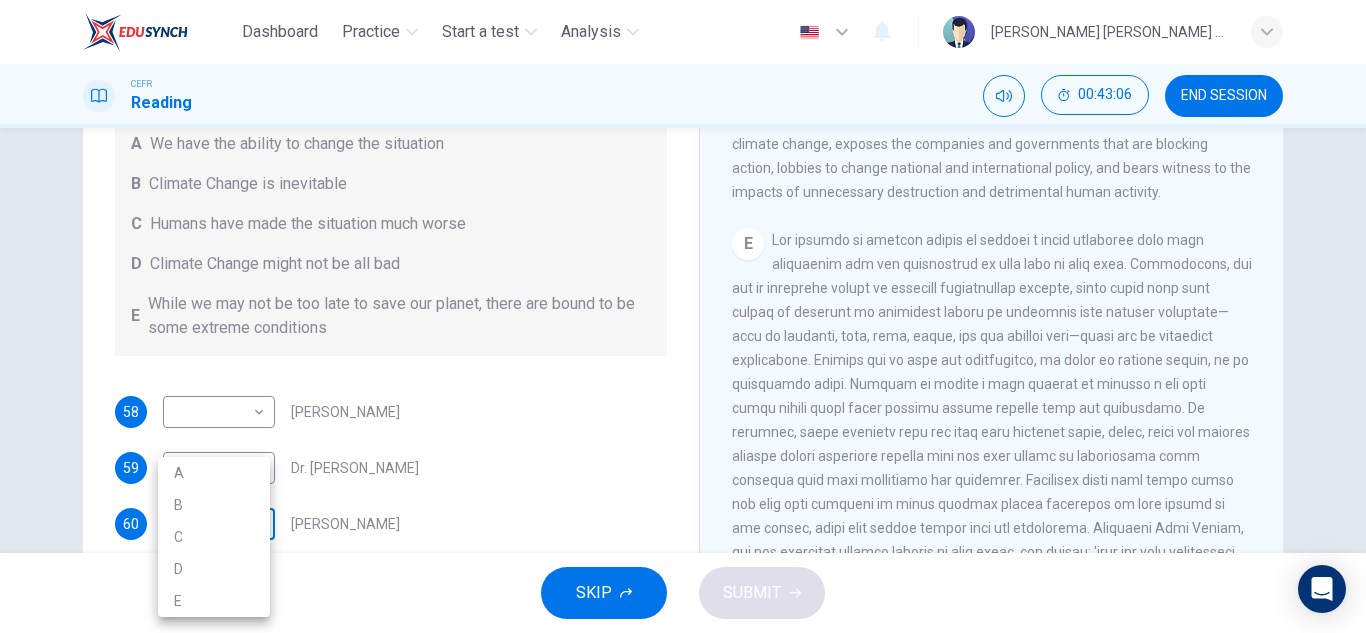 click on "Dashboard Practice Start a test Analysis English en ​ [PERSON_NAME] [PERSON_NAME] [PERSON_NAME] CEFR Reading 00:43:06 END SESSION Questions 58 - 61 Look at the following people and the list of statements below. Match each person with the correct statement,  A – E . A We have the ability to change the situation B Climate Change is inevitable C Humans have made the situation much worse D Climate Change might not be all bad E While we may not be too late to save our planet, there are bound to be some extreme conditions 58 ​ ​ [PERSON_NAME] 59 ​ ​ Dr. [PERSON_NAME] 60 ​ ​ [PERSON_NAME] 61 ​ ​ Dr. [PERSON_NAME] The Climate of the Earth CLICK TO ZOOM Click to Zoom A B C D E SKIP SUBMIT EduSynch - Online Language Proficiency Testing
Dashboard Practice Start a test Analysis Notifications © Copyright  2025 A B C D E" at bounding box center (683, 316) 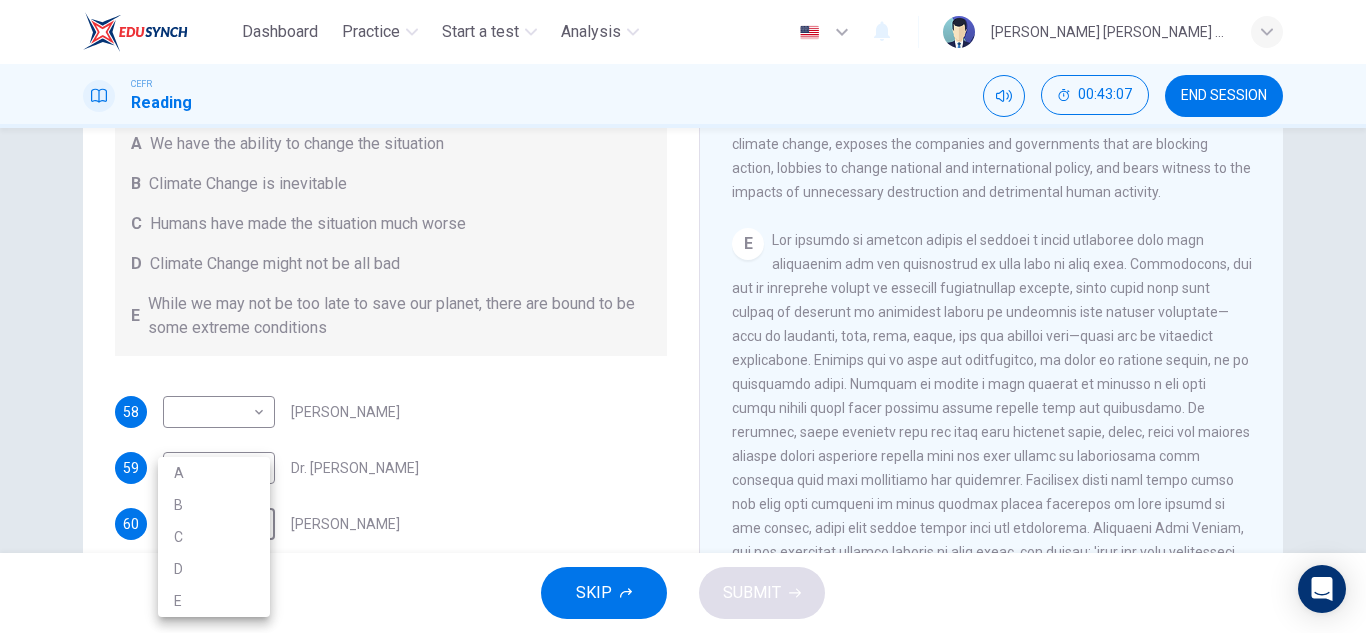 click on "A" at bounding box center [214, 473] 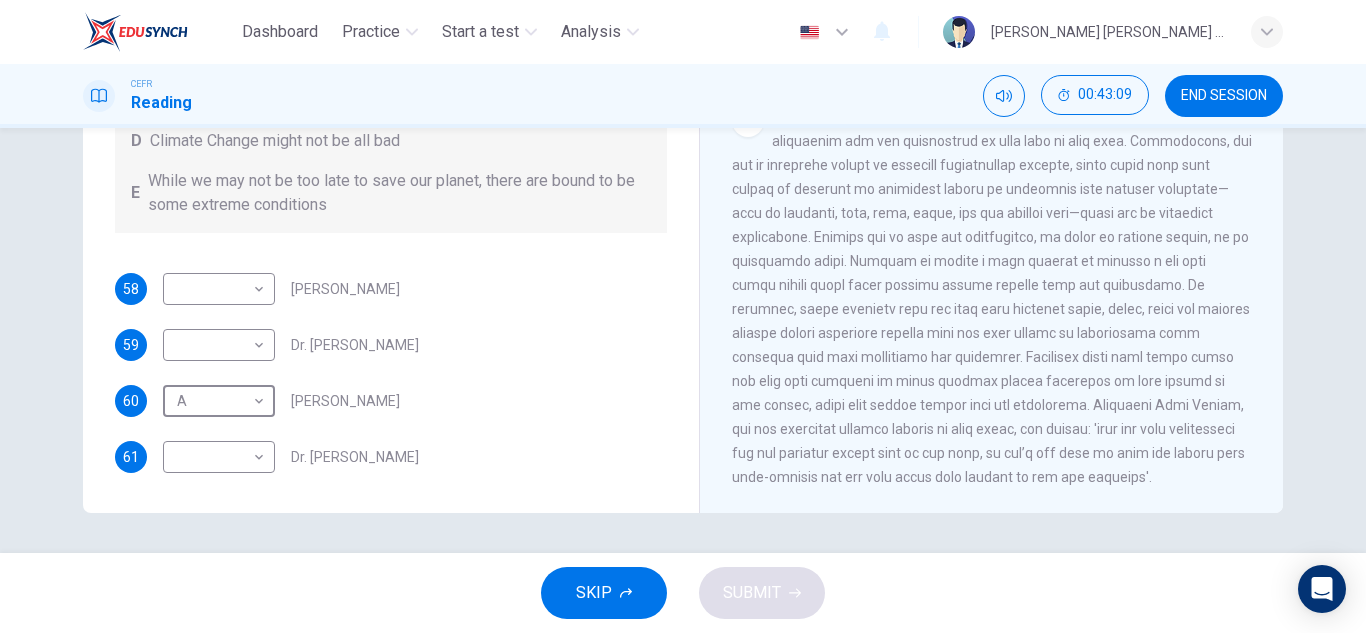 scroll, scrollTop: 350, scrollLeft: 0, axis: vertical 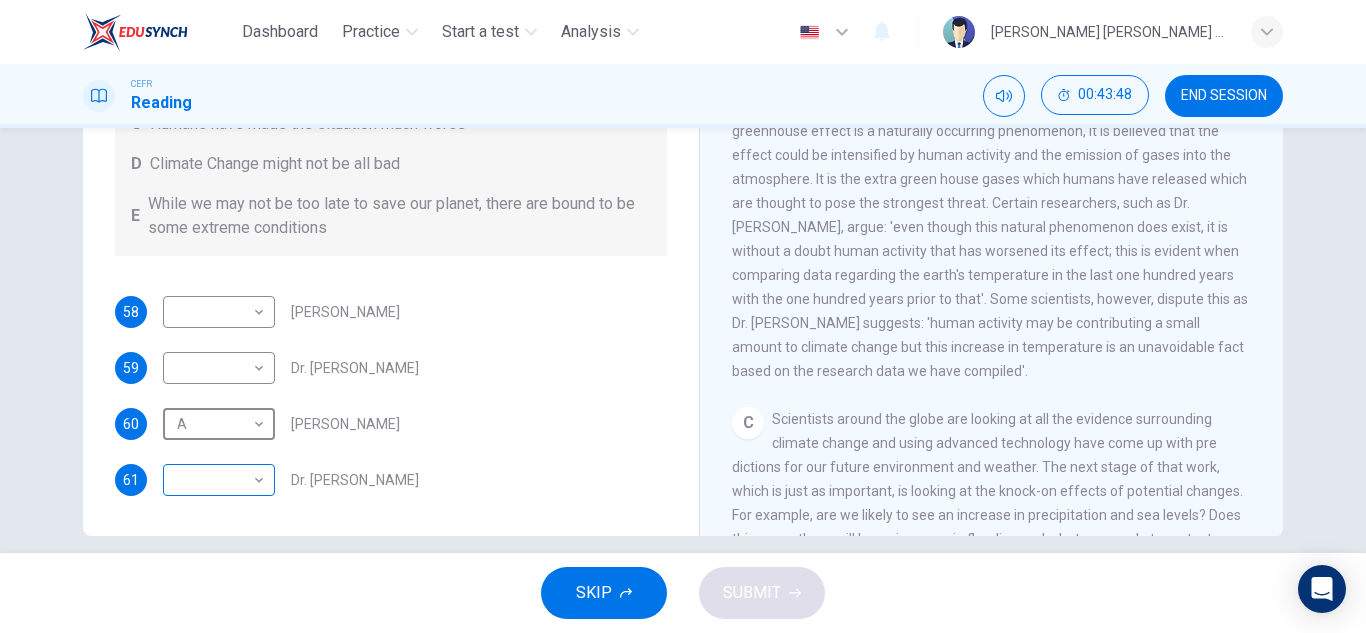 click on "Dashboard Practice Start a test Analysis English en ​ [PERSON_NAME] [PERSON_NAME] [PERSON_NAME] CEFR Reading 00:43:48 END SESSION Questions 58 - 61 Look at the following people and the list of statements below. Match each person with the correct statement,  A – E . A We have the ability to change the situation B Climate Change is inevitable C Humans have made the situation much worse D Climate Change might not be all bad E While we may not be too late to save our planet, there are bound to be some extreme conditions 58 ​ ​ [PERSON_NAME] 59 ​ ​ Dr. [PERSON_NAME] 60 A A ​ [PERSON_NAME] 61 ​ ​ Dr. [PERSON_NAME] The Climate of the Earth CLICK TO ZOOM Click to Zoom A B C D E SKIP SUBMIT EduSynch - Online Language Proficiency Testing
Dashboard Practice Start a test Analysis Notifications © Copyright  2025" at bounding box center [683, 316] 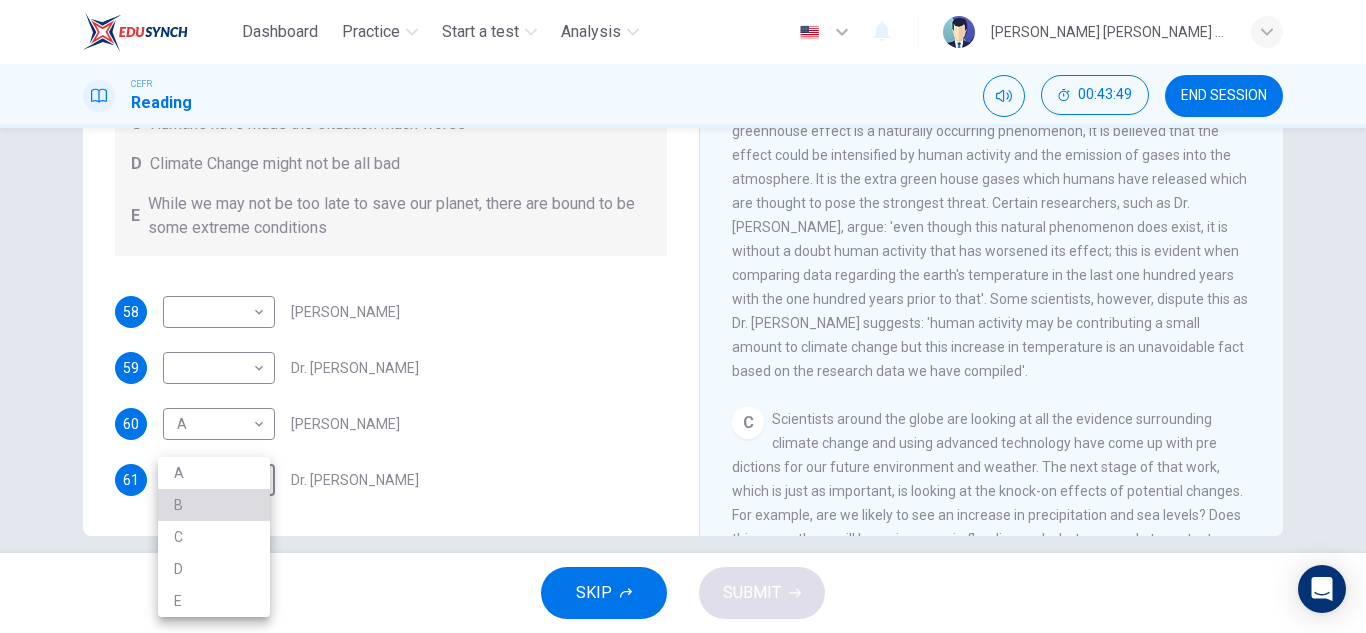click on "B" at bounding box center (214, 505) 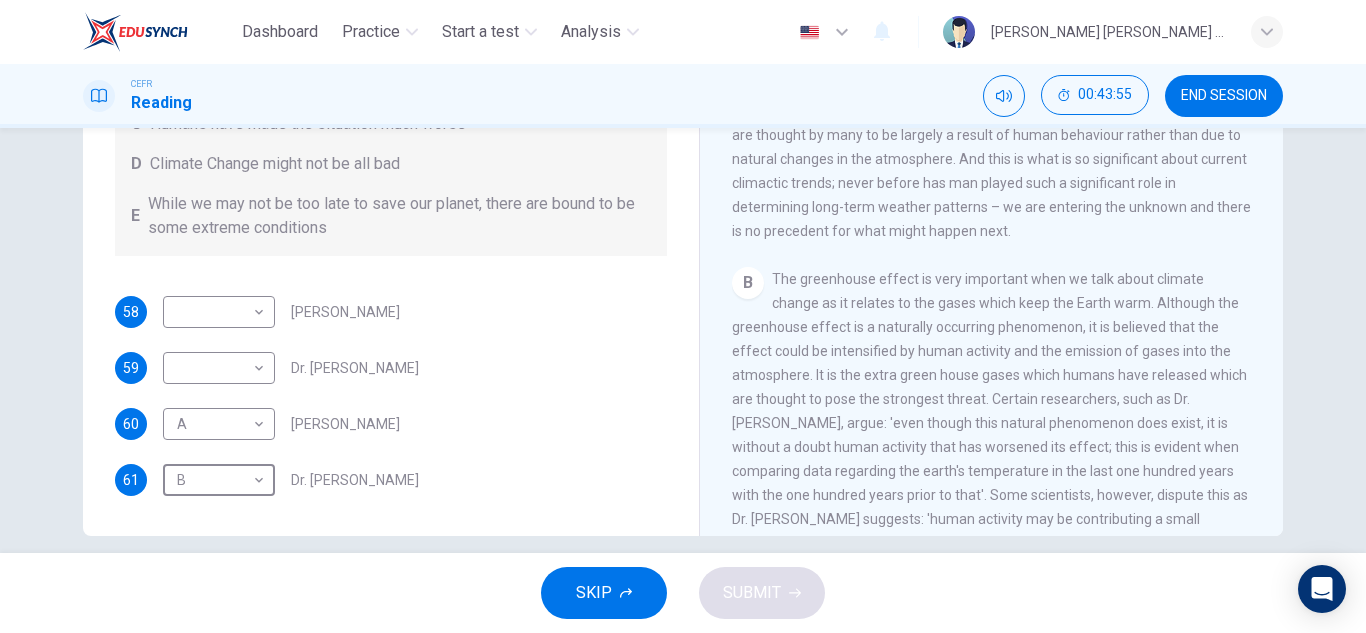 scroll, scrollTop: 348, scrollLeft: 0, axis: vertical 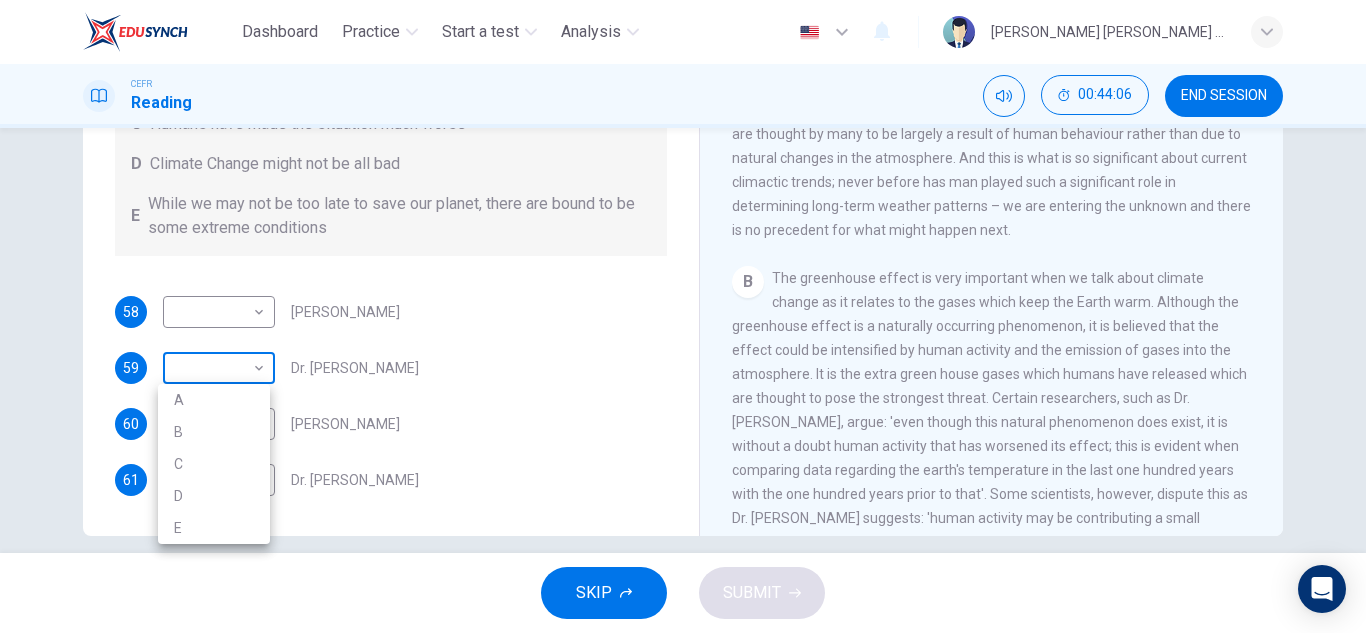 click on "Dashboard Practice Start a test Analysis English en ​ [PERSON_NAME] [PERSON_NAME] [PERSON_NAME] CEFR Reading 00:44:06 END SESSION Questions 58 - 61 Look at the following people and the list of statements below. Match each person with the correct statement,  A – E . A We have the ability to change the situation B Climate Change is inevitable C Humans have made the situation much worse D Climate Change might not be all bad E While we may not be too late to save our planet, there are bound to be some extreme conditions 58 ​ ​ [PERSON_NAME] 59 ​ ​ Dr. [PERSON_NAME] 60 A A ​ [PERSON_NAME] 61 B B ​ Dr. [PERSON_NAME] The Climate of the Earth CLICK TO ZOOM Click to Zoom A B C D E SKIP SUBMIT EduSynch - Online Language Proficiency Testing
Dashboard Practice Start a test Analysis Notifications © Copyright  2025 A B C D E" at bounding box center (683, 316) 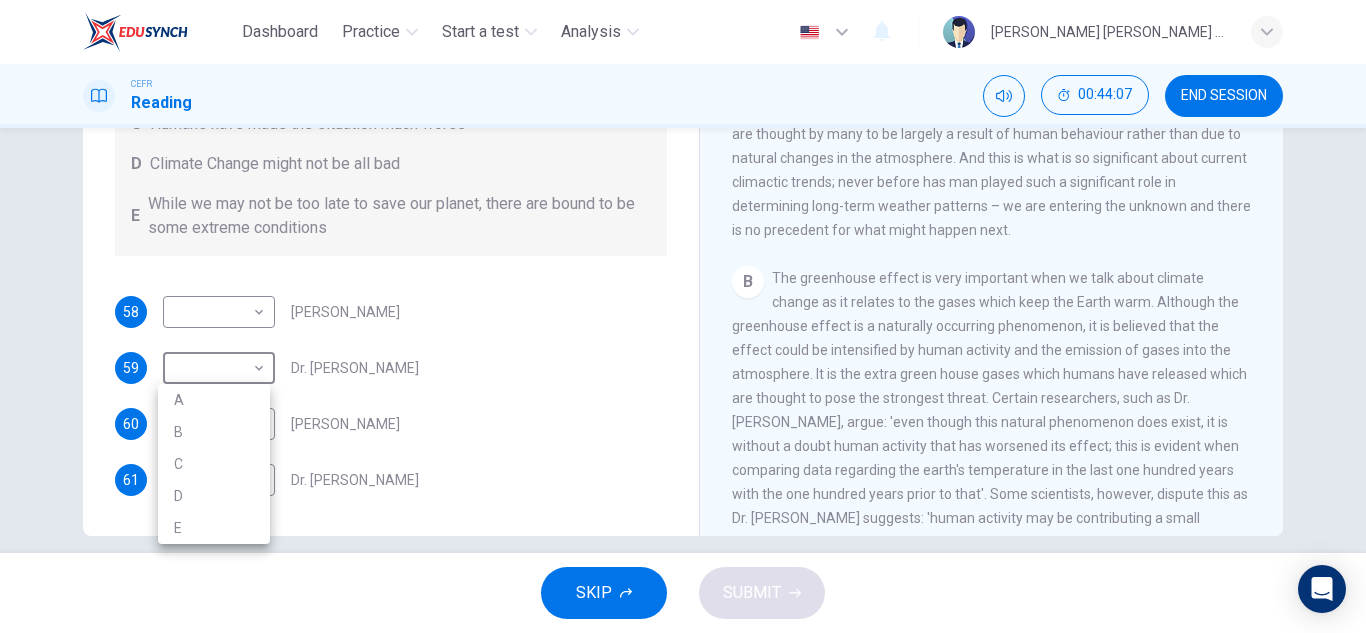 click on "C" at bounding box center [214, 464] 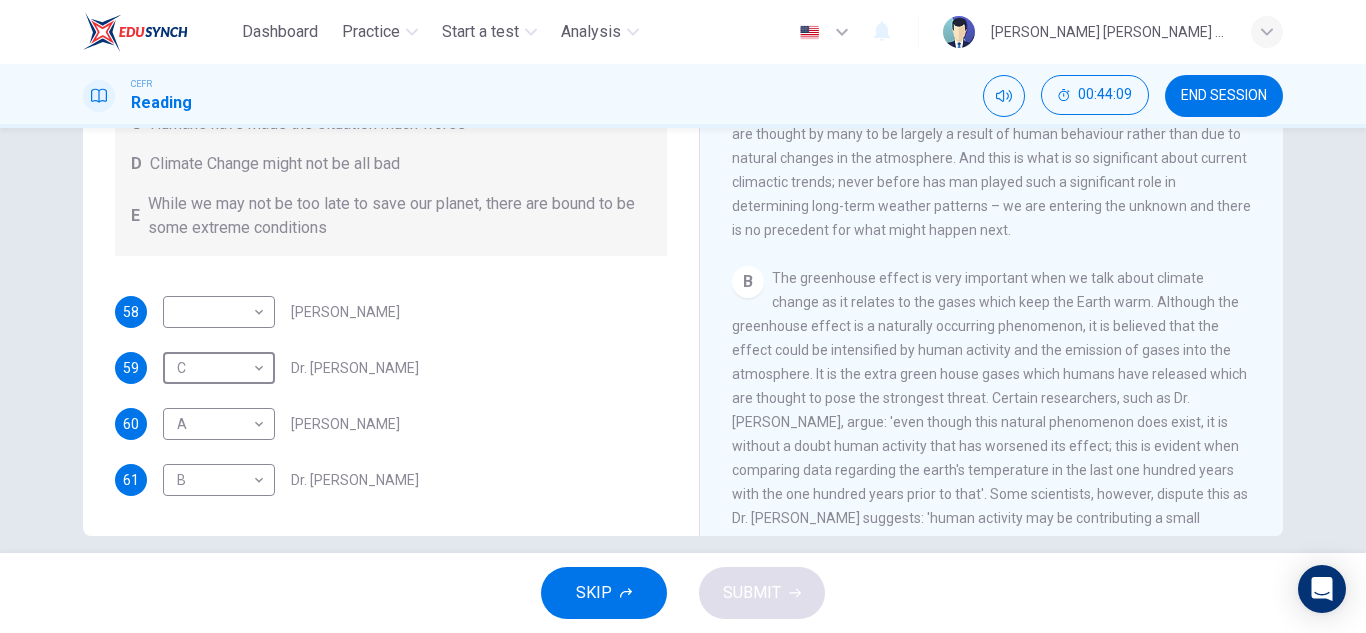 scroll, scrollTop: 0, scrollLeft: 0, axis: both 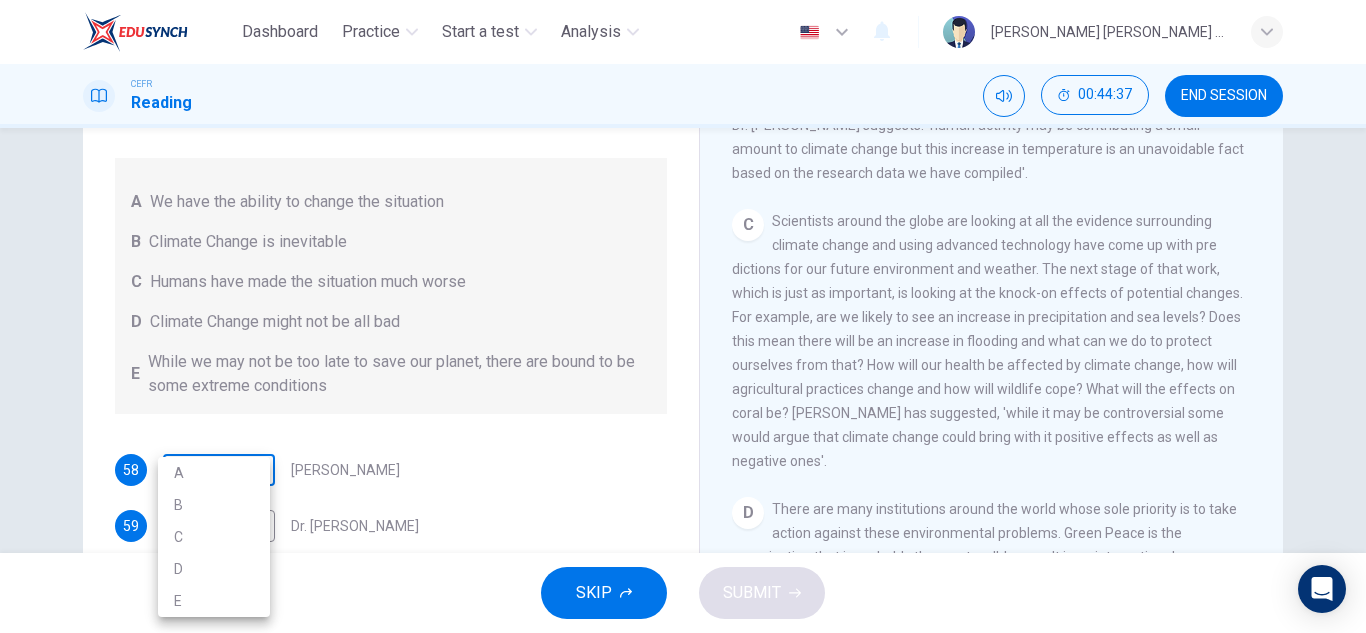 click on "Dashboard Practice Start a test Analysis English en ​ [PERSON_NAME] [PERSON_NAME] [PERSON_NAME] CEFR Reading 00:44:37 END SESSION Questions 58 - 61 Look at the following people and the list of statements below. Match each person with the correct statement,  A – E . A We have the ability to change the situation B Climate Change is inevitable C Humans have made the situation much worse D Climate Change might not be all bad E While we may not be too late to save our planet, there are bound to be some extreme conditions 58 ​ ​ [PERSON_NAME] 59 C C ​ Dr. [PERSON_NAME] 60 A A ​ [PERSON_NAME] 61 B B ​ Dr. [PERSON_NAME] The Climate of the Earth CLICK TO ZOOM Click to Zoom A B C D E SKIP SUBMIT EduSynch - Online Language Proficiency Testing
Dashboard Practice Start a test Analysis Notifications © Copyright  2025 A B C D E" at bounding box center (683, 316) 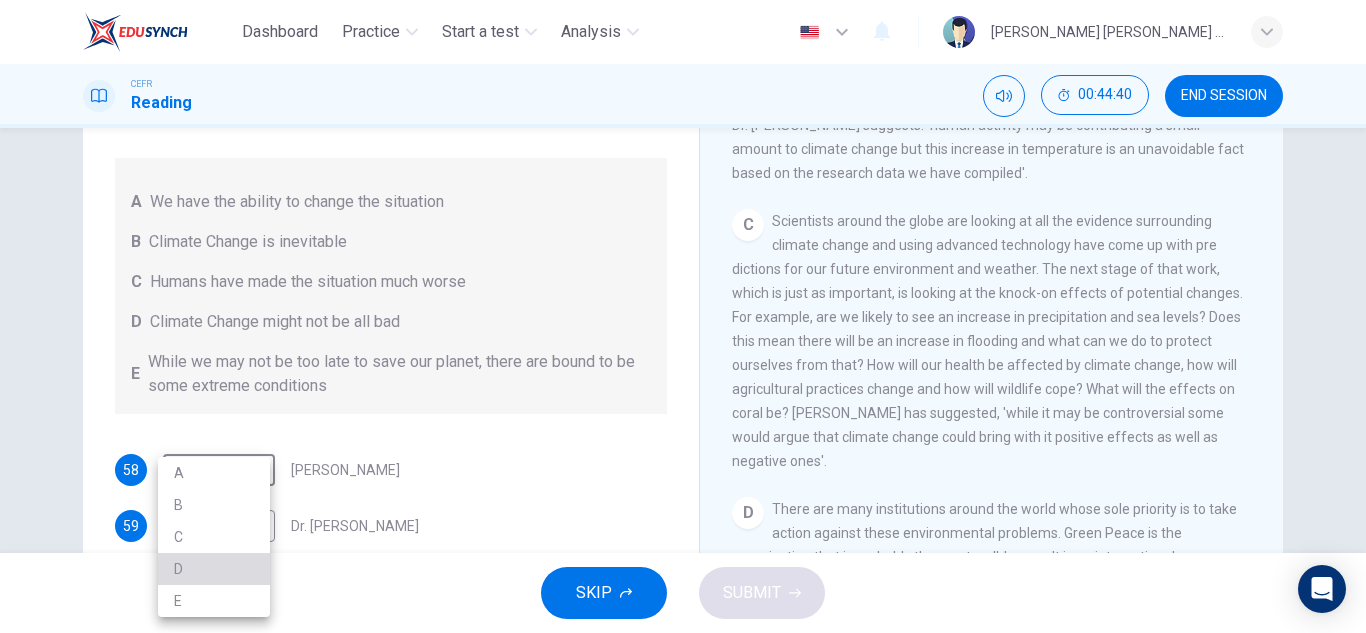click on "D" at bounding box center (214, 569) 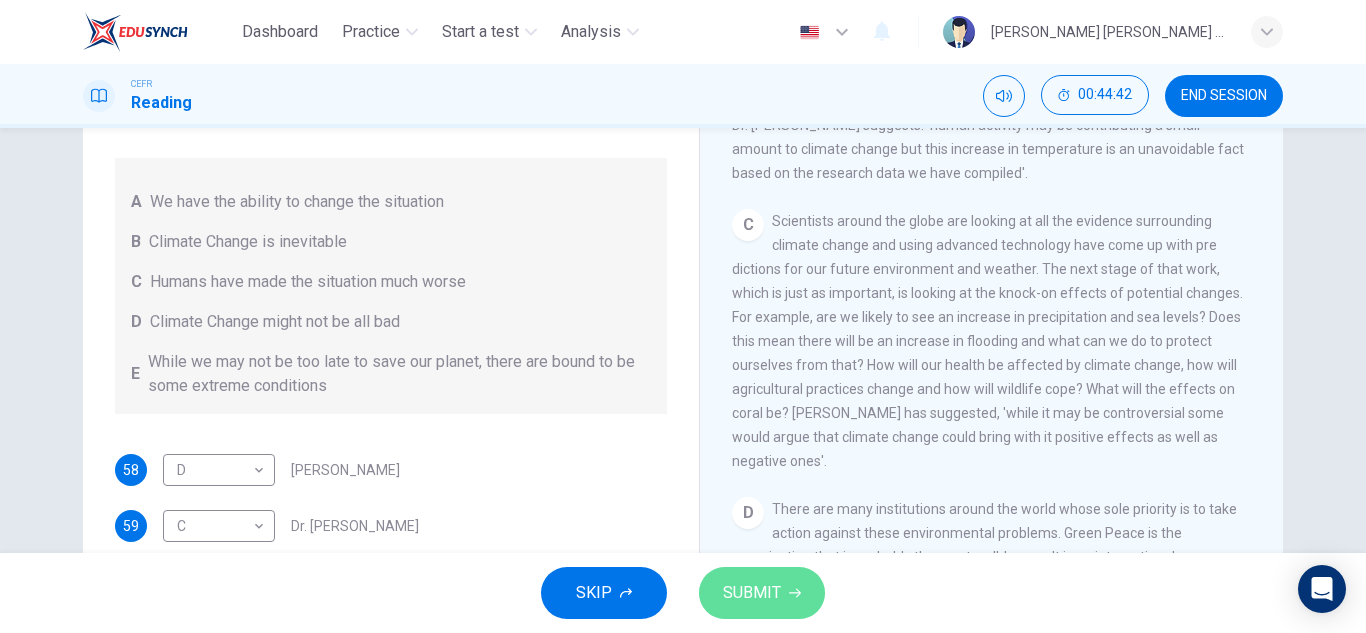 click on "SUBMIT" at bounding box center [752, 593] 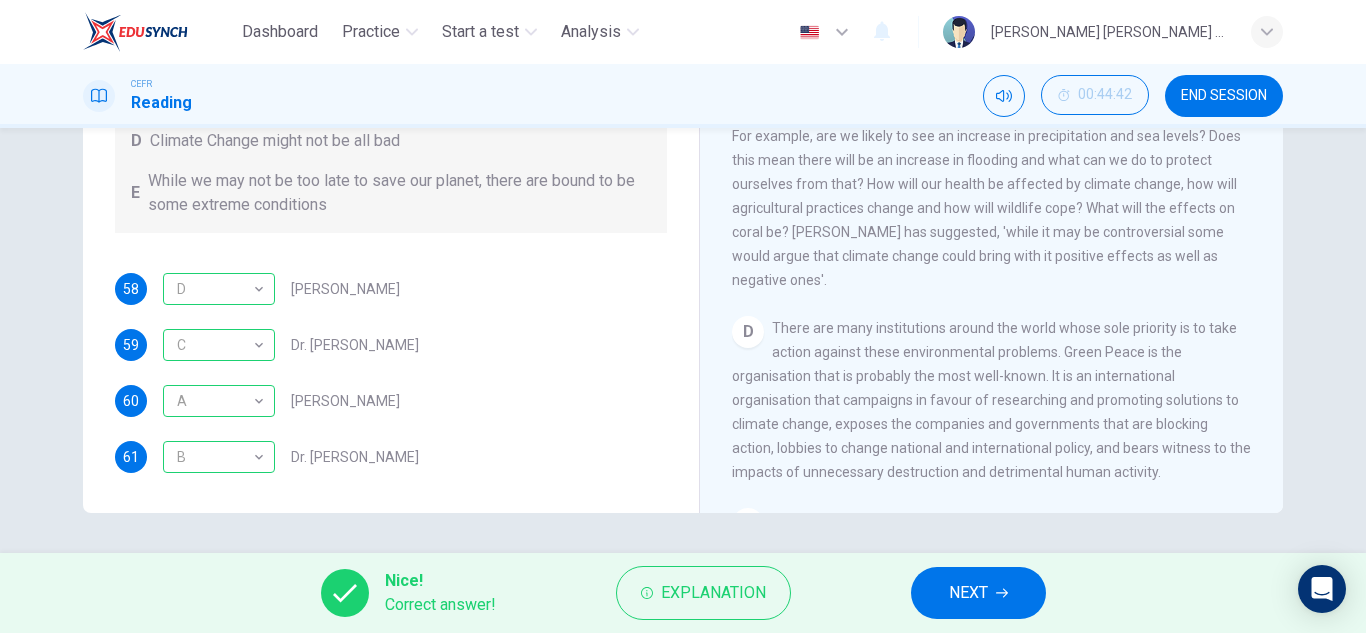 scroll, scrollTop: 350, scrollLeft: 0, axis: vertical 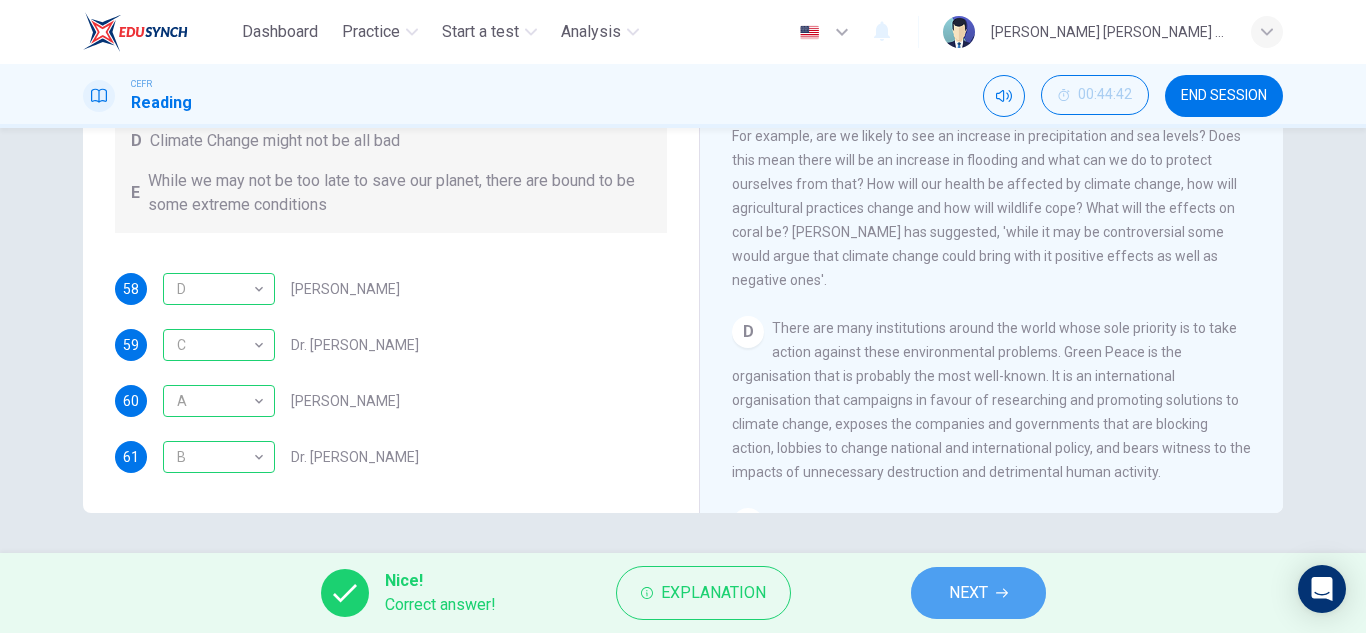 click on "NEXT" at bounding box center (978, 593) 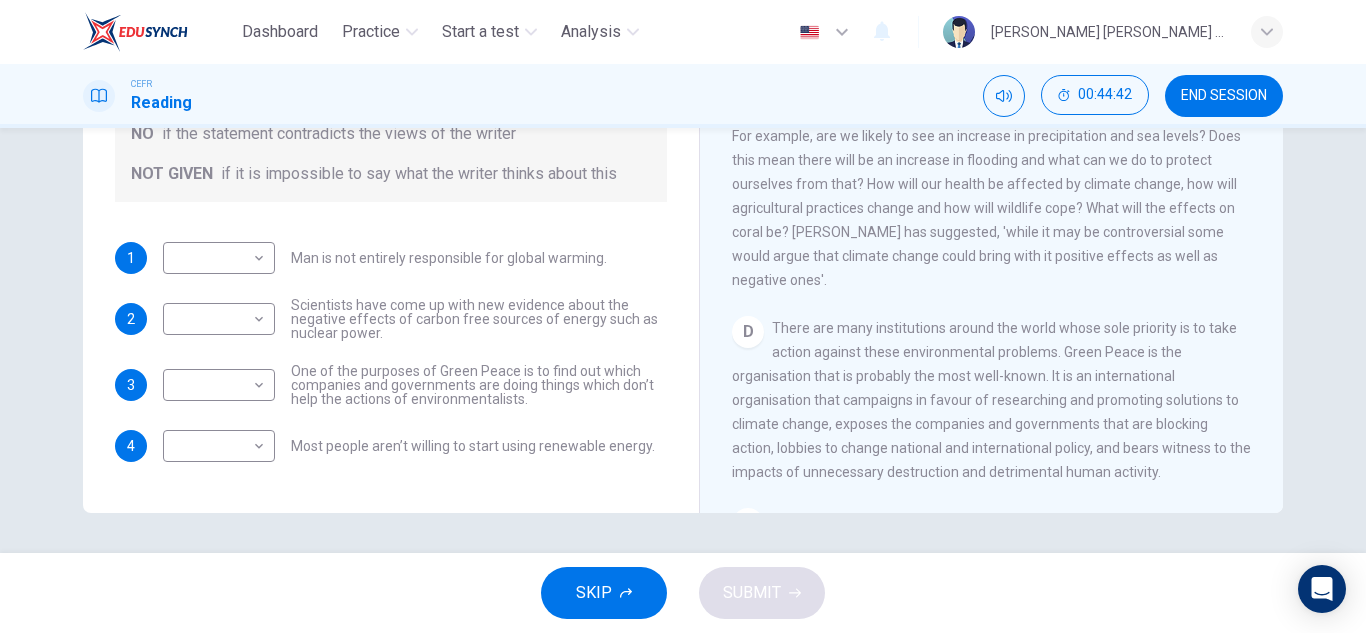 scroll, scrollTop: 0, scrollLeft: 0, axis: both 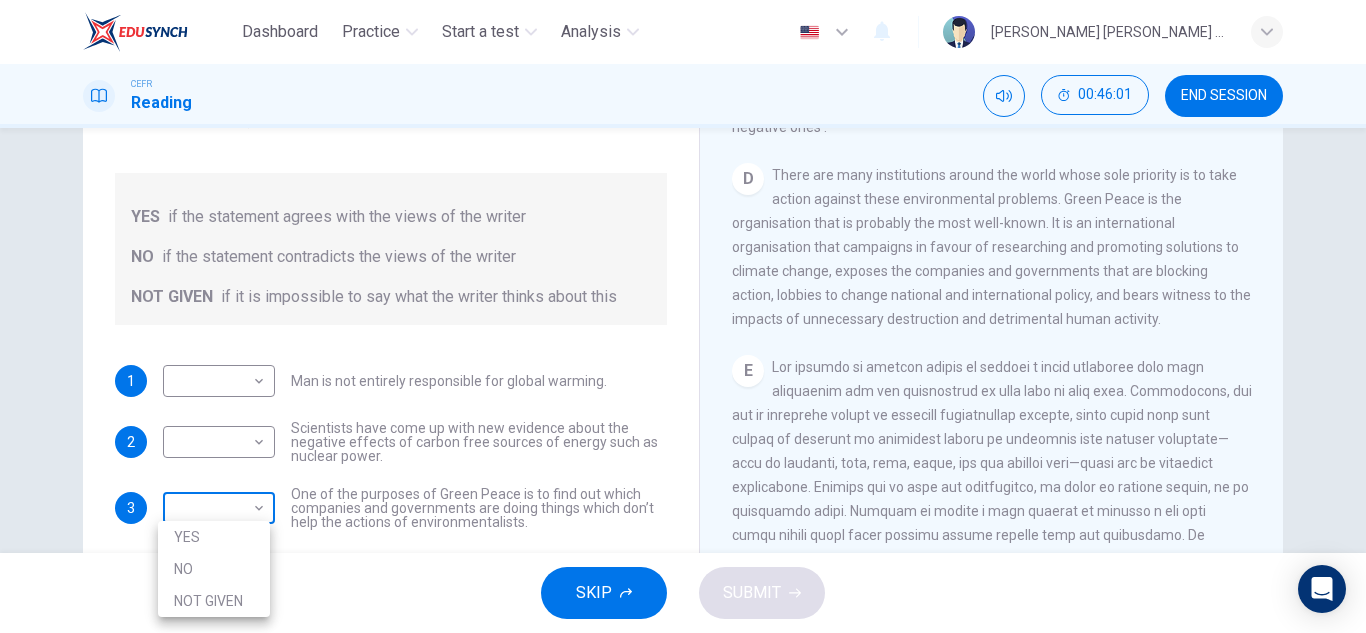 click on "Dashboard Practice Start a test Analysis English en ​ [PERSON_NAME] [PERSON_NAME] [PERSON_NAME] CEFR Reading 00:46:01 END SESSION Question 62 Do the following statements agree with the information given in the Reading Passage? In the boxes below, write YES if the statement agrees with the views of the writer NO if the statement contradicts the views of the writer NOT GIVEN if it is impossible to say what the writer thinks about this 1 ​ ​ Man is not entirely responsible for global warming. 2 ​ ​ Scientists have come up with new evidence about the negative effects of carbon free sources of energy such as nuclear power. 3 ​ ​ One of the purposes of Green Peace is to find out which companies and governments are doing things which don’t help the actions of environmentalists. 4 ​ ​ Most people aren’t willing to start using renewable energy. The Climate of the Earth CLICK TO ZOOM Click to Zoom A B C D E SKIP SUBMIT EduSynch - Online Language Proficiency Testing
Dashboard Practice Start a test Analysis" at bounding box center [683, 316] 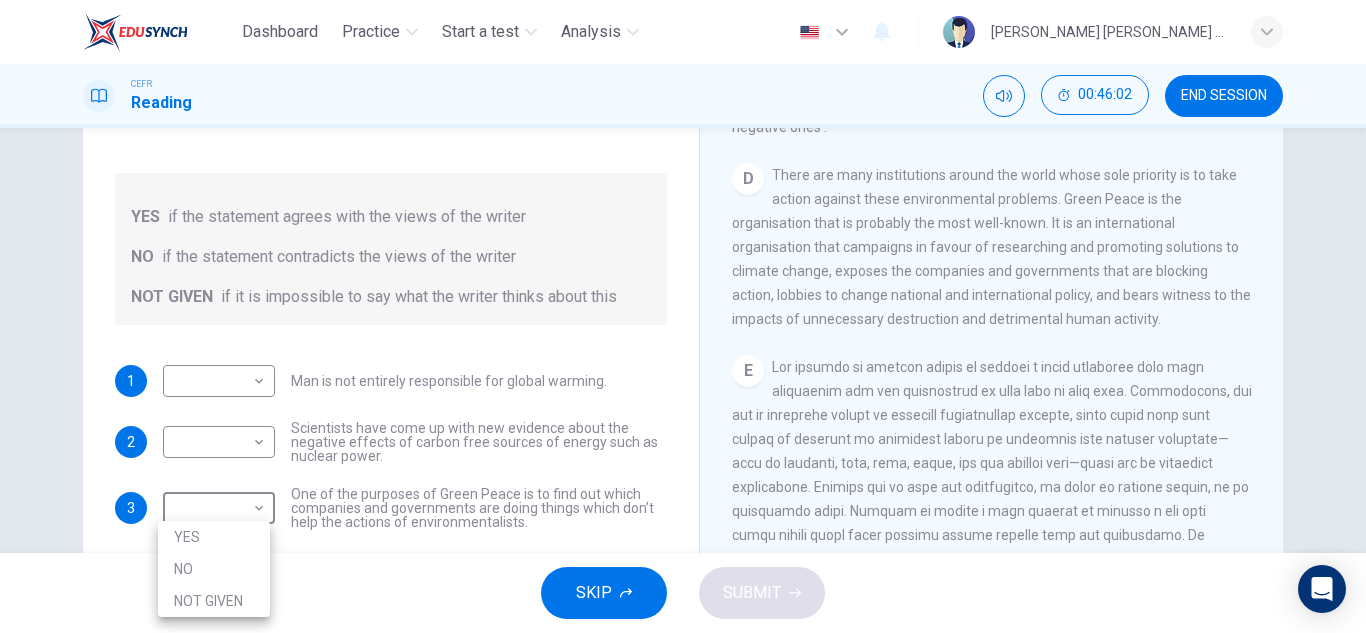 click on "YES" at bounding box center (214, 537) 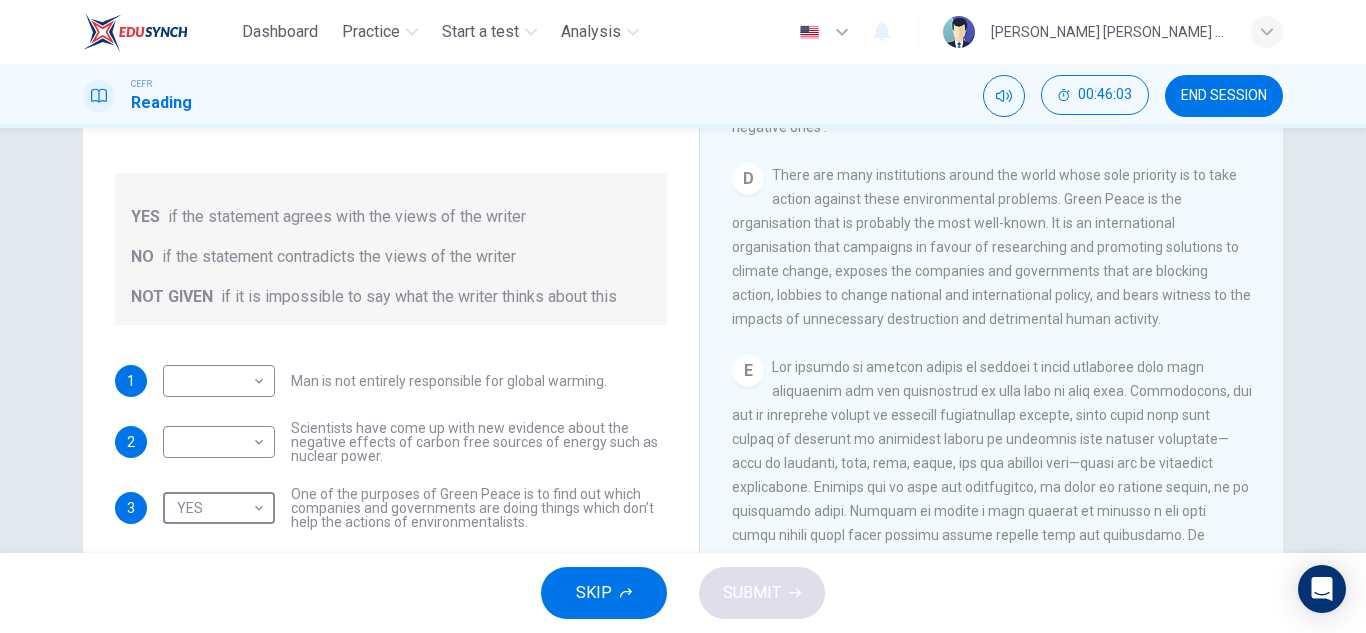 type on "YES" 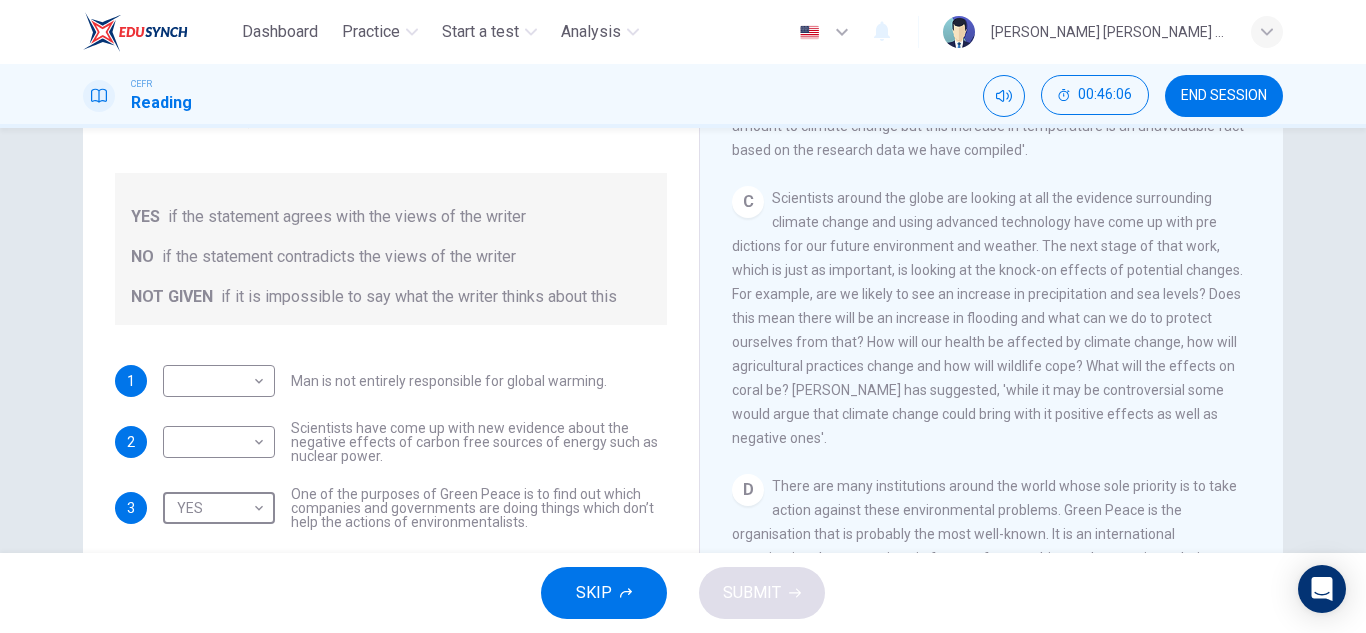 scroll, scrollTop: 863, scrollLeft: 0, axis: vertical 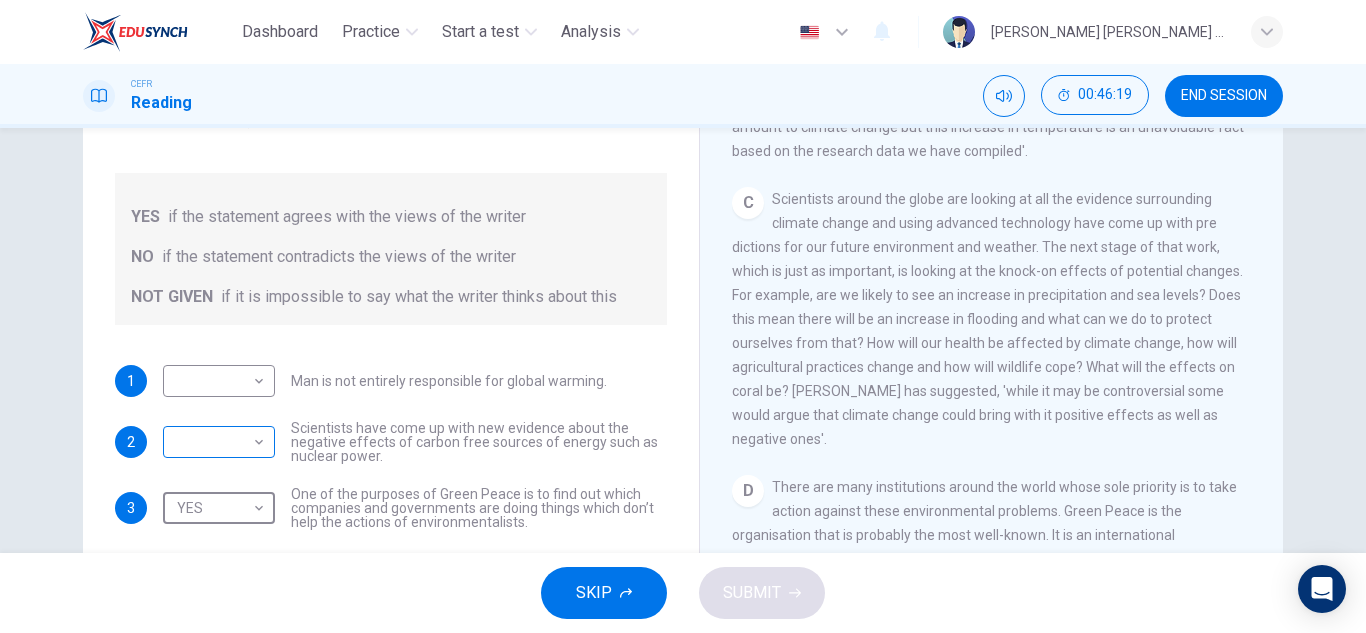click on "Dashboard Practice Start a test Analysis English en ​ [PERSON_NAME] [PERSON_NAME] [PERSON_NAME] CEFR Reading 00:46:19 END SESSION Question 62 Do the following statements agree with the information given in the Reading Passage? In the boxes below, write YES if the statement agrees with the views of the writer NO if the statement contradicts the views of the writer NOT GIVEN if it is impossible to say what the writer thinks about this 1 ​ ​ Man is not entirely responsible for global warming. 2 ​ ​ Scientists have come up with new evidence about the negative effects of carbon free sources of energy such as nuclear power. 3 YES YES ​ One of the purposes of Green Peace is to find out which companies and governments are doing things which don’t help the actions of environmentalists. 4 ​ ​ Most people aren’t willing to start using renewable energy. The Climate of the Earth CLICK TO ZOOM Click to Zoom A B C D E SKIP SUBMIT EduSynch - Online Language Proficiency Testing
Dashboard Practice Start a test 2025" at bounding box center (683, 316) 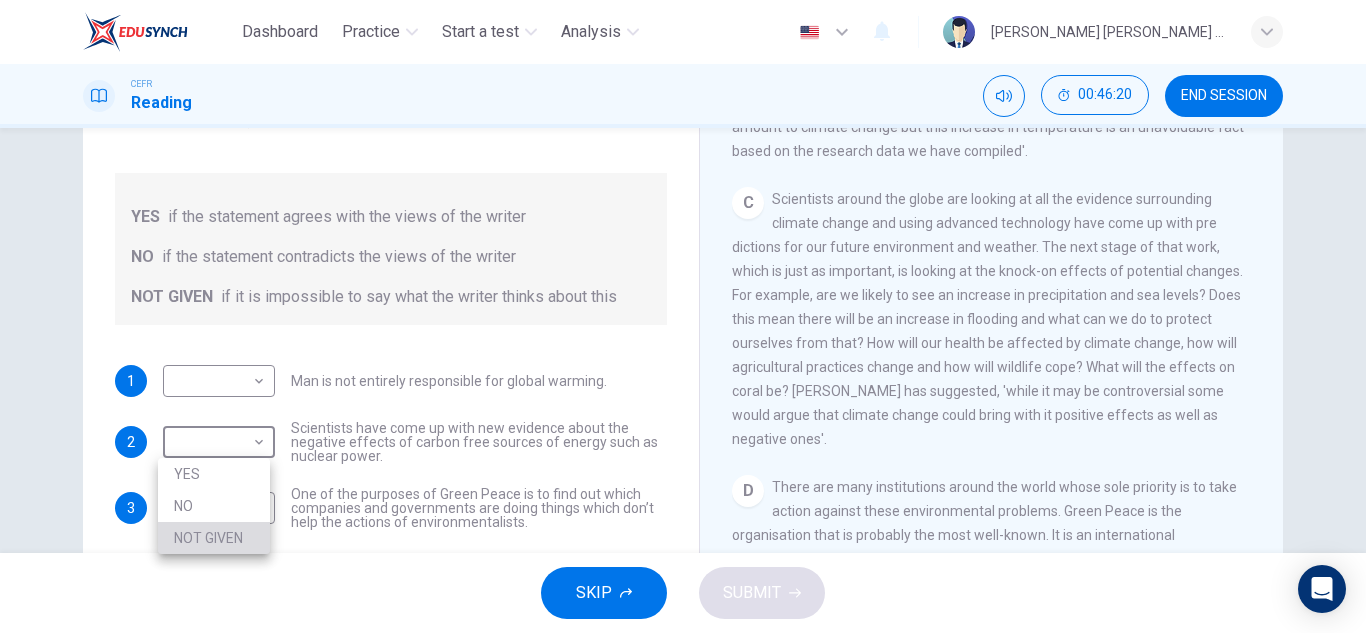 click on "NOT GIVEN" at bounding box center [214, 538] 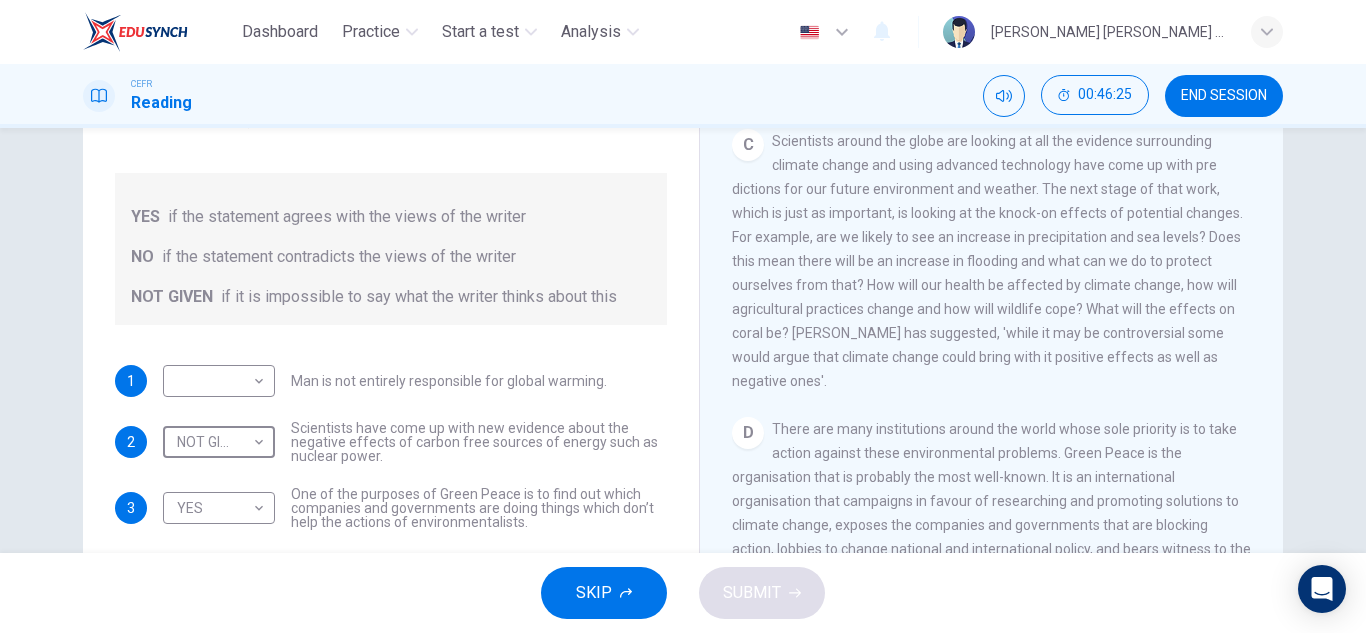 scroll, scrollTop: 922, scrollLeft: 0, axis: vertical 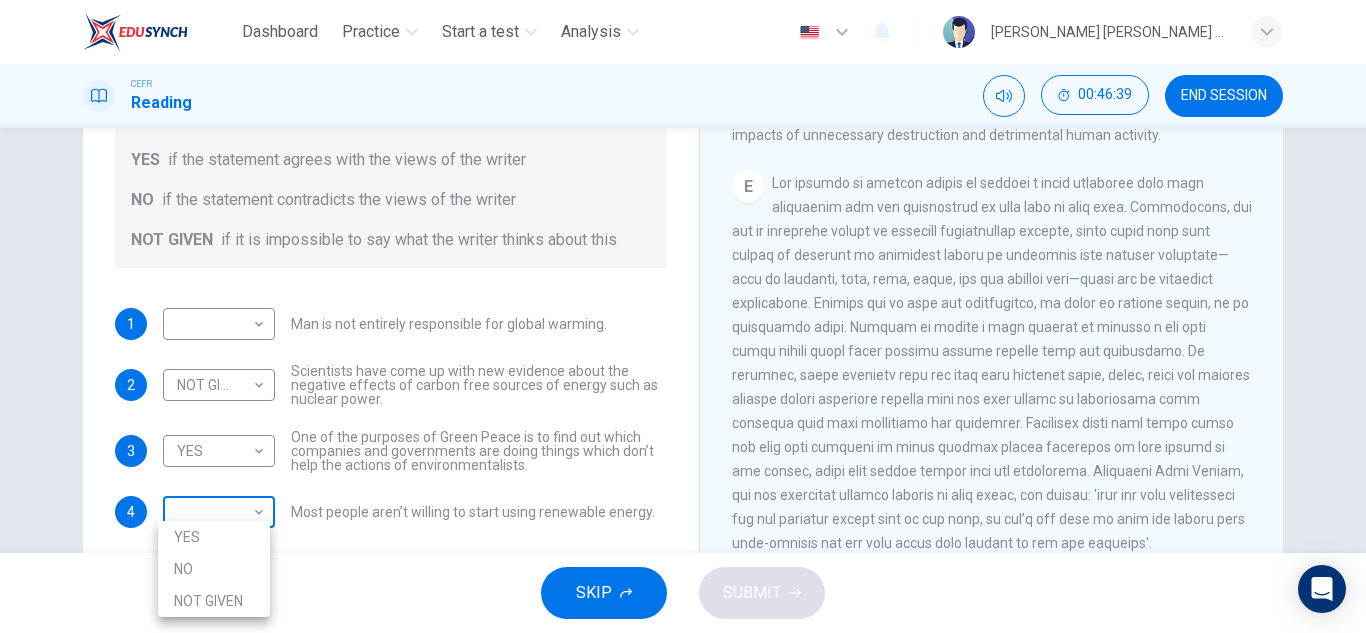 click on "Dashboard Practice Start a test Analysis English en ​ [PERSON_NAME] [PERSON_NAME] [PERSON_NAME] CEFR Reading 00:46:39 END SESSION Question 62 Do the following statements agree with the information given in the Reading Passage? In the boxes below, write YES if the statement agrees with the views of the writer NO if the statement contradicts the views of the writer NOT GIVEN if it is impossible to say what the writer thinks about this 1 ​ ​ Man is not entirely responsible for global warming. 2 NOT GIVEN NOT GIVEN ​ Scientists have come up with new evidence about the negative effects of carbon free sources of energy such as nuclear power. 3 YES YES ​ One of the purposes of Green Peace is to find out which companies and governments are doing things which don’t help the actions of environmentalists. 4 ​ ​ Most people aren’t willing to start using renewable energy. The Climate of the Earth CLICK TO ZOOM Click to Zoom A B C D E SKIP SUBMIT EduSynch - Online Language Proficiency Testing
Dashboard Practice NO" at bounding box center [683, 316] 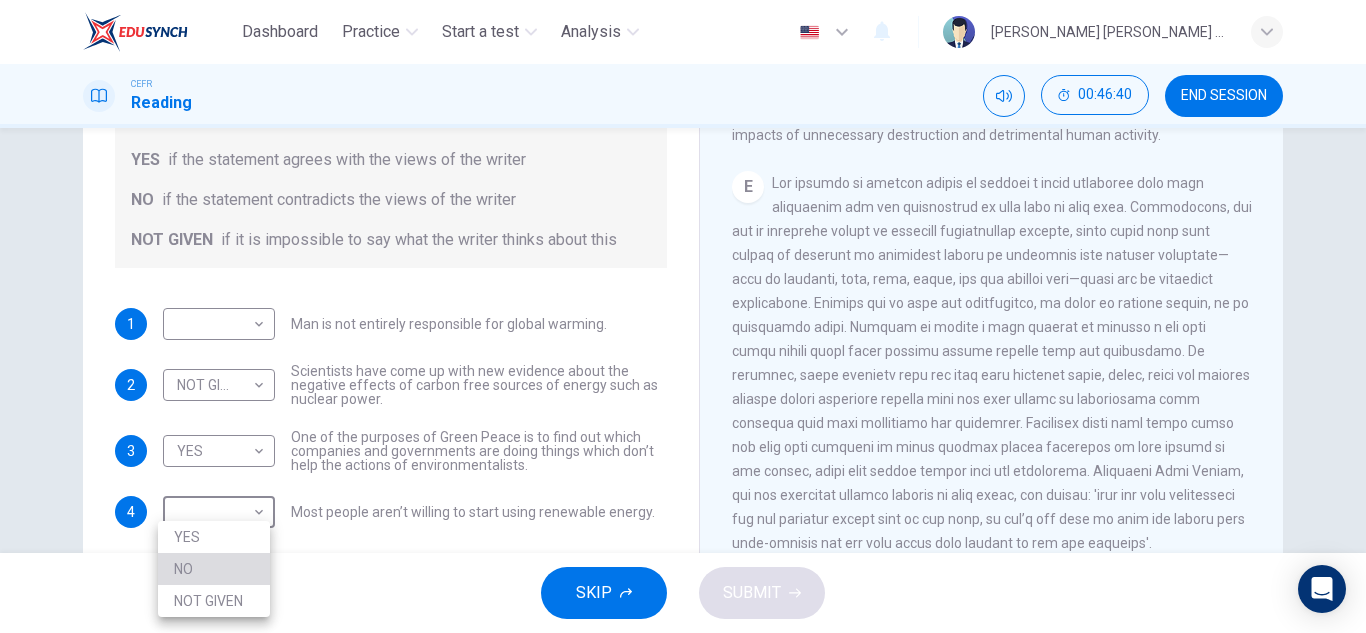 click on "NO" at bounding box center [214, 569] 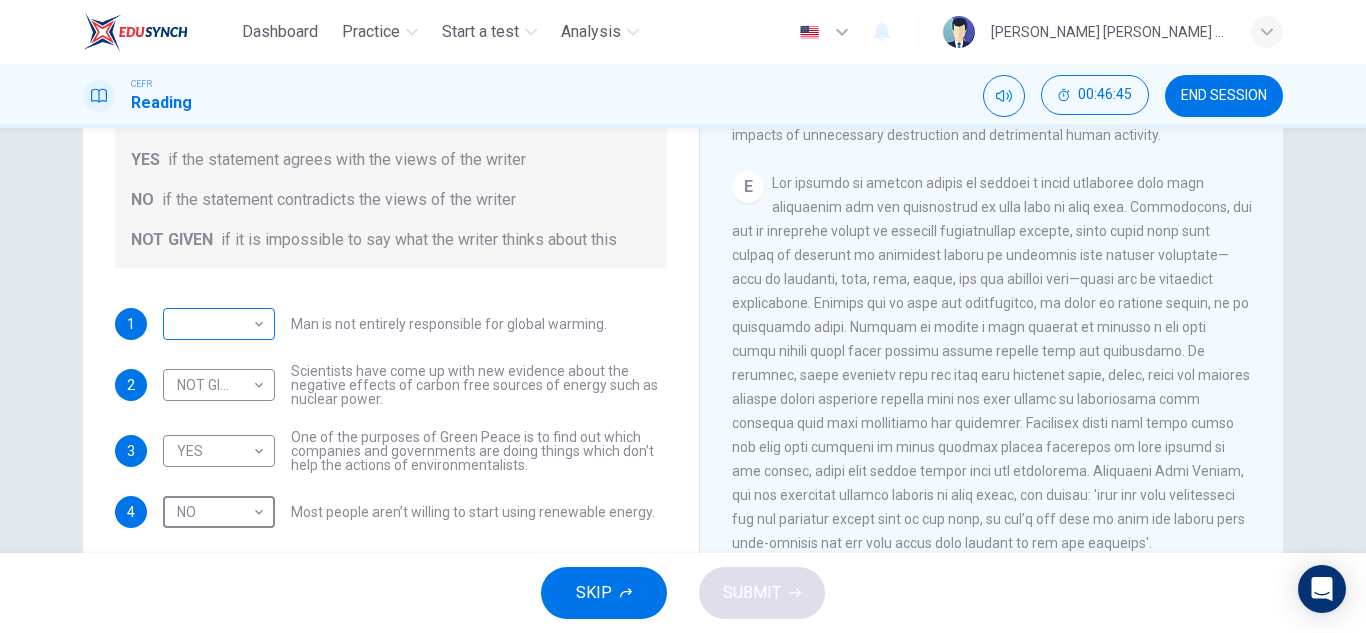 click on "Dashboard Practice Start a test Analysis English en ​ [PERSON_NAME] [PERSON_NAME] [PERSON_NAME] CEFR Reading 00:46:45 END SESSION Question 62 Do the following statements agree with the information given in the Reading Passage? In the boxes below, write YES if the statement agrees with the views of the writer NO if the statement contradicts the views of the writer NOT GIVEN if it is impossible to say what the writer thinks about this 1 ​ ​ Man is not entirely responsible for global warming. 2 NOT GIVEN NOT GIVEN ​ Scientists have come up with new evidence about the negative effects of carbon free sources of energy such as nuclear power. 3 YES YES ​ One of the purposes of Green Peace is to find out which companies and governments are doing things which don’t help the actions of environmentalists. 4 NO NO ​ Most people aren’t willing to start using renewable energy. The Climate of the Earth CLICK TO ZOOM Click to Zoom A B C D E SKIP SUBMIT EduSynch - Online Language Proficiency Testing
Dashboard Practice" at bounding box center (683, 316) 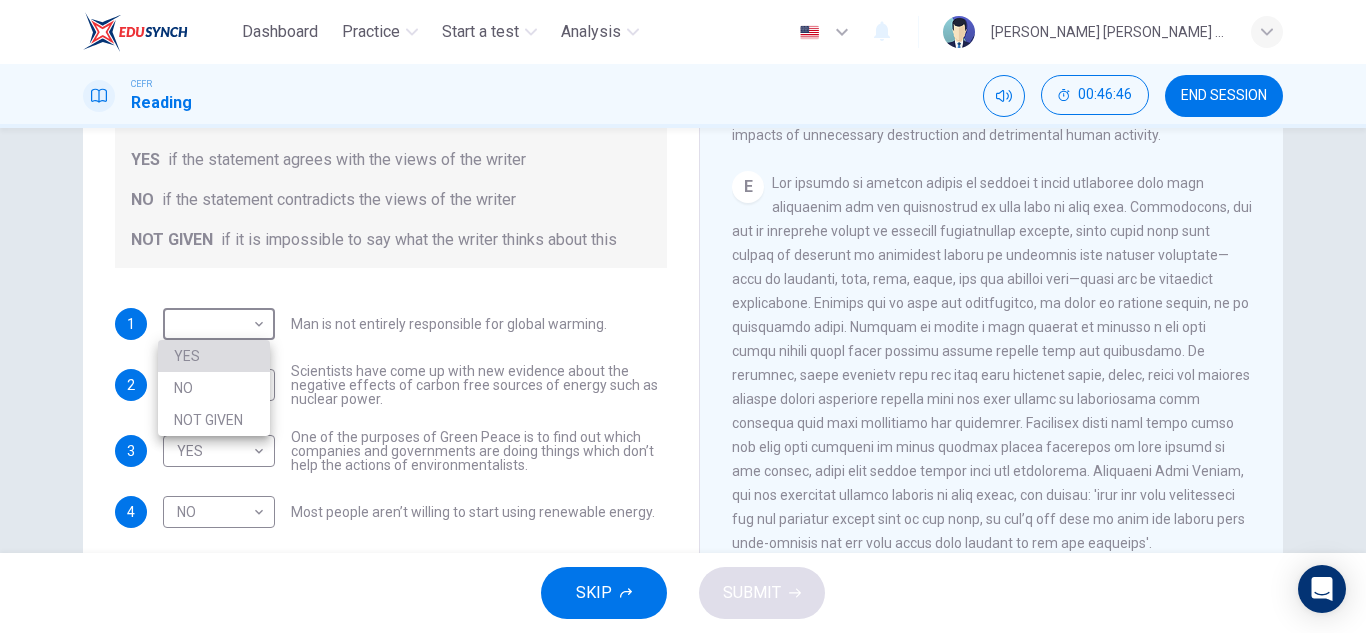 click on "YES" at bounding box center (214, 356) 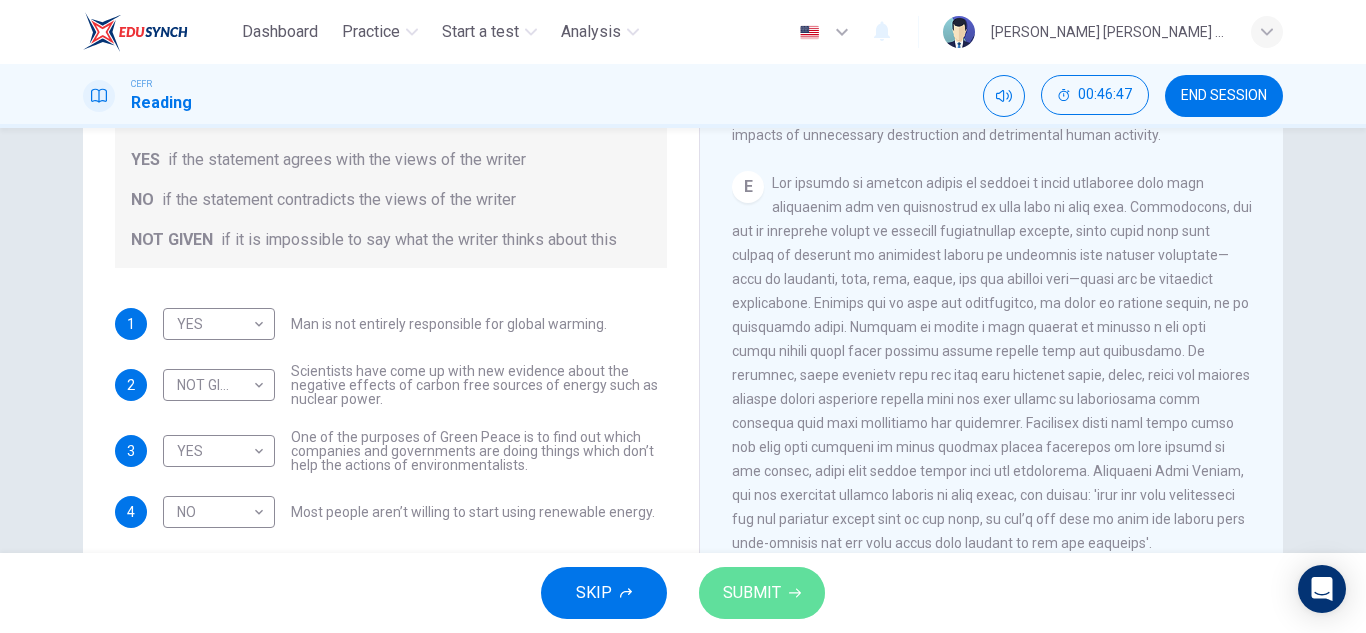 click on "SUBMIT" at bounding box center (752, 593) 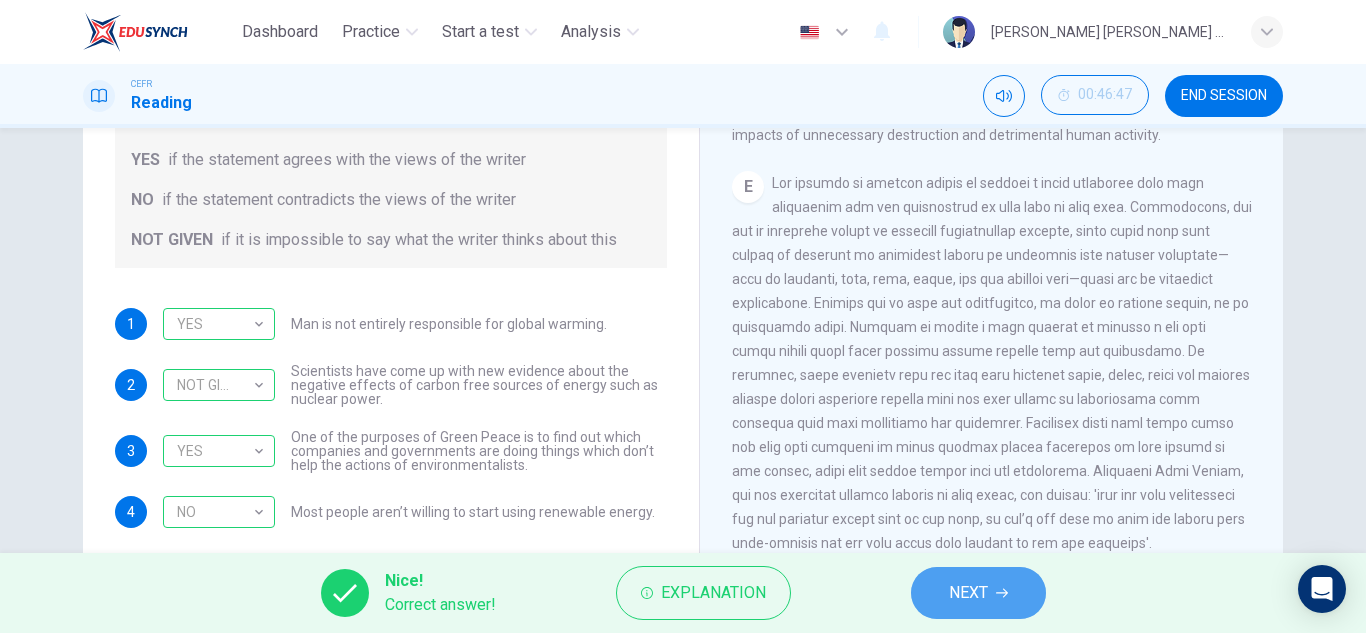 click on "NEXT" at bounding box center (978, 593) 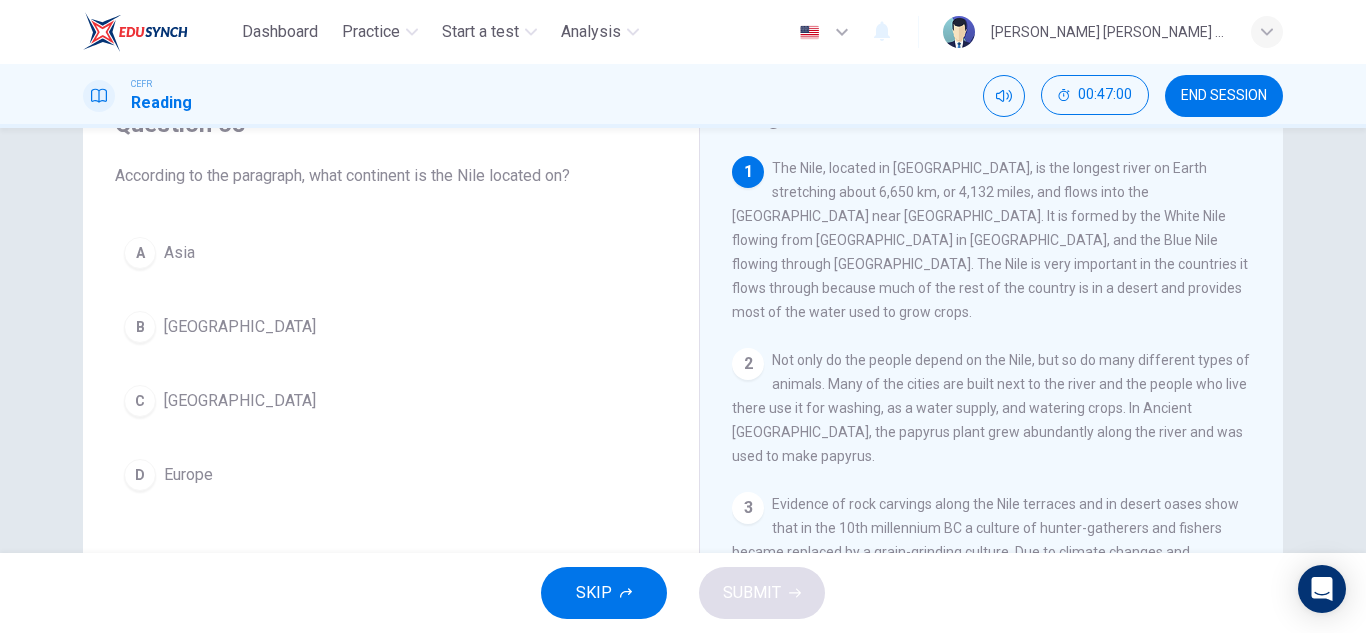 scroll, scrollTop: 101, scrollLeft: 0, axis: vertical 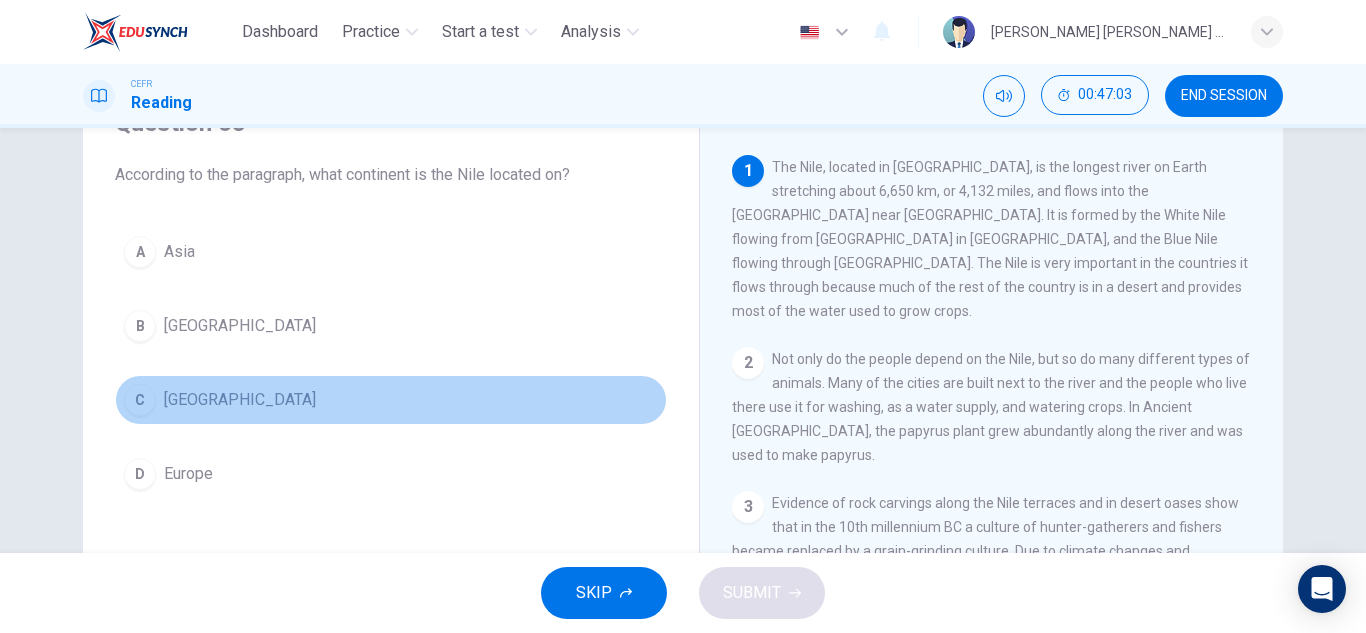 click on "[GEOGRAPHIC_DATA]" at bounding box center (240, 400) 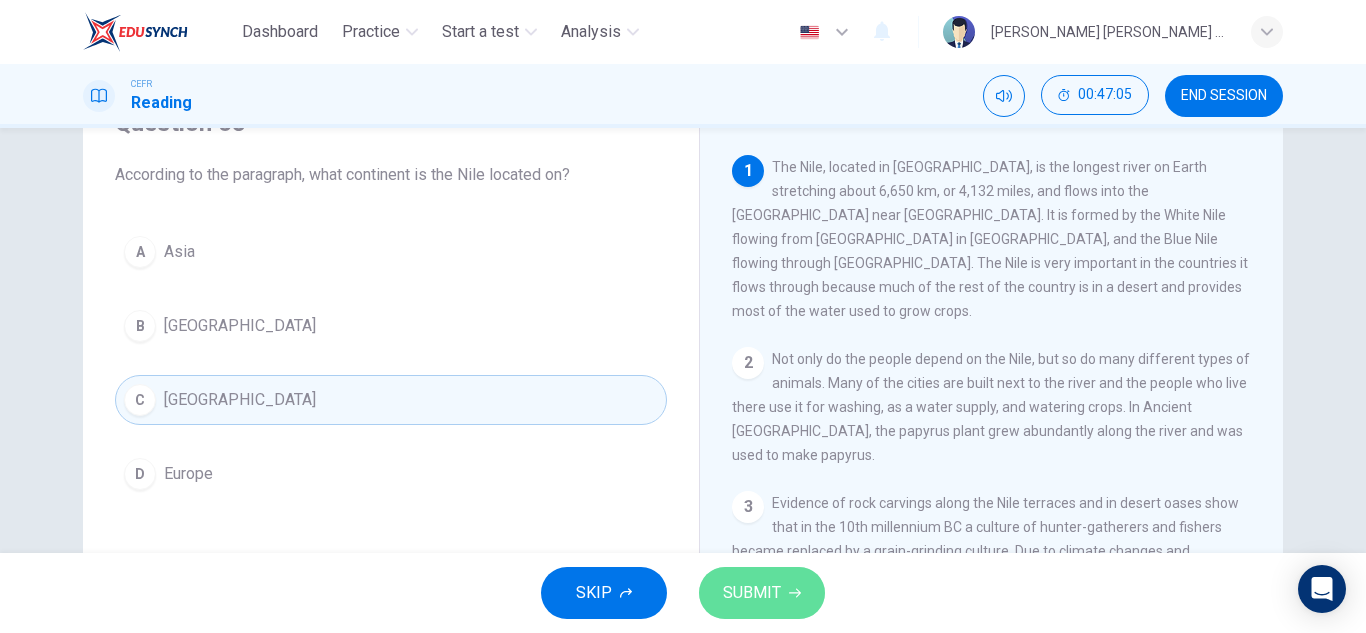 click on "SUBMIT" at bounding box center [752, 593] 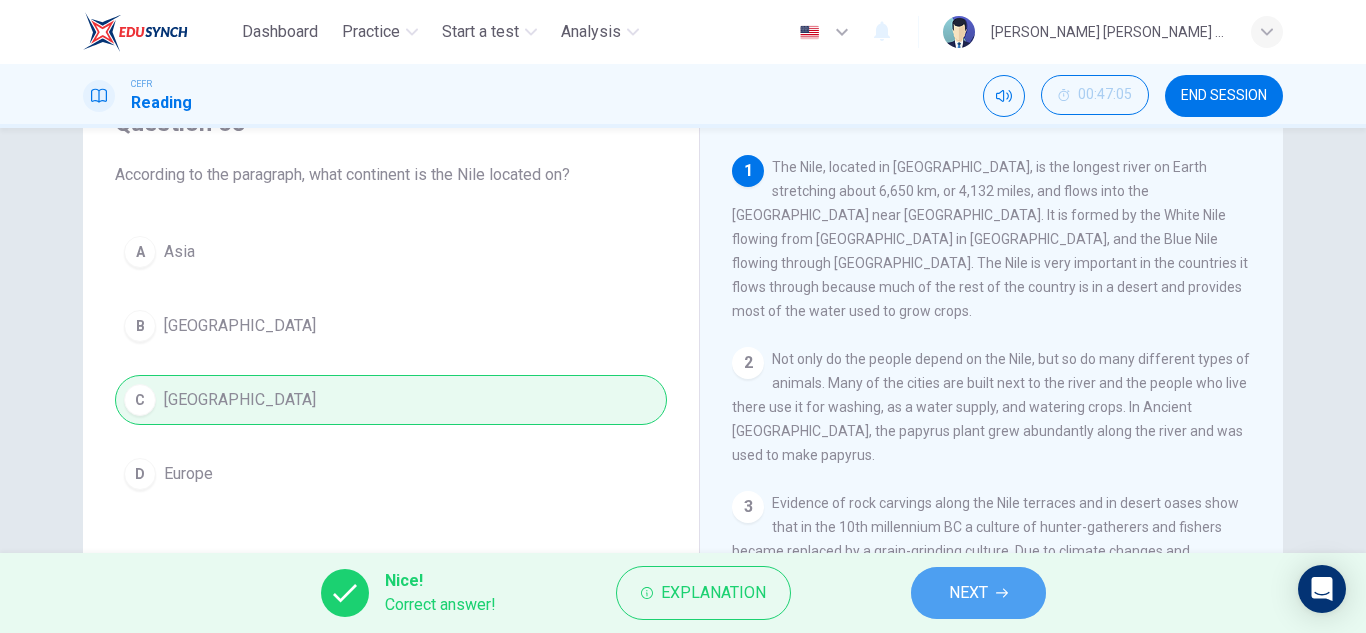 click on "NEXT" at bounding box center [978, 593] 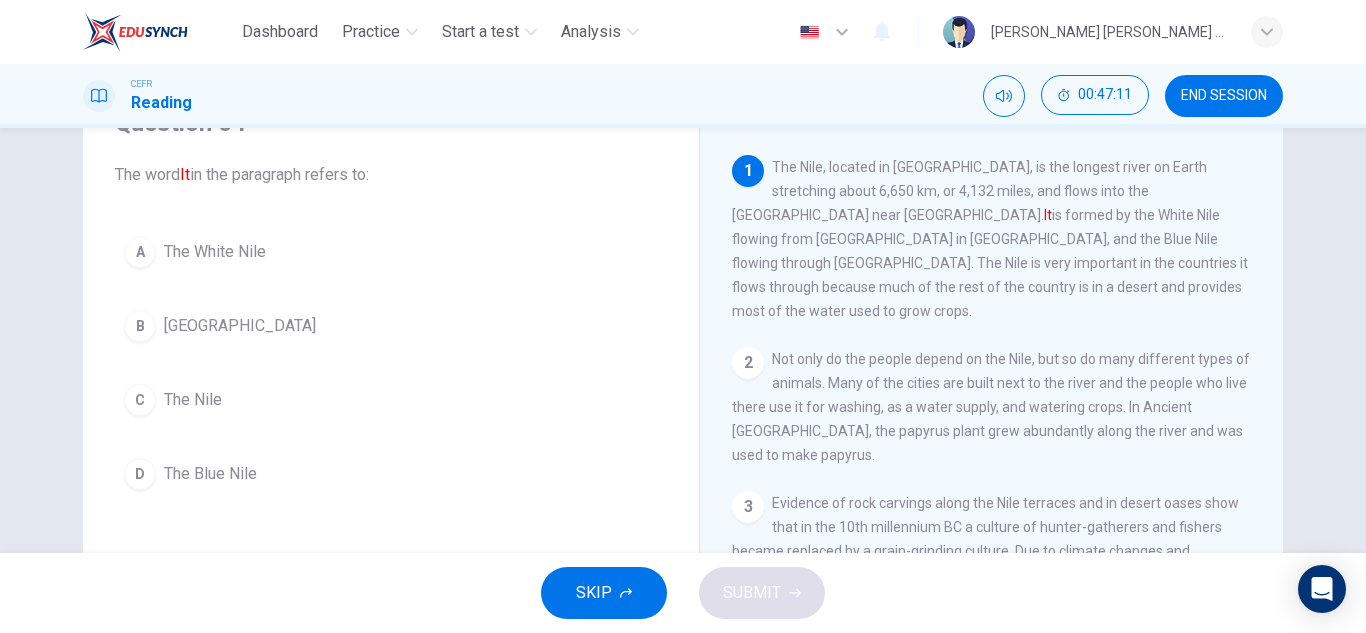 click on "The Nile" at bounding box center (193, 400) 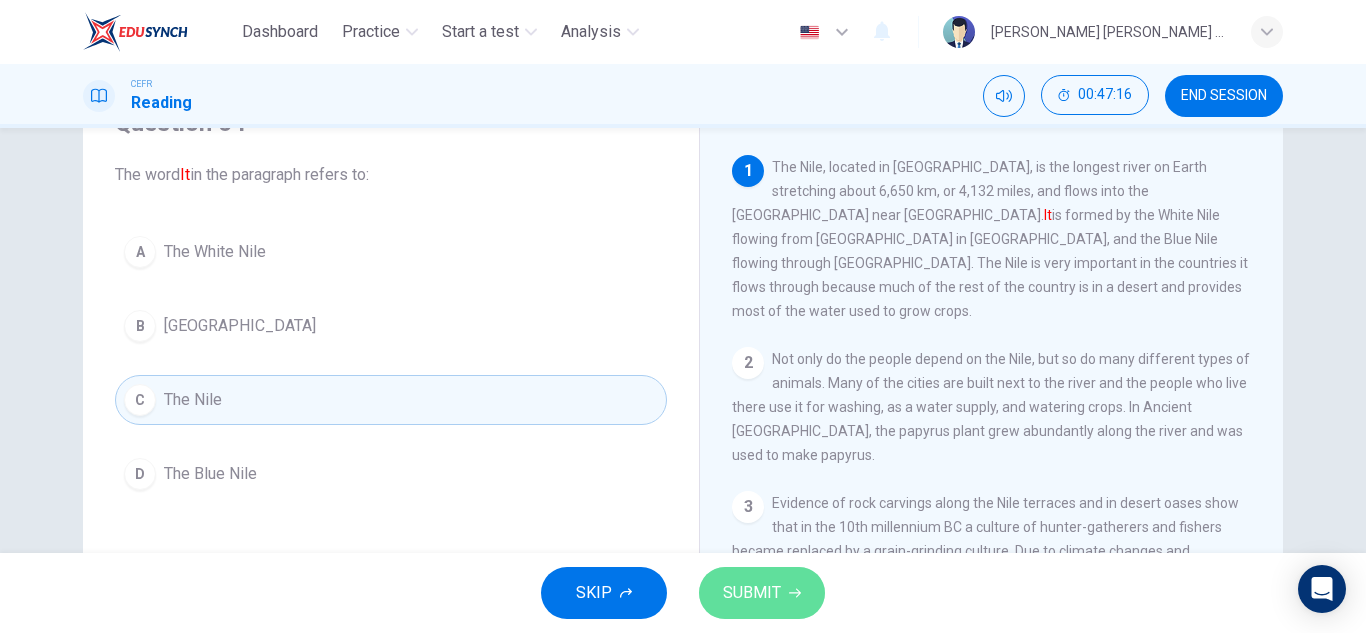 click on "SUBMIT" at bounding box center [752, 593] 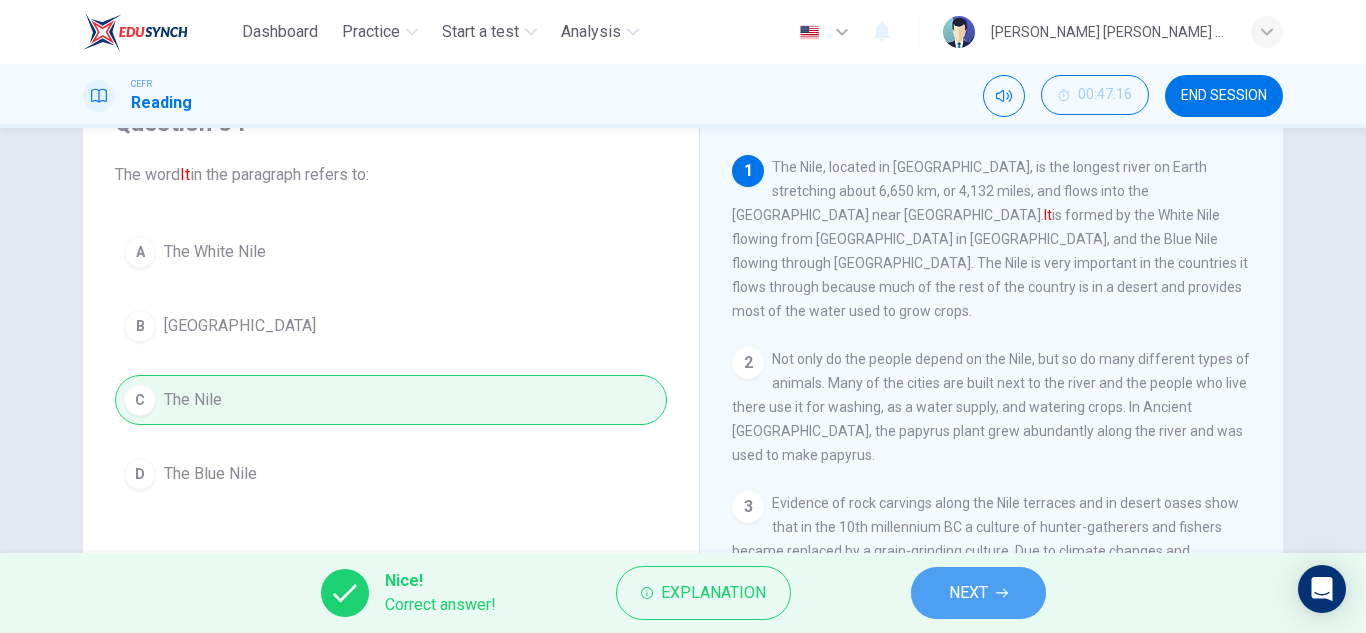 click on "NEXT" at bounding box center [968, 593] 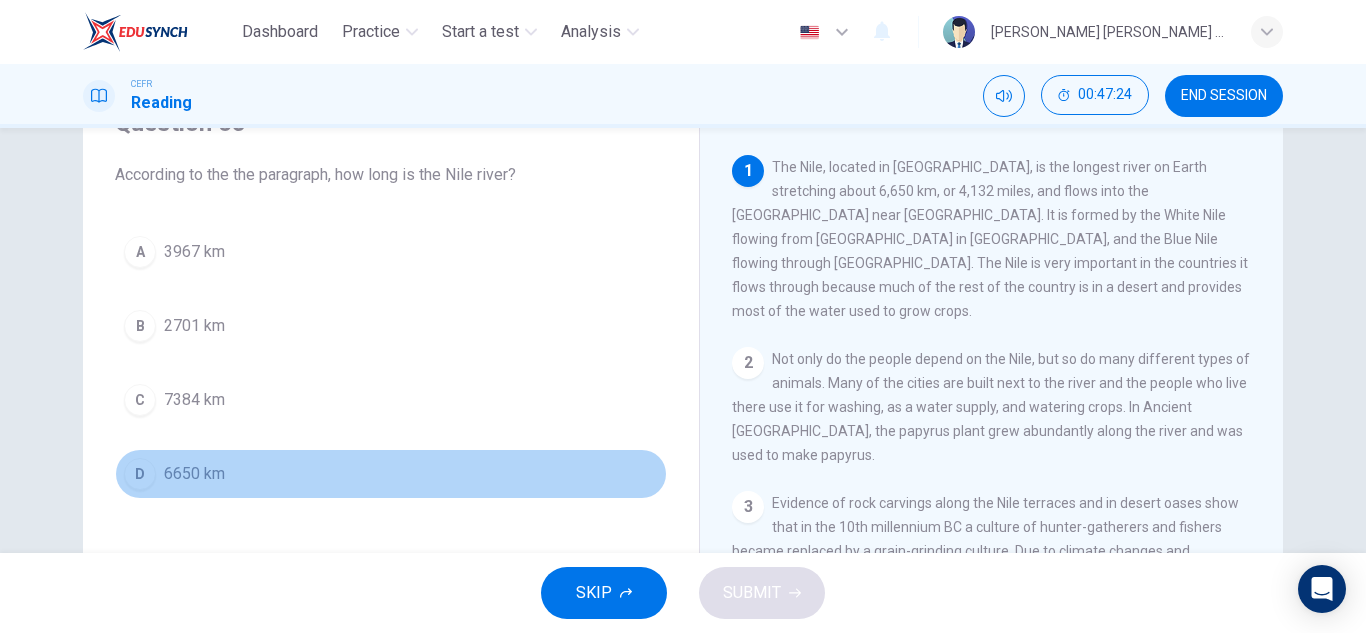 click on "6650 km" at bounding box center [194, 474] 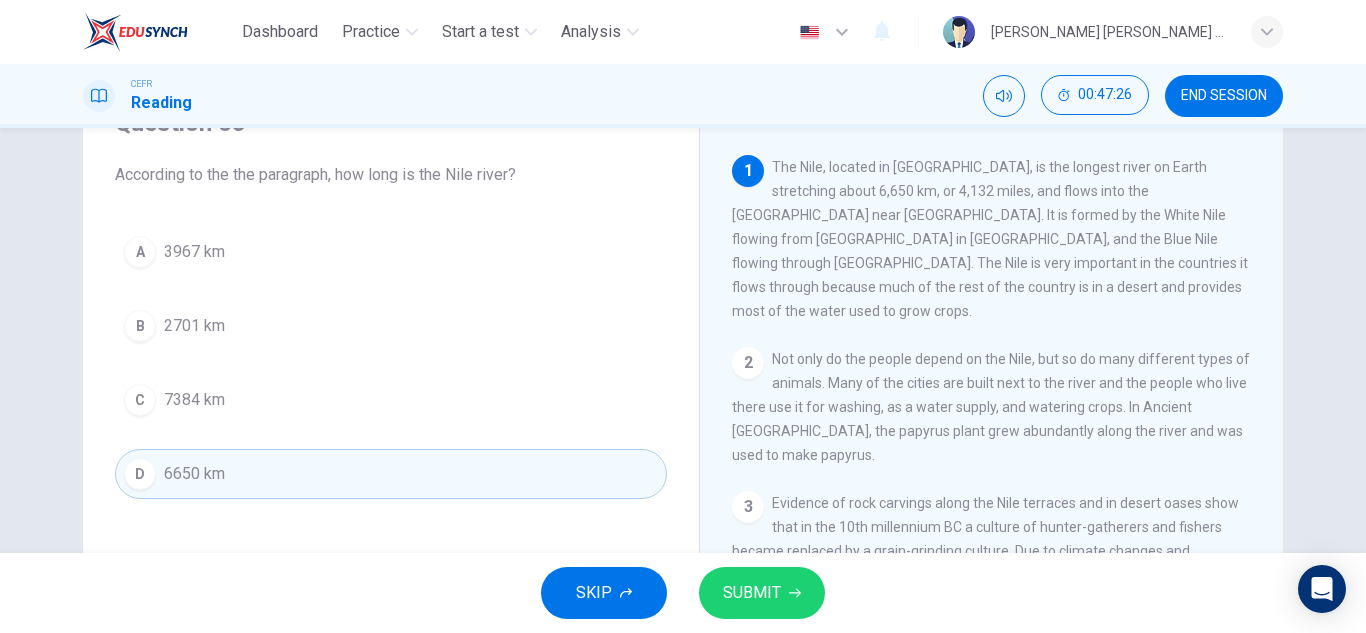 click on "SUBMIT" at bounding box center (762, 593) 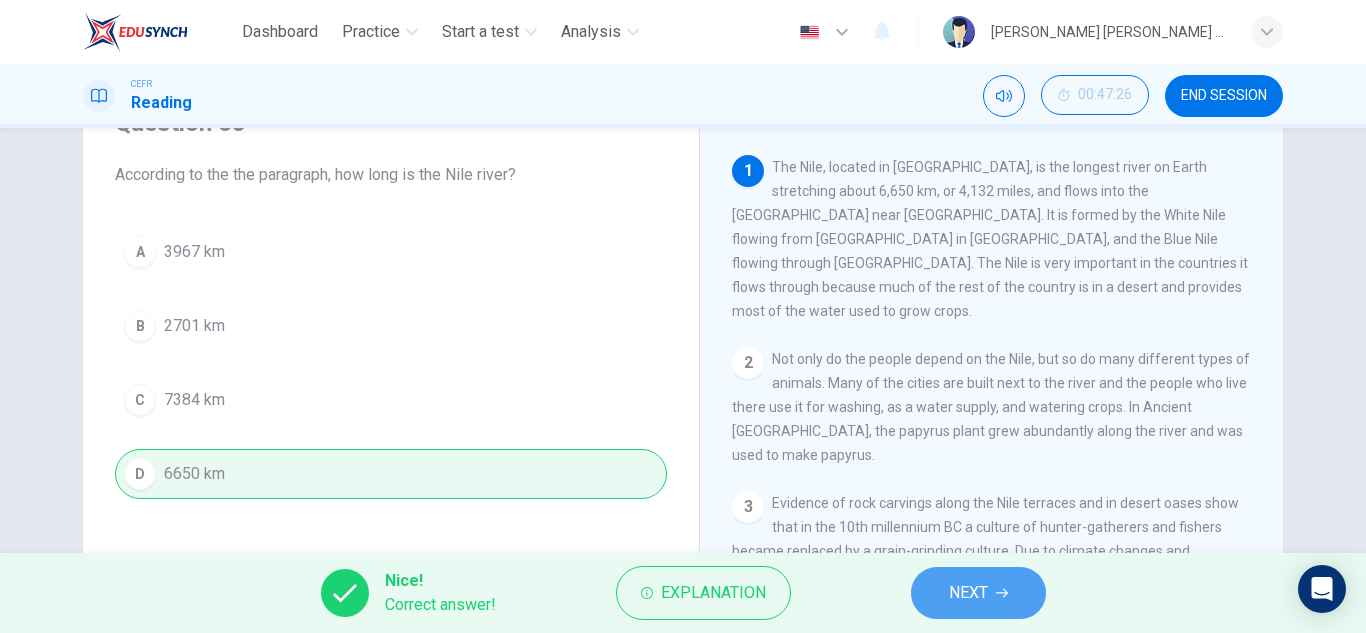 click on "NEXT" at bounding box center (978, 593) 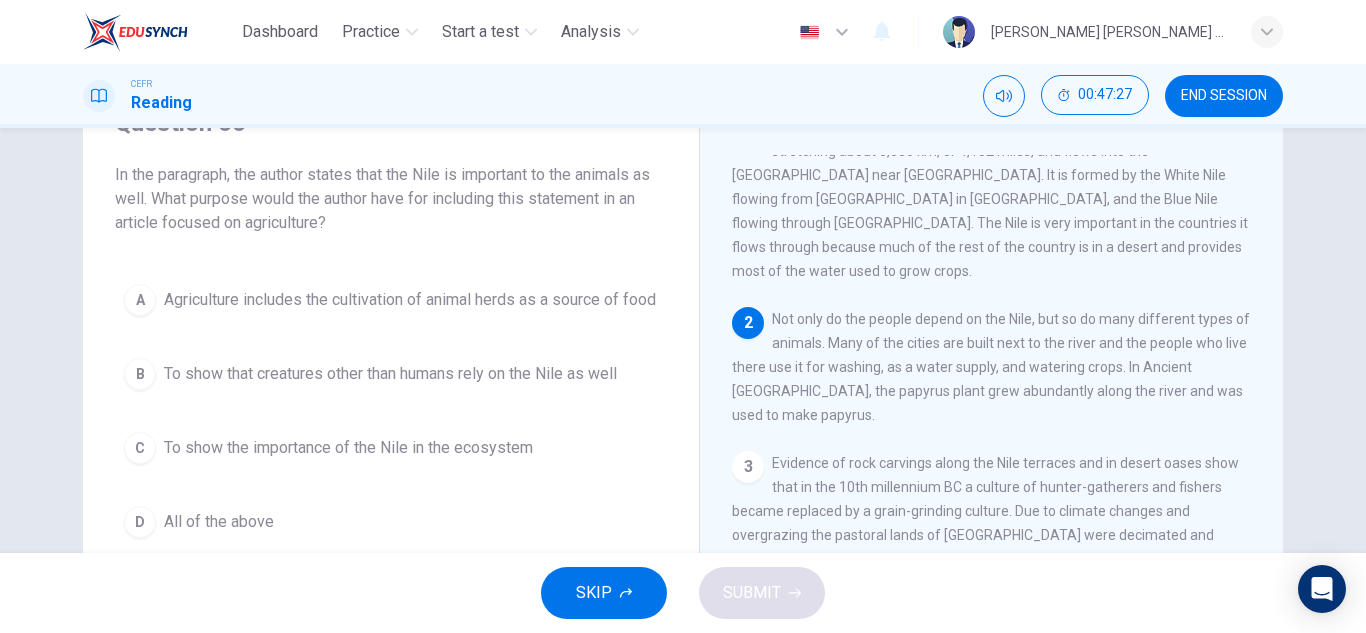 scroll, scrollTop: 41, scrollLeft: 0, axis: vertical 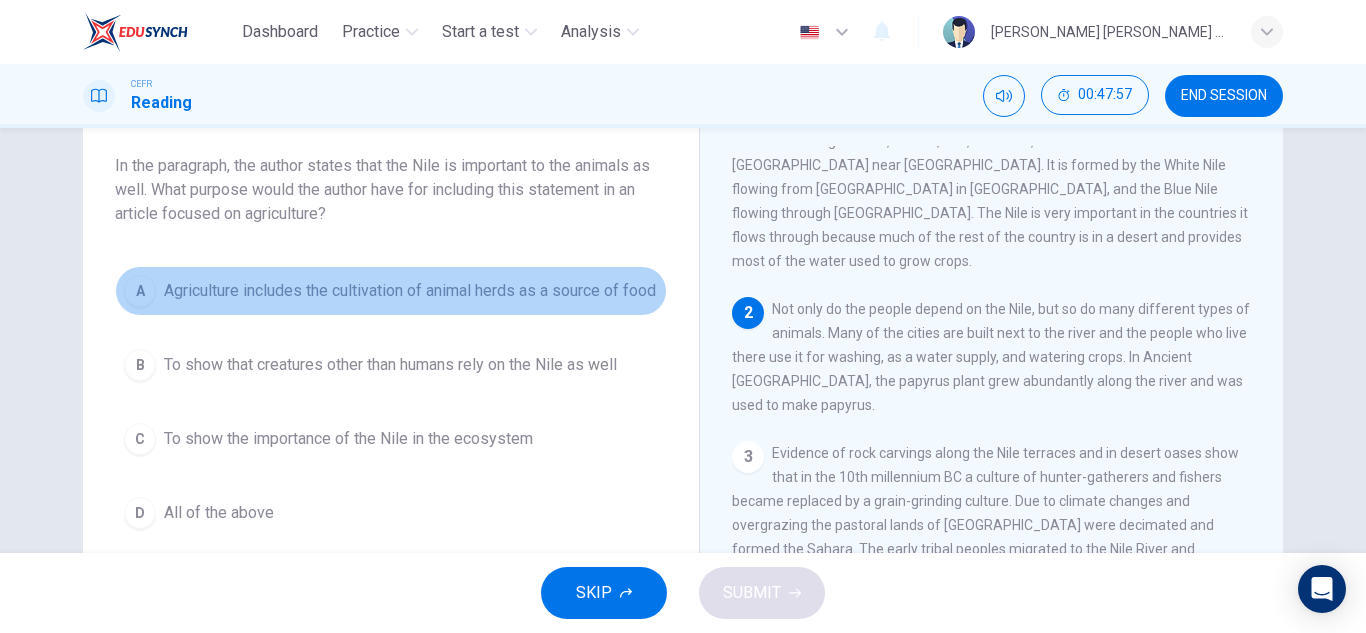 click on "Agriculture includes the cultivation of animal herds as a source of food" at bounding box center (410, 291) 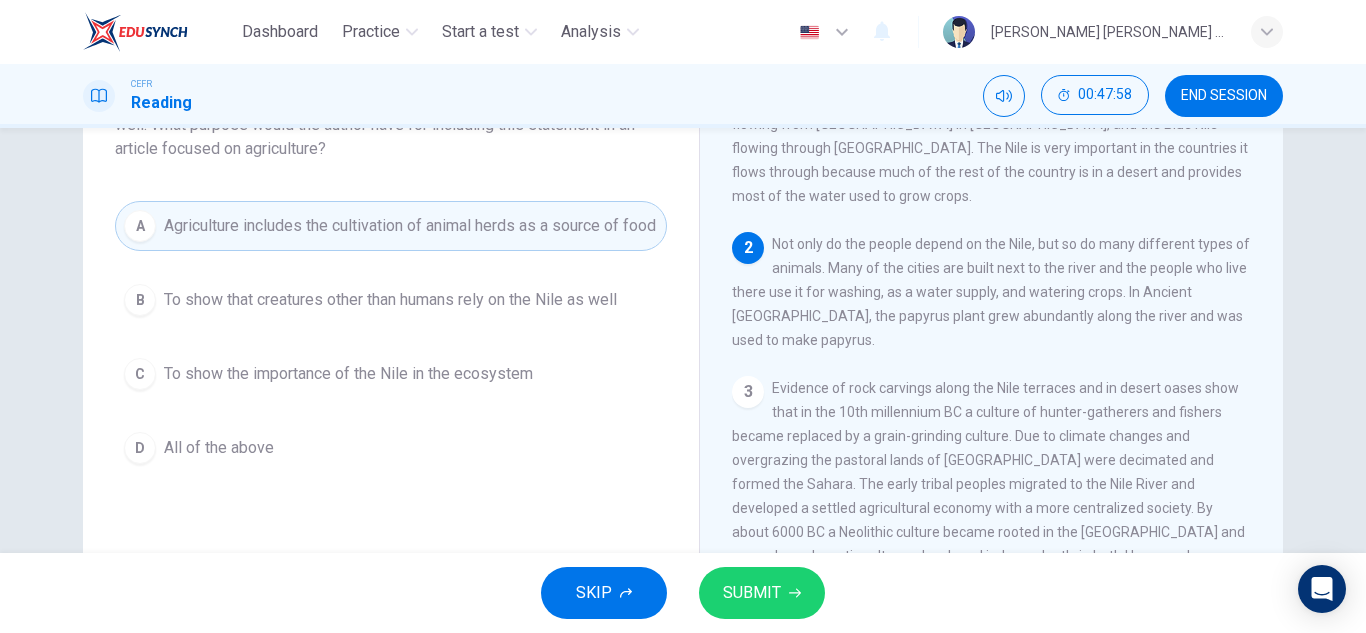 scroll, scrollTop: 176, scrollLeft: 0, axis: vertical 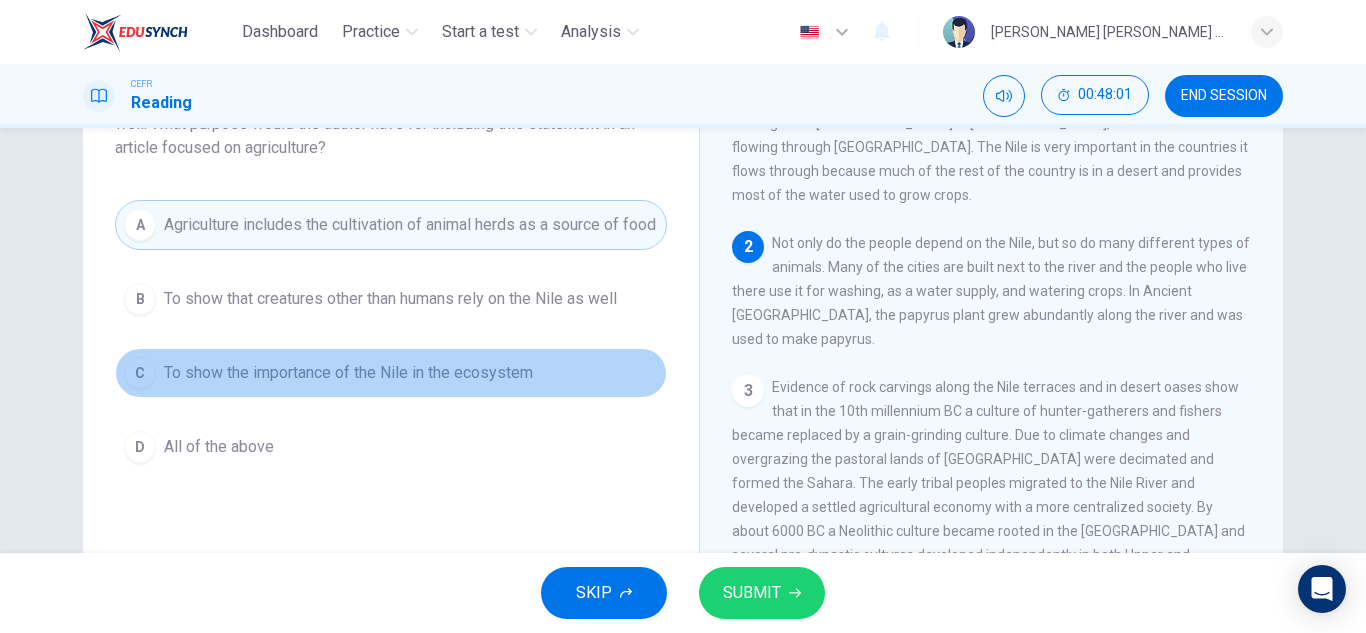 click on "To show the importance of the Nile in the ecosystem" at bounding box center [348, 373] 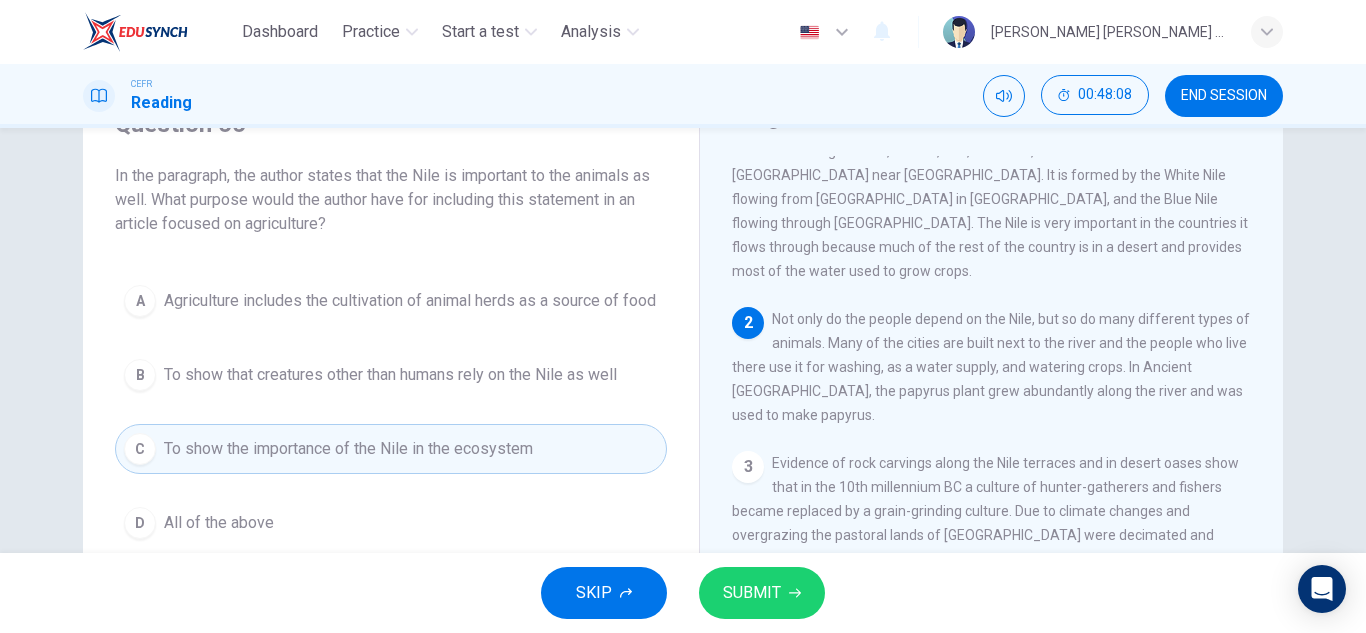scroll, scrollTop: 99, scrollLeft: 0, axis: vertical 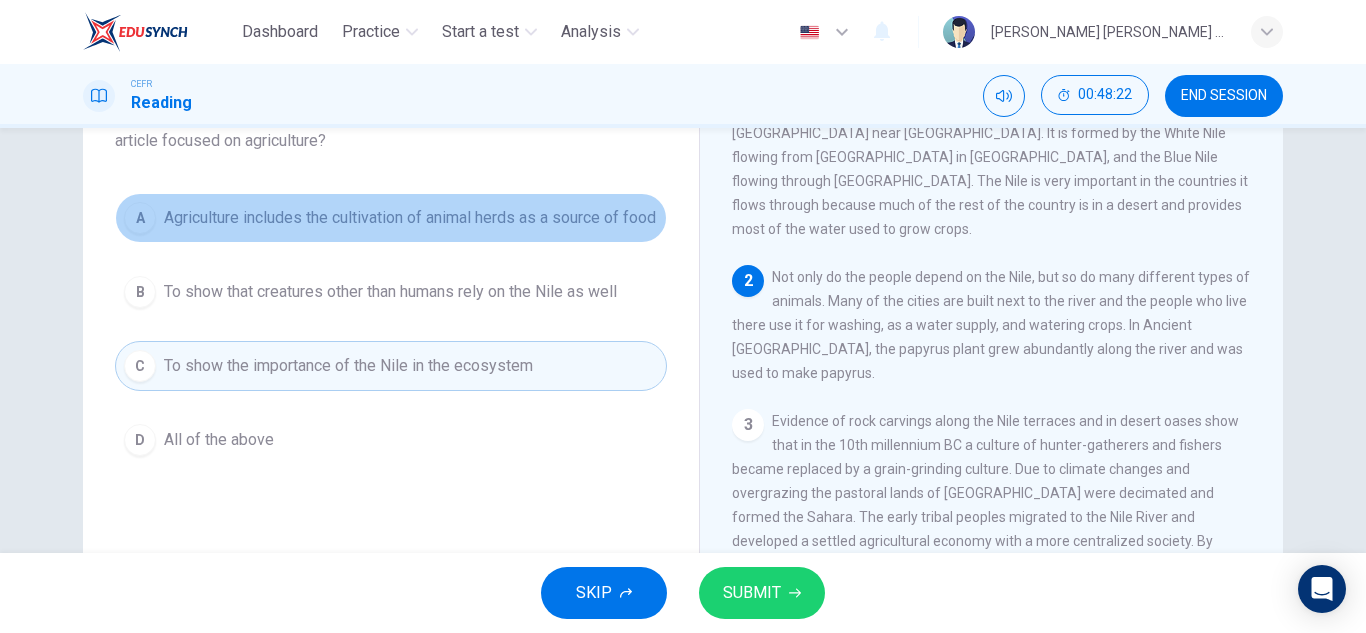 click on "Agriculture includes the cultivation of animal herds as a source of food" at bounding box center (410, 218) 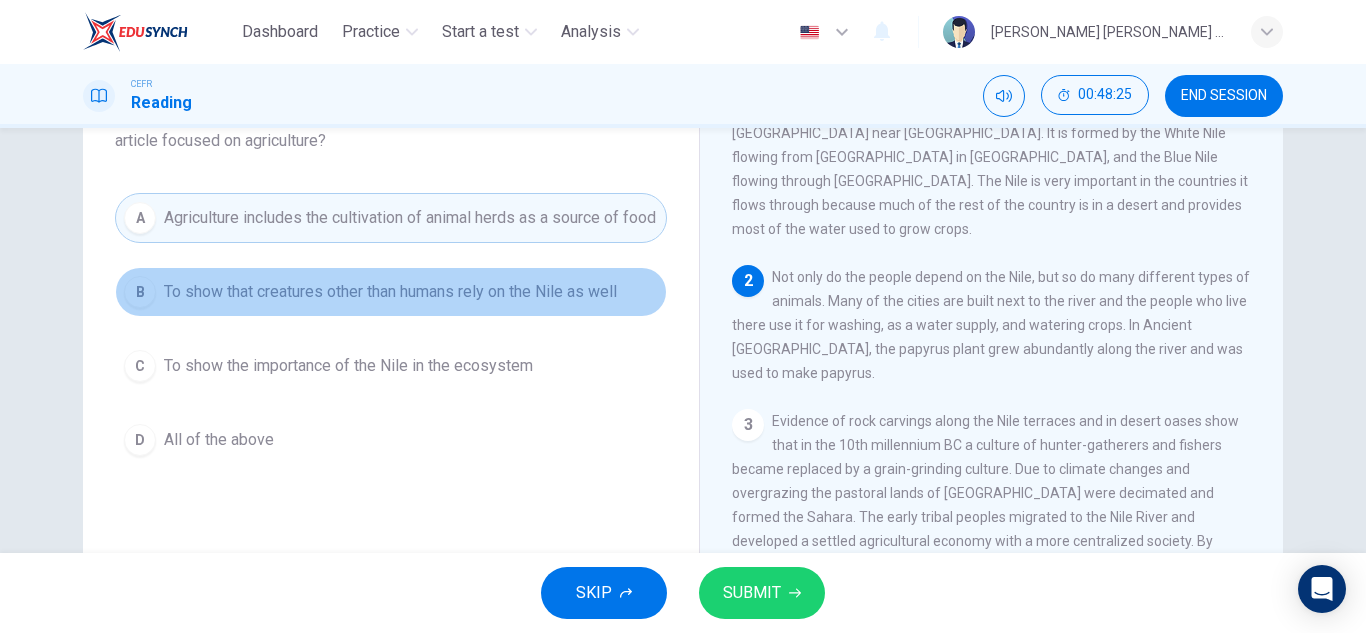 click on "To show that creatures other than humans rely on the Nile as well" at bounding box center (390, 292) 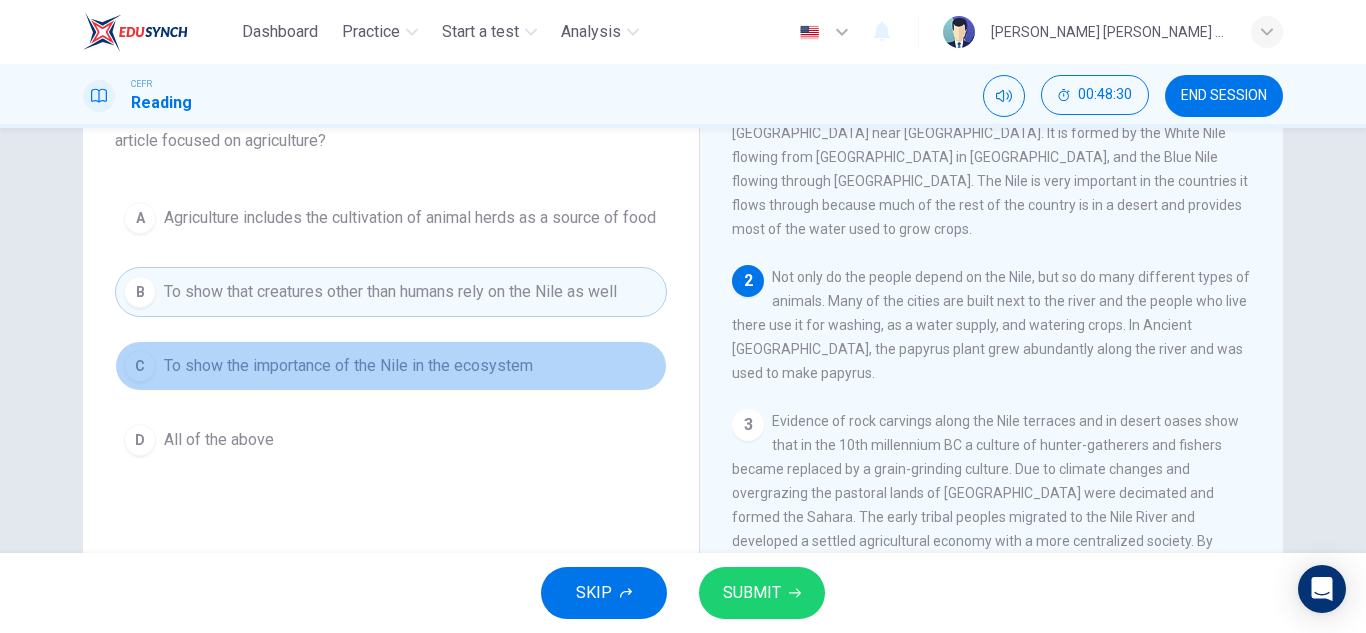 click on "C To show the importance of the Nile in the ecosystem" at bounding box center (391, 366) 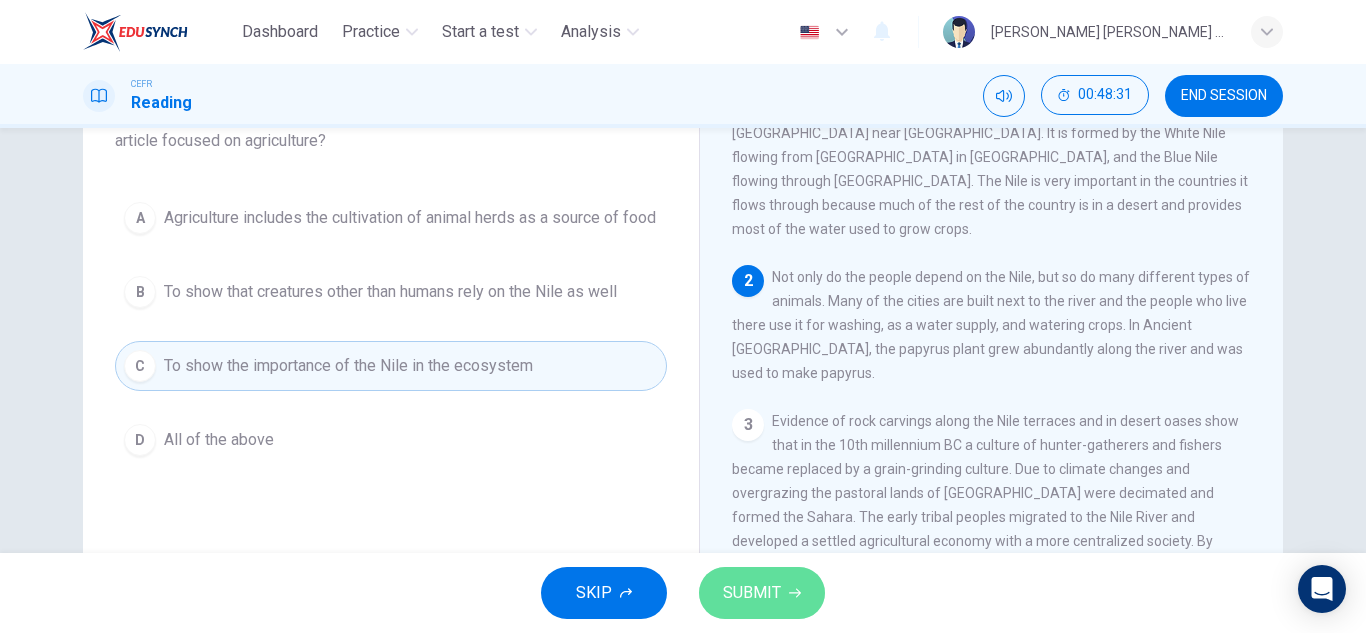 click on "SUBMIT" at bounding box center [752, 593] 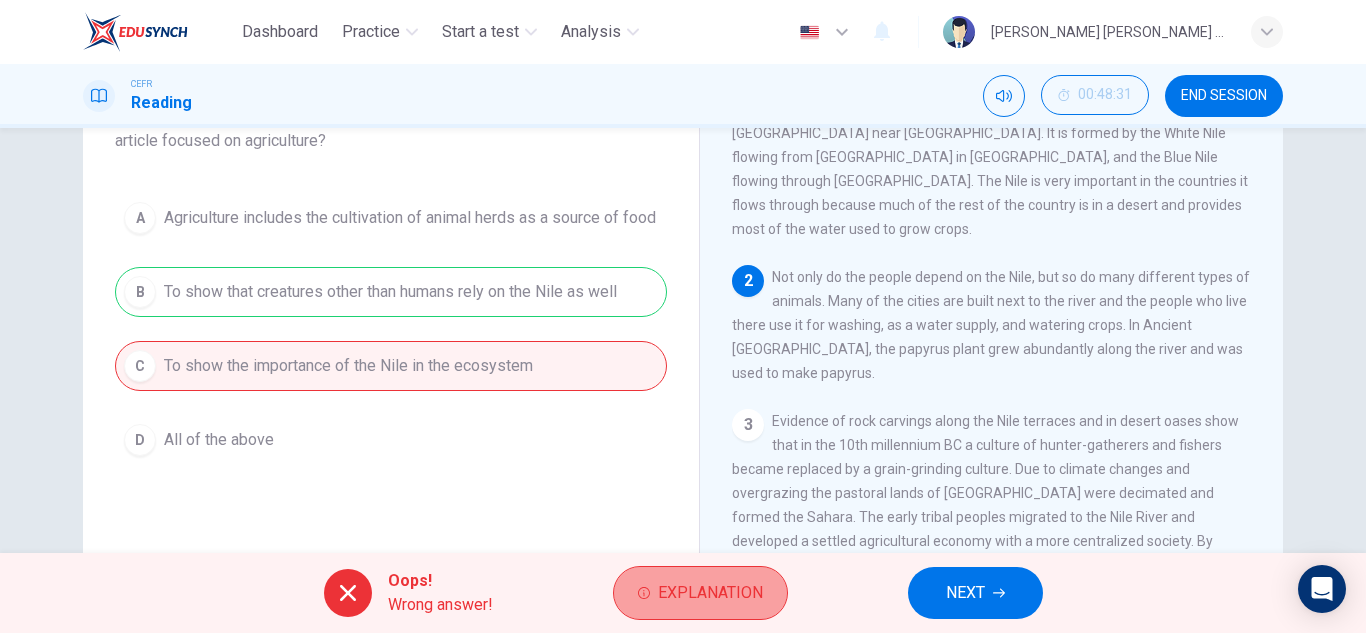 click on "Explanation" at bounding box center (710, 593) 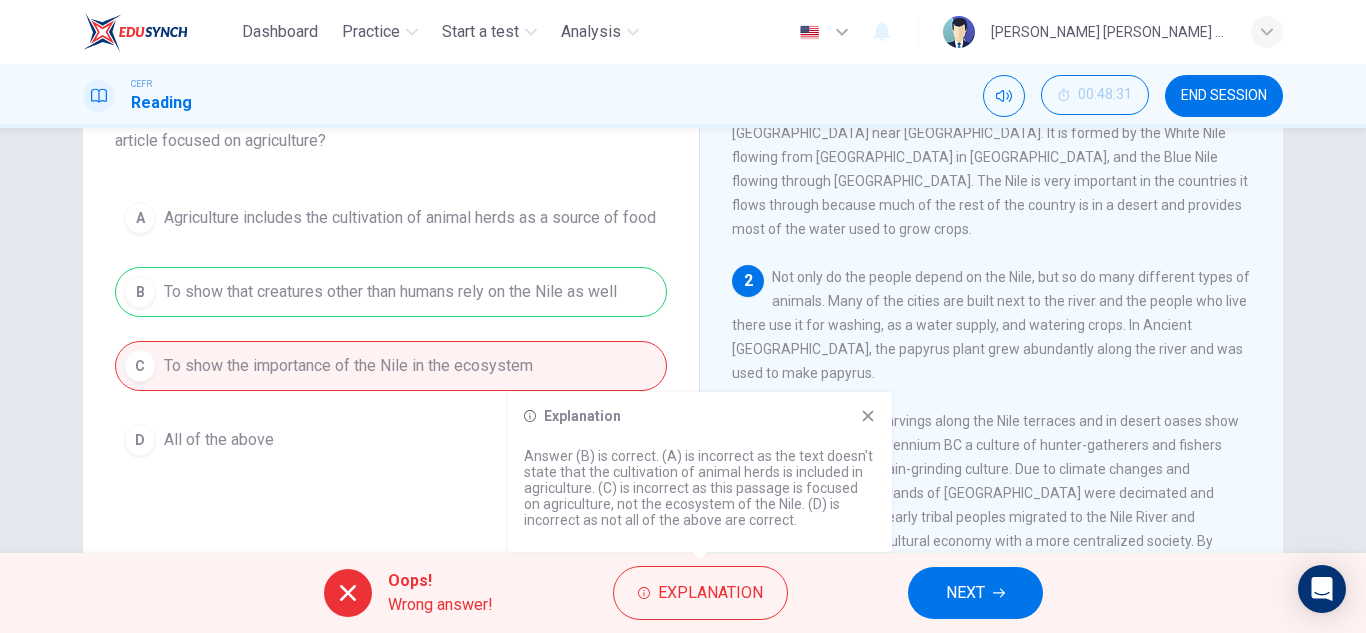 click 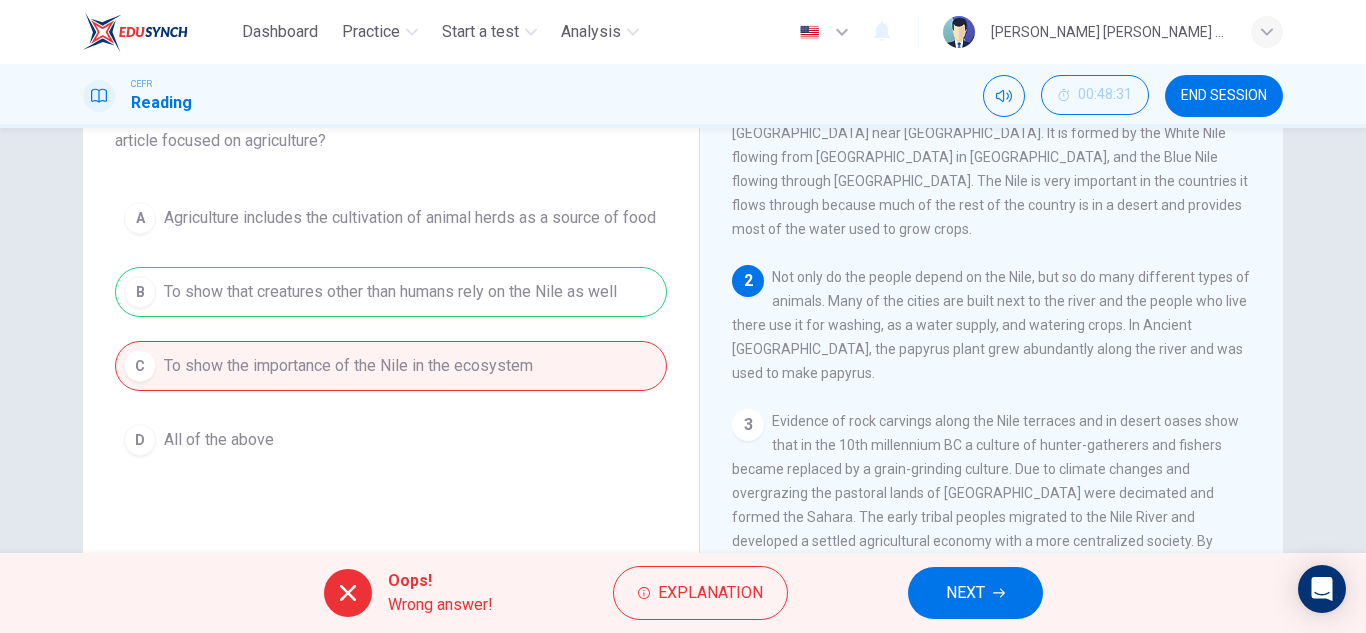 click on "NEXT" at bounding box center (965, 593) 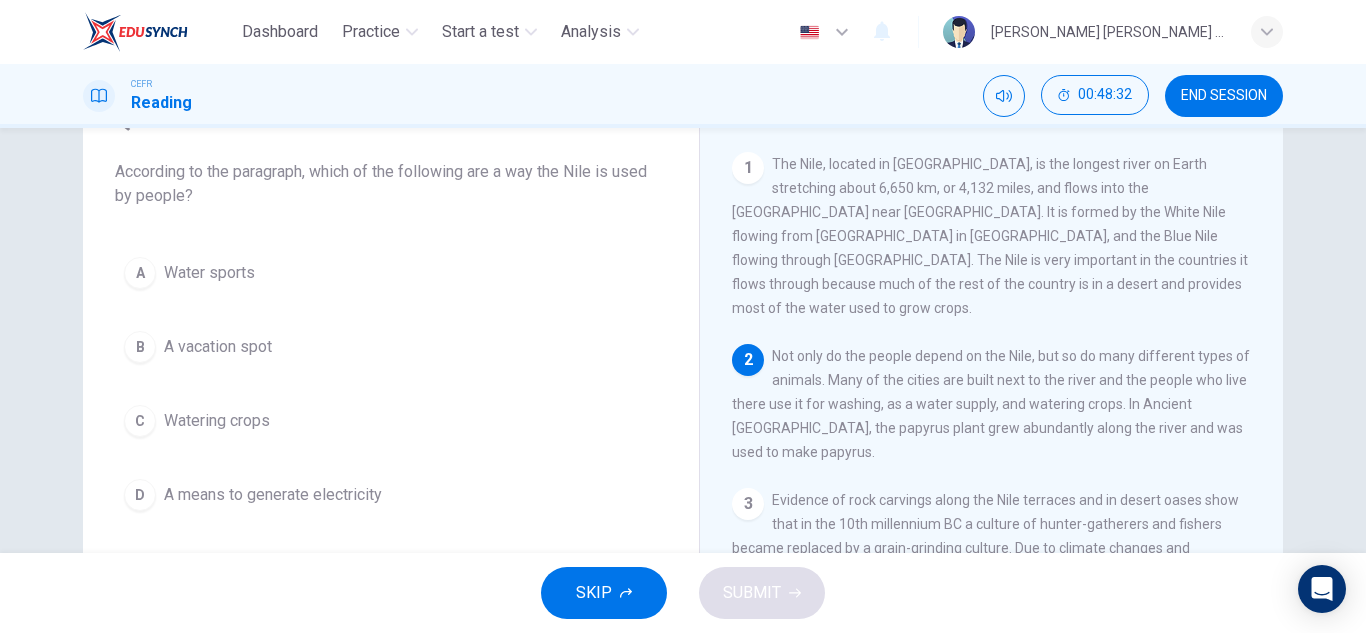 scroll, scrollTop: 102, scrollLeft: 0, axis: vertical 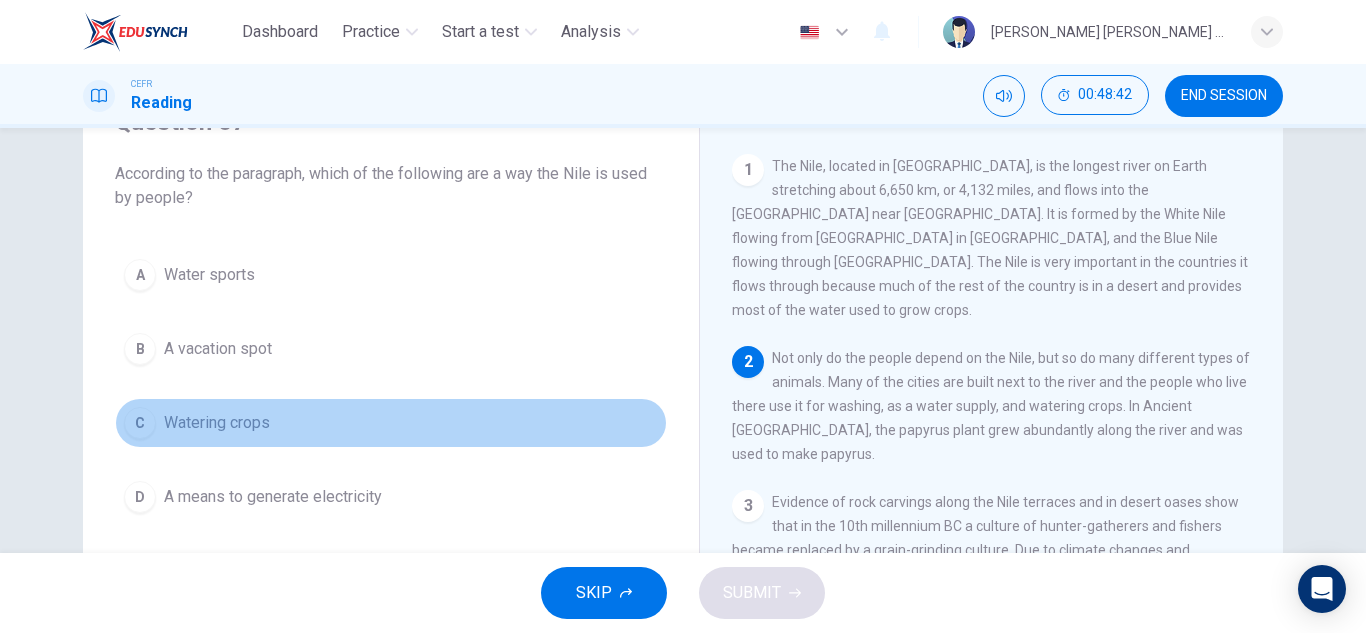 click on "C Watering crops" at bounding box center (391, 423) 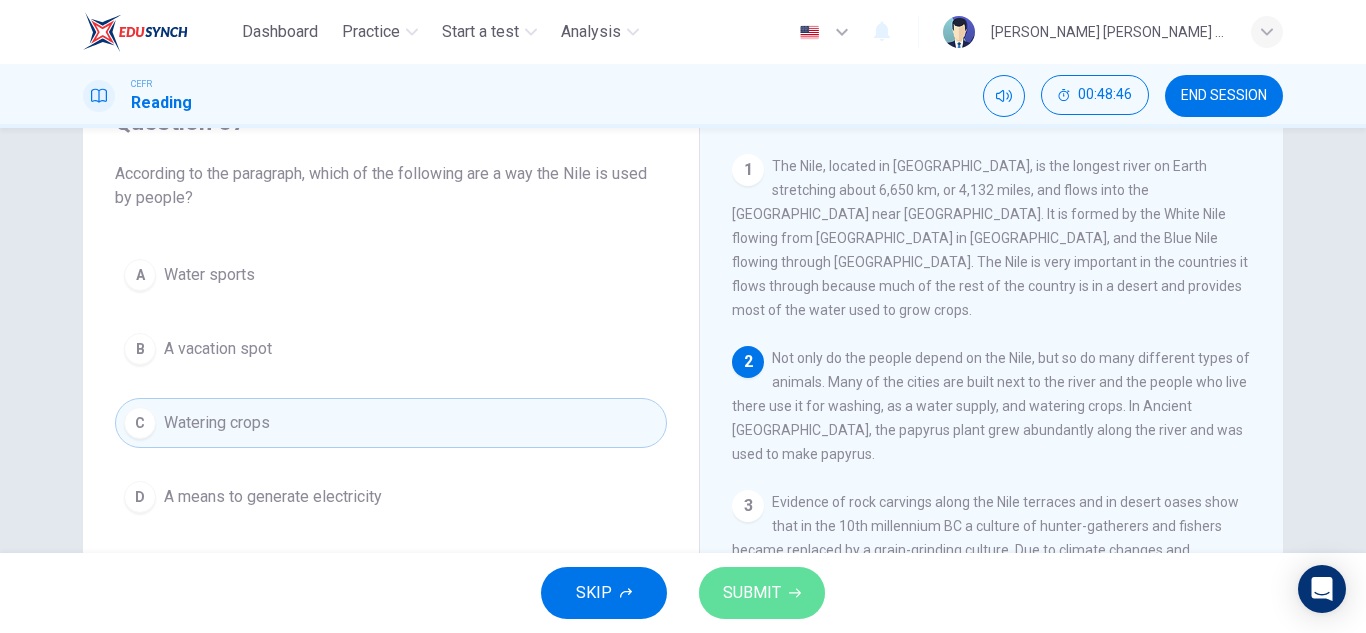 click on "SUBMIT" at bounding box center [762, 593] 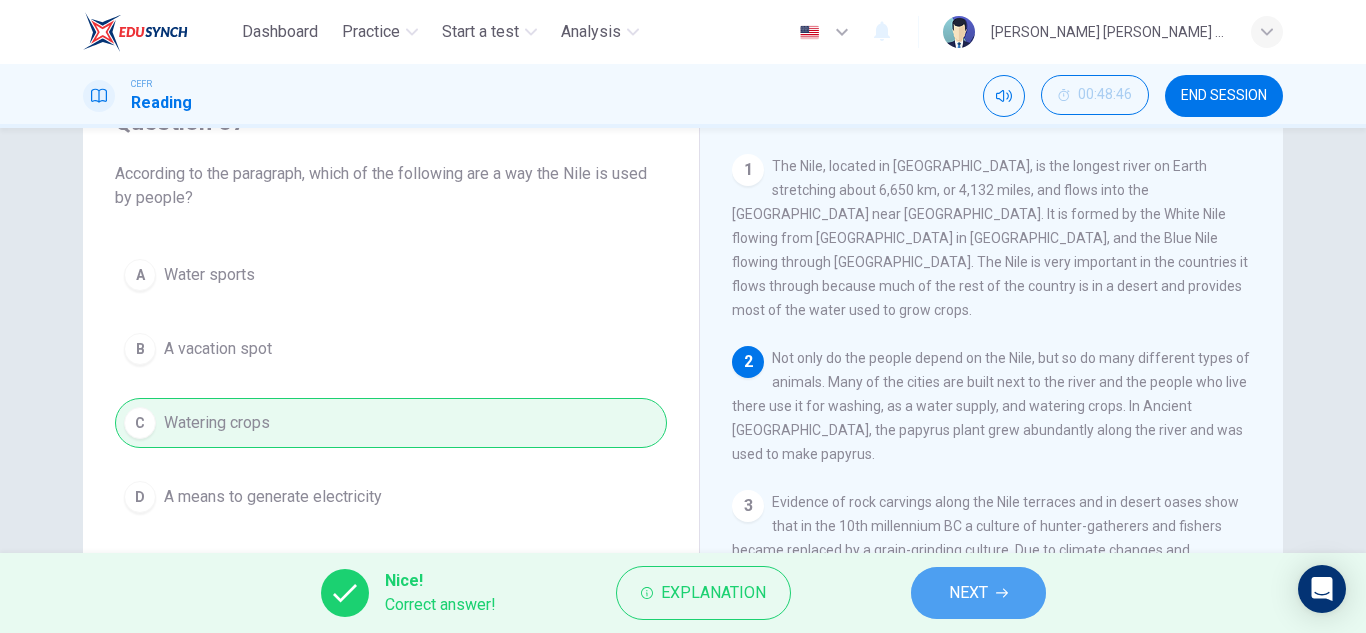click on "NEXT" at bounding box center (978, 593) 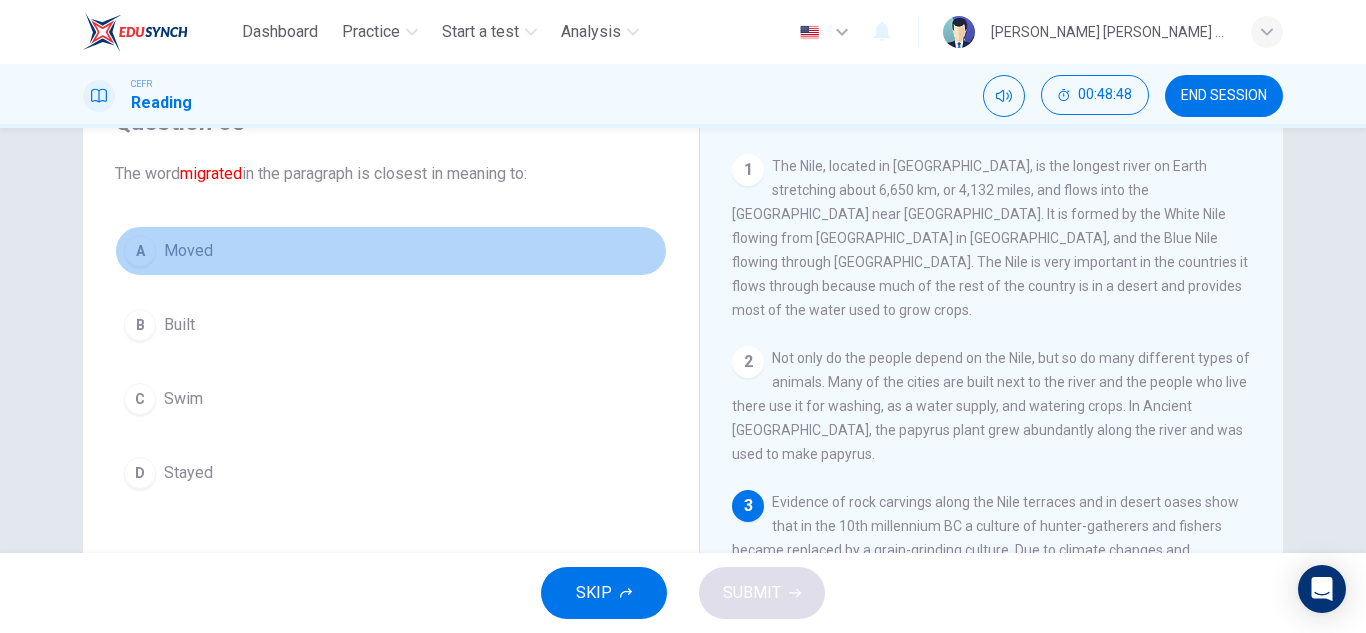 click on "Moved" at bounding box center (188, 251) 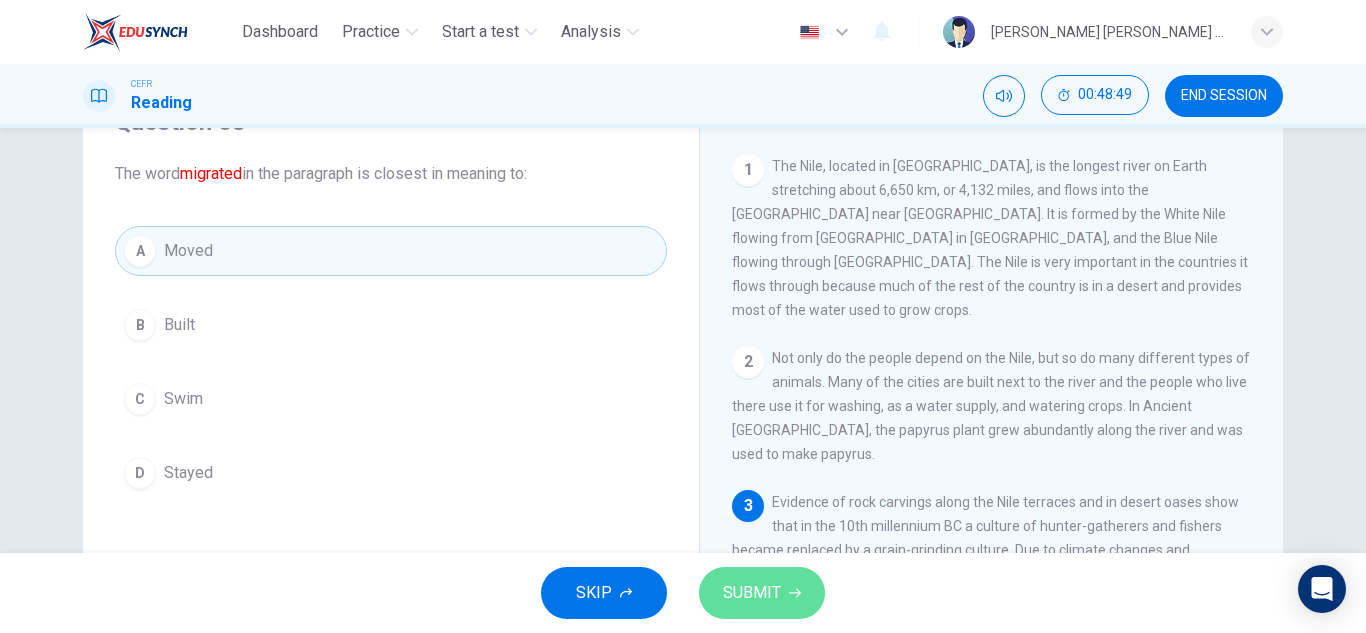 click on "SUBMIT" at bounding box center [762, 593] 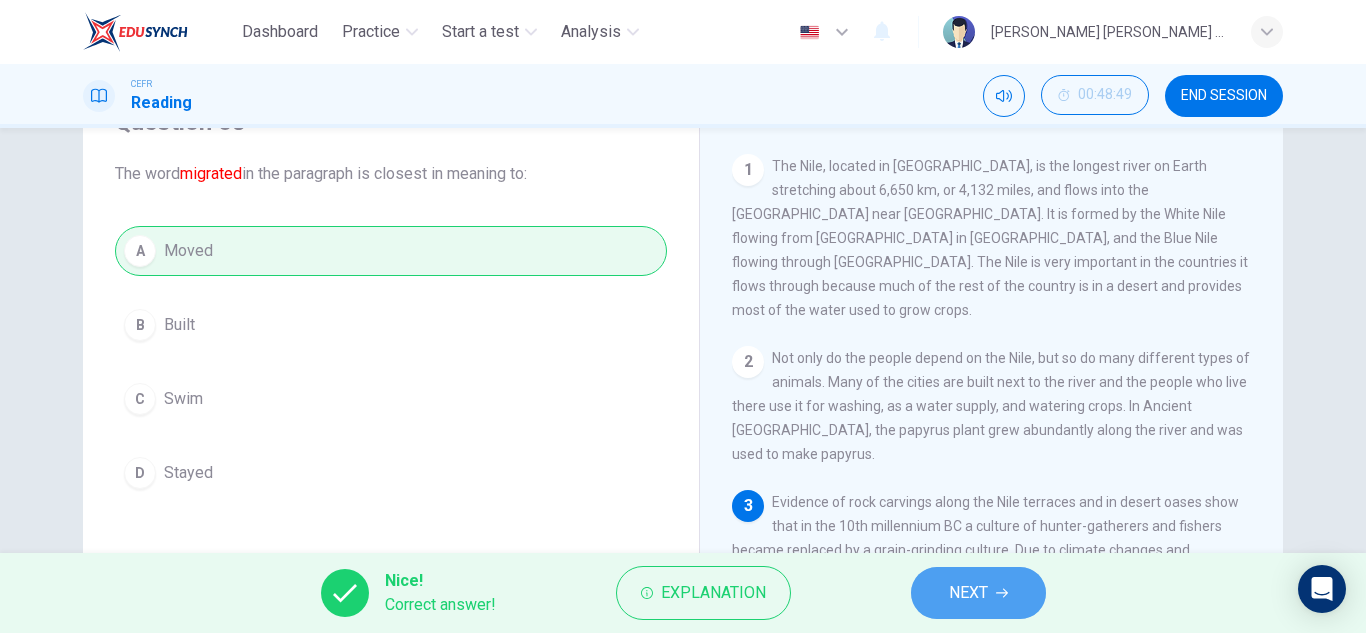 click on "NEXT" at bounding box center [968, 593] 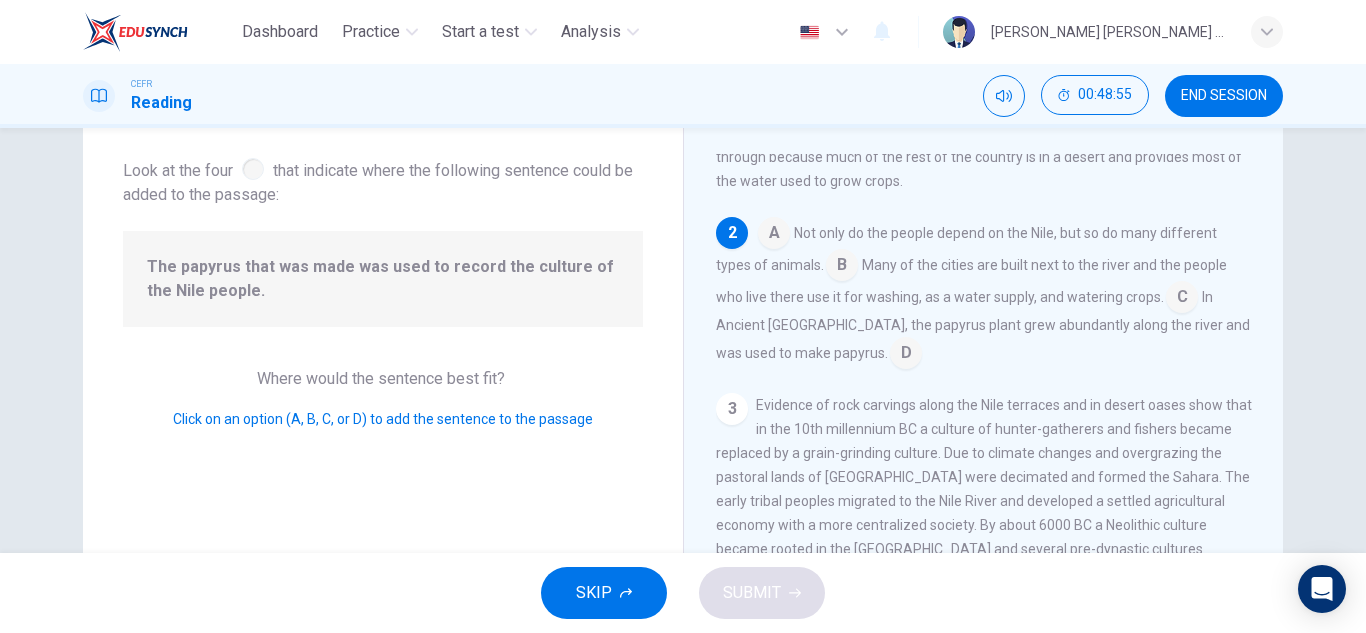 scroll, scrollTop: 125, scrollLeft: 0, axis: vertical 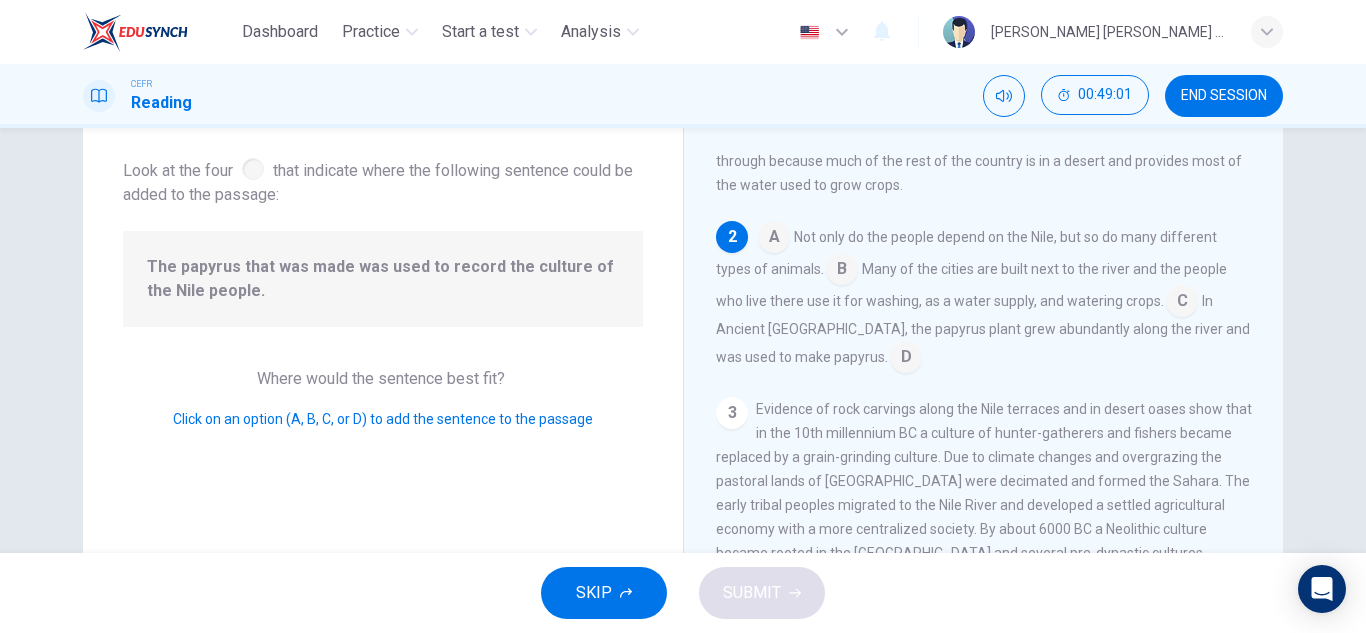 click at bounding box center (1182, 303) 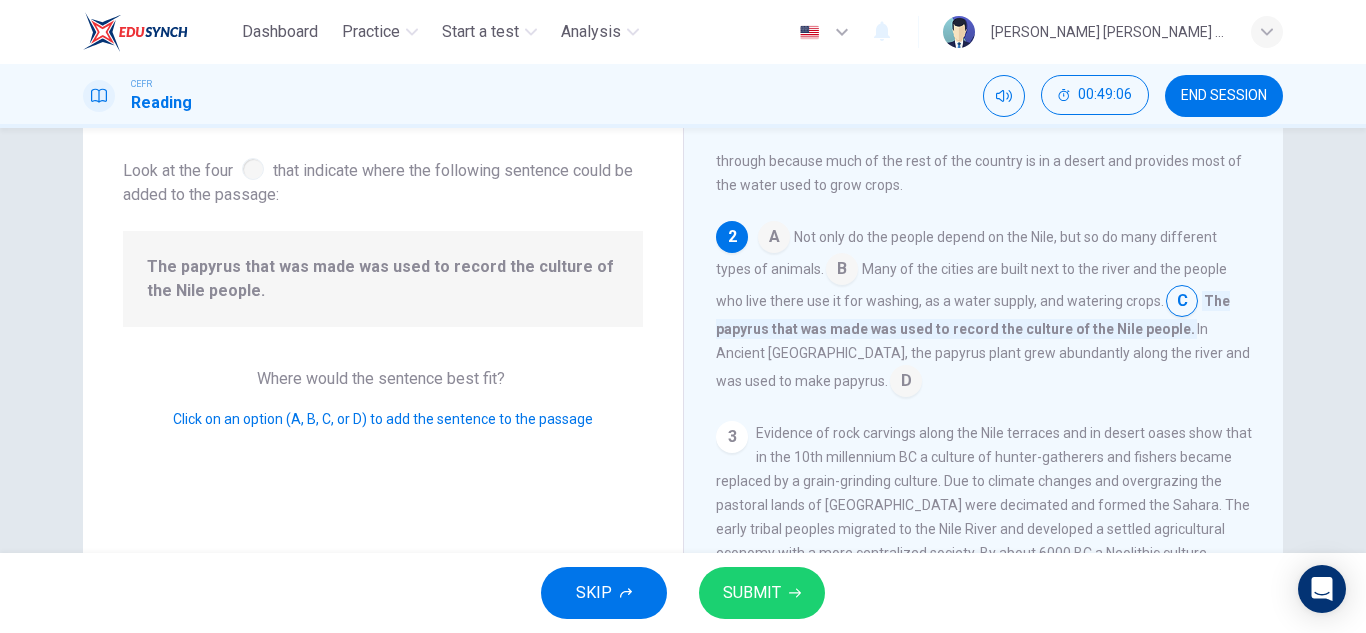 click at bounding box center [1182, 303] 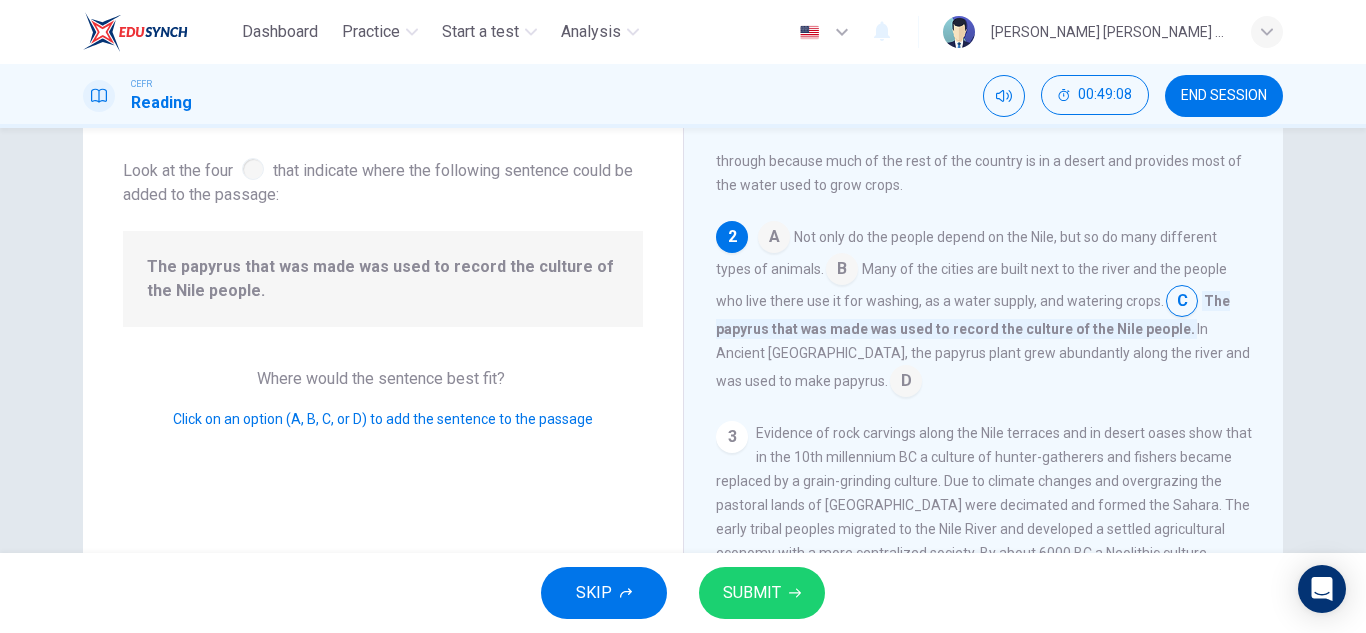 click at bounding box center [1182, 303] 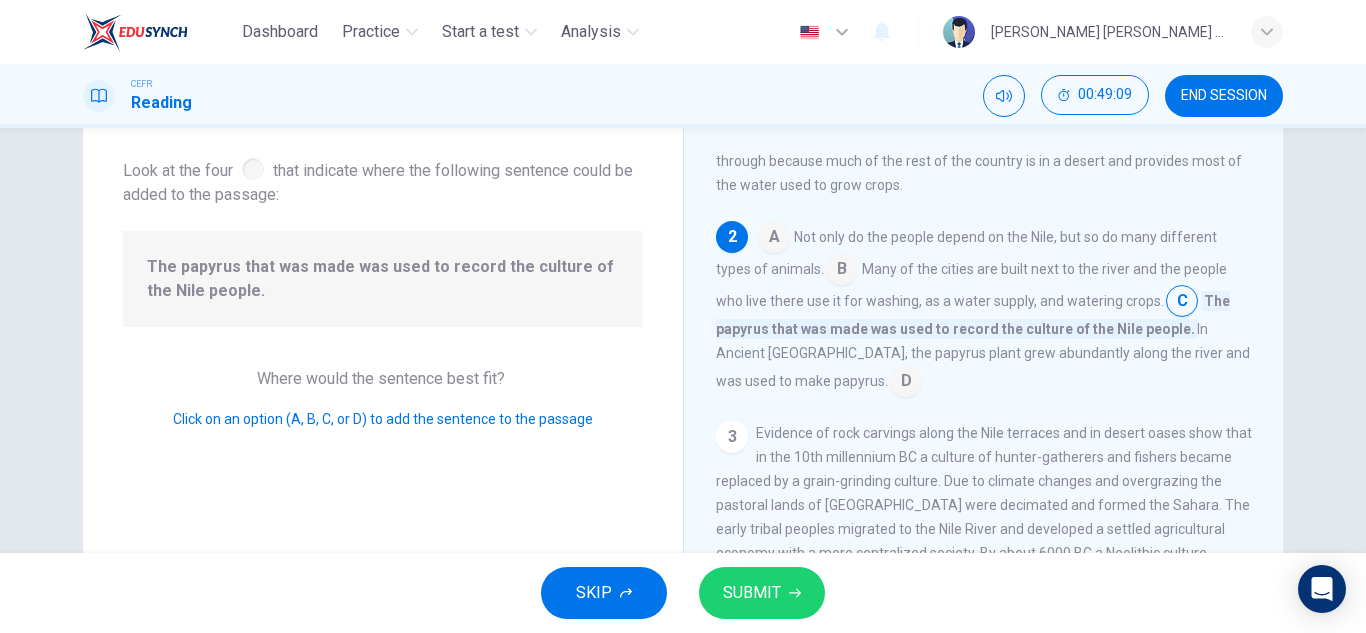 click on "A  Not only do the people depend on the Nile, but so do many different types of animals.  B  Many of the cities are built next to the river and the people who live there use it for washing, as a water supply, and watering crops.  C The papyrus that was made was used to record the culture of the Nile people.  In Ancient [GEOGRAPHIC_DATA], the papyrus plant grew abundantly along the river and was used to make papyrus.  D" at bounding box center (984, 309) 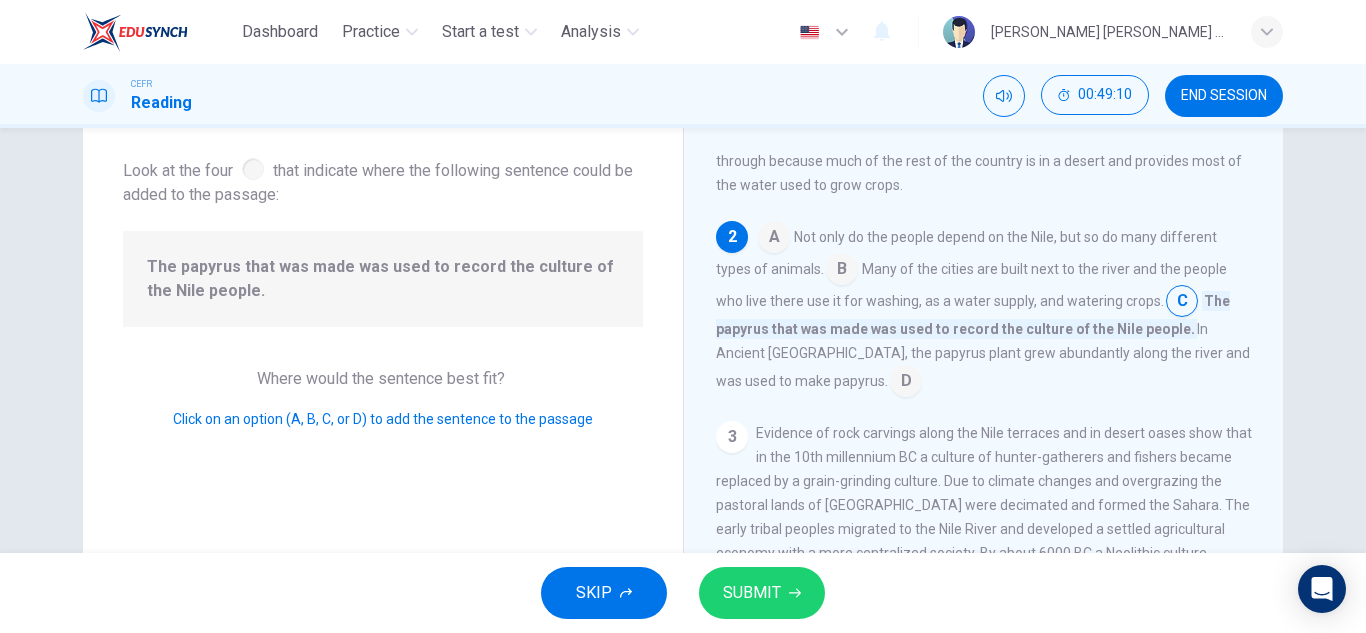 click at bounding box center [906, 383] 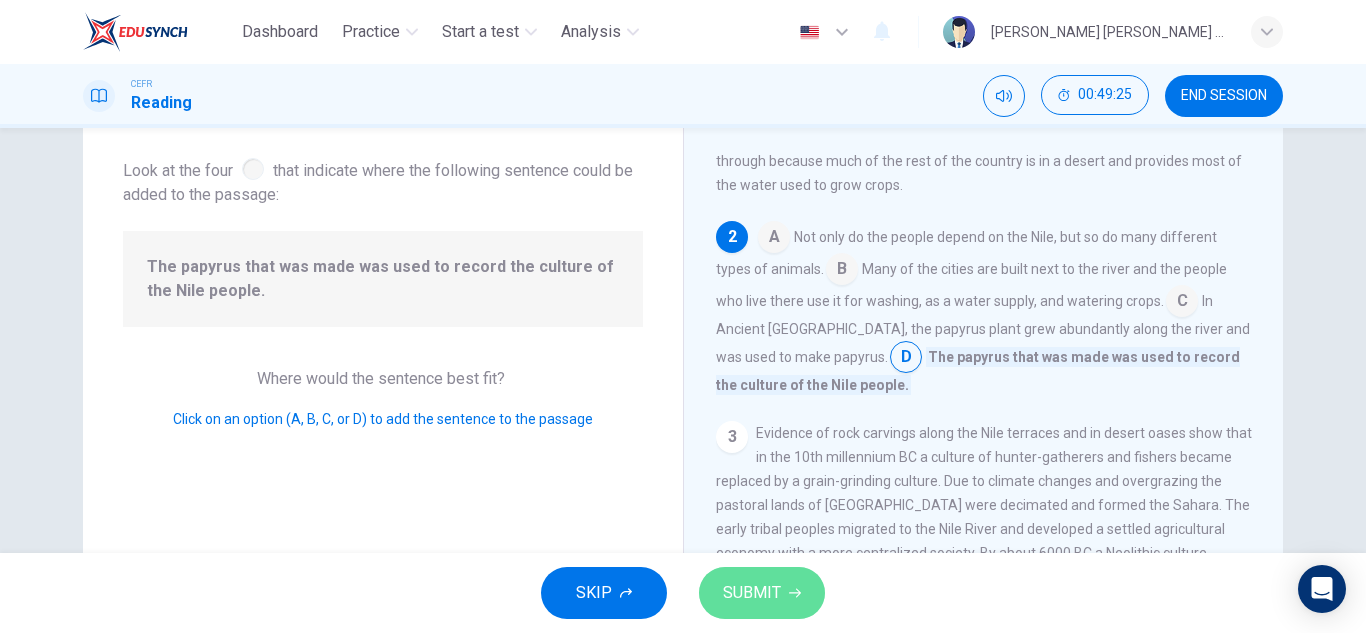 click on "SUBMIT" at bounding box center (752, 593) 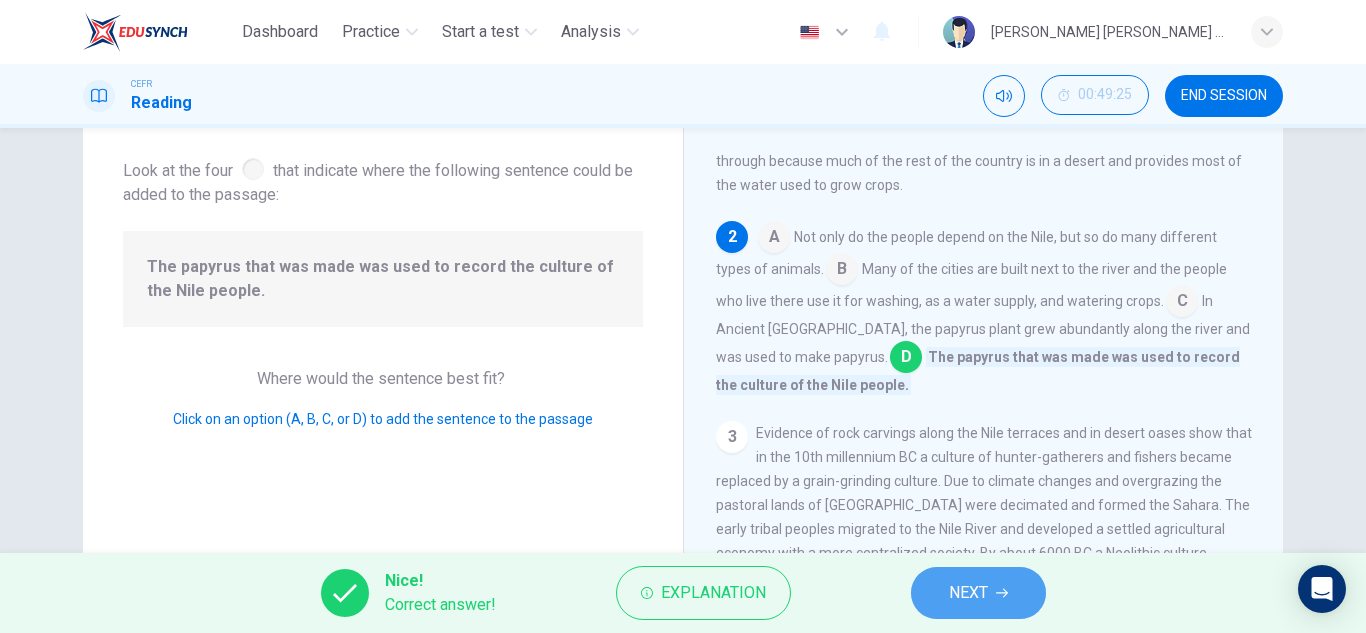 click on "NEXT" at bounding box center (968, 593) 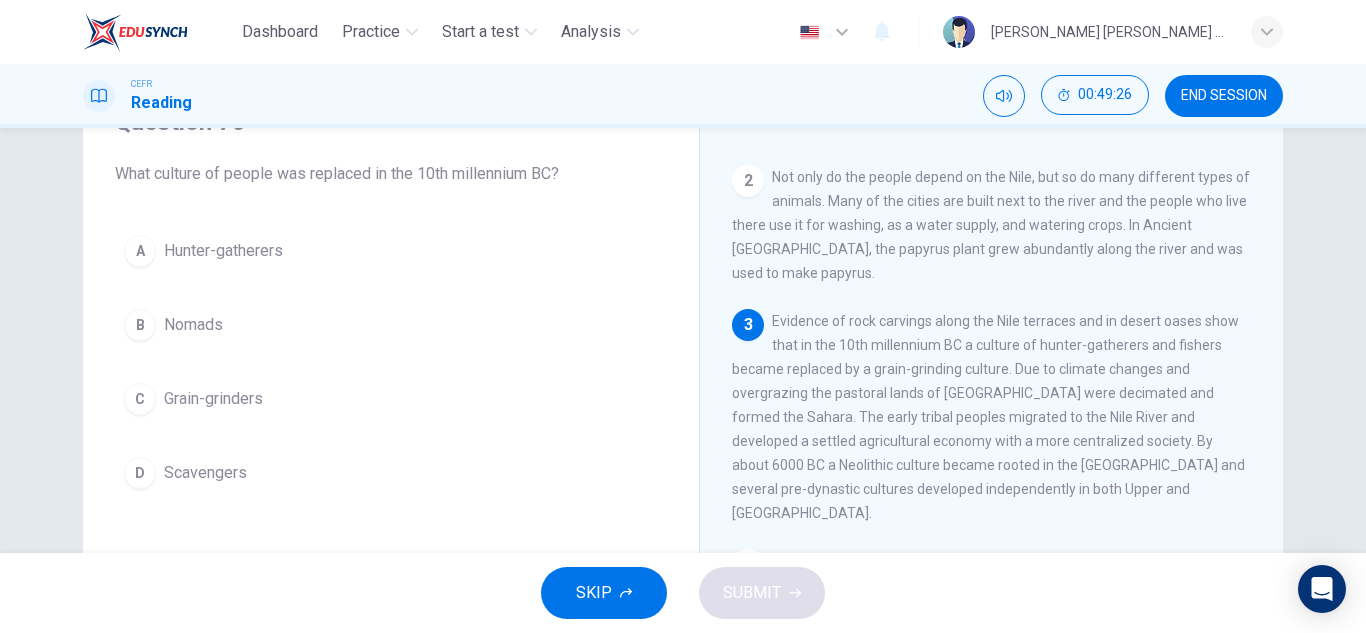 scroll, scrollTop: 183, scrollLeft: 0, axis: vertical 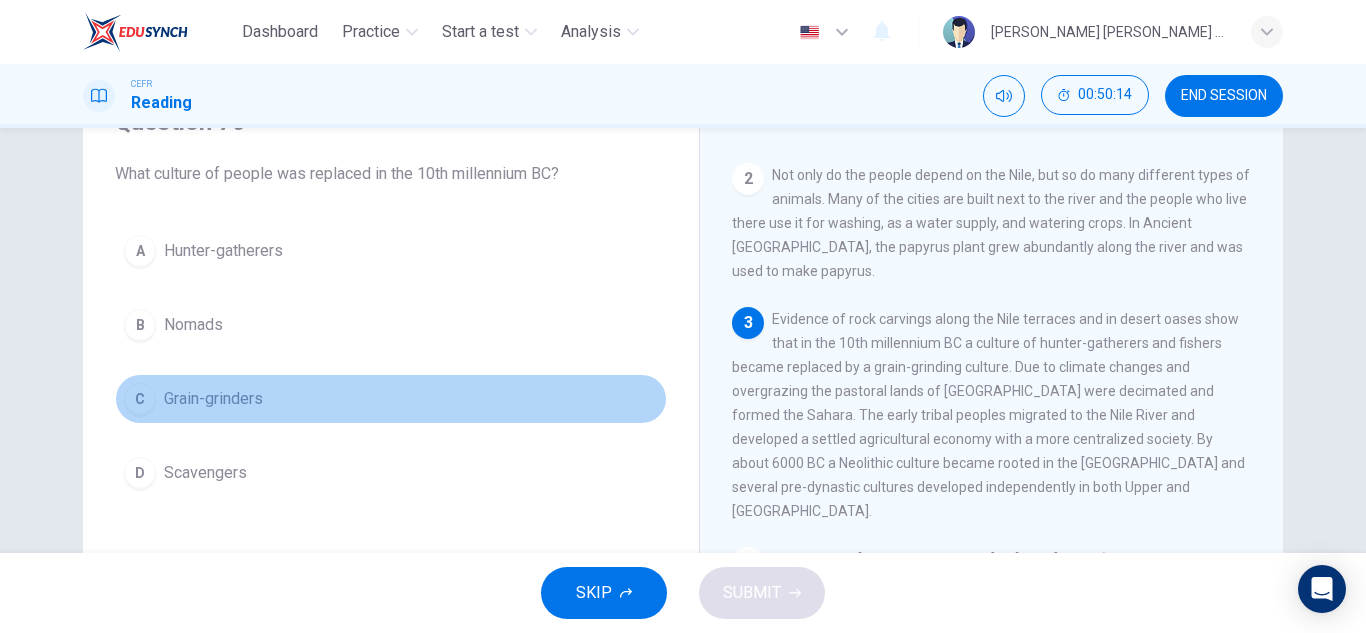 click on "Grain-grinders" at bounding box center [213, 399] 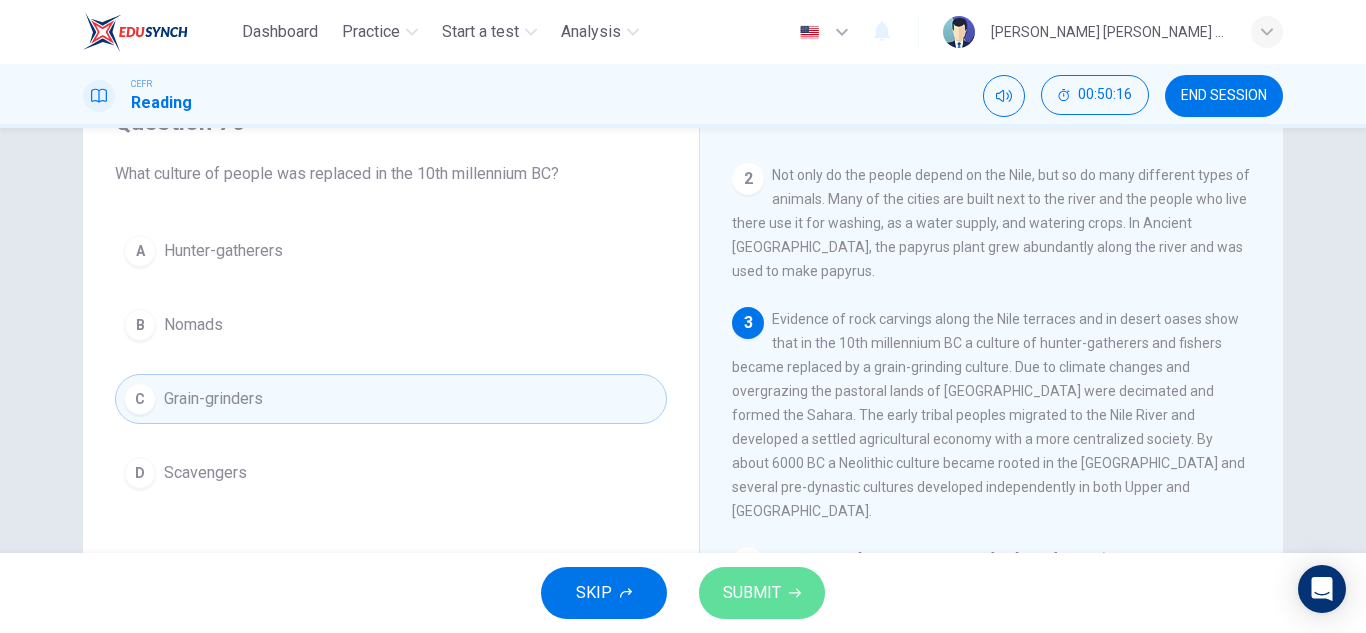 click on "SUBMIT" at bounding box center (752, 593) 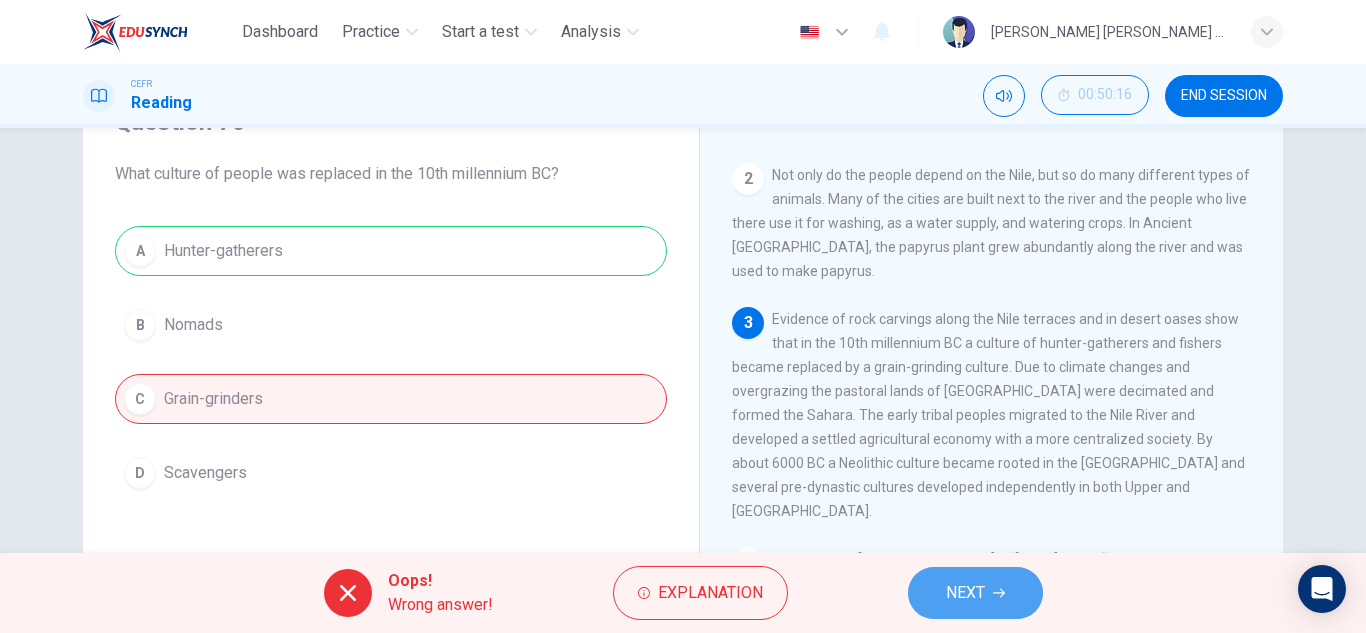 click on "NEXT" at bounding box center [975, 593] 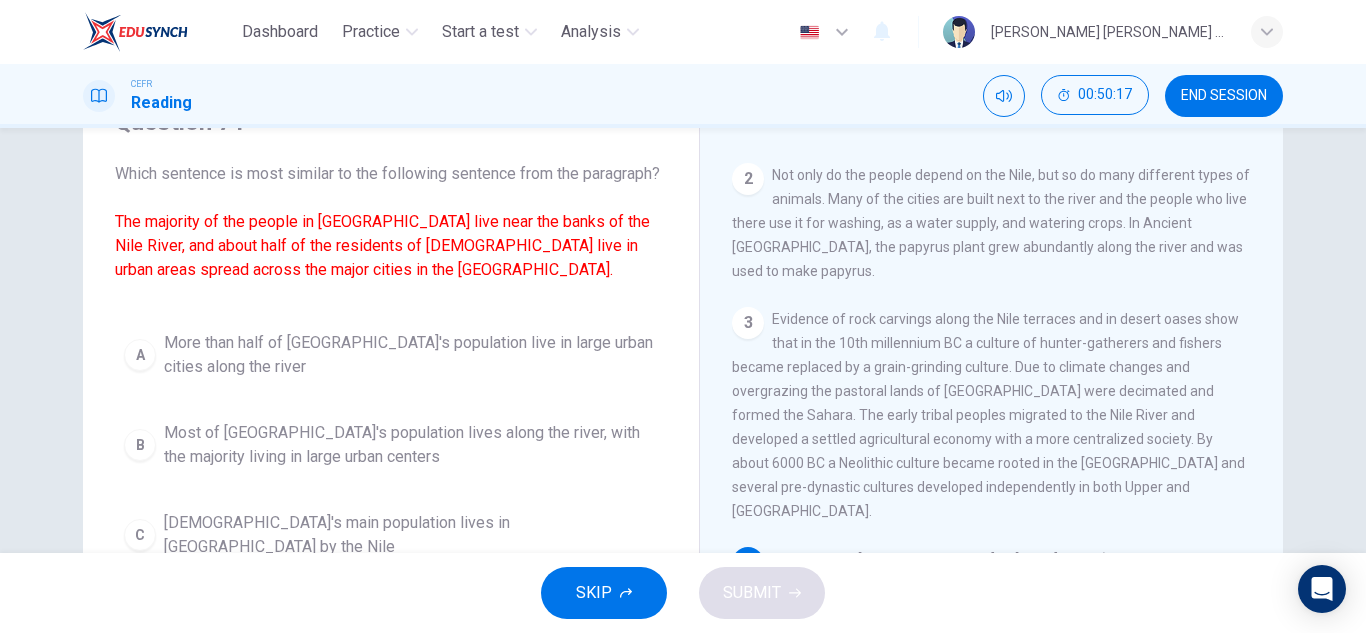 scroll, scrollTop: 233, scrollLeft: 0, axis: vertical 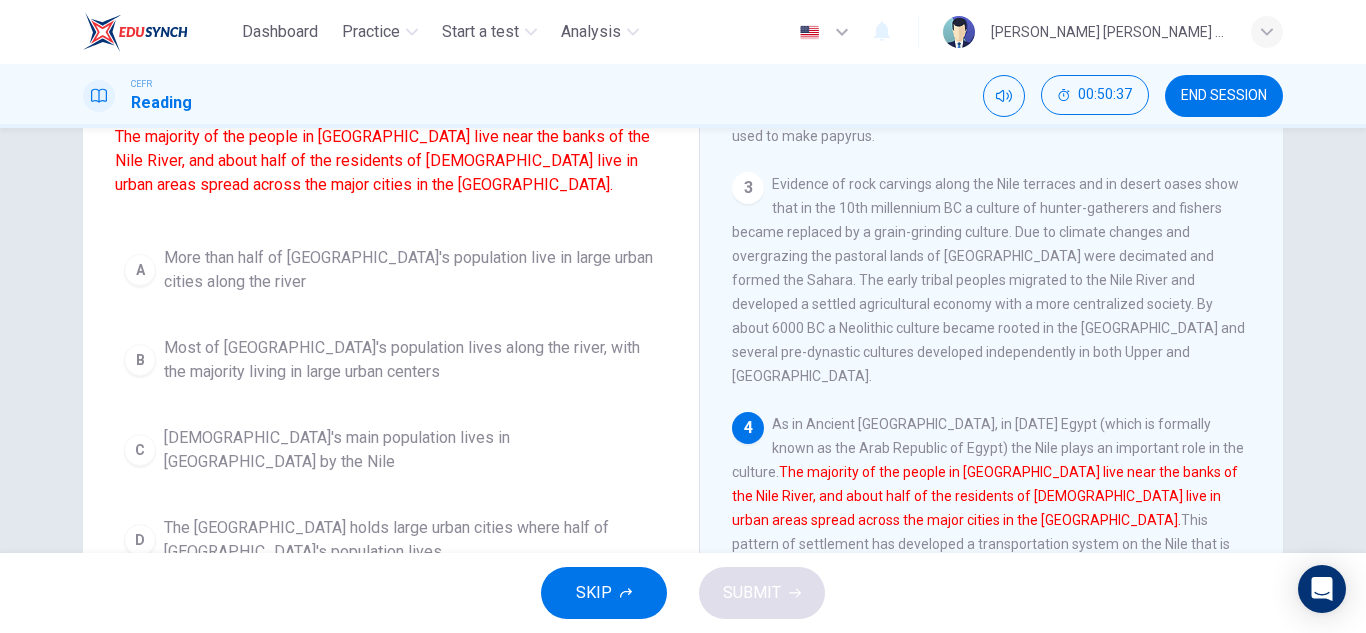 click on "Most of [GEOGRAPHIC_DATA]'s population lives along the river, with the majority living in large urban centers" at bounding box center (411, 360) 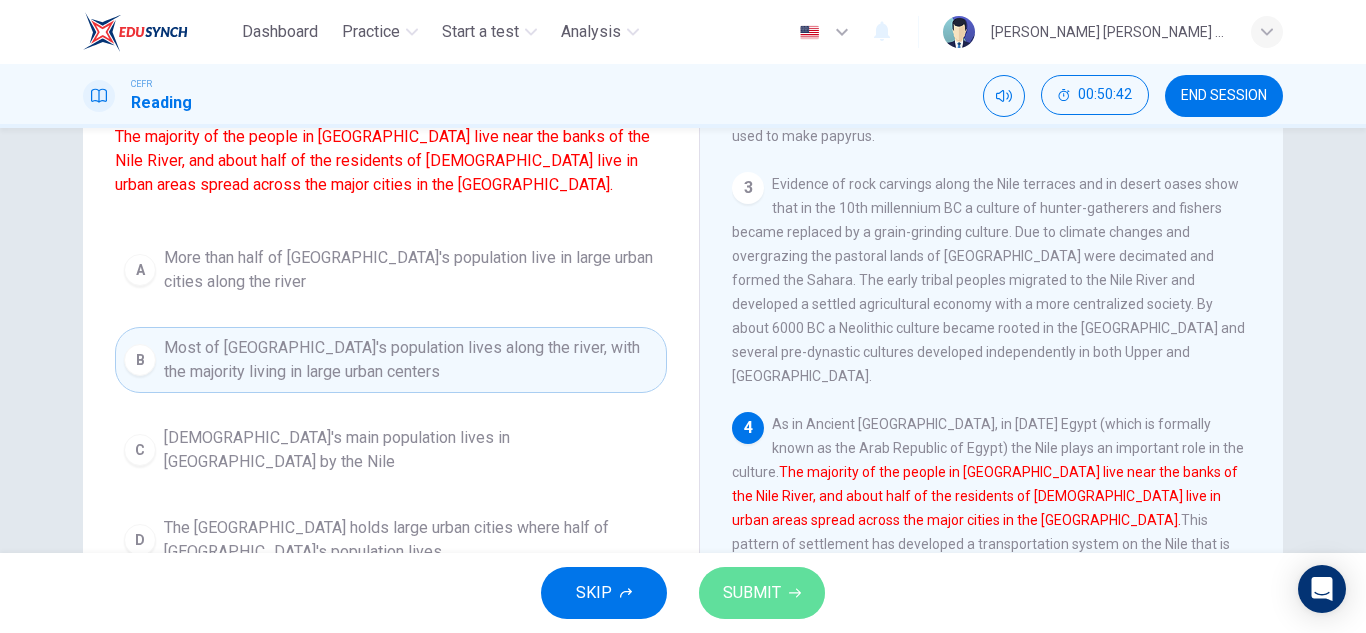 click on "SUBMIT" at bounding box center (752, 593) 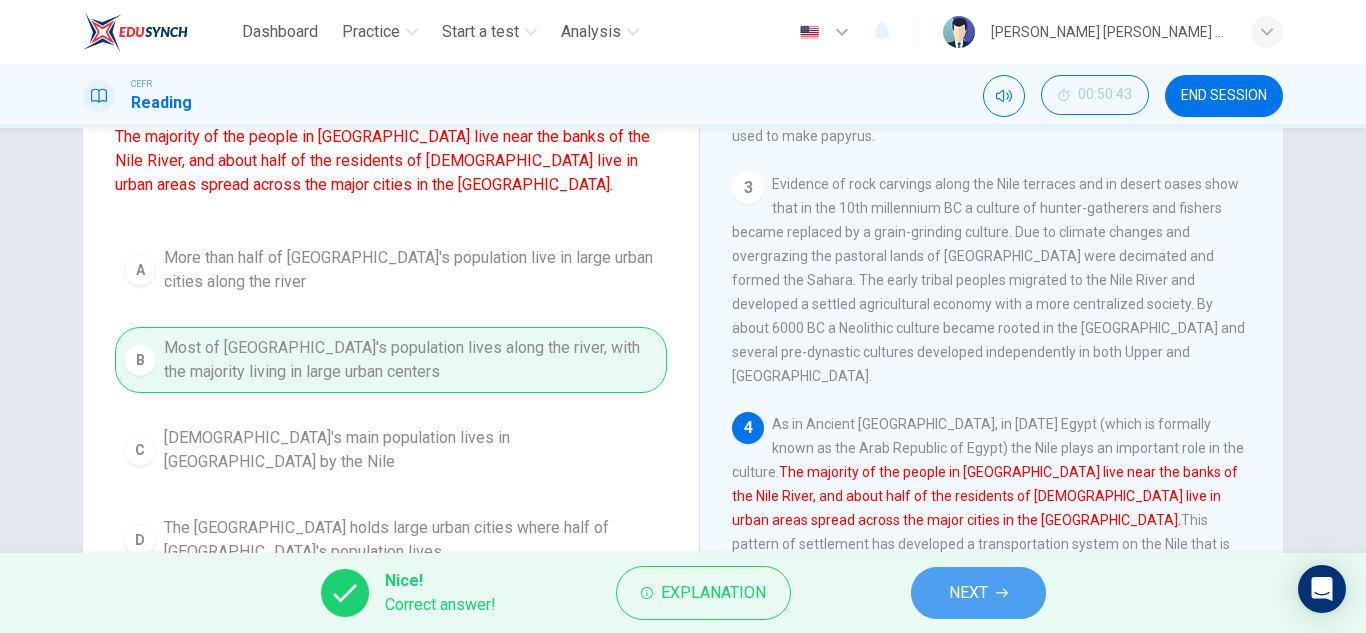 click on "NEXT" at bounding box center (978, 593) 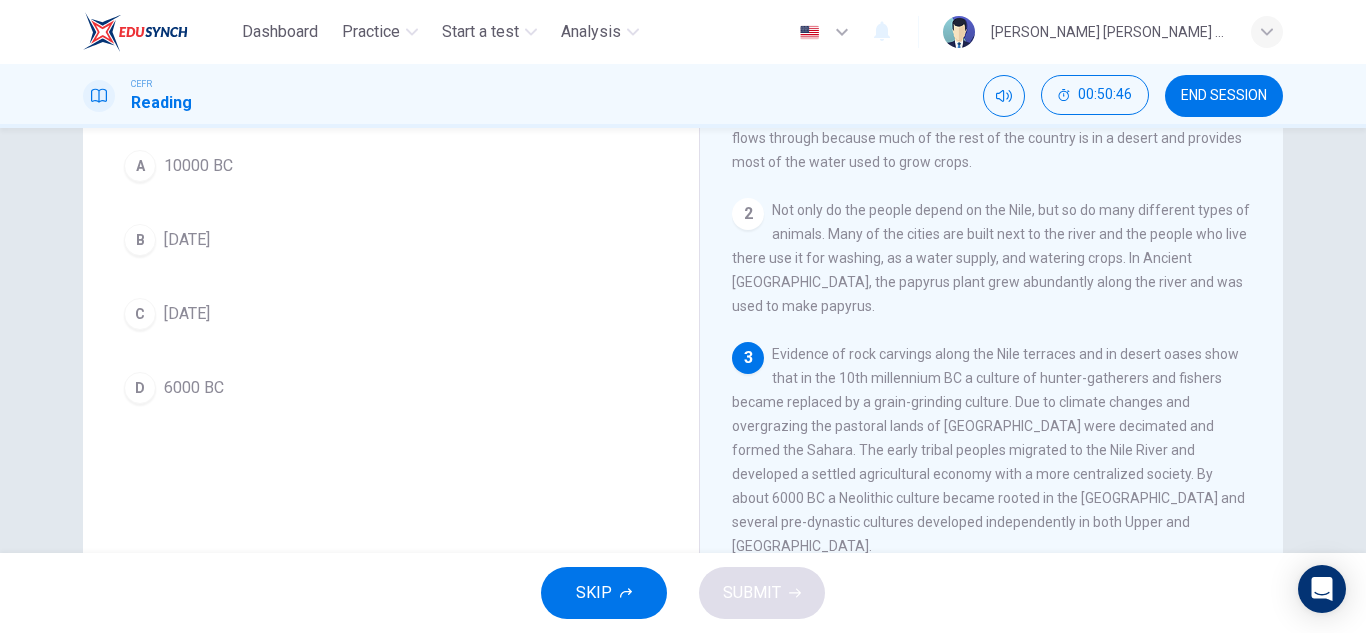 scroll, scrollTop: 62, scrollLeft: 0, axis: vertical 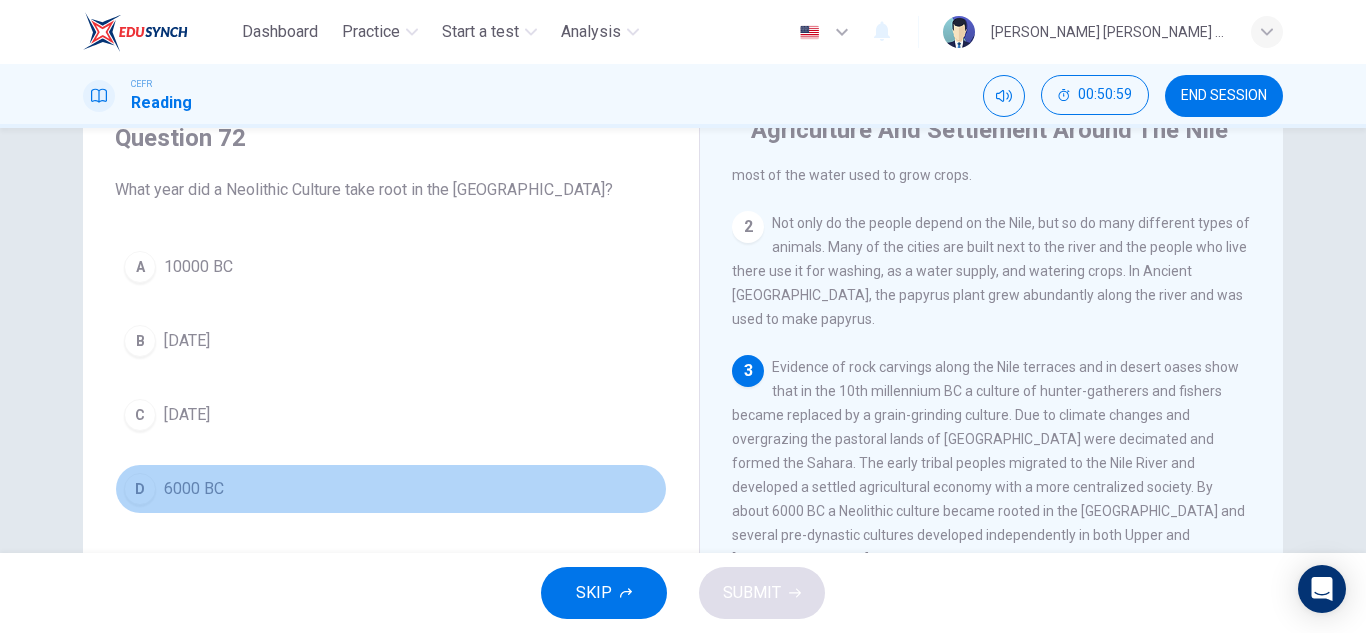 click on "6000 BC" at bounding box center [194, 489] 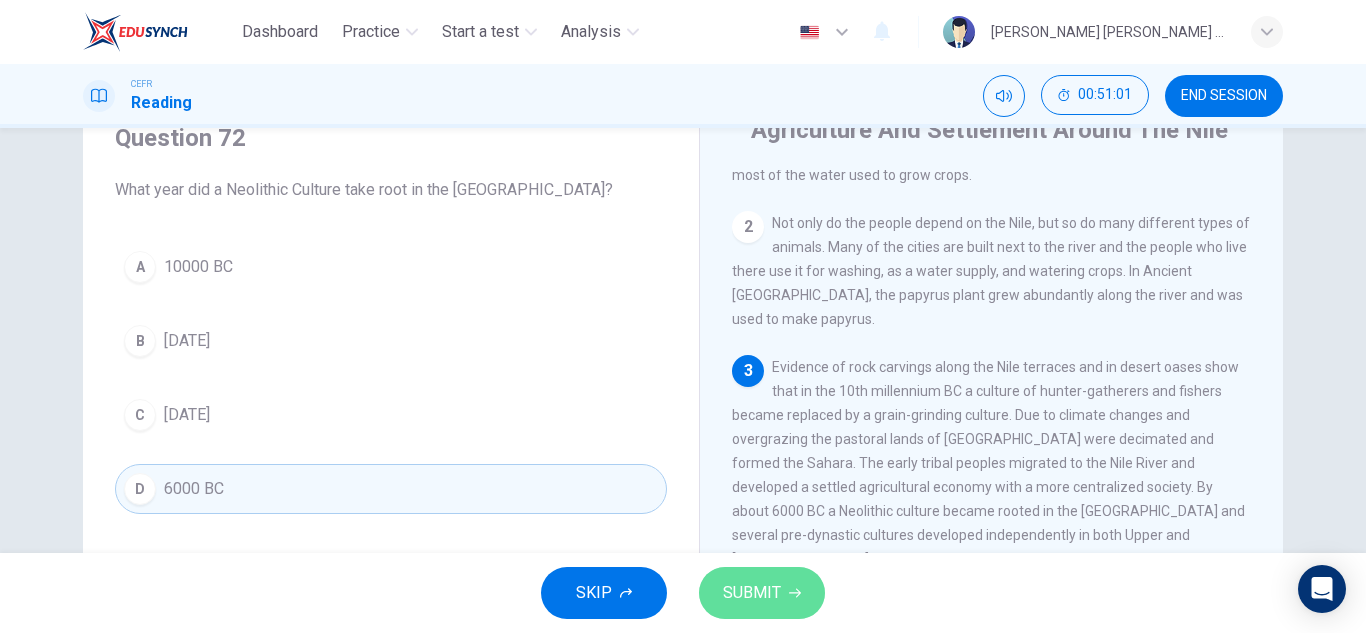 click on "SUBMIT" at bounding box center [762, 593] 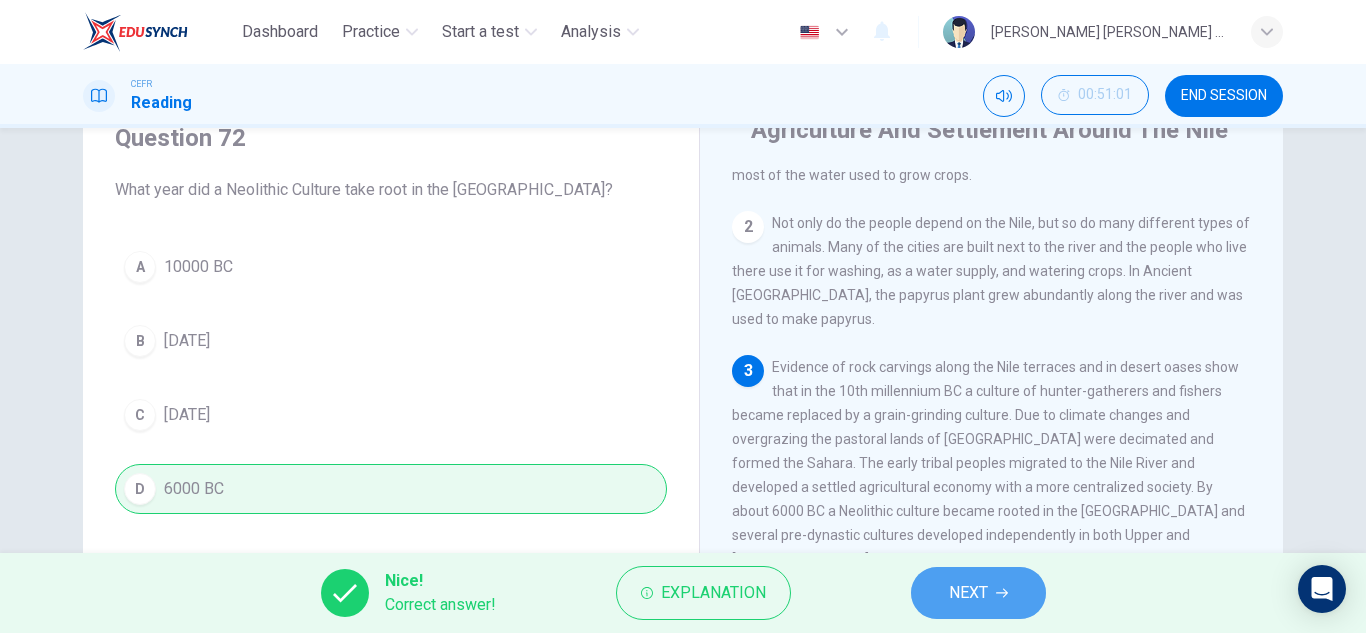 click on "NEXT" at bounding box center [978, 593] 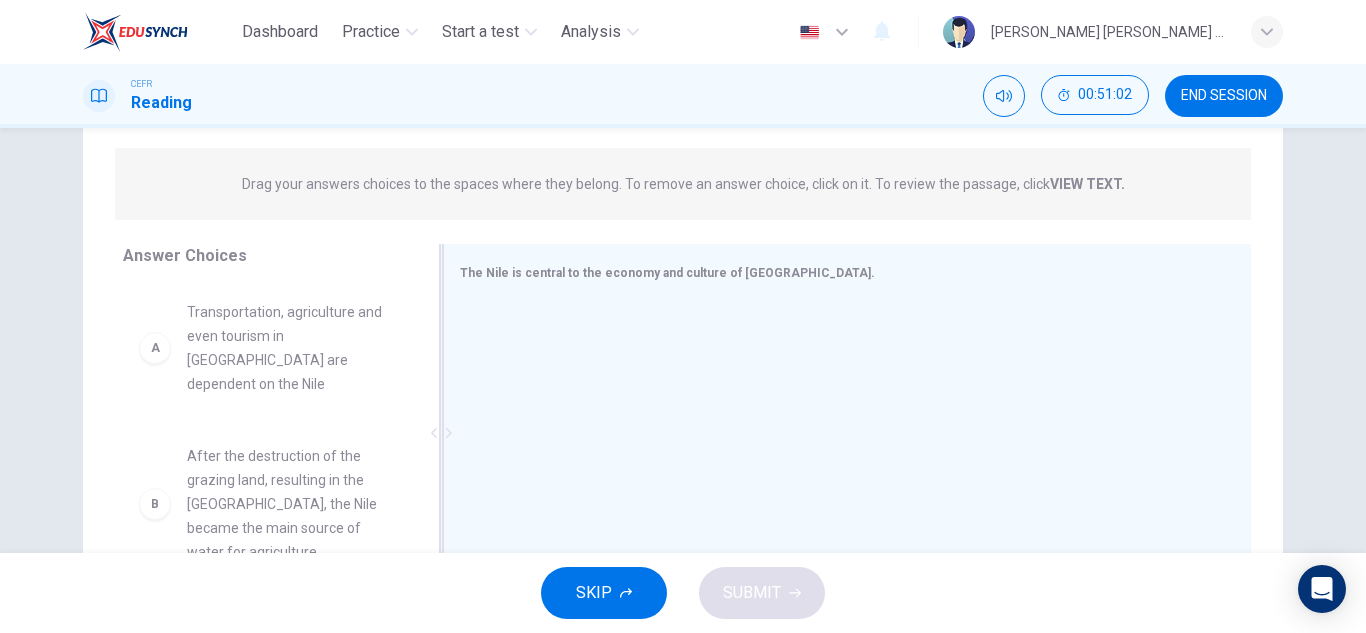 scroll, scrollTop: 266, scrollLeft: 0, axis: vertical 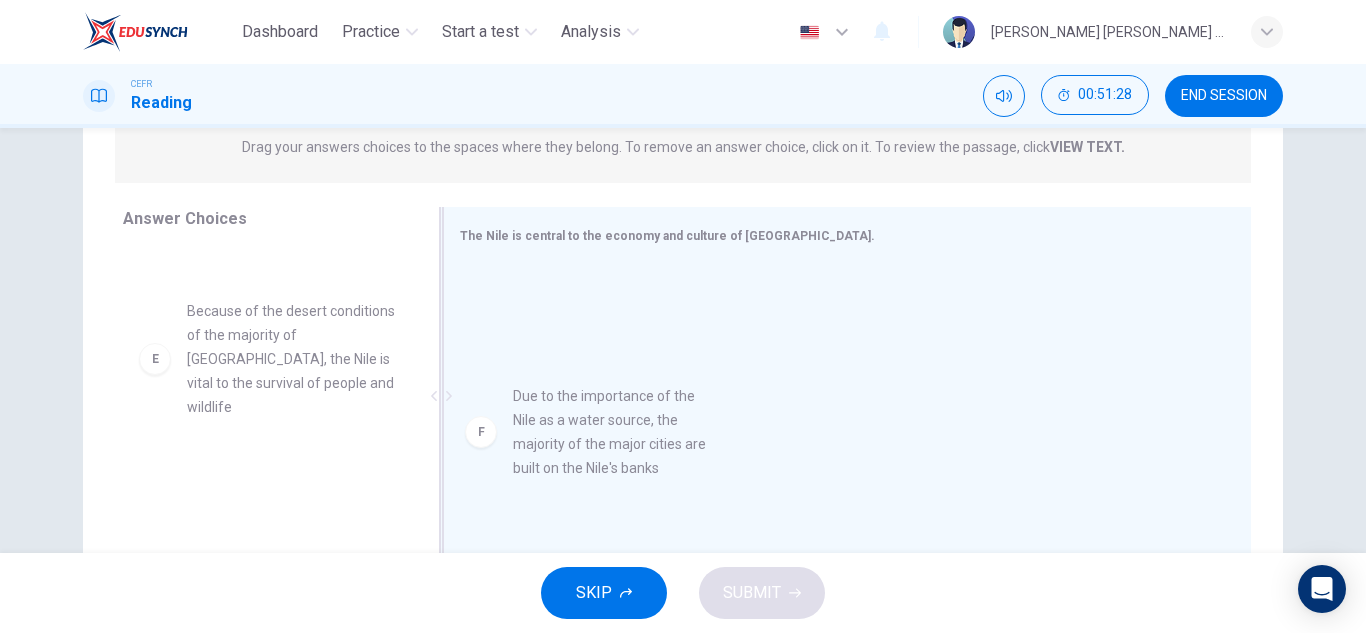 drag, startPoint x: 303, startPoint y: 495, endPoint x: 682, endPoint y: 420, distance: 386.34958 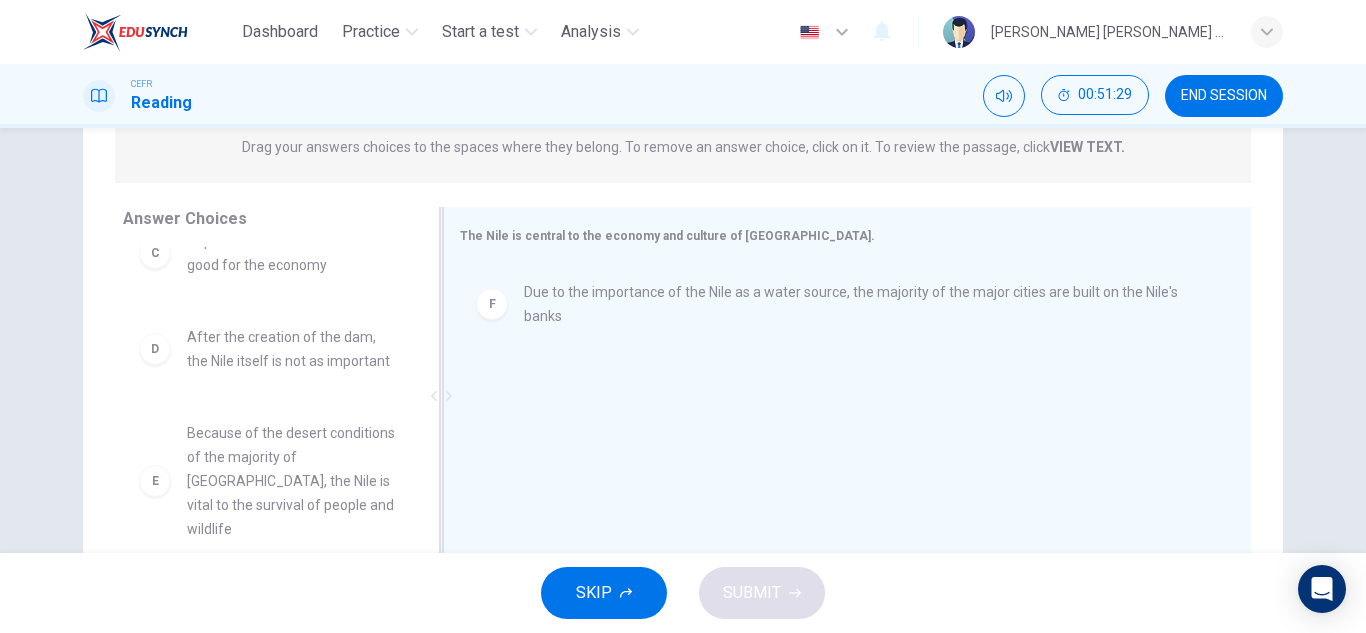 scroll, scrollTop: 324, scrollLeft: 0, axis: vertical 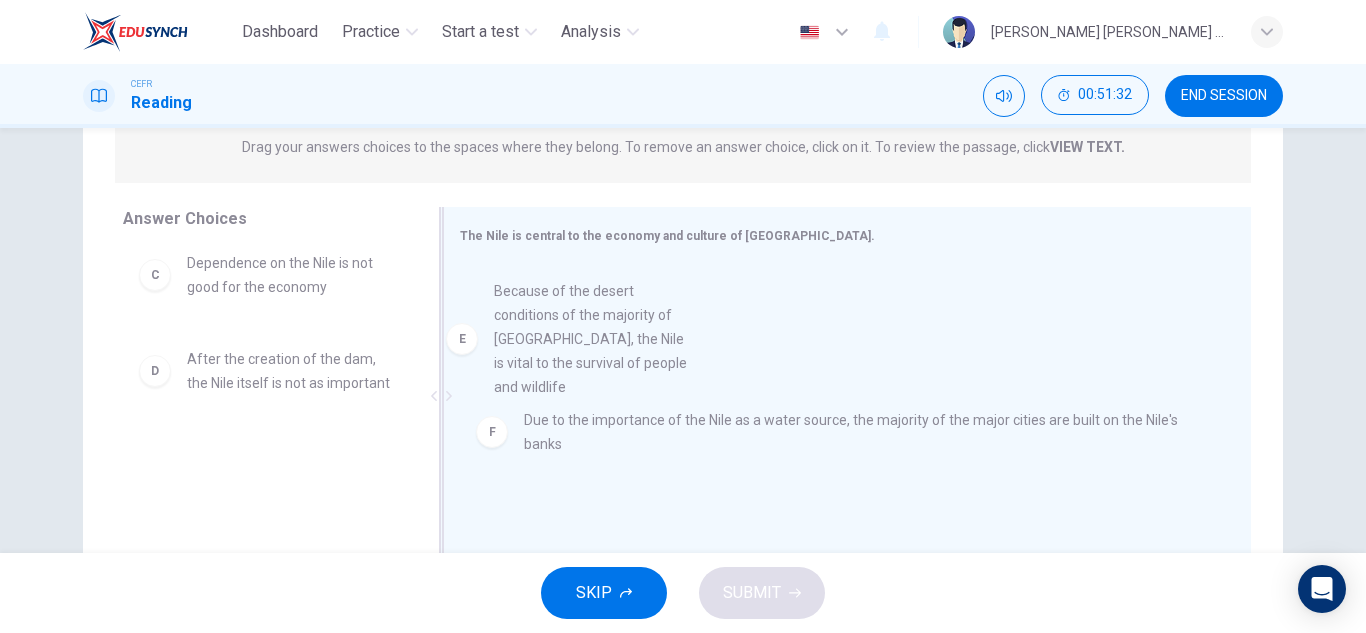 drag, startPoint x: 307, startPoint y: 487, endPoint x: 629, endPoint y: 323, distance: 361.35855 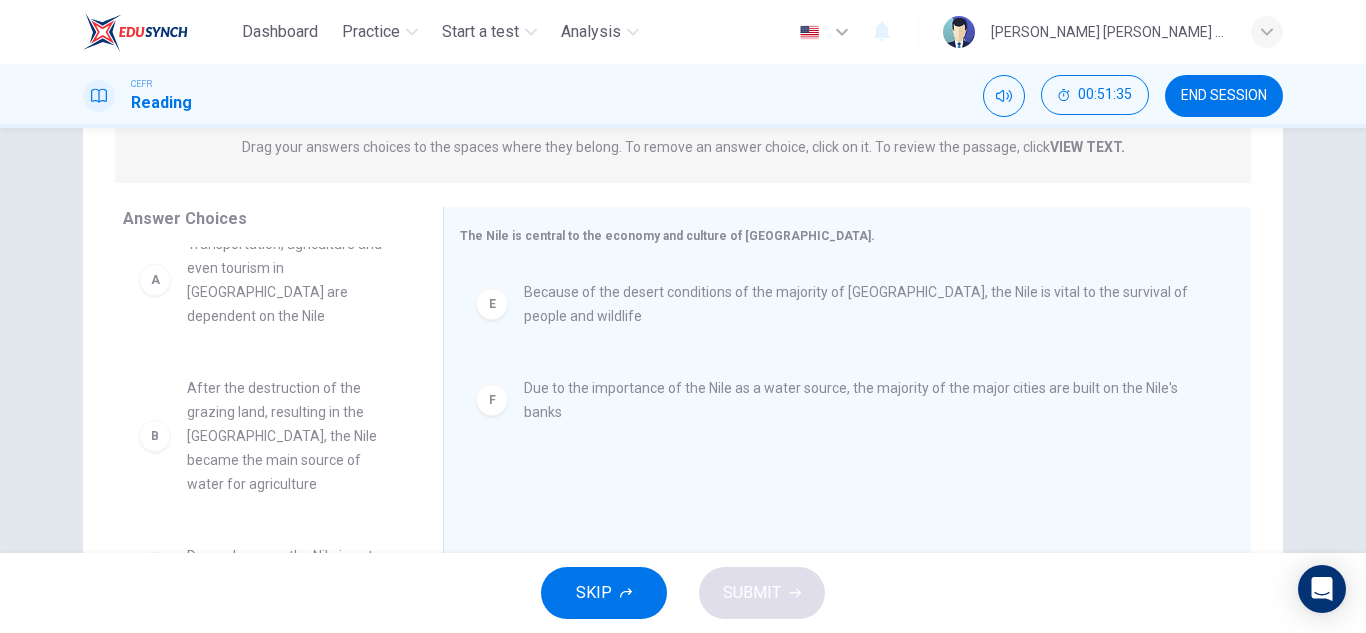 scroll, scrollTop: 0, scrollLeft: 0, axis: both 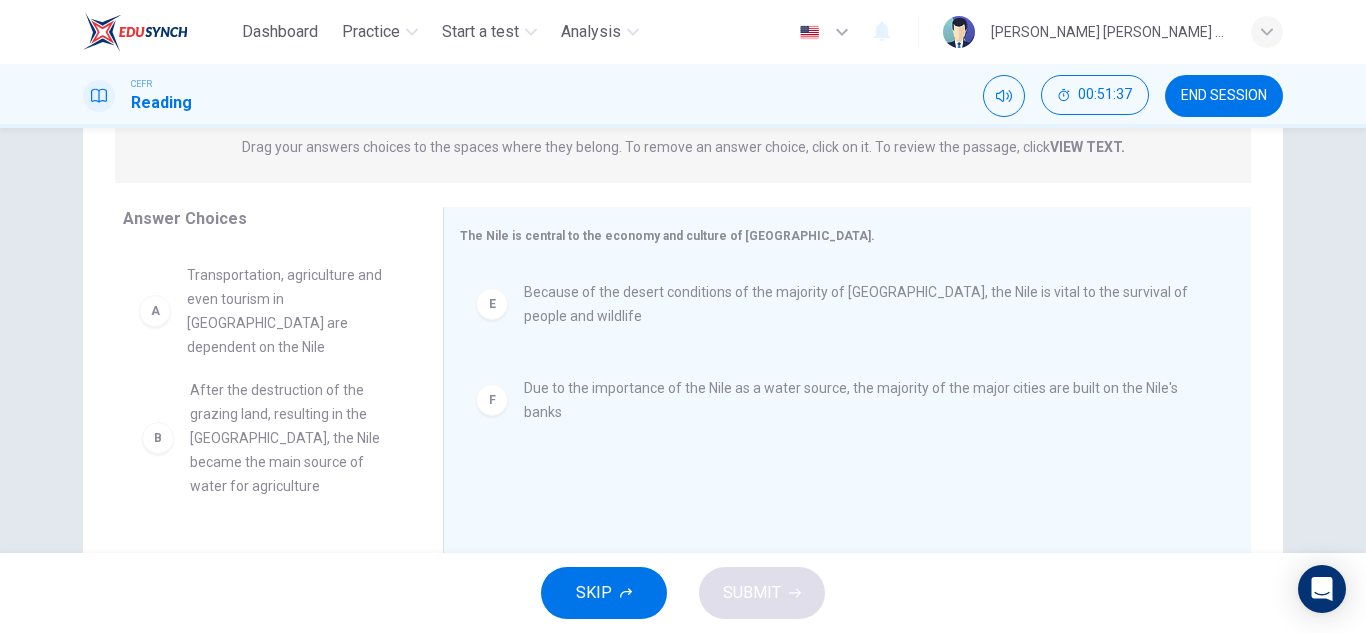 drag, startPoint x: 279, startPoint y: 420, endPoint x: 288, endPoint y: 413, distance: 11.401754 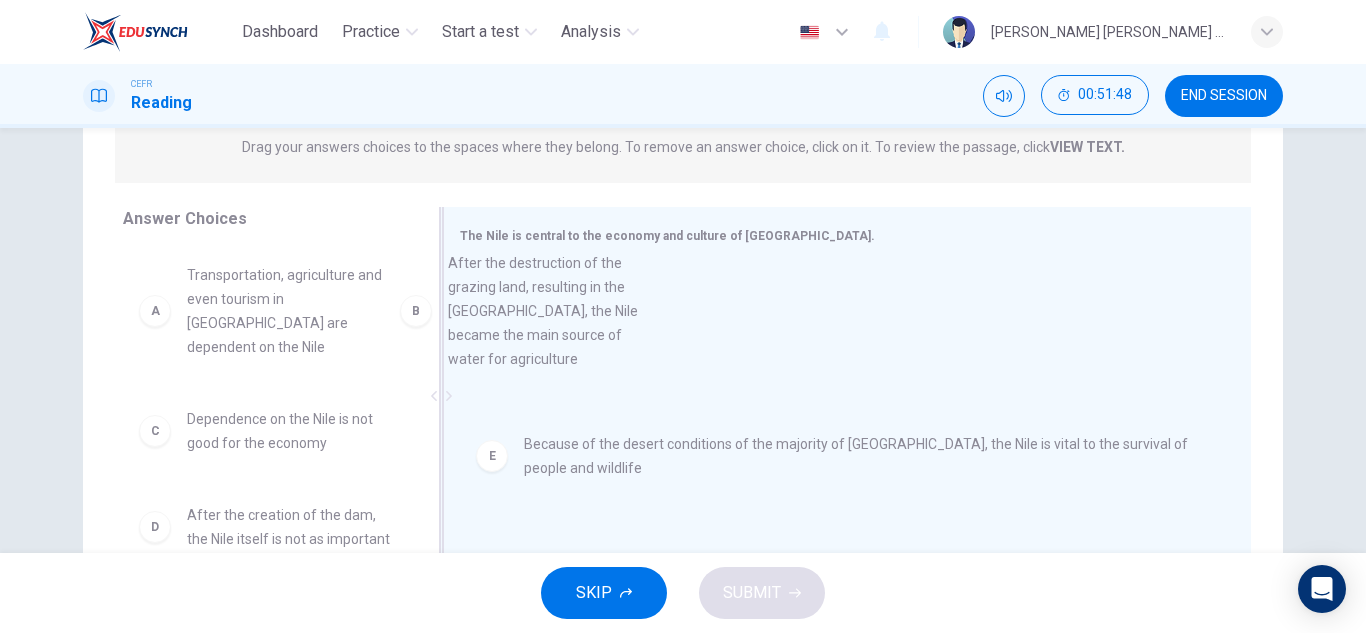 drag, startPoint x: 280, startPoint y: 424, endPoint x: 569, endPoint y: 294, distance: 316.89273 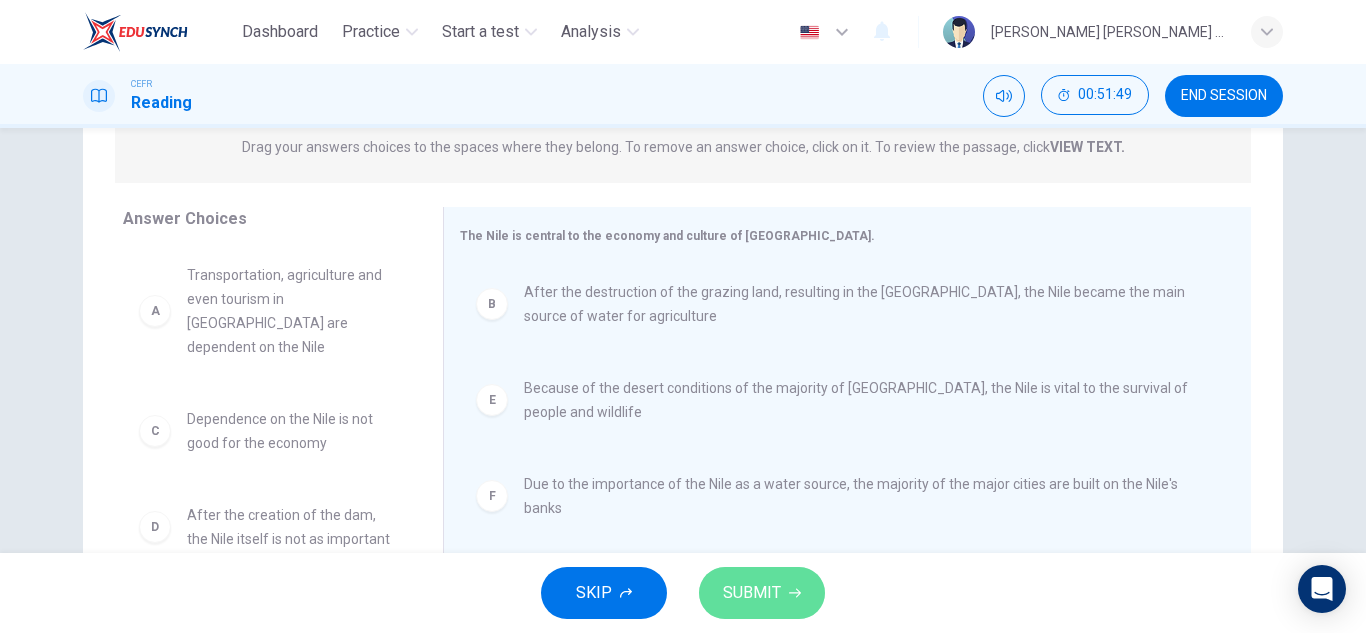 click on "SUBMIT" at bounding box center [762, 593] 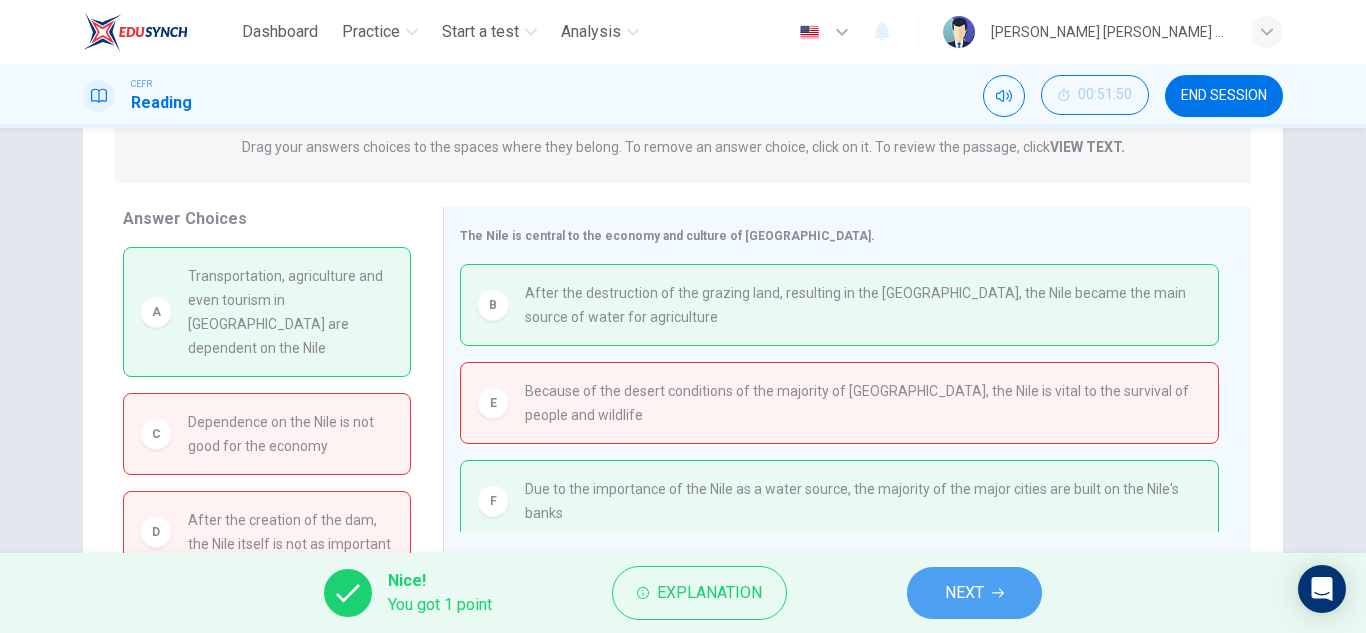 click on "NEXT" at bounding box center (964, 593) 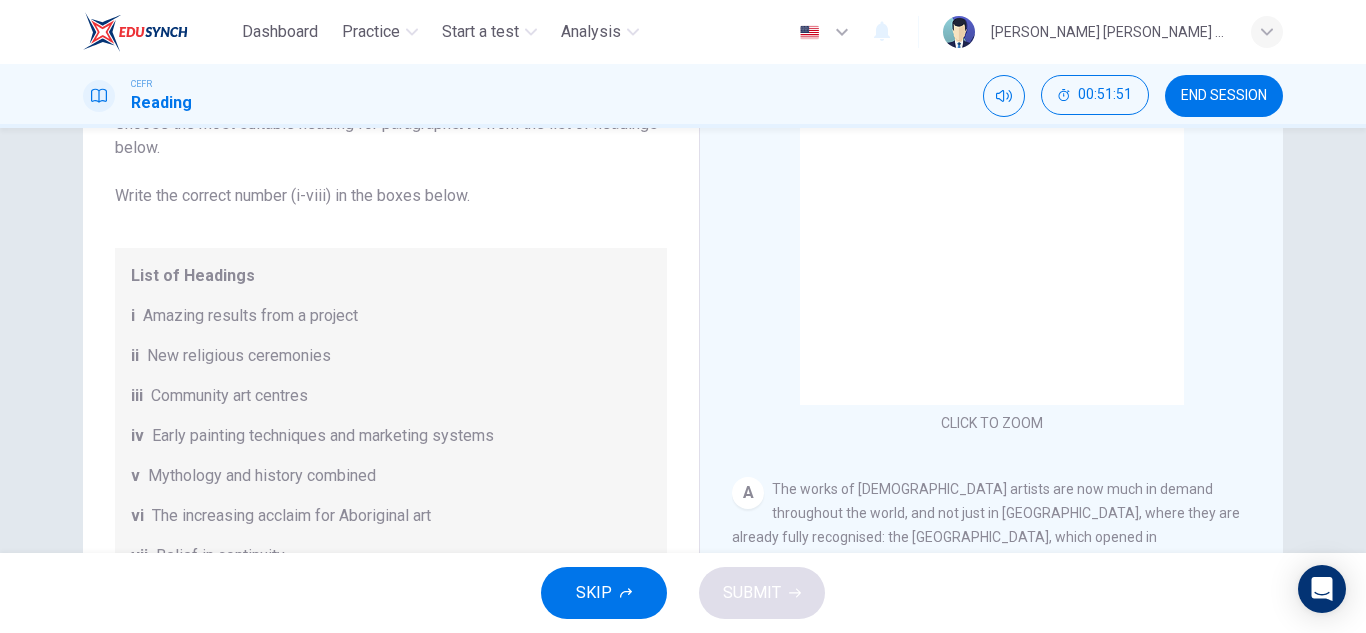 scroll, scrollTop: 201, scrollLeft: 0, axis: vertical 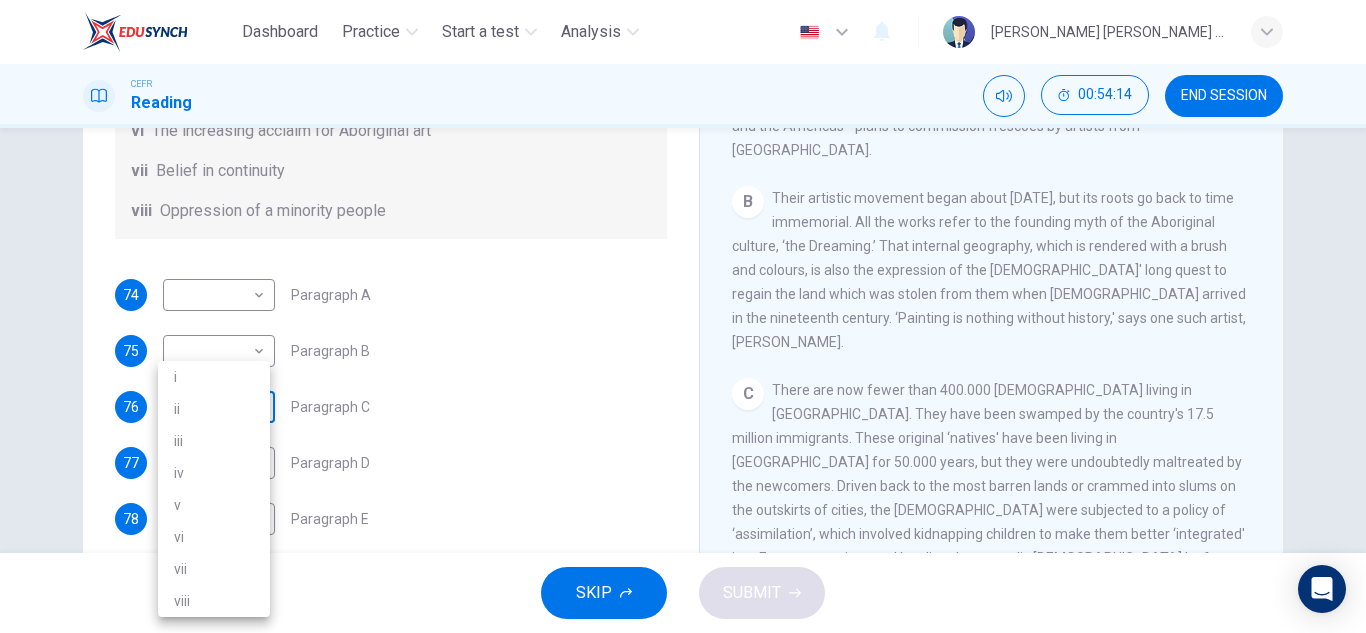 click on "Dashboard Practice Start a test Analysis English en ​ [PERSON_NAME] [PERSON_NAME] [PERSON_NAME] CEFR Reading 00:54:14 END SESSION Questions 74 - 79 The Reading Passage has eight paragraphs  A-H .
Choose the most suitable heading for paragraphs  A-F  from the list of headings below.
Write the correct number (i-viii) in the boxes below. List of Headings i Amazing results from a project ii New religious ceremonies iii Community art centres iv Early painting techniques and marketing systems v Mythology and history combined vi The increasing acclaim for Aboriginal art vii Belief in continuity viii Oppression of a minority people 74 ​ ​ Paragraph A 75 ​ ​ Paragraph B 76 ​ ​ Paragraph C 77 ​ ​ Paragraph D 78 ​ ​ Paragraph E 79 ​ ​ Paragraph F Painters of Time CLICK TO ZOOM Click to Zoom A B C D E F G H  [DATE], Aboriginal painting has become a great success. Some works sell for more than $25,000, and exceptional items may fetch as much as $180,000 in [GEOGRAPHIC_DATA]. SKIP SUBMIT
Dashboard Practice 2025 i" at bounding box center [683, 316] 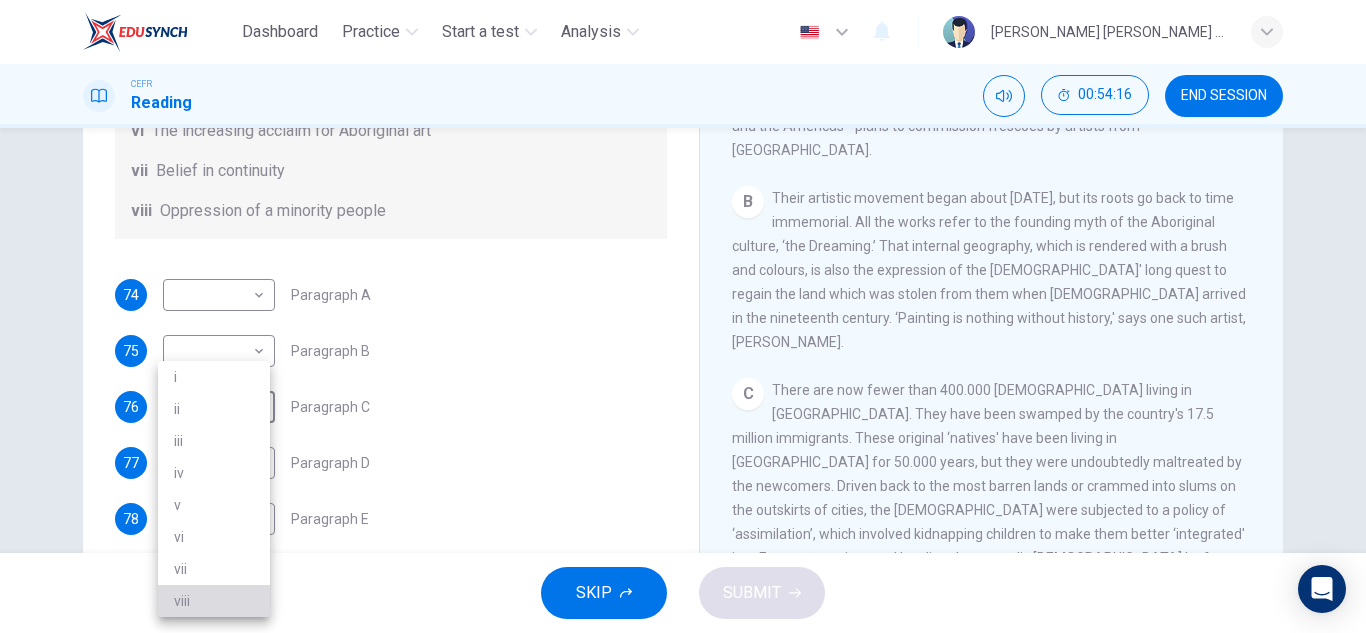 click on "viii" at bounding box center (214, 601) 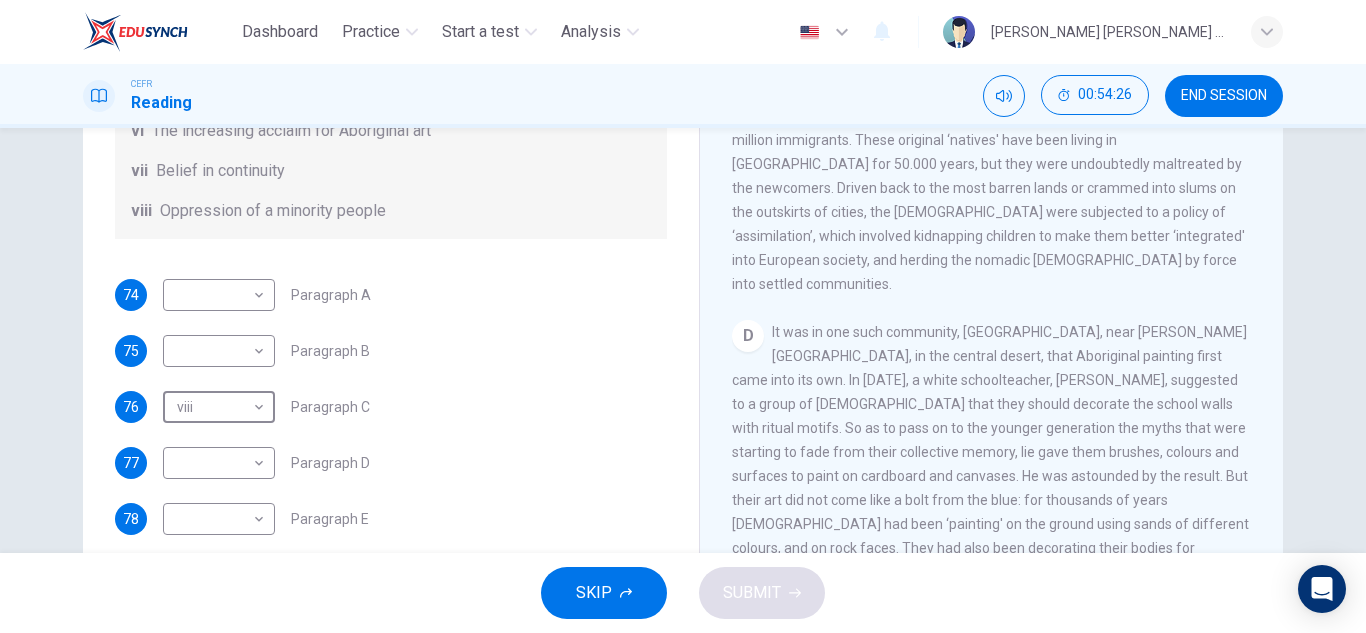 scroll, scrollTop: 765, scrollLeft: 0, axis: vertical 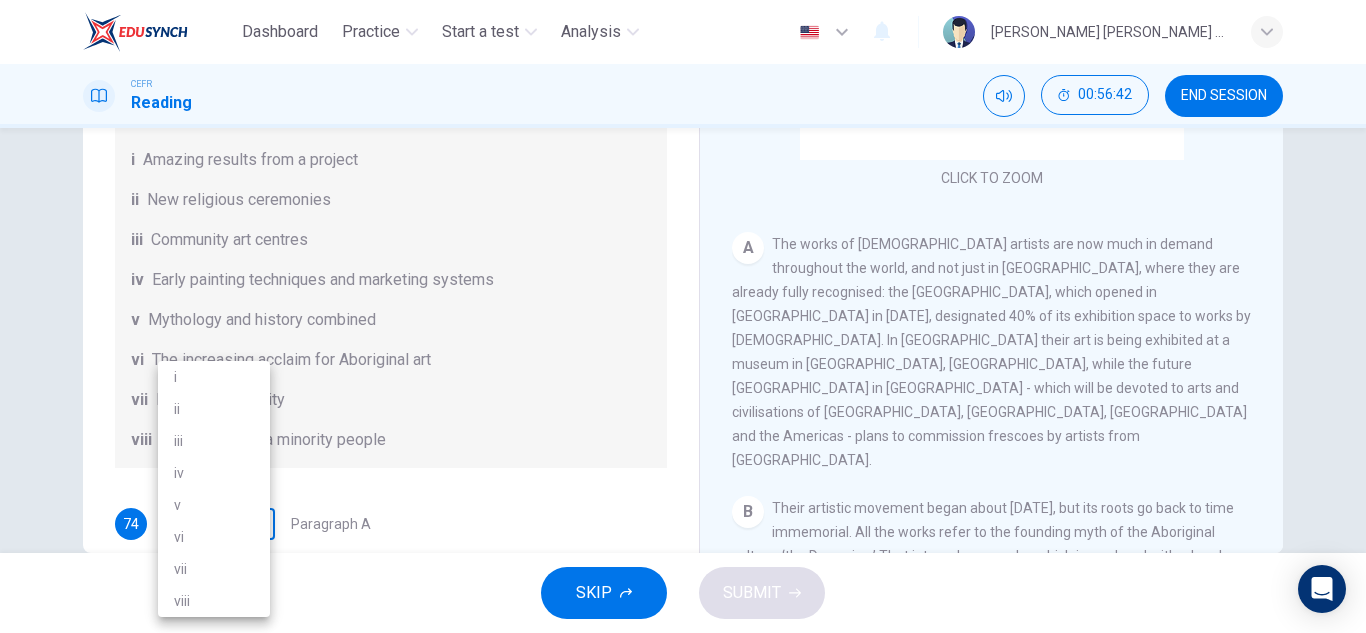 click on "Dashboard Practice Start a test Analysis English en ​ [PERSON_NAME] [PERSON_NAME] [PERSON_NAME] CEFR Reading 00:56:42 END SESSION Questions 74 - 79 The Reading Passage has eight paragraphs  A-H .
Choose the most suitable heading for paragraphs  A-F  from the list of headings below.
Write the correct number (i-viii) in the boxes below. List of Headings i Amazing results from a project ii New religious ceremonies iii Community art centres iv Early painting techniques and marketing systems v Mythology and history combined vi The increasing acclaim for Aboriginal art vii Belief in continuity viii Oppression of a minority people 74 ​ ​ Paragraph A 75 ​ ​ Paragraph B 76 viii viii ​ Paragraph C 77 ​ ​ Paragraph D 78 ​ ​ Paragraph E 79 ​ ​ Paragraph F Painters of Time CLICK TO ZOOM Click to Zoom A B C D E F G H  [DATE], Aboriginal painting has become a great success. Some works sell for more than $25,000, and exceptional items may fetch as much as $180,000 in [GEOGRAPHIC_DATA]. SKIP SUBMIT
Dashboard Practice" at bounding box center (683, 316) 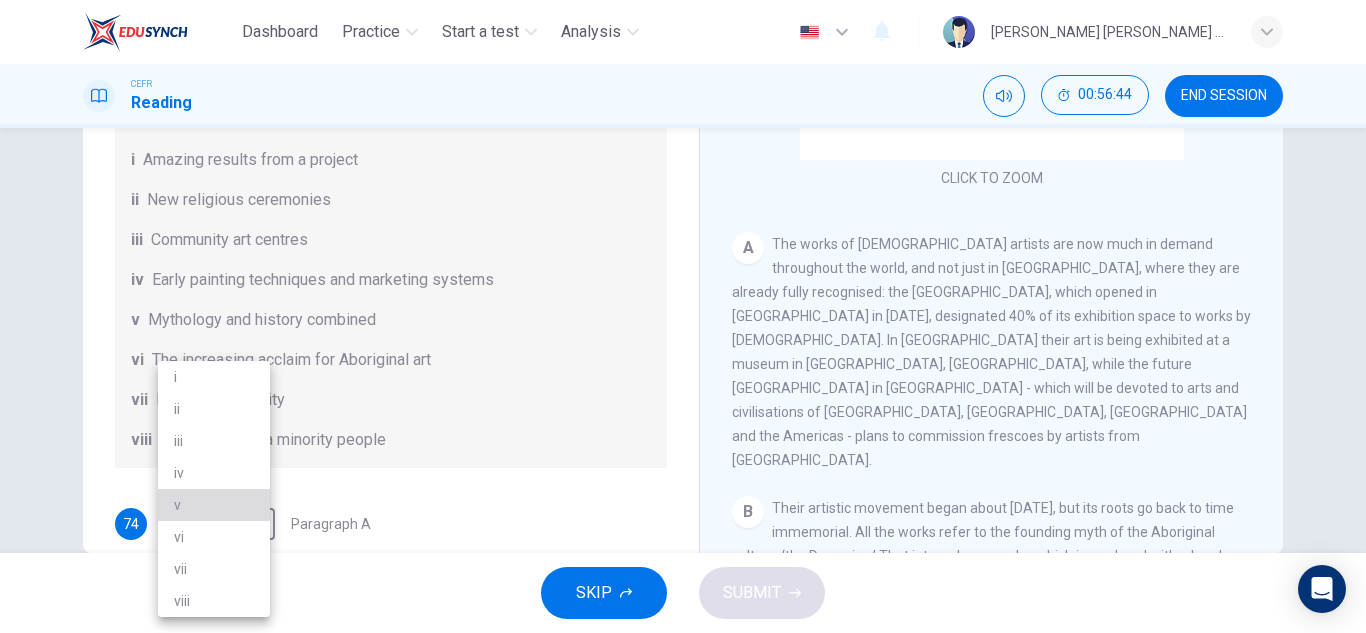 click on "v" at bounding box center (214, 505) 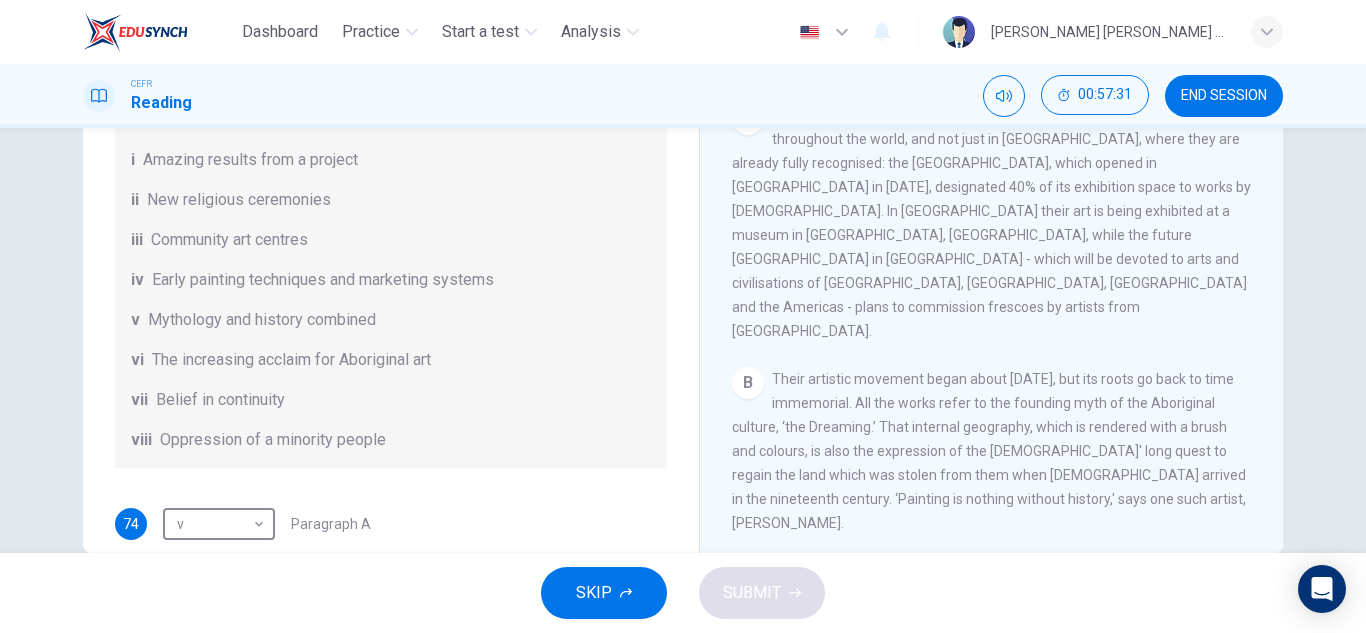 scroll, scrollTop: 265, scrollLeft: 0, axis: vertical 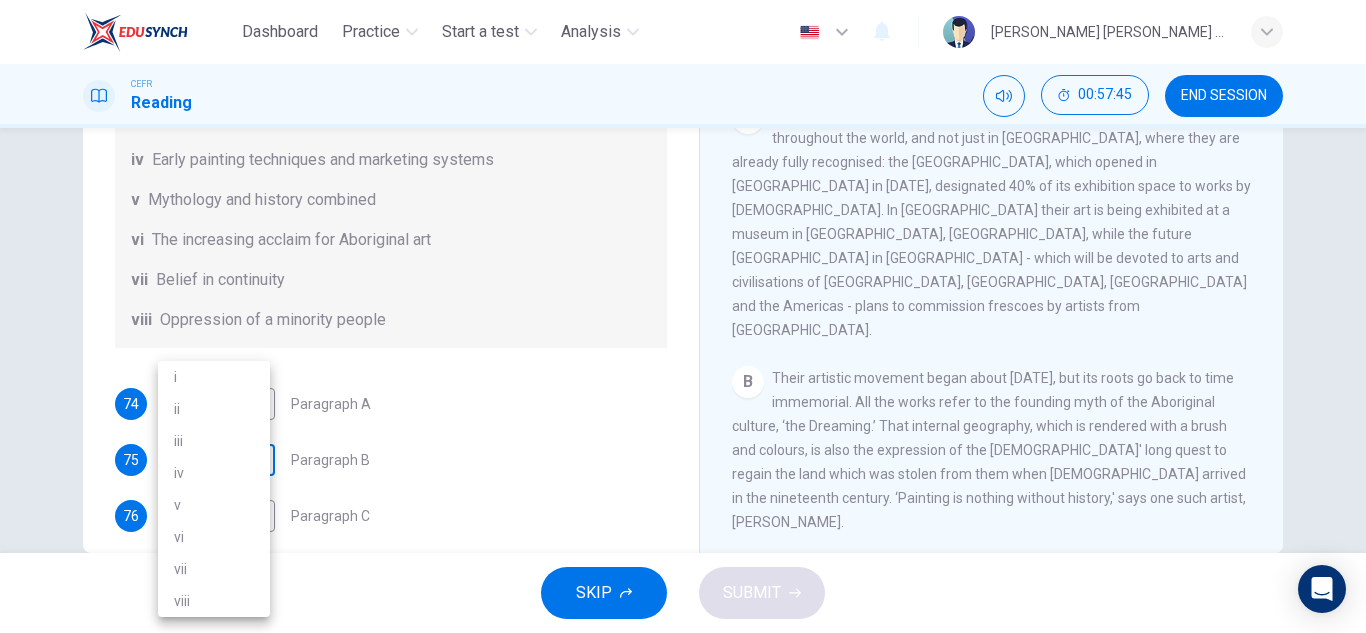 click on "Dashboard Practice Start a test Analysis English en ​ [PERSON_NAME] [PERSON_NAME] [PERSON_NAME] CEFR Reading 00:57:45 END SESSION Questions 74 - 79 The Reading Passage has eight paragraphs  A-H .
Choose the most suitable heading for paragraphs  A-F  from the list of headings below.
Write the correct number (i-viii) in the boxes below. List of Headings i Amazing results from a project ii New religious ceremonies iii Community art centres iv Early painting techniques and marketing systems v Mythology and history combined vi The increasing acclaim for Aboriginal art vii Belief in continuity viii Oppression of a minority people 74 v v ​ Paragraph A 75 ​ ​ Paragraph B 76 viii viii ​ Paragraph C 77 ​ ​ Paragraph D 78 ​ ​ Paragraph E 79 ​ ​ Paragraph F Painters of Time CLICK TO ZOOM Click to Zoom A B C D E F G H  [DATE], Aboriginal painting has become a great success. Some works sell for more than $25,000, and exceptional items may fetch as much as $180,000 in [GEOGRAPHIC_DATA]. SKIP SUBMIT
Dashboard Practice" at bounding box center [683, 316] 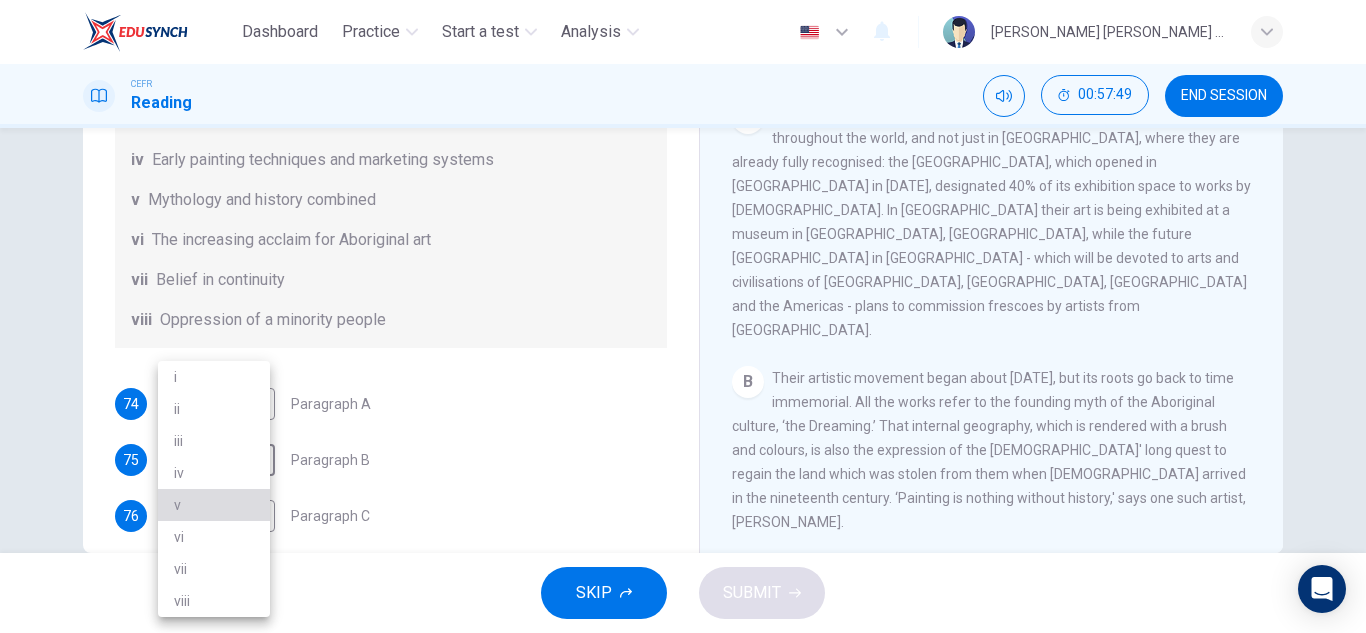 click on "v" at bounding box center (214, 505) 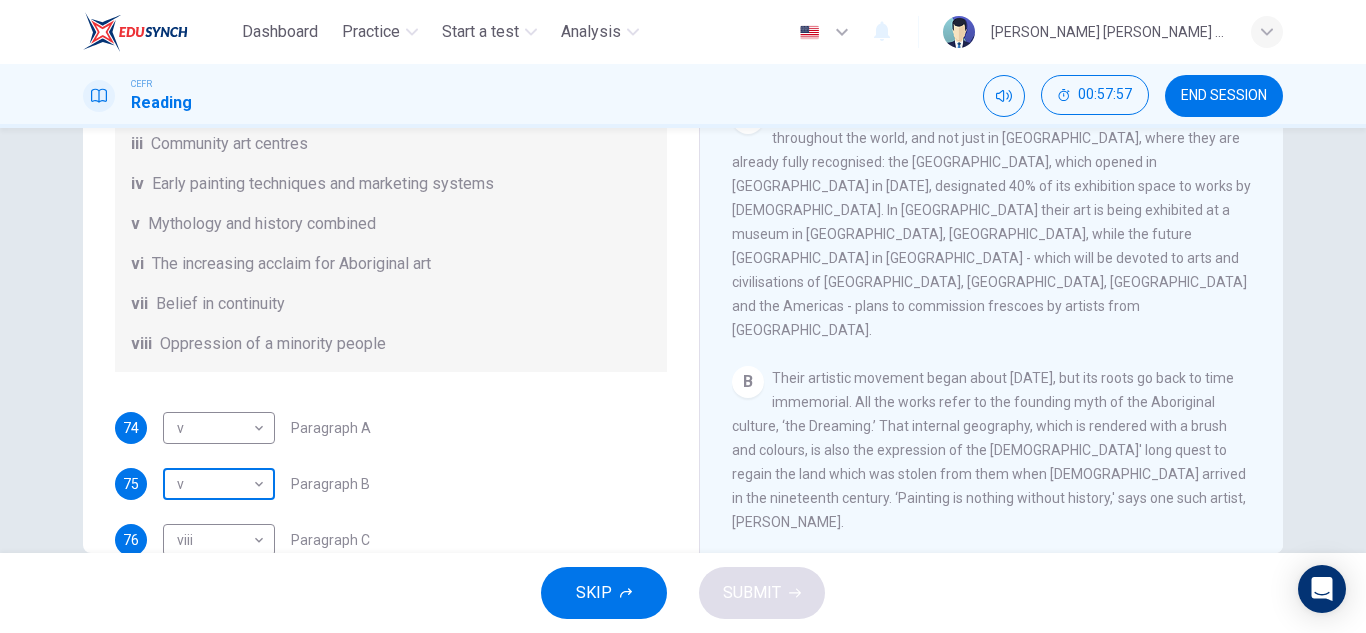 scroll, scrollTop: 141, scrollLeft: 0, axis: vertical 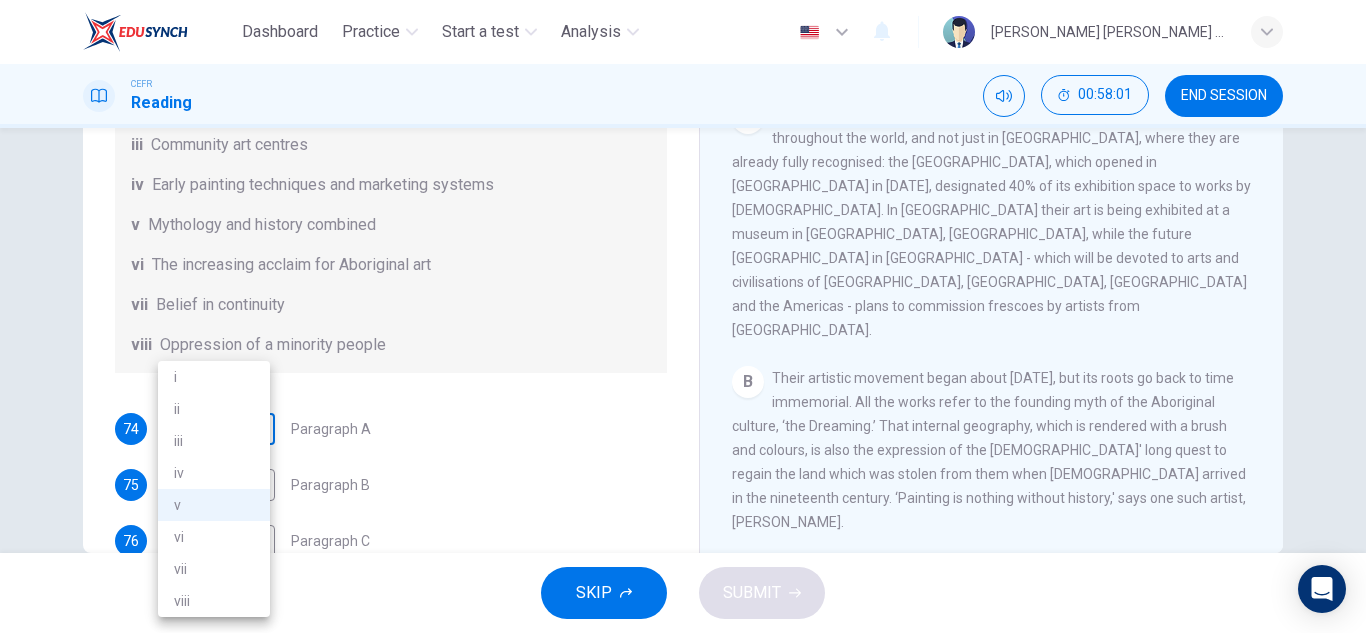 click on "Dashboard Practice Start a test Analysis English en ​ [PERSON_NAME] [PERSON_NAME] [PERSON_NAME] CEFR Reading 00:58:01 END SESSION Questions 74 - 79 The Reading Passage has eight paragraphs  A-H .
Choose the most suitable heading for paragraphs  A-F  from the list of headings below.
Write the correct number (i-viii) in the boxes below. List of Headings i Amazing results from a project ii New religious ceremonies iii Community art centres iv Early painting techniques and marketing systems v Mythology and history combined vi The increasing acclaim for Aboriginal art vii Belief in continuity viii Oppression of a minority people 74 v v ​ Paragraph A 75 v v ​ Paragraph B 76 viii viii ​ Paragraph C 77 ​ ​ Paragraph D 78 ​ ​ Paragraph E 79 ​ ​ Paragraph F Painters of Time CLICK TO ZOOM Click to Zoom A B C D E F G H  [DATE], Aboriginal painting has become a great success. Some works sell for more than $25,000, and exceptional items may fetch as much as $180,000 in [GEOGRAPHIC_DATA]. SKIP SUBMIT
Dashboard Practice" at bounding box center [683, 316] 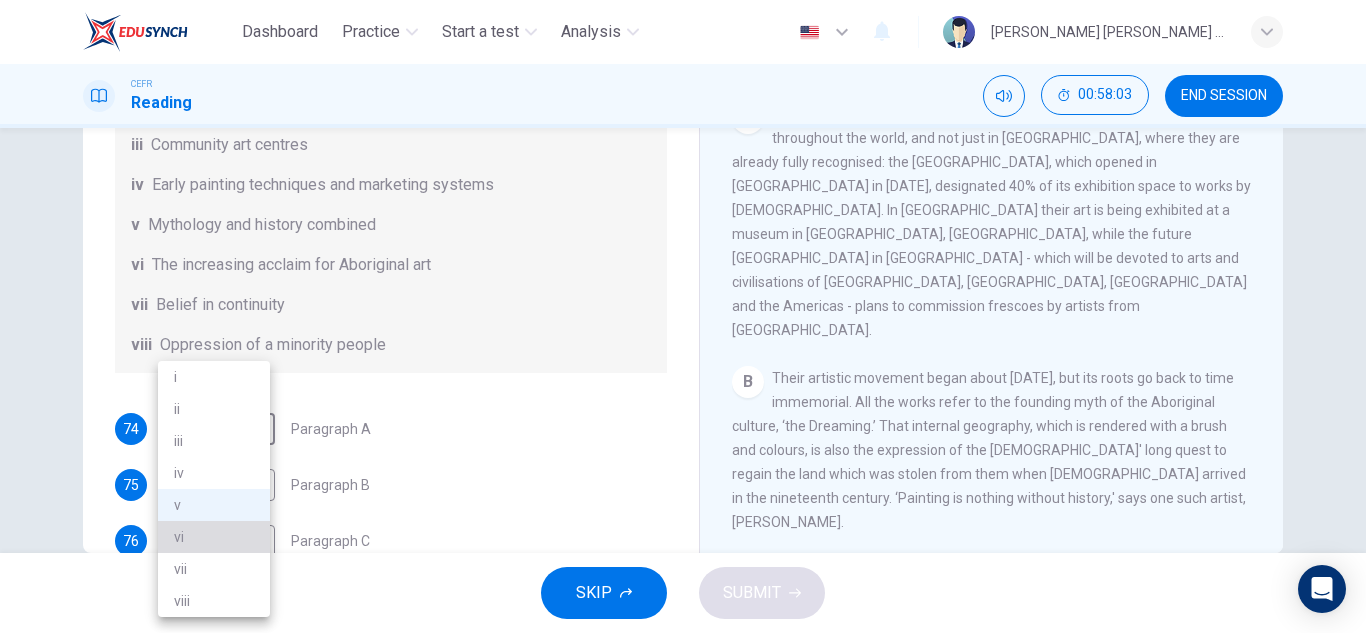 click on "vi" at bounding box center (214, 537) 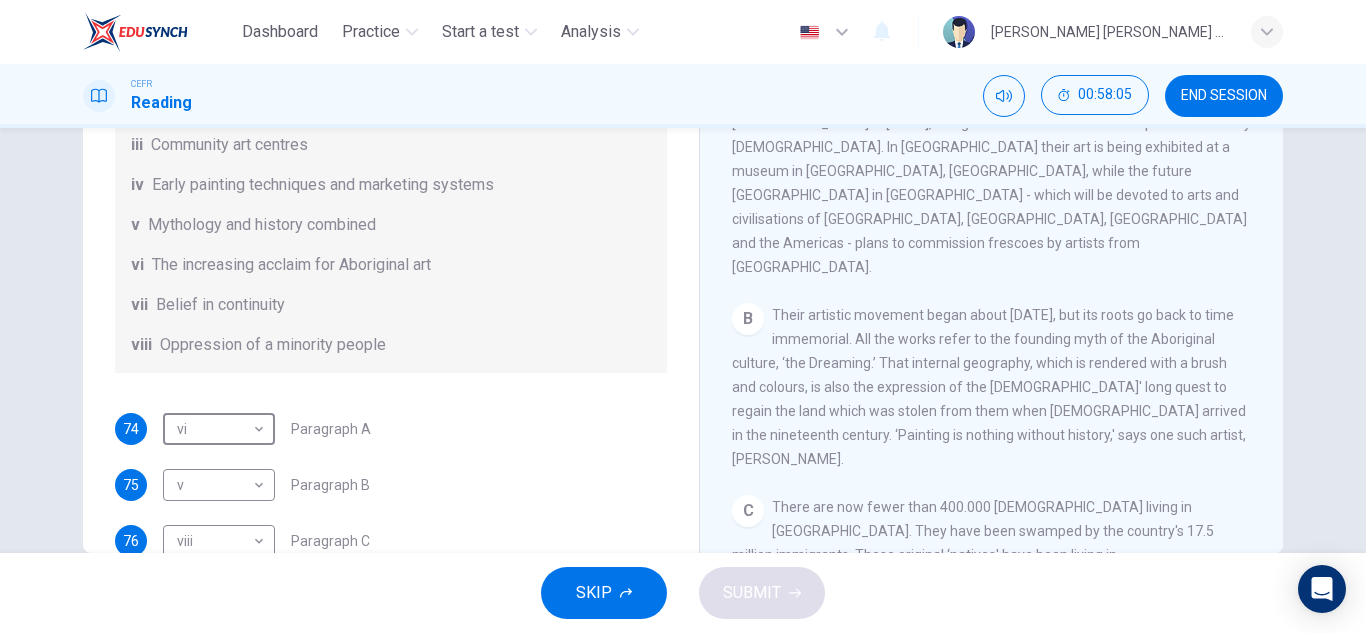 scroll, scrollTop: 343, scrollLeft: 0, axis: vertical 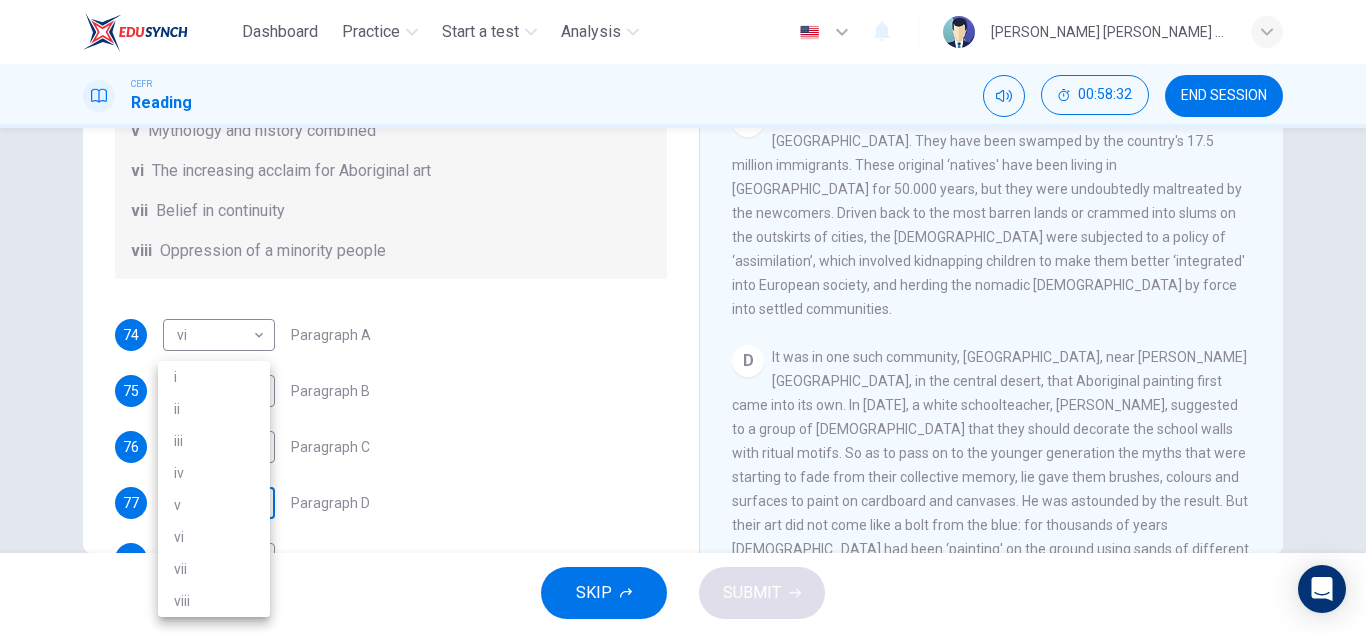 click on "Dashboard Practice Start a test Analysis English en ​ [PERSON_NAME] [PERSON_NAME] [PERSON_NAME] CEFR Reading 00:58:32 END SESSION Questions 74 - 79 The Reading Passage has eight paragraphs  A-H .
Choose the most suitable heading for paragraphs  A-F  from the list of headings below.
Write the correct number (i-viii) in the boxes below. List of Headings i Amazing results from a project ii New religious ceremonies iii Community art centres iv Early painting techniques and marketing systems v Mythology and history combined vi The increasing acclaim for Aboriginal art vii Belief in continuity viii Oppression of a minority people 74 vi vi ​ Paragraph A 75 v v ​ Paragraph B 76 viii viii ​ Paragraph C 77 ​ ​ Paragraph D 78 ​ ​ Paragraph E 79 ​ ​ Paragraph F Painters of Time CLICK TO ZOOM Click to Zoom A B C D E F G H  [DATE], Aboriginal painting has become a great success. Some works sell for more than $25,000, and exceptional items may fetch as much as $180,000 in [GEOGRAPHIC_DATA]. SKIP SUBMIT
Dashboard 2025 i" at bounding box center (683, 316) 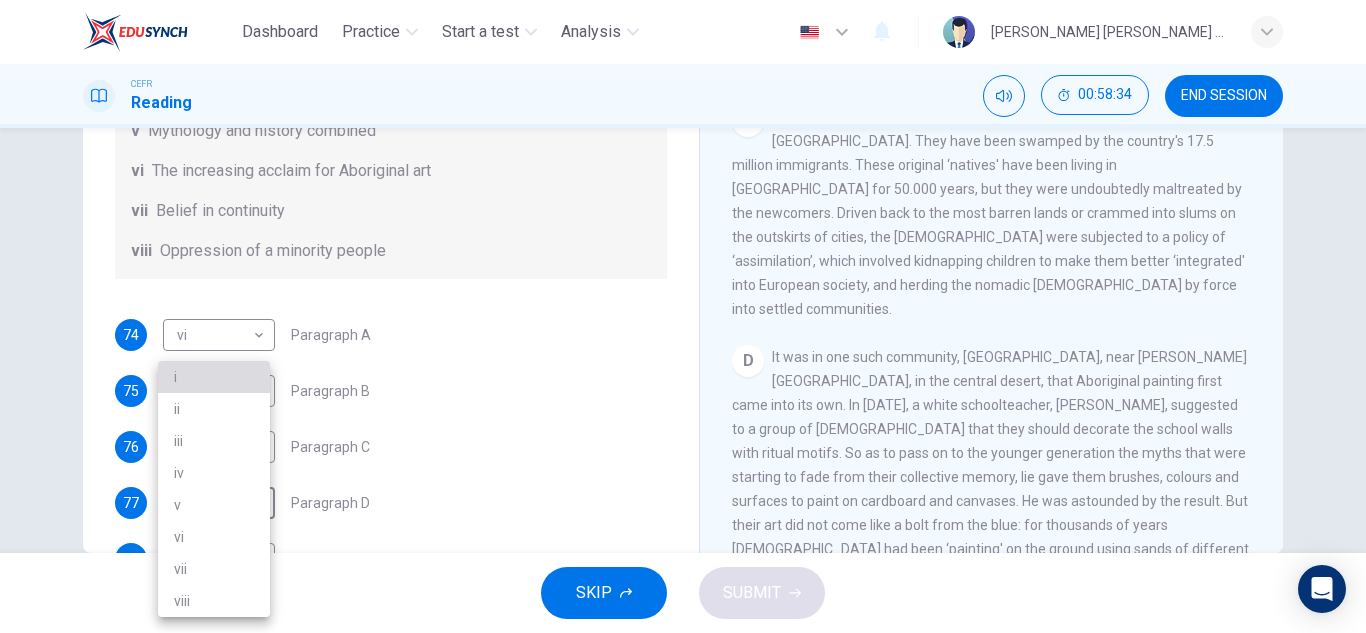 click on "i" at bounding box center (214, 377) 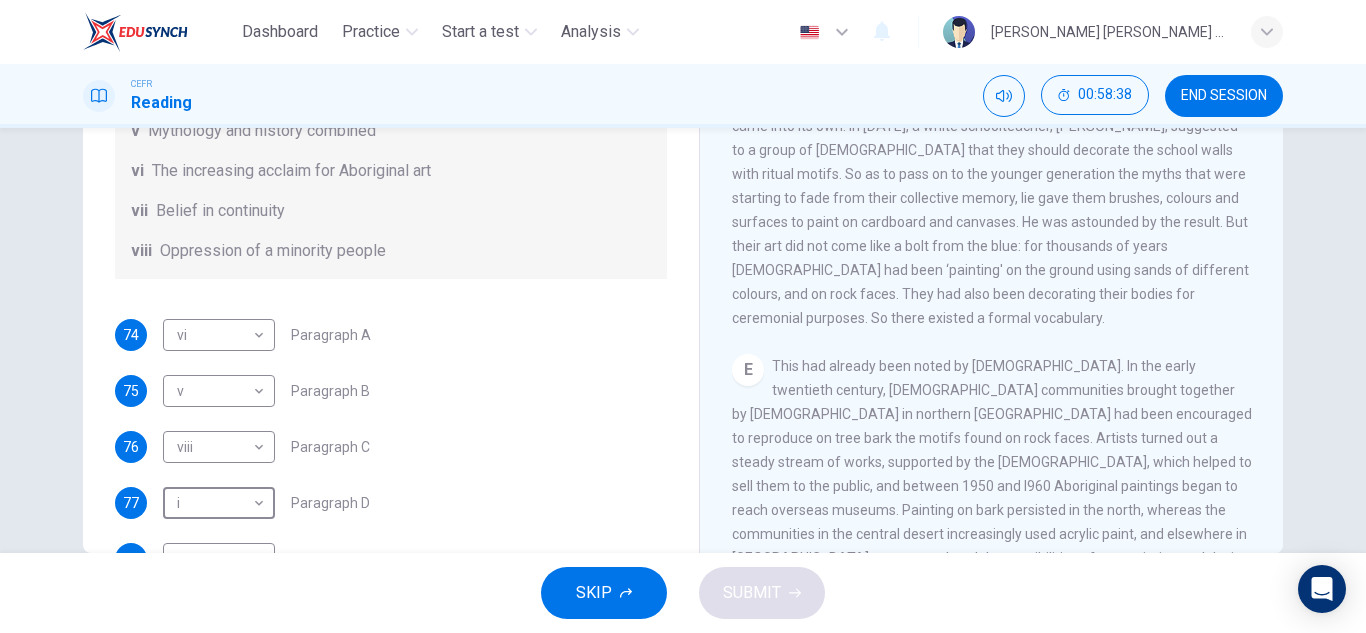 scroll, scrollTop: 998, scrollLeft: 0, axis: vertical 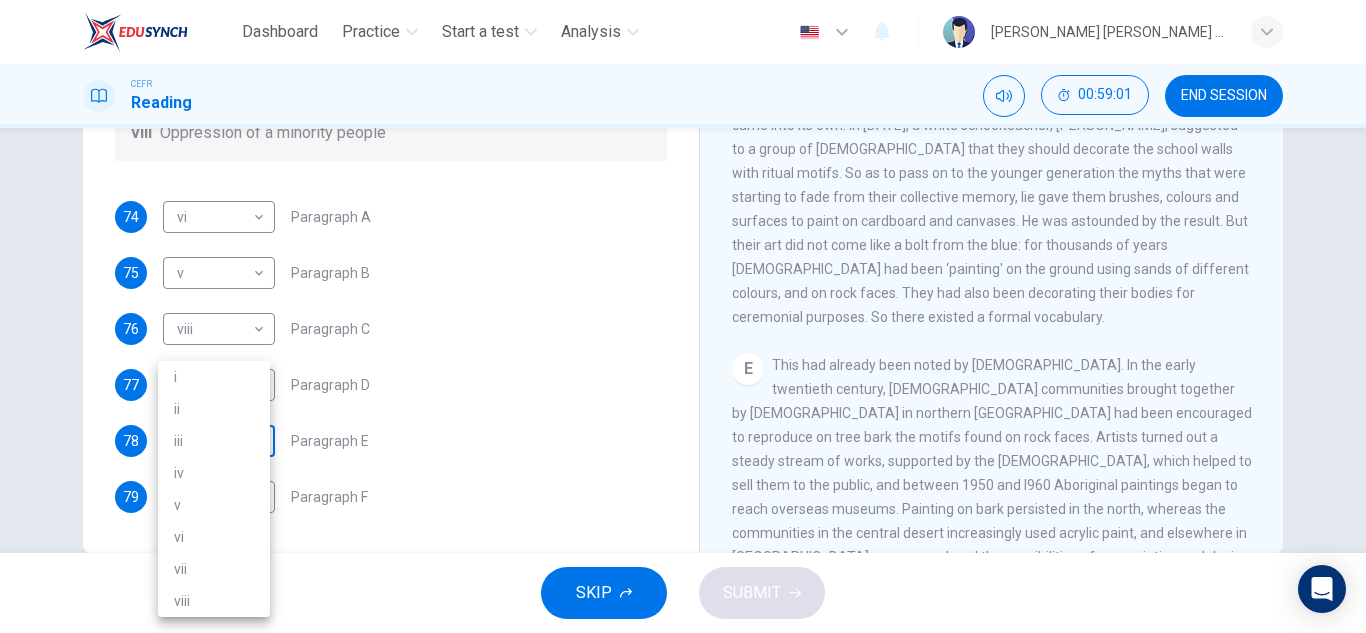 click on "Dashboard Practice Start a test Analysis English en ​ [PERSON_NAME] [PERSON_NAME] [PERSON_NAME] CEFR Reading 00:59:01 END SESSION Questions 74 - 79 The Reading Passage has eight paragraphs  A-H .
Choose the most suitable heading for paragraphs  A-F  from the list of headings below.
Write the correct number (i-viii) in the boxes below. List of Headings i Amazing results from a project ii New religious ceremonies iii Community art centres iv Early painting techniques and marketing systems v Mythology and history combined vi The increasing acclaim for Aboriginal art vii Belief in continuity viii Oppression of a minority people 74 vi vi ​ Paragraph A 75 v v ​ Paragraph B 76 viii viii ​ Paragraph C 77 i i ​ Paragraph D 78 ​ ​ Paragraph E 79 ​ ​ Paragraph F Painters of Time CLICK TO ZOOM Click to Zoom A B C D E F G H  [DATE], Aboriginal painting has become a great success. Some works sell for more than $25,000, and exceptional items may fetch as much as $180,000 in [GEOGRAPHIC_DATA]. SKIP SUBMIT
Dashboard 2025 i" at bounding box center (683, 316) 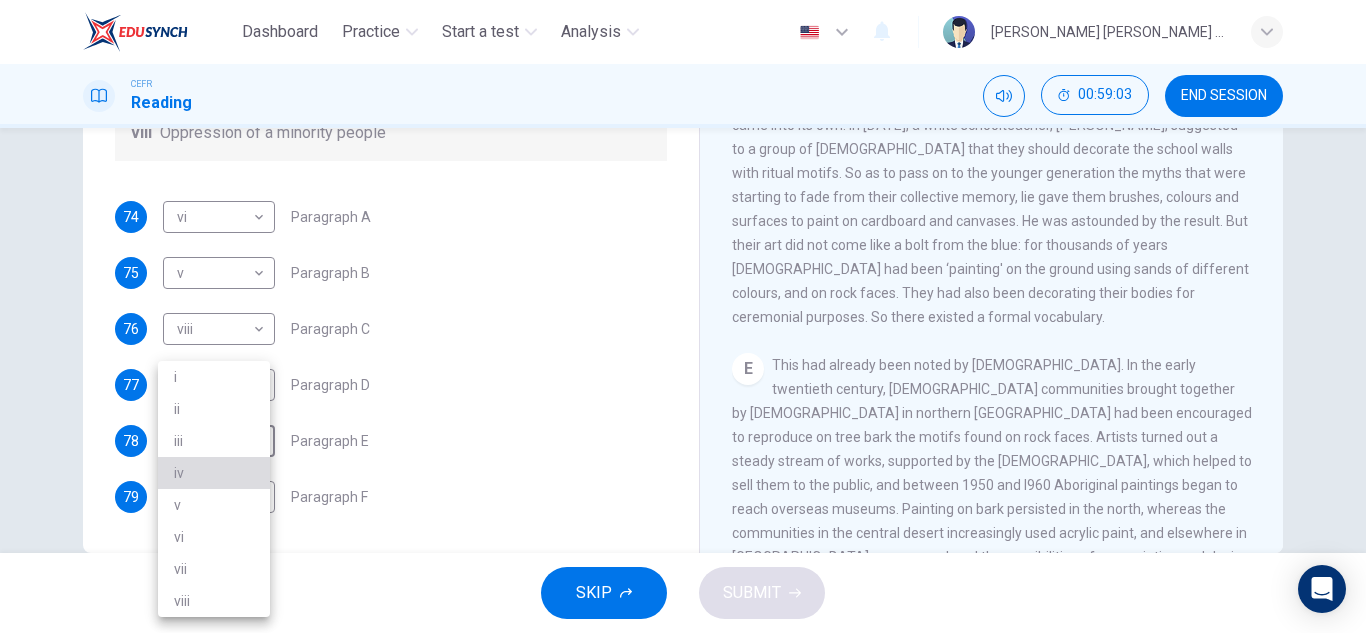 click on "iv" at bounding box center (214, 473) 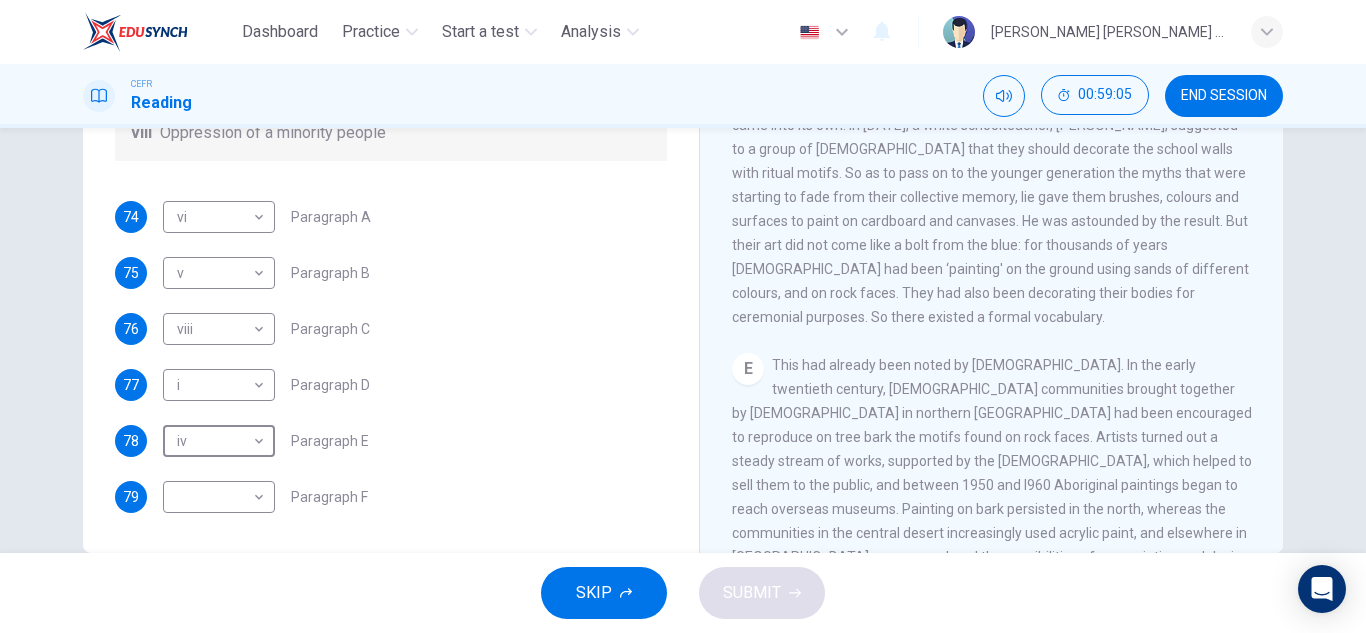 scroll, scrollTop: 350, scrollLeft: 0, axis: vertical 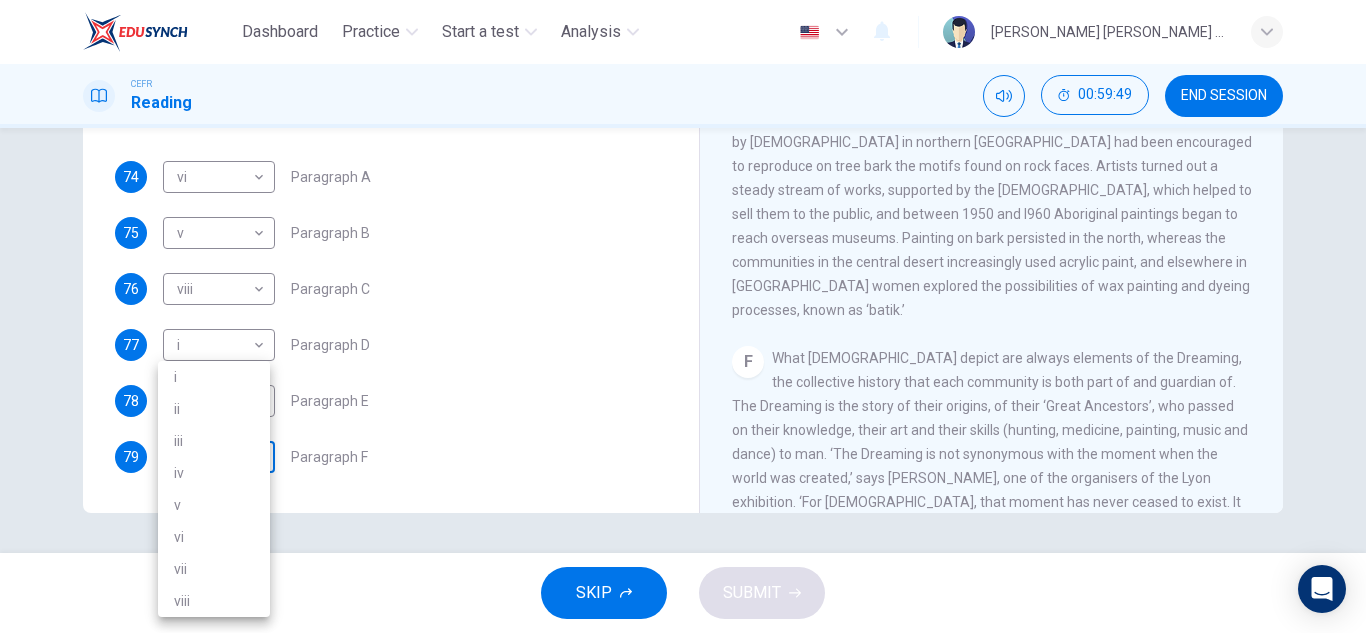 click on "Dashboard Practice Start a test Analysis English en ​ [PERSON_NAME] [PERSON_NAME] [PERSON_NAME] CEFR Reading 00:59:49 END SESSION Questions 74 - 79 The Reading Passage has eight paragraphs  A-H .
Choose the most suitable heading for paragraphs  A-F  from the list of headings below.
Write the correct number (i-viii) in the boxes below. List of Headings i Amazing results from a project ii New religious ceremonies iii Community art centres iv Early painting techniques and marketing systems v Mythology and history combined vi The increasing acclaim for Aboriginal art vii Belief in continuity viii Oppression of a minority people 74 vi vi ​ Paragraph A 75 v v ​ Paragraph B 76 viii viii ​ Paragraph C 77 i i ​ Paragraph D 78 iv iv ​ Paragraph E 79 ​ ​ Paragraph F Painters of Time CLICK TO ZOOM Click to Zoom A B C D E F G H  [DATE], Aboriginal painting has become a great success. Some works sell for more than $25,000, and exceptional items may fetch as much as $180,000 in [GEOGRAPHIC_DATA]. SKIP SUBMIT
Dashboard 2025" at bounding box center [683, 316] 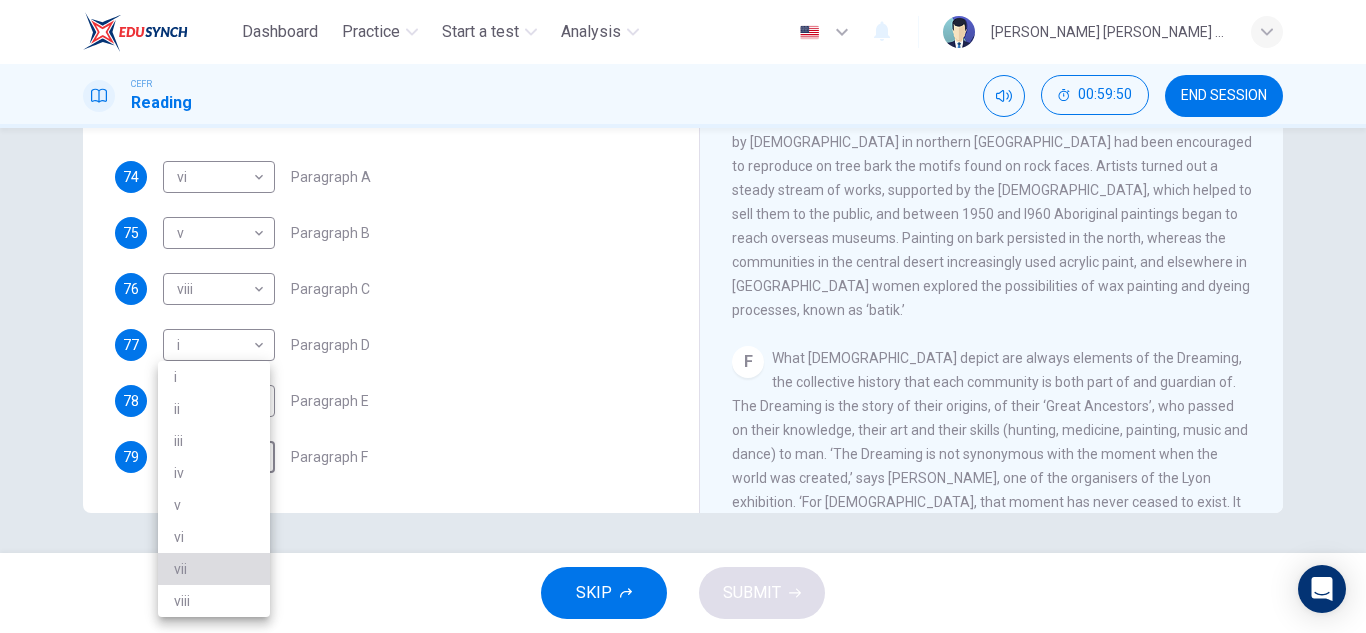 click on "vii" at bounding box center (214, 569) 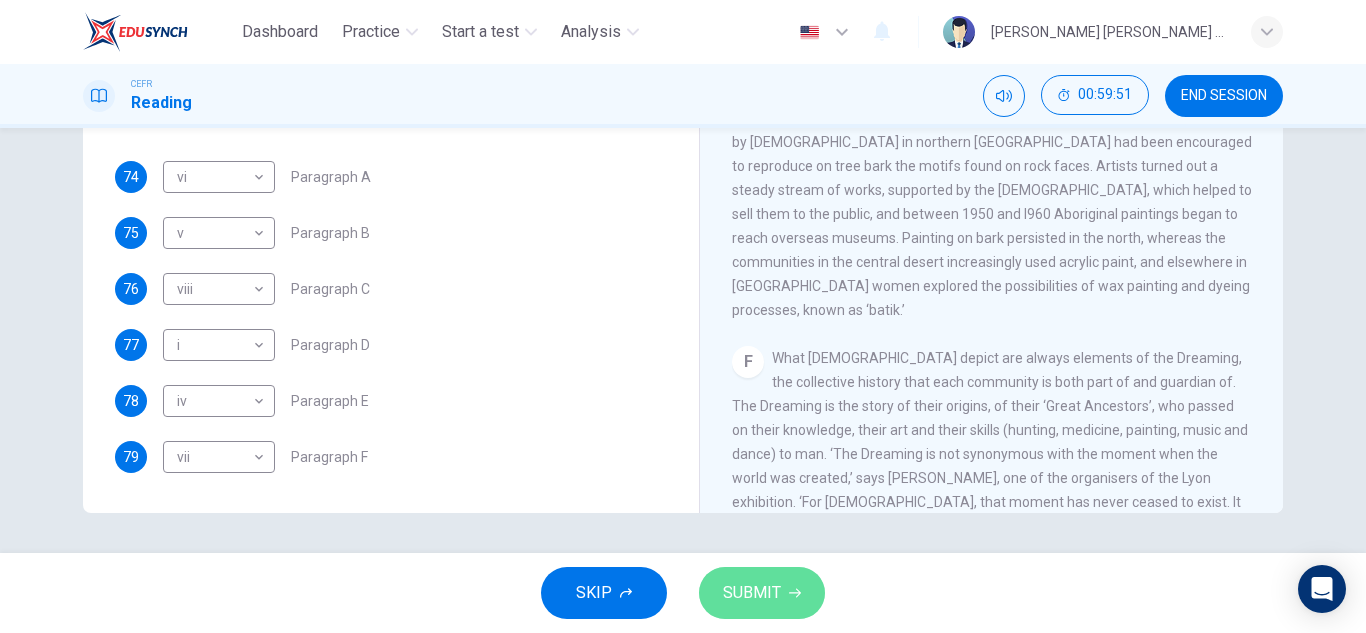 click on "SUBMIT" at bounding box center (762, 593) 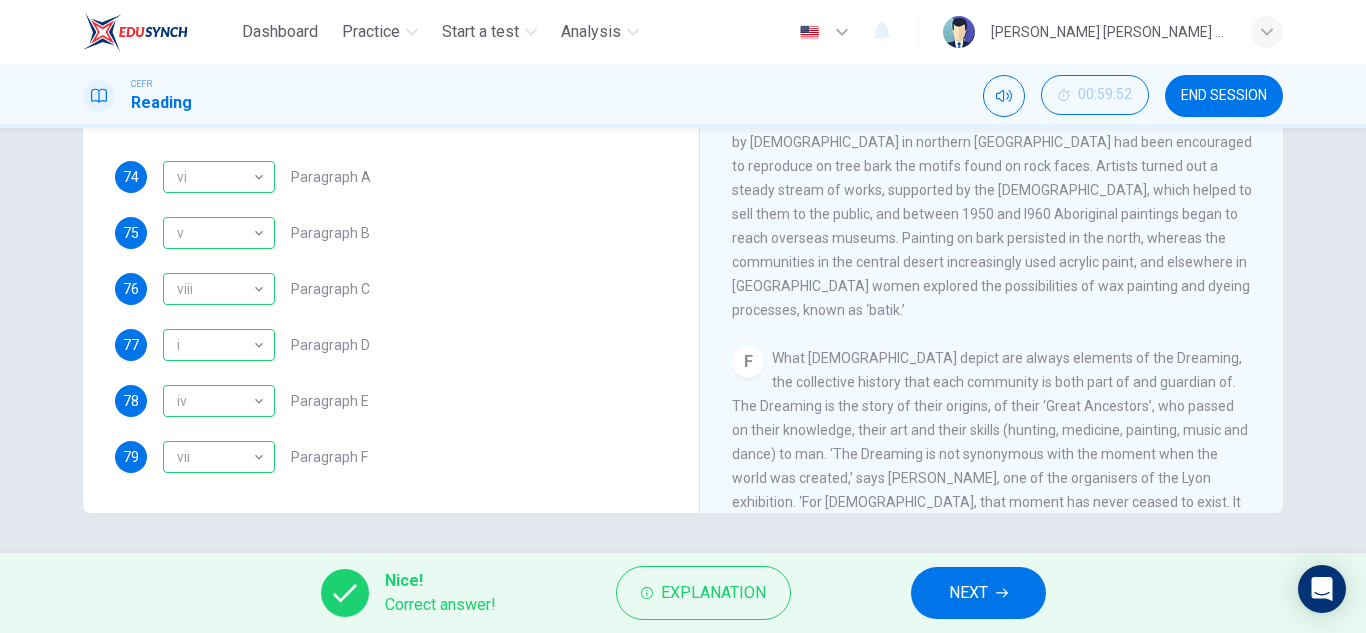 scroll, scrollTop: 0, scrollLeft: 0, axis: both 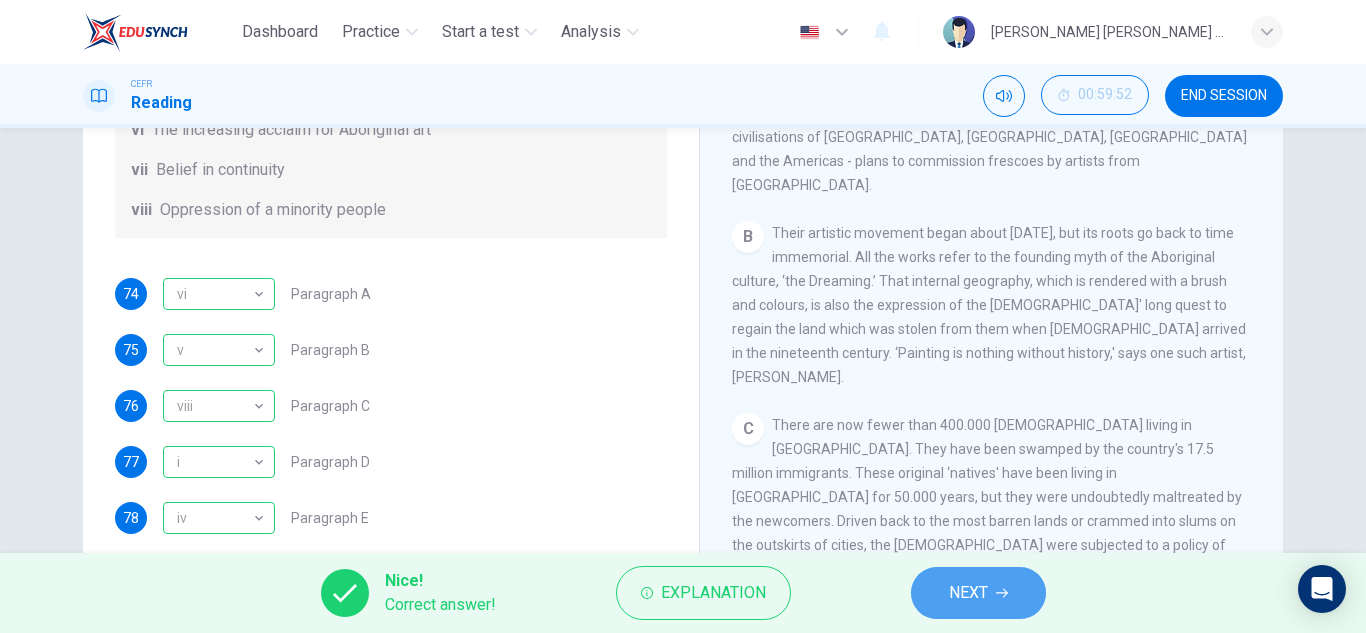 click on "NEXT" at bounding box center (968, 593) 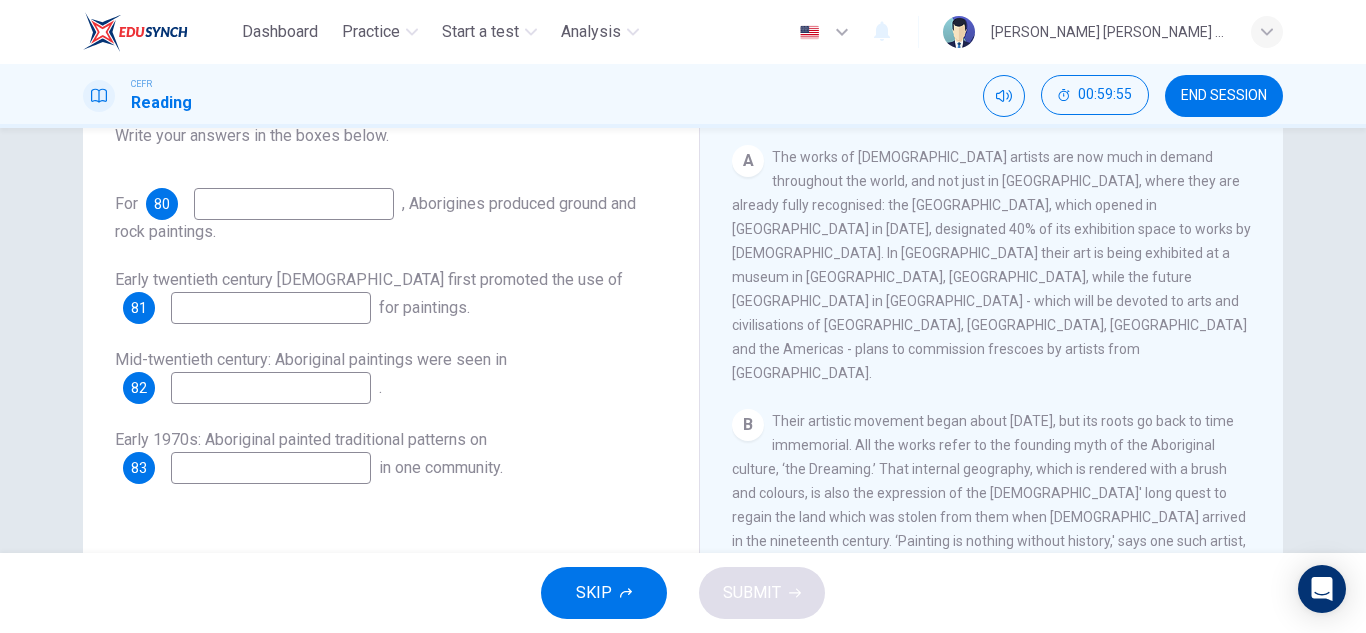 scroll, scrollTop: 297, scrollLeft: 0, axis: vertical 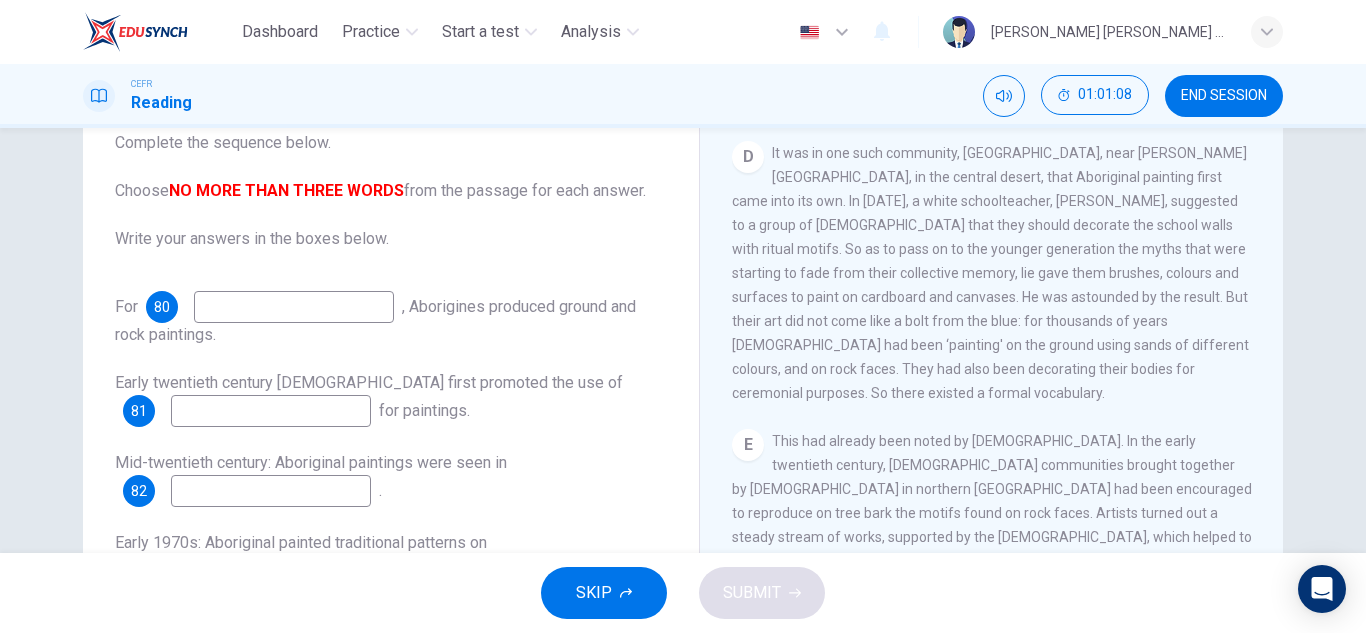 click at bounding box center [294, 307] 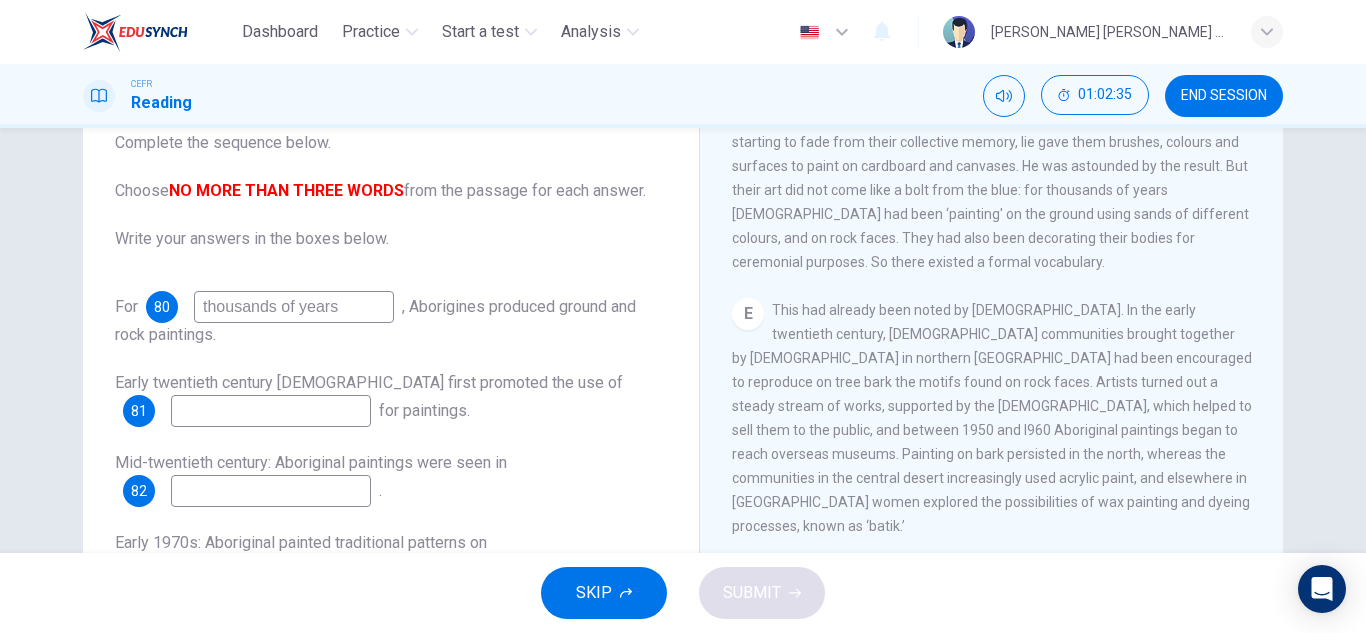 scroll, scrollTop: 1227, scrollLeft: 0, axis: vertical 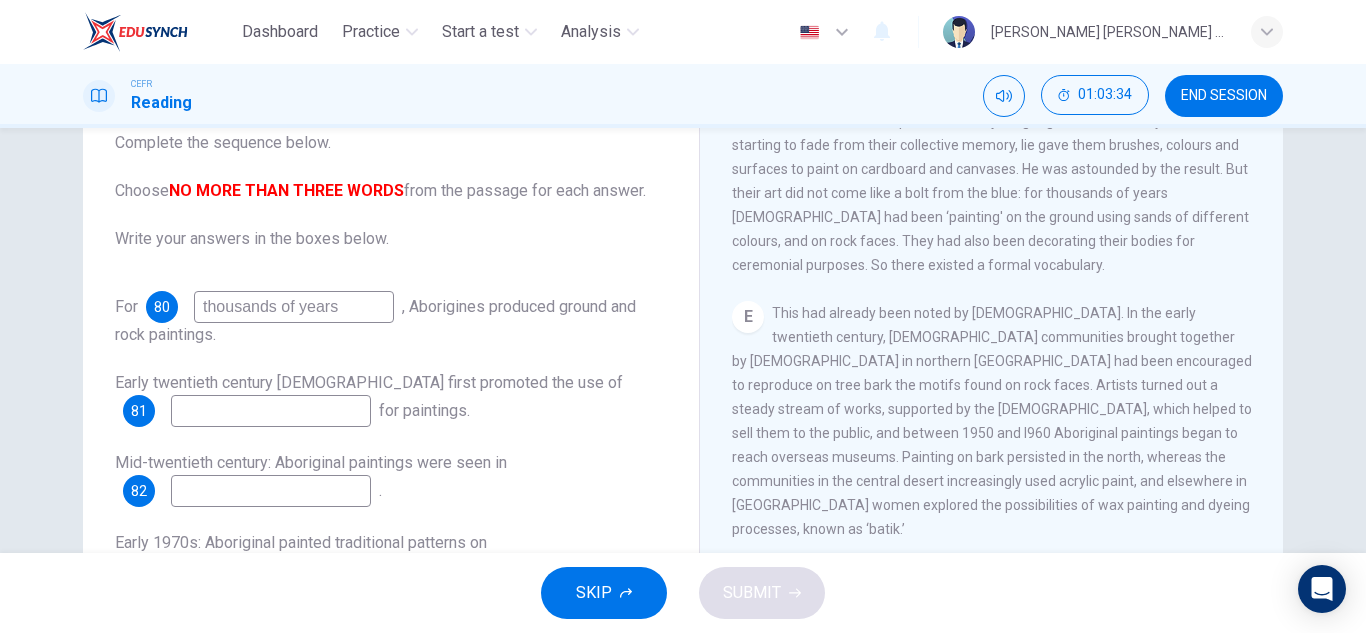 type on "thousands of years" 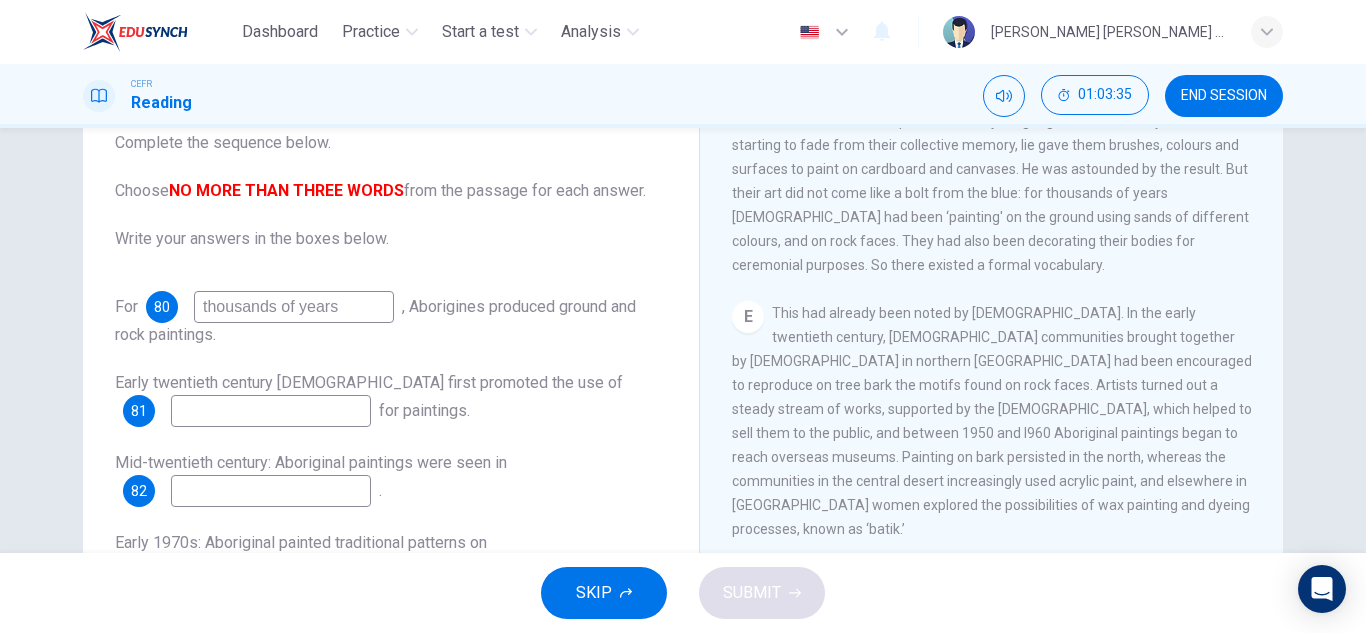 click at bounding box center [271, 411] 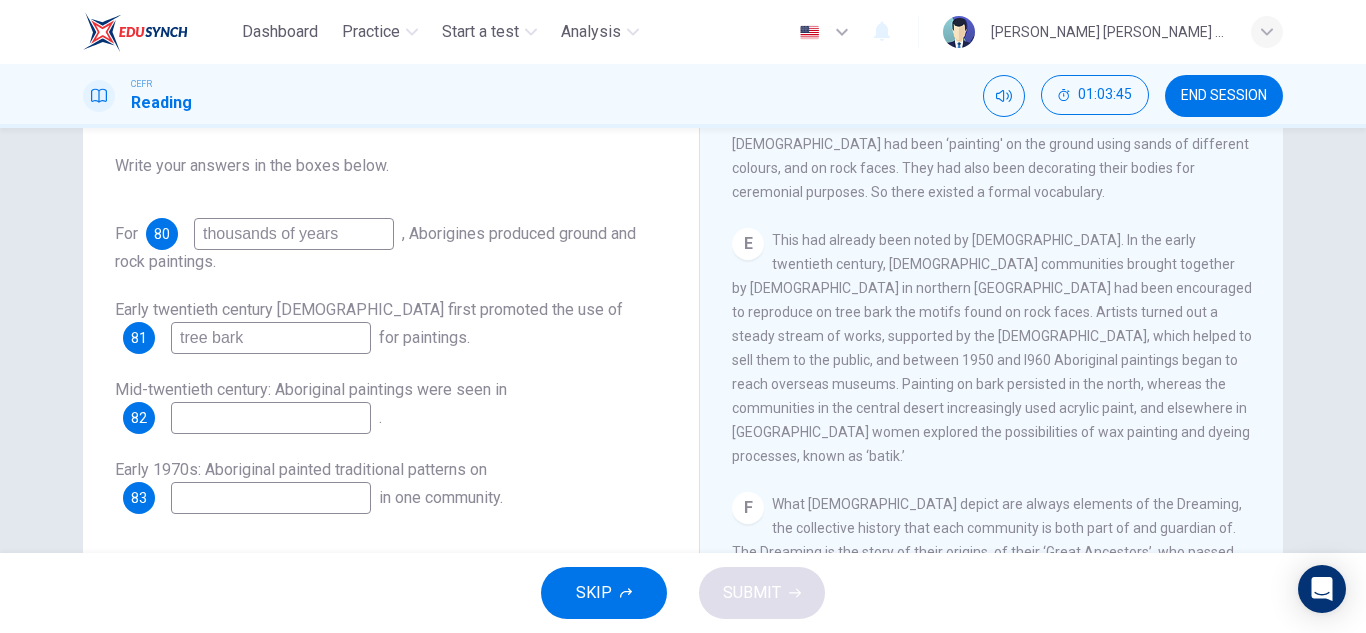 scroll, scrollTop: 211, scrollLeft: 0, axis: vertical 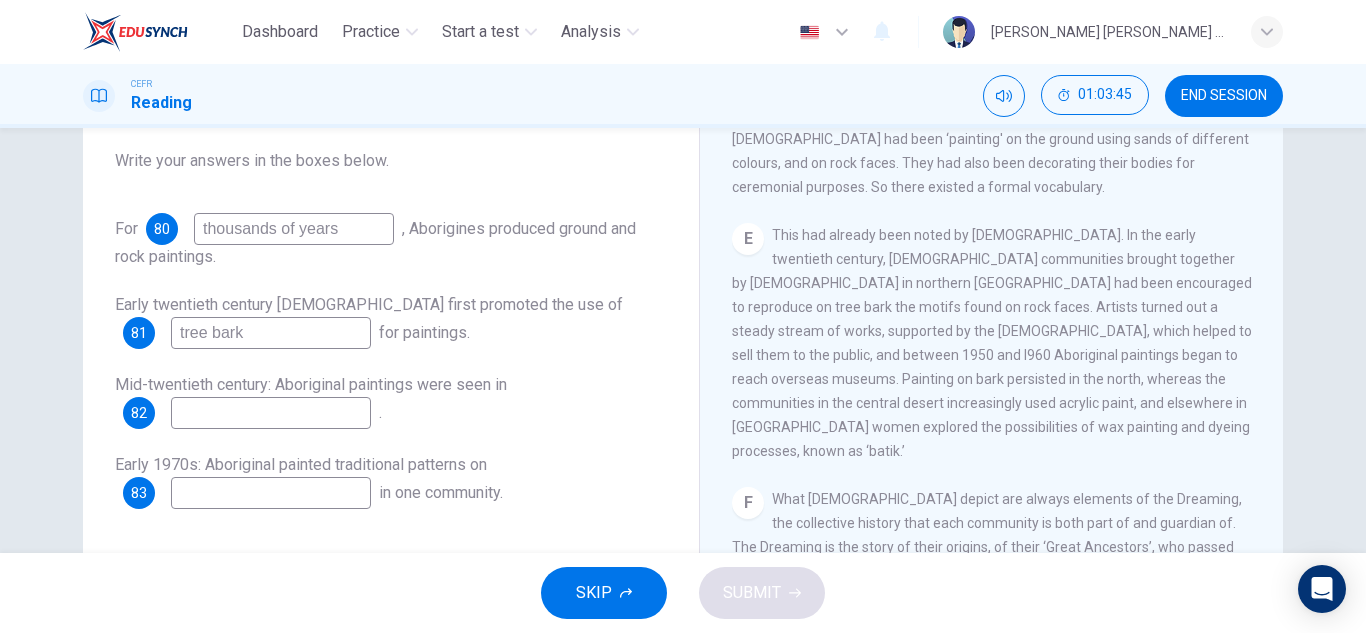type on "tree bark" 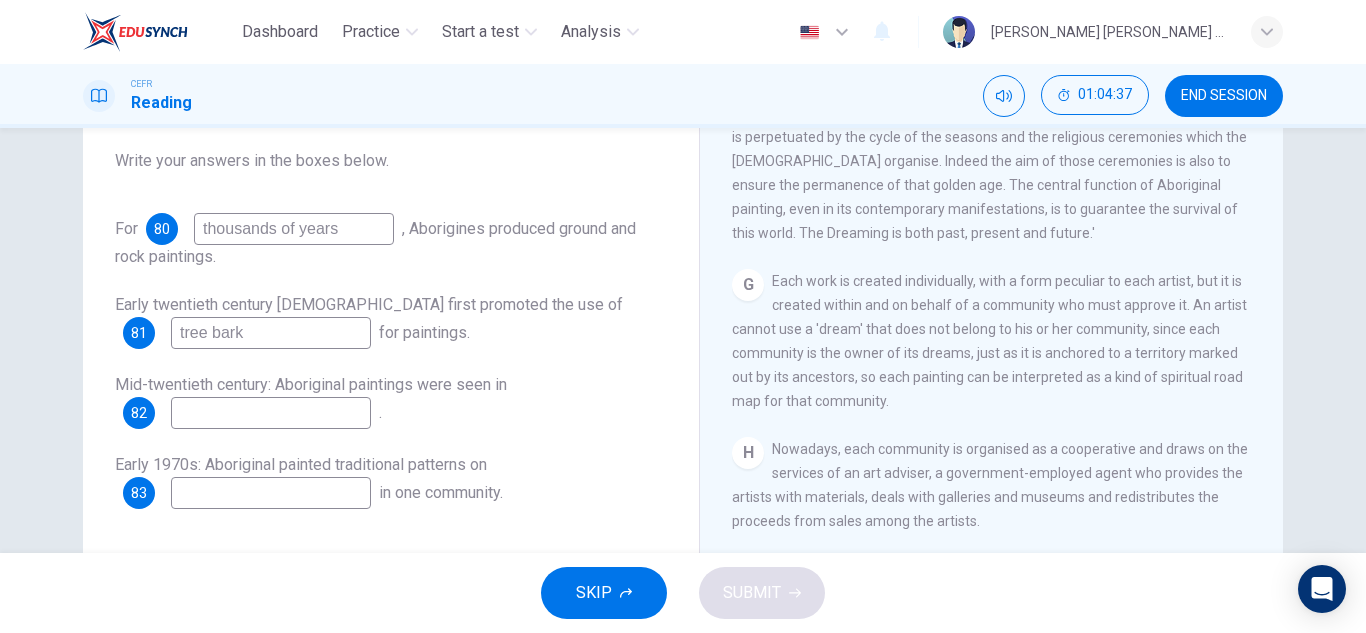 scroll, scrollTop: 1758, scrollLeft: 0, axis: vertical 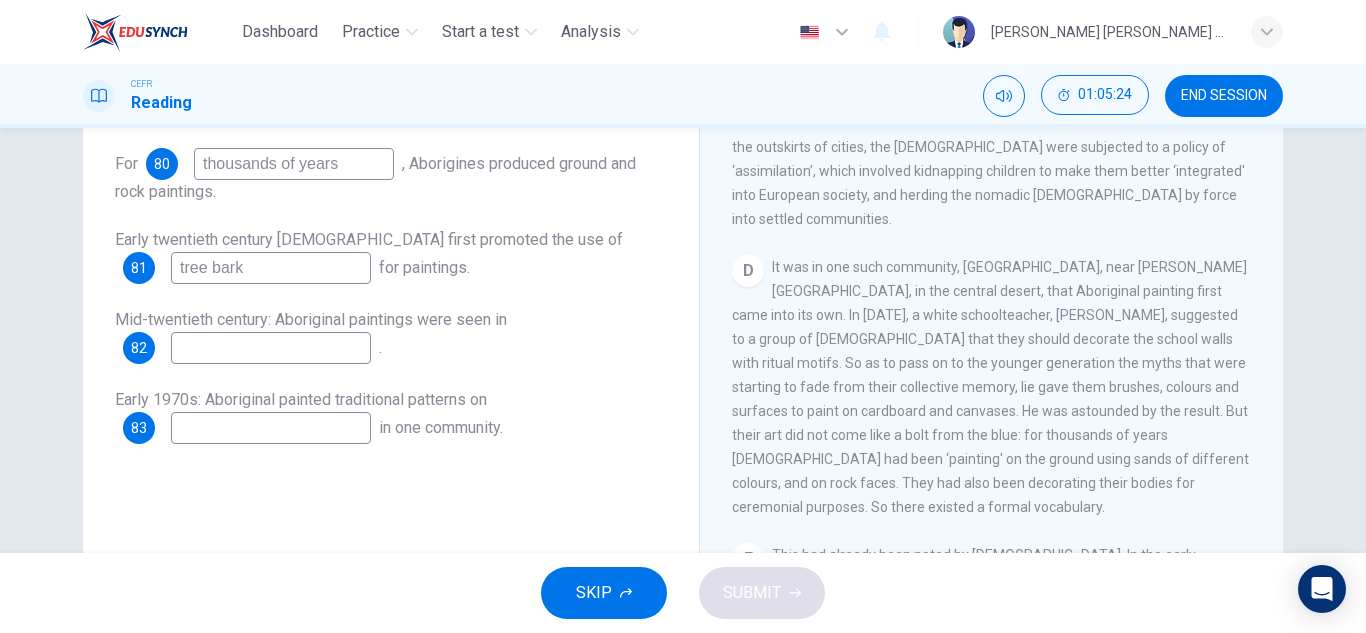 click at bounding box center (271, 428) 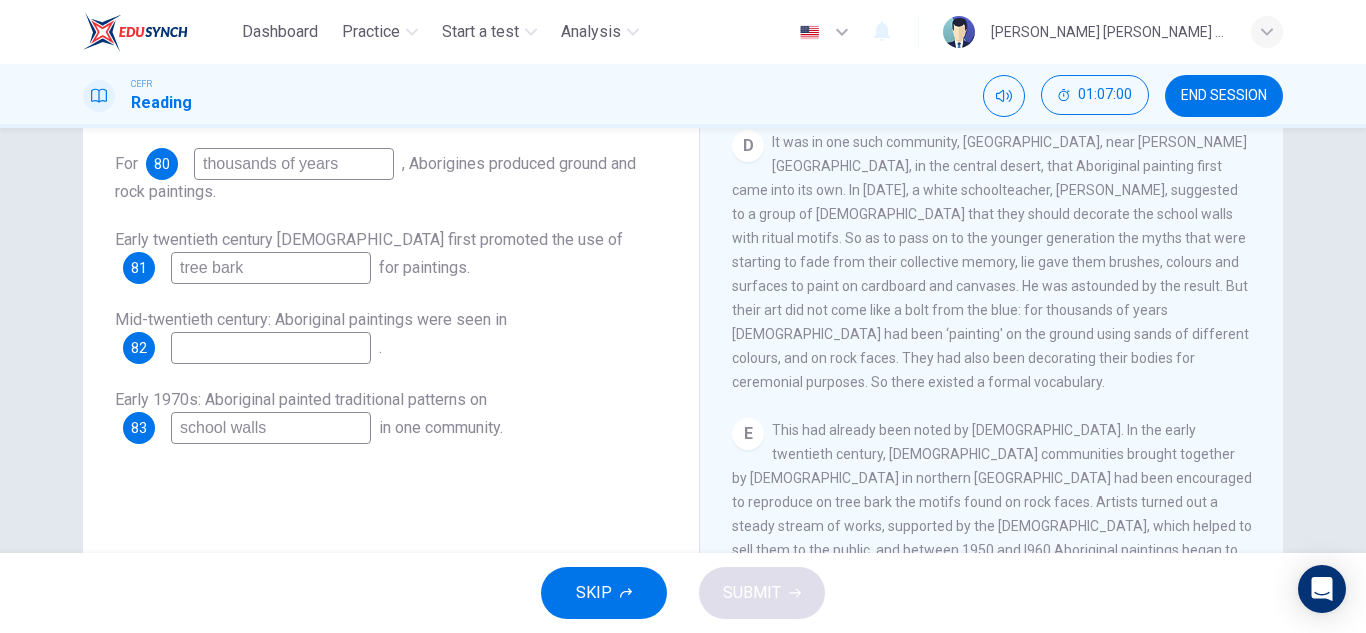 scroll, scrollTop: 970, scrollLeft: 0, axis: vertical 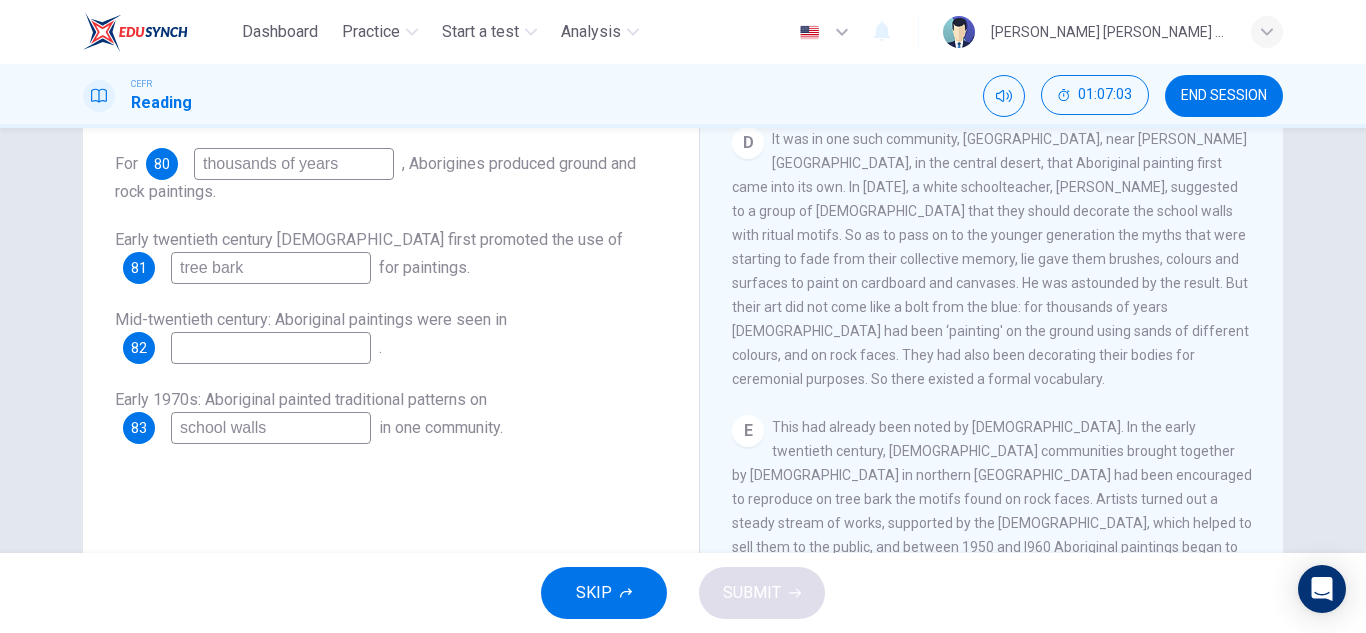 type on "school walls" 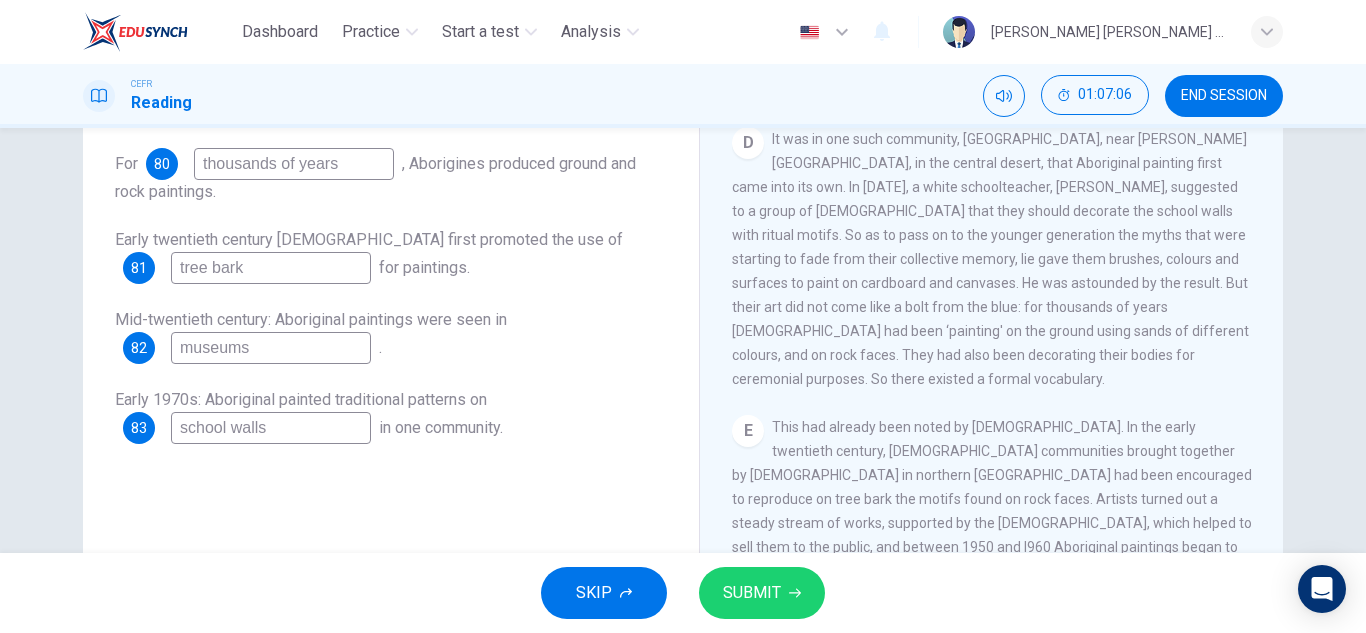 type on "museums" 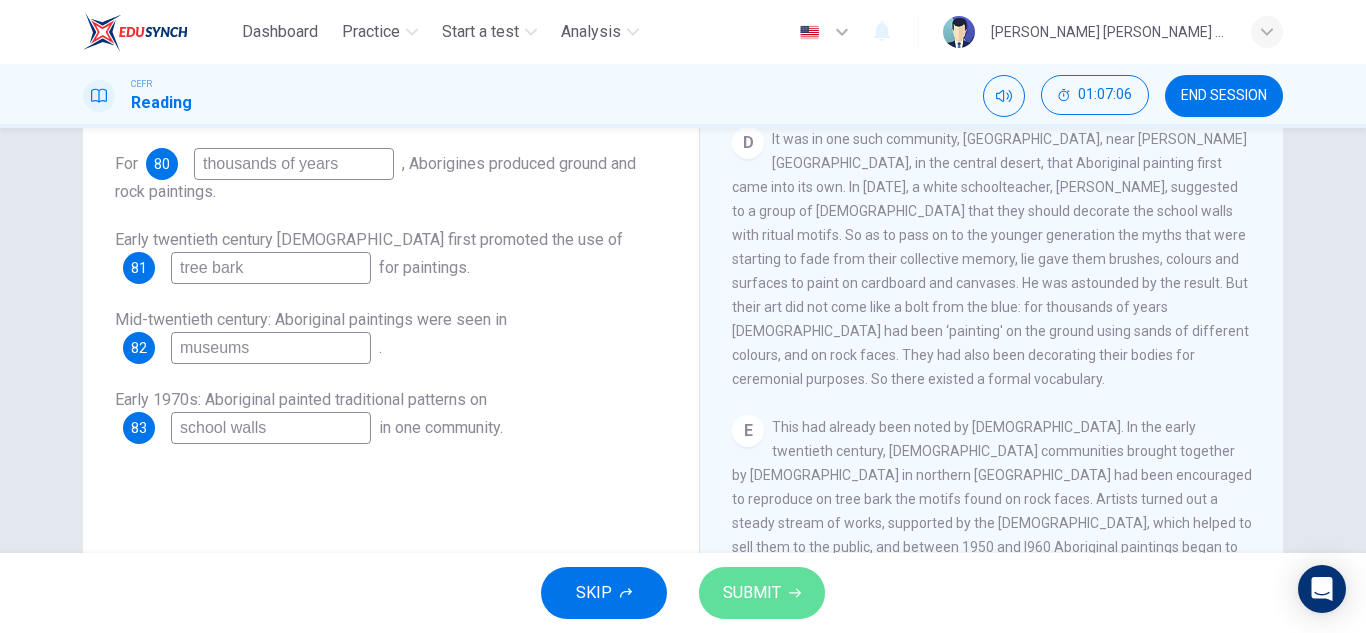click 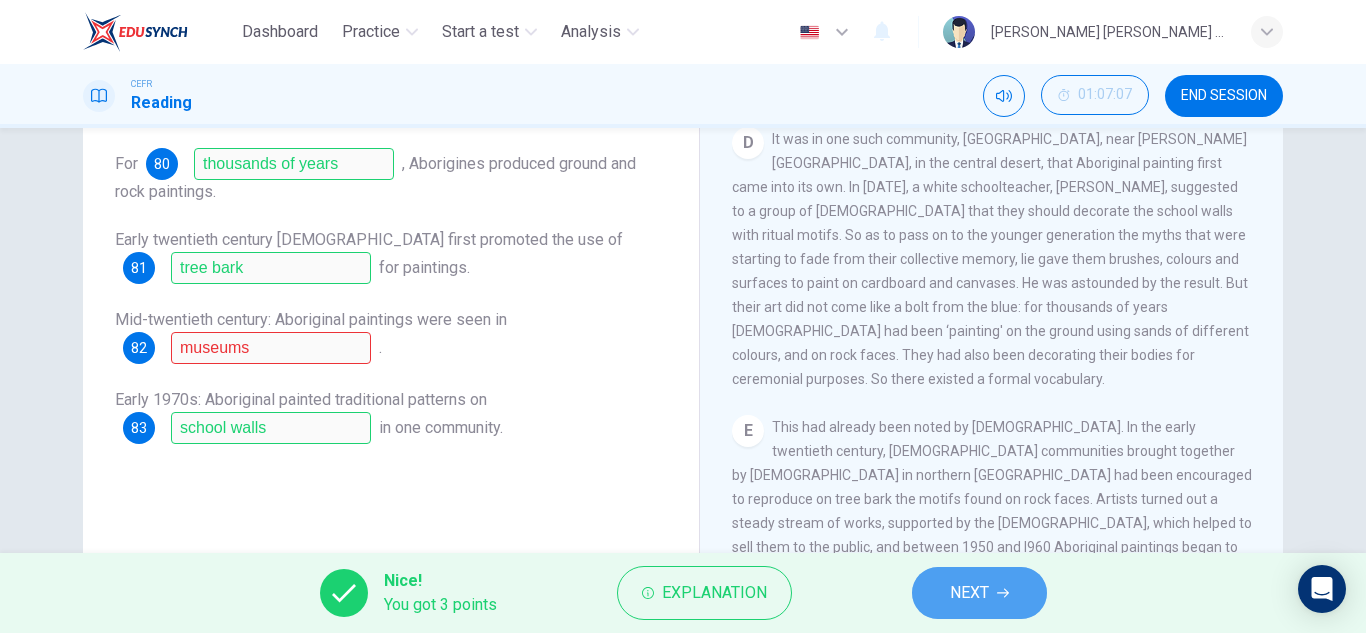 click on "NEXT" at bounding box center (979, 593) 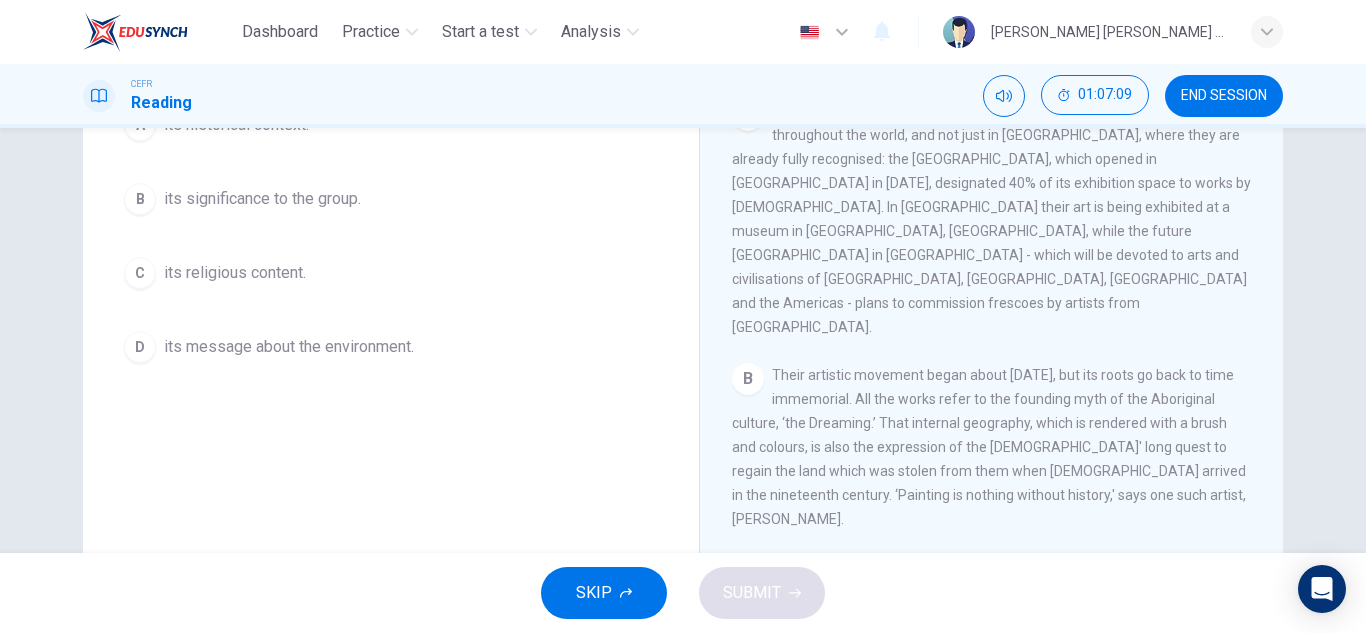 scroll, scrollTop: 304, scrollLeft: 0, axis: vertical 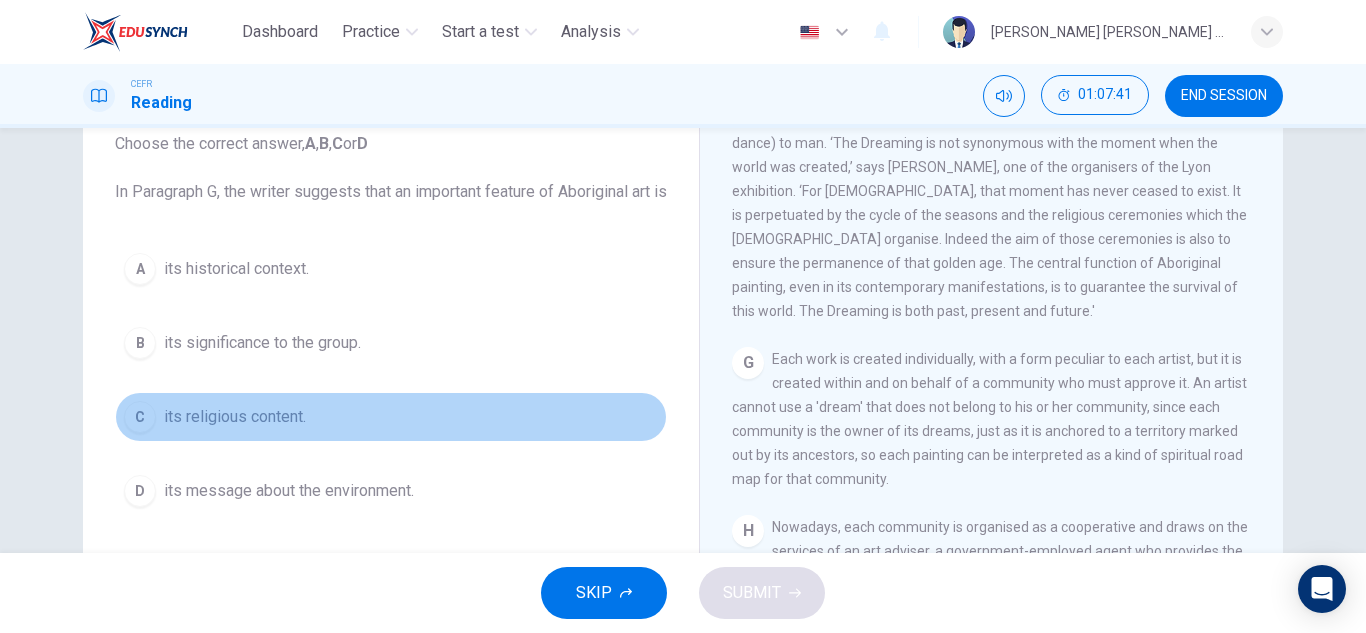 click on "its religious content." at bounding box center [235, 417] 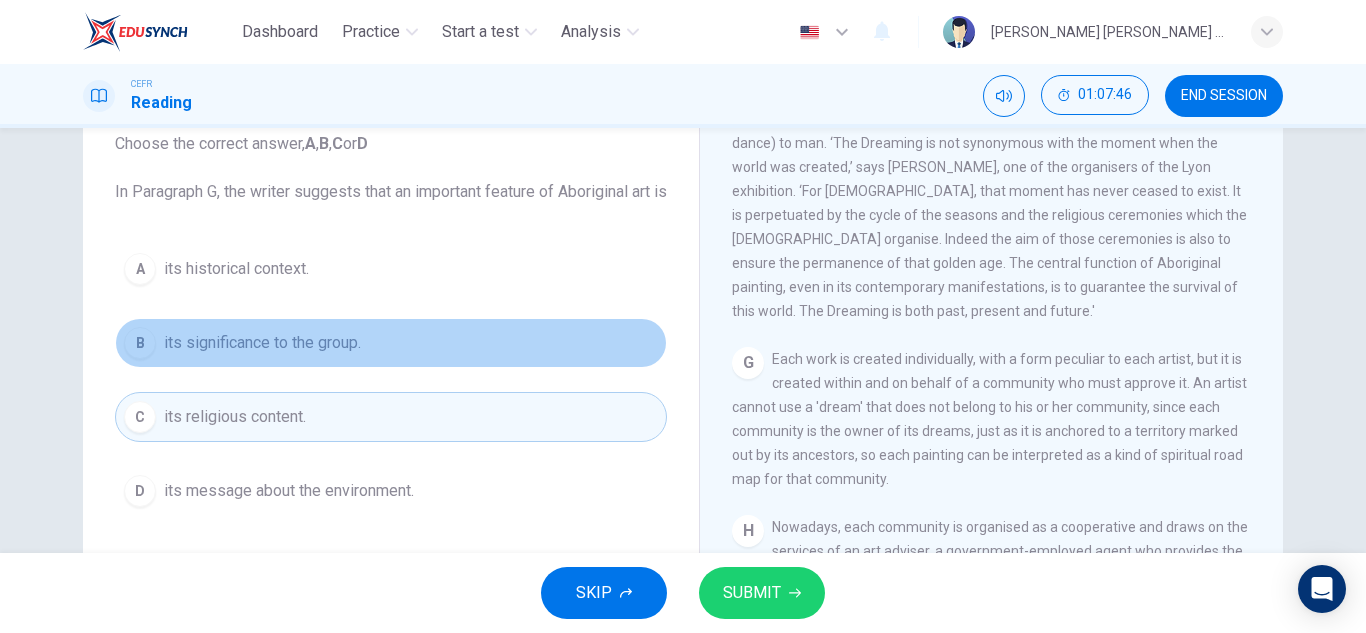 click on "B its significance to the group." at bounding box center [391, 343] 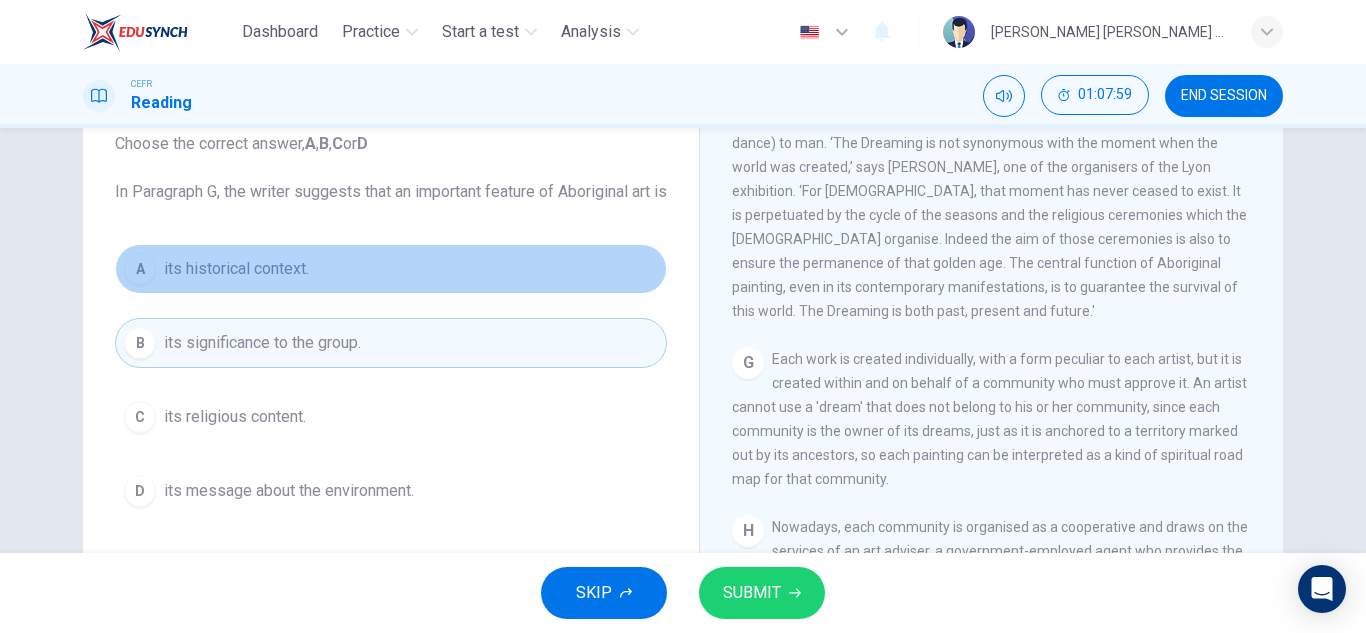 click on "its historical context." at bounding box center [236, 269] 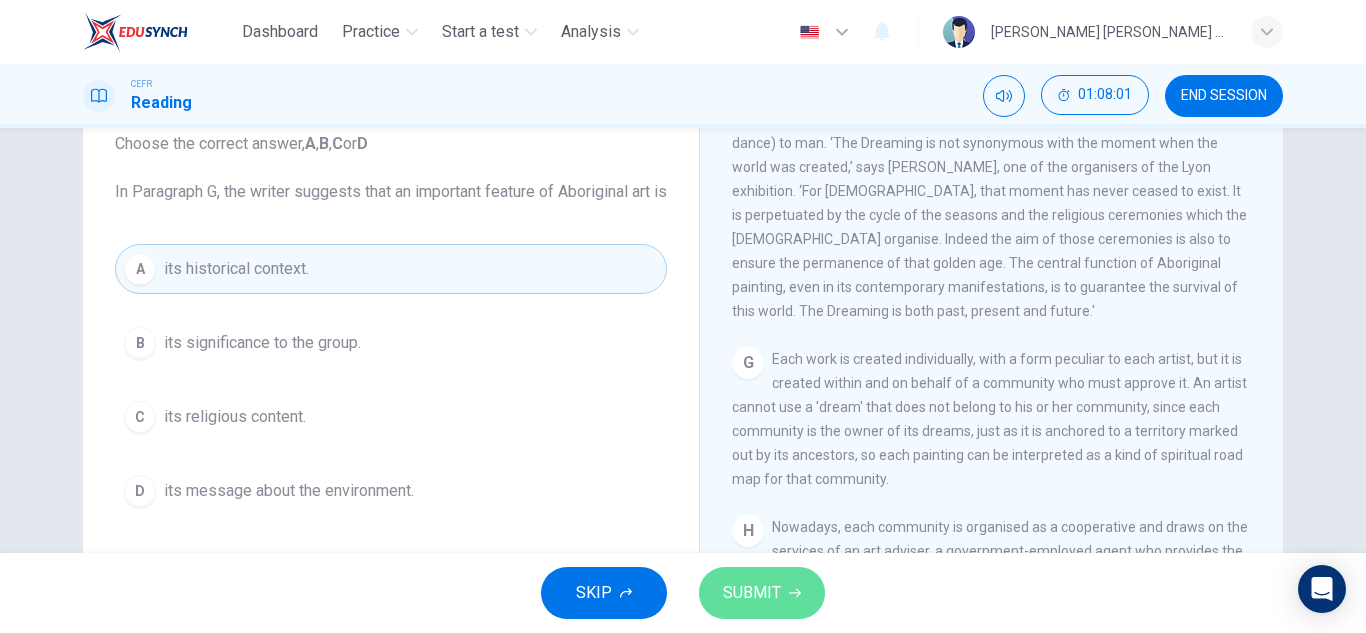click on "SUBMIT" at bounding box center (752, 593) 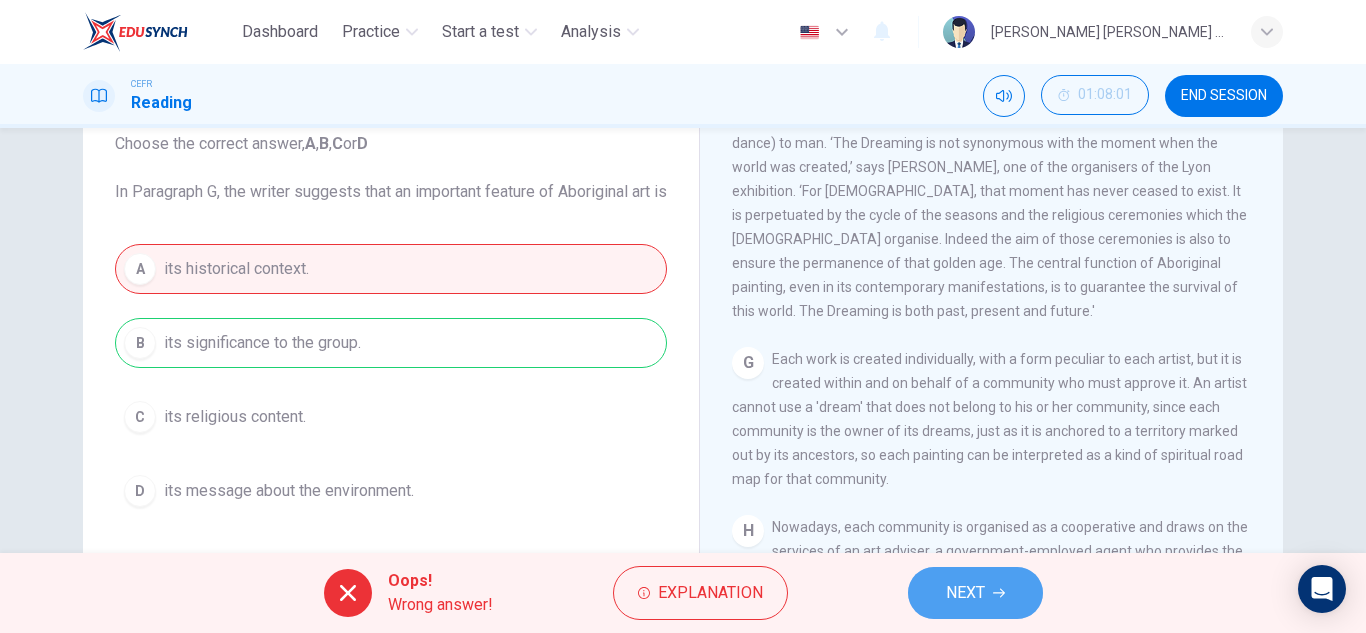 click on "NEXT" at bounding box center [975, 593] 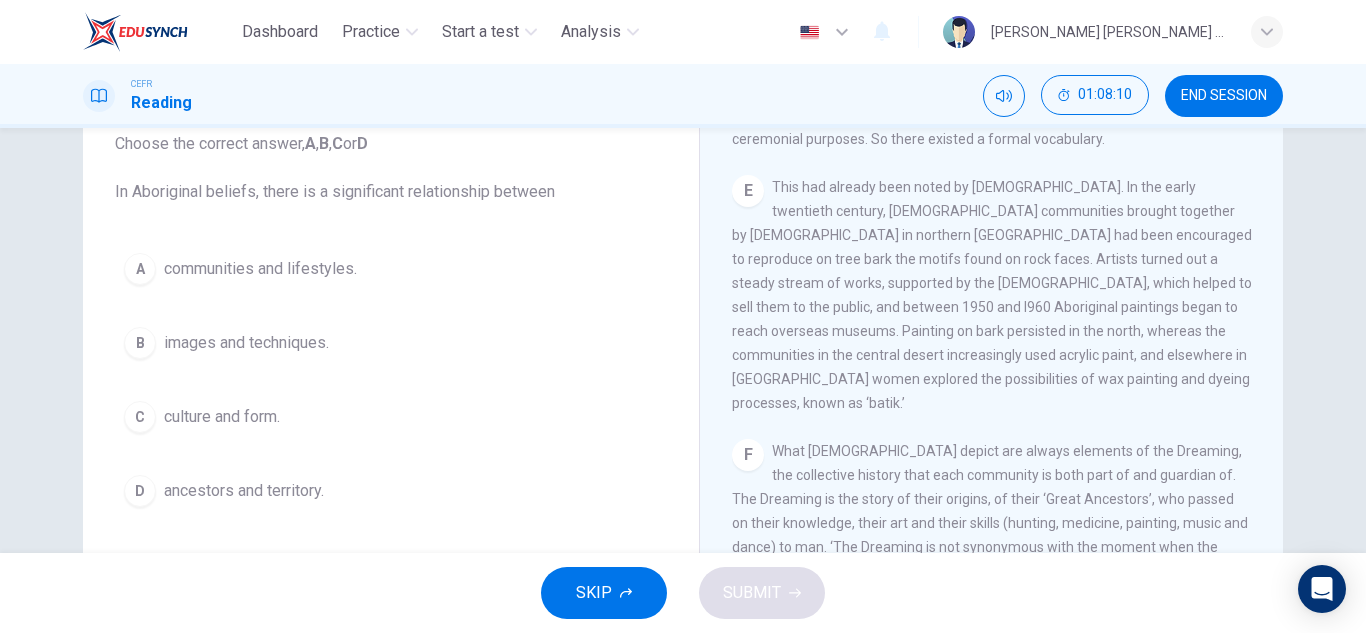 scroll, scrollTop: 1355, scrollLeft: 0, axis: vertical 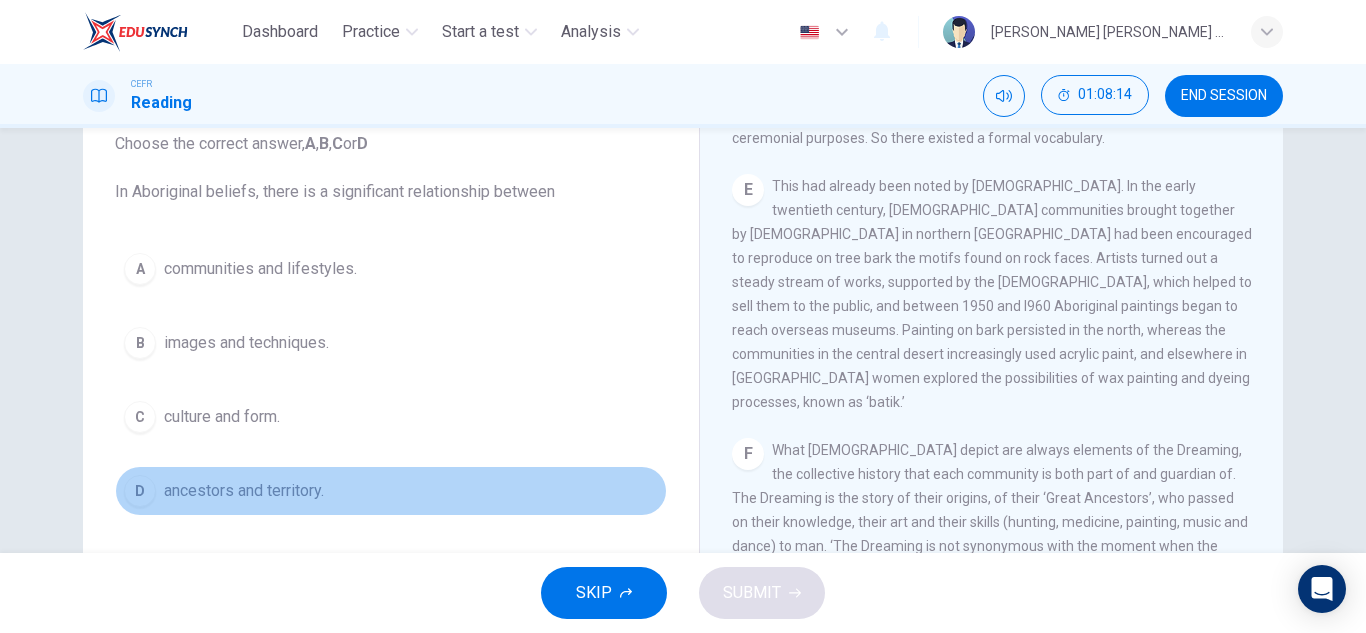click on "ancestors and territory." at bounding box center (244, 491) 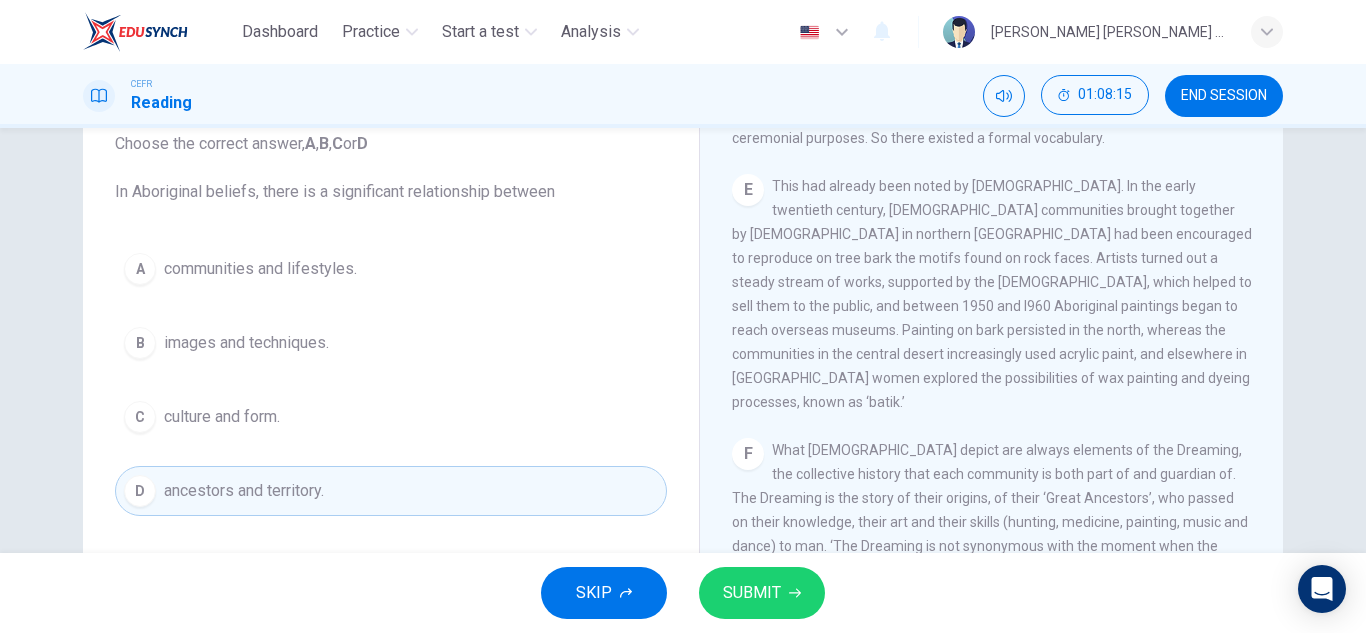 click on "SUBMIT" at bounding box center [752, 593] 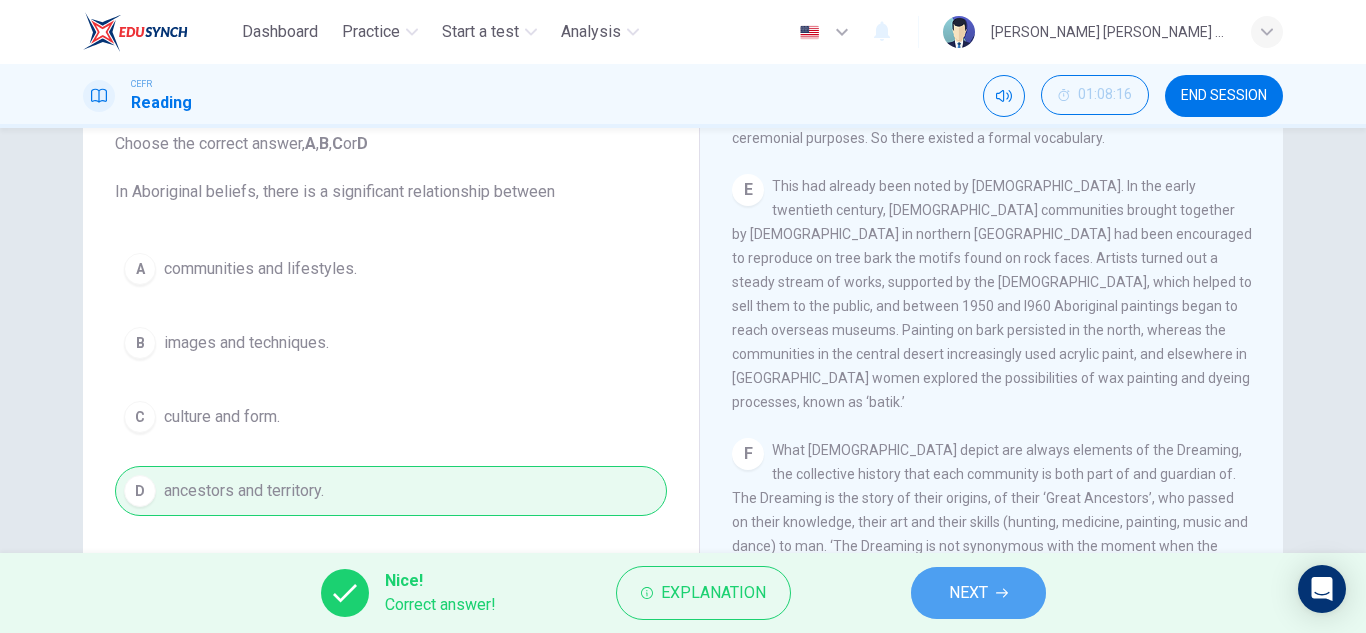 click on "NEXT" at bounding box center [978, 593] 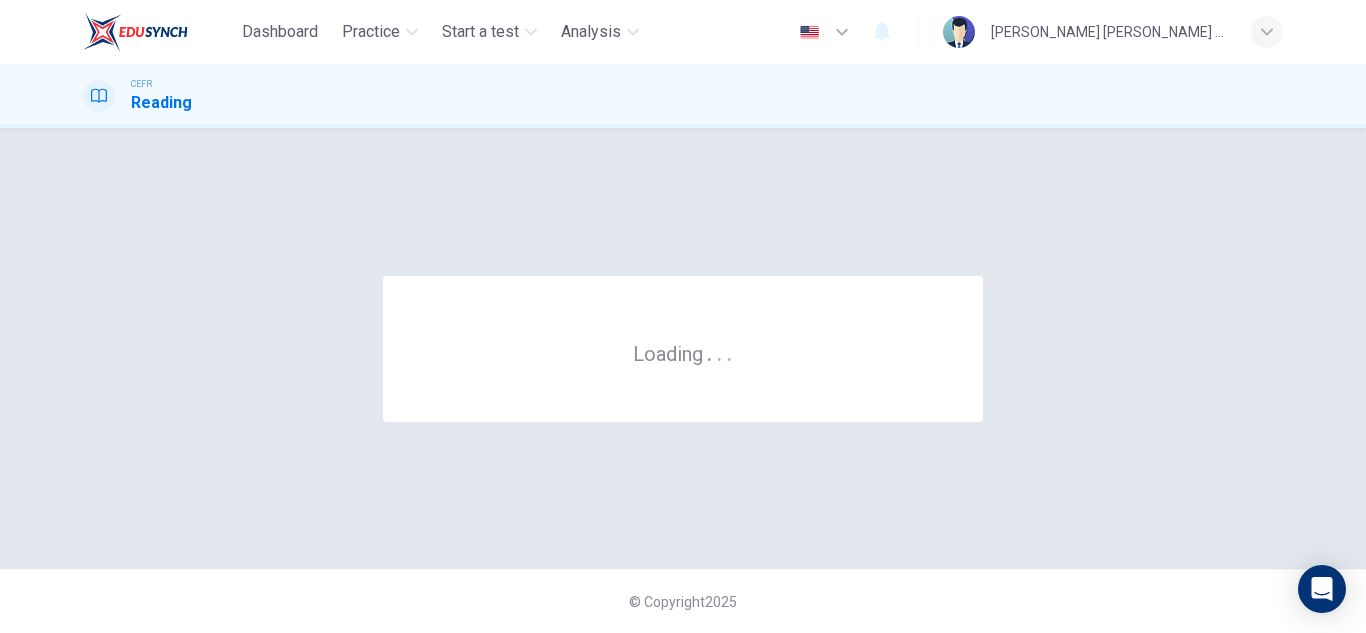 scroll, scrollTop: 0, scrollLeft: 0, axis: both 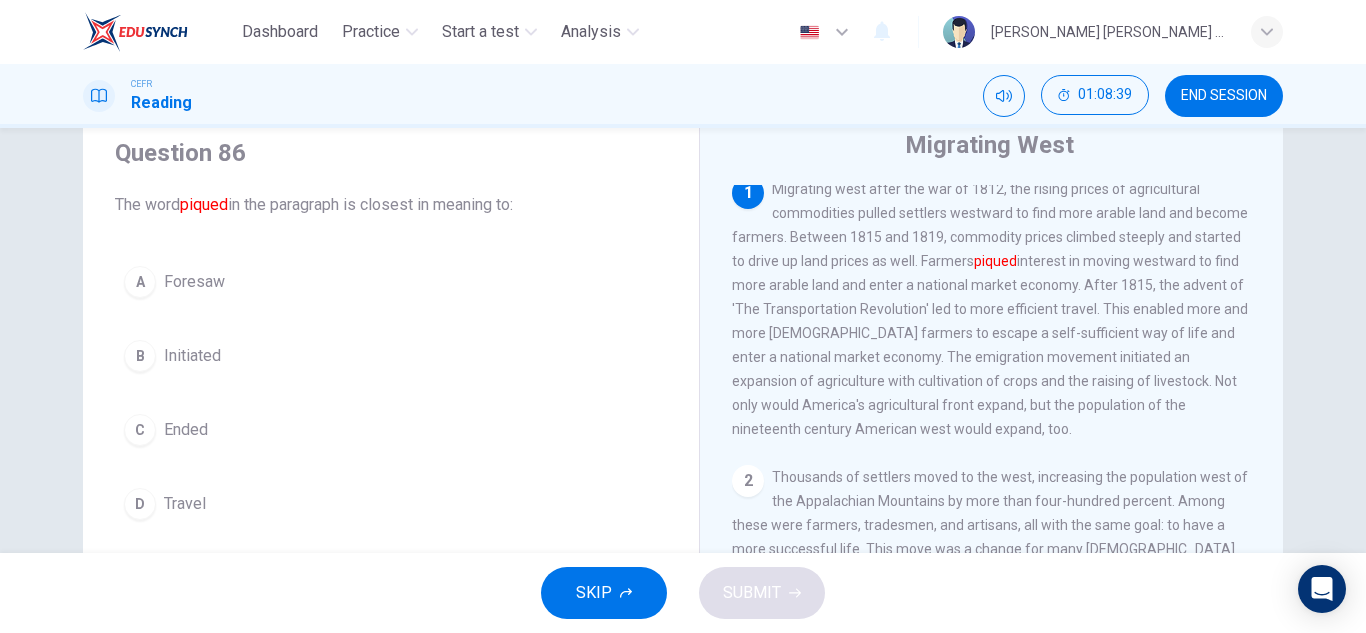 click on "Initiated" at bounding box center (192, 356) 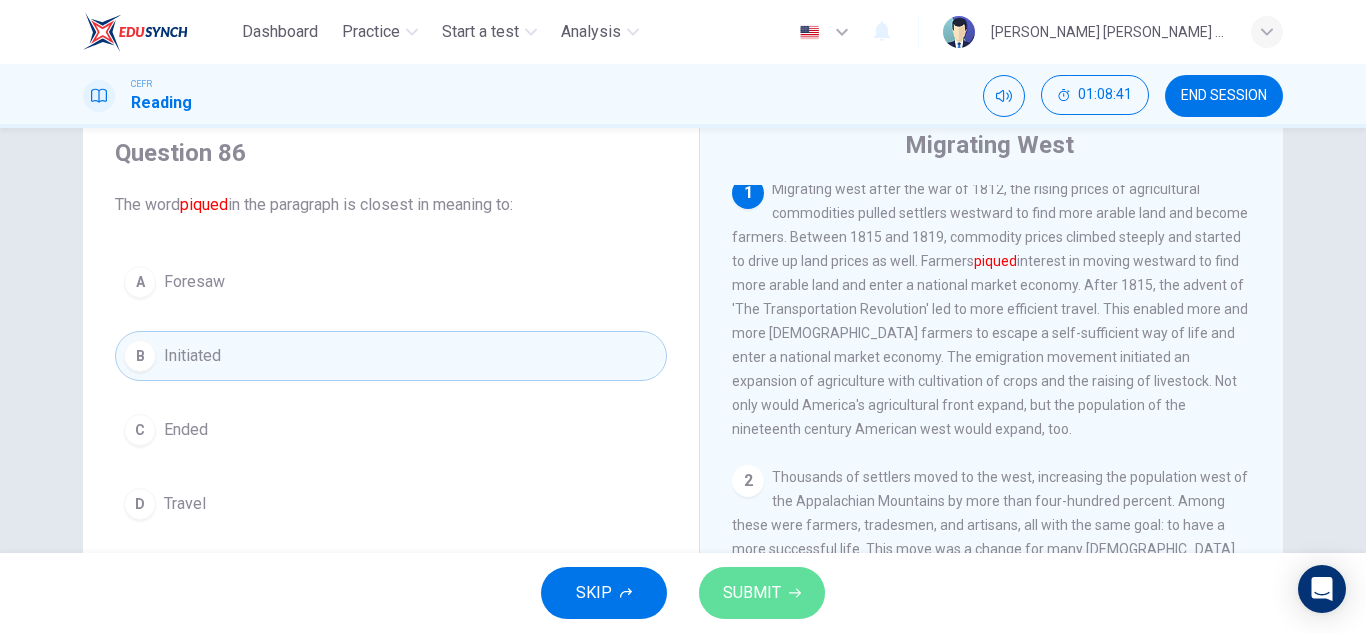 click on "SUBMIT" at bounding box center [762, 593] 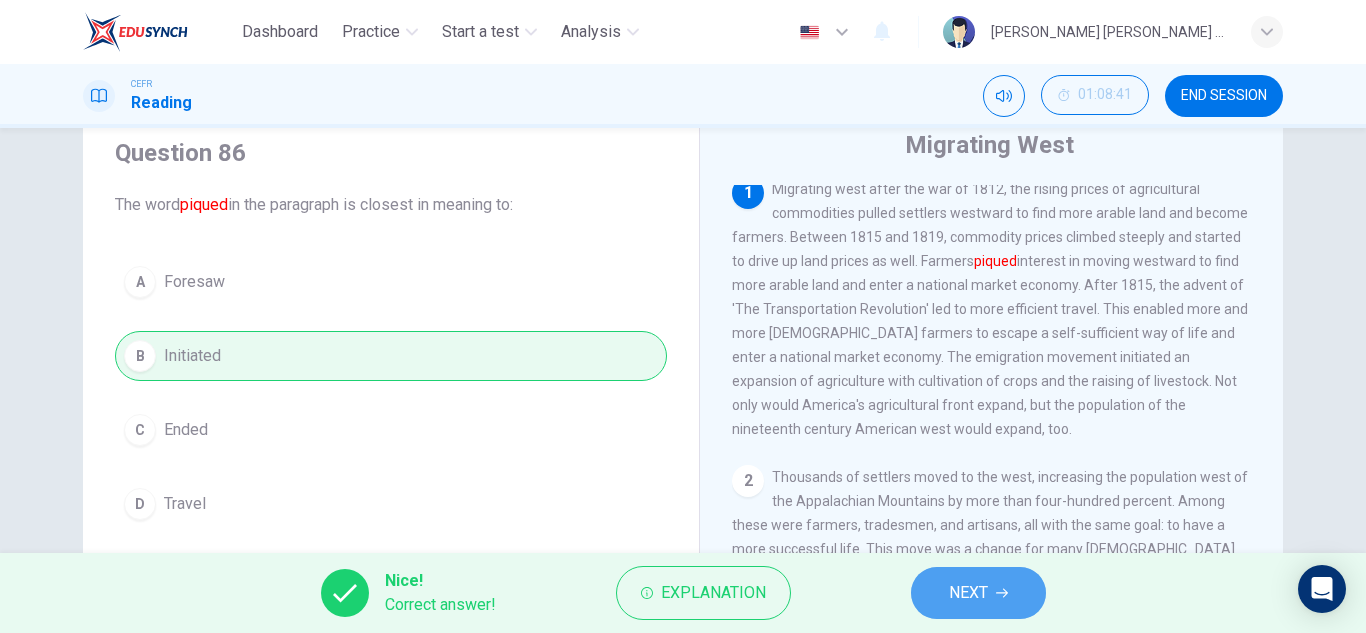 click on "NEXT" at bounding box center [968, 593] 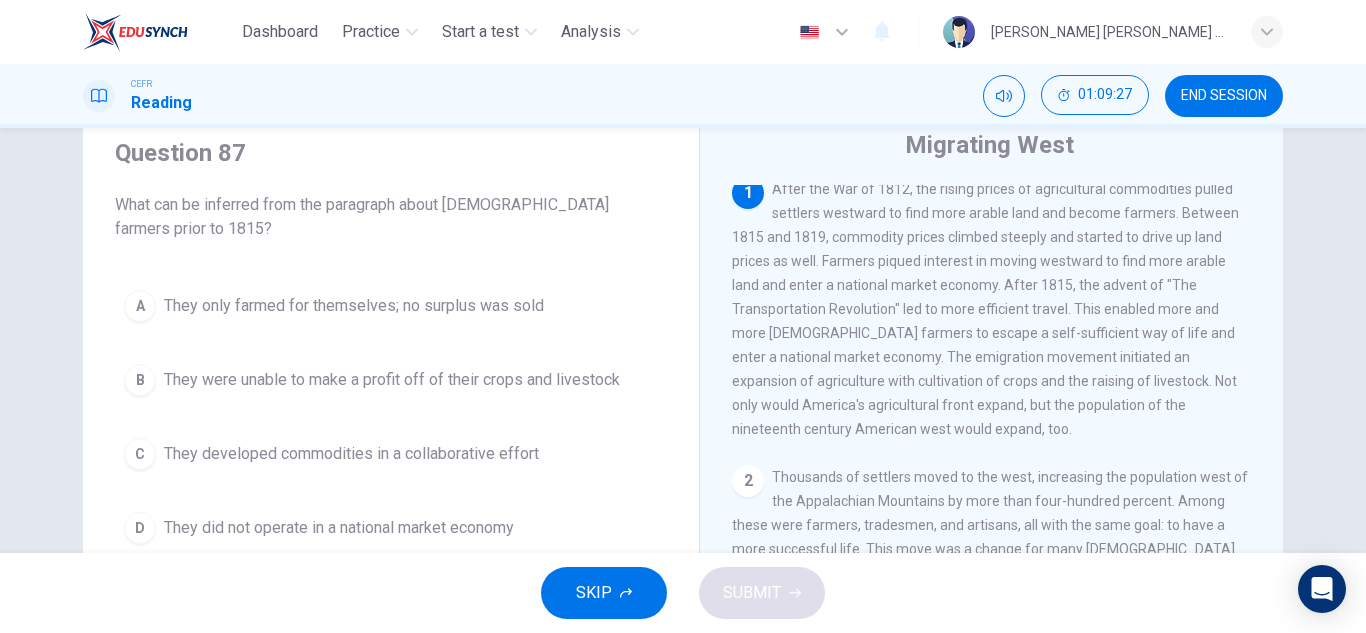 scroll, scrollTop: 0, scrollLeft: 0, axis: both 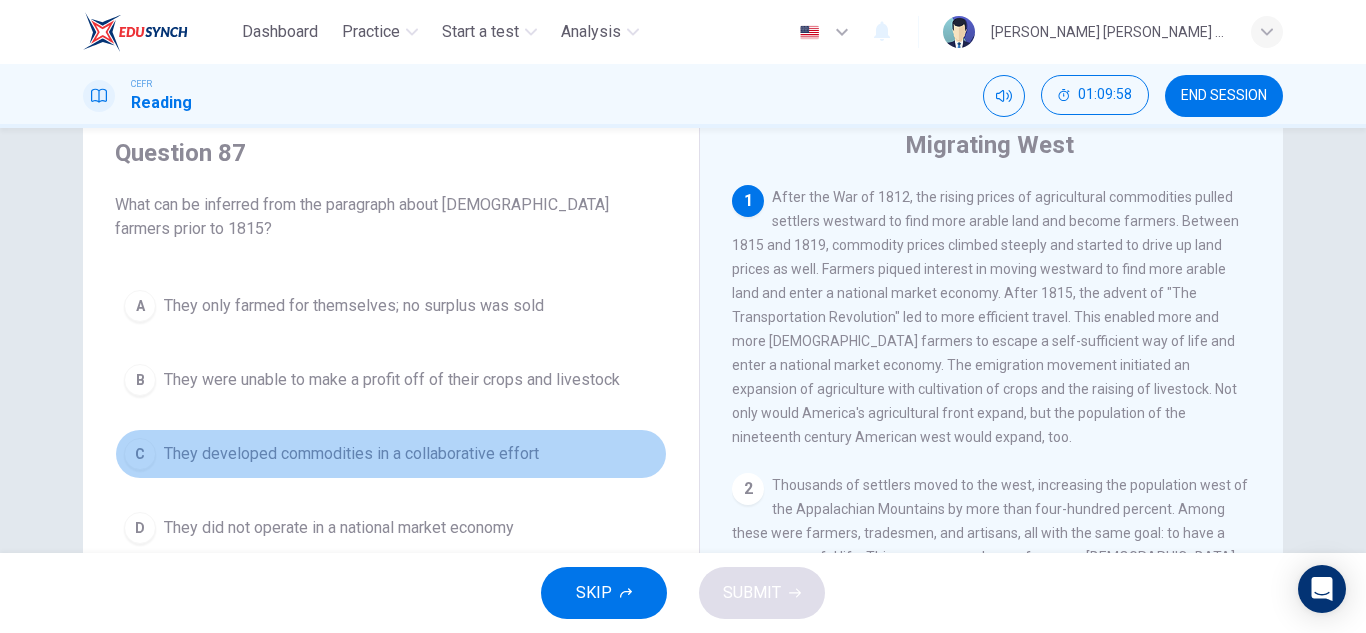 click on "They developed commodities in a collaborative effort" at bounding box center (351, 454) 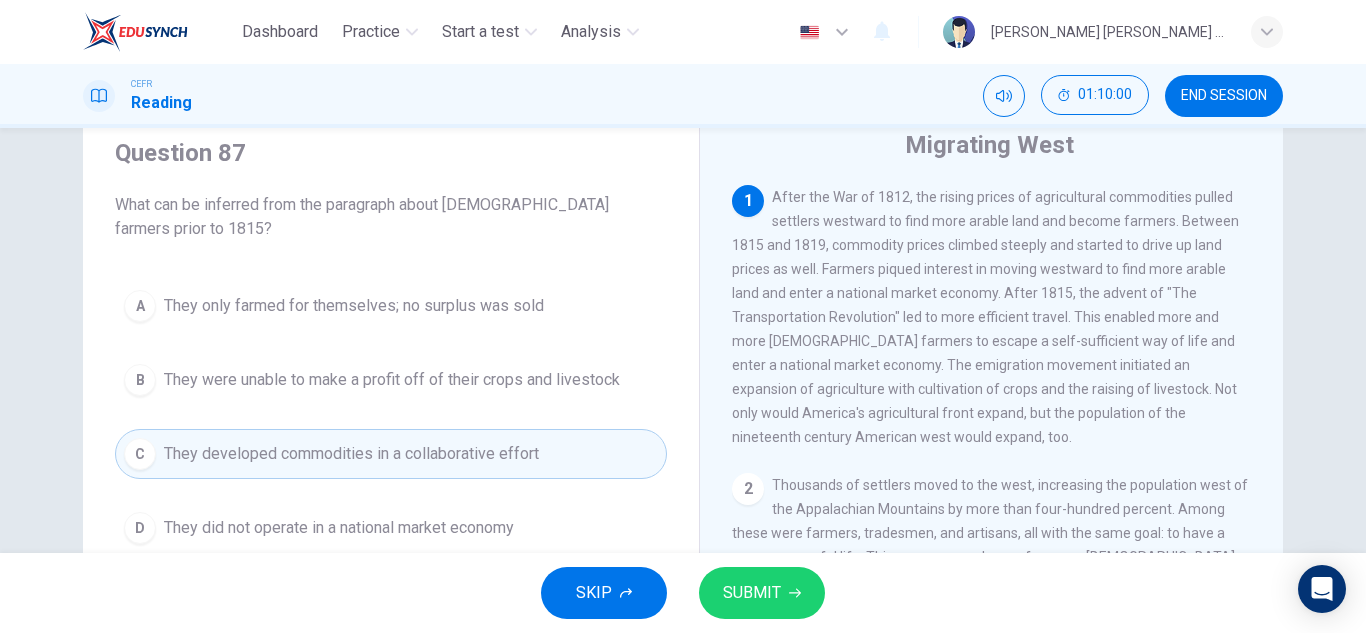 click on "SKIP SUBMIT" at bounding box center (683, 593) 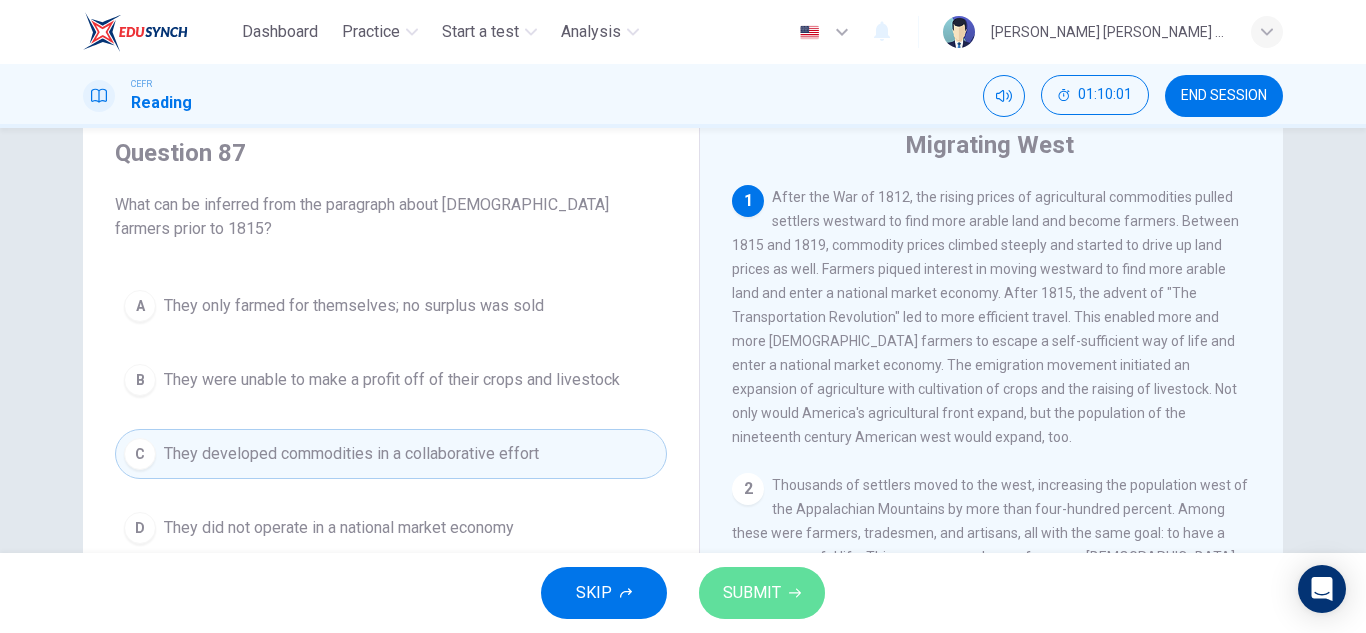 click on "SUBMIT" at bounding box center (752, 593) 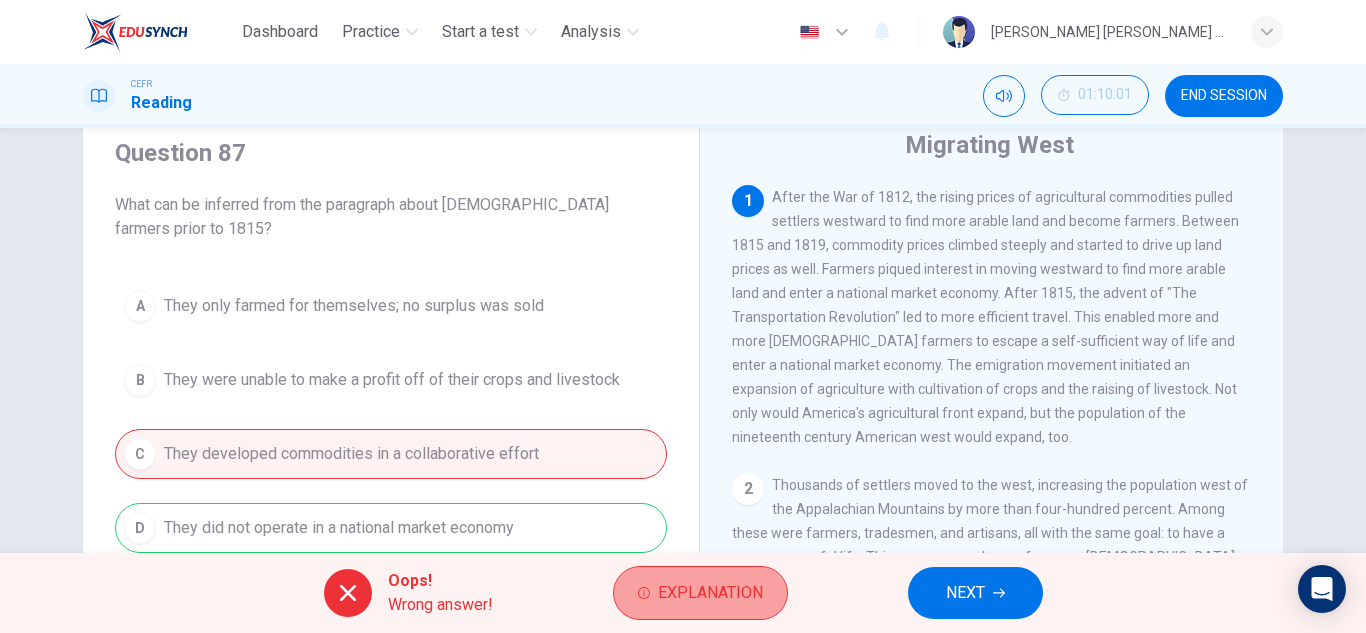 click on "Explanation" at bounding box center [710, 593] 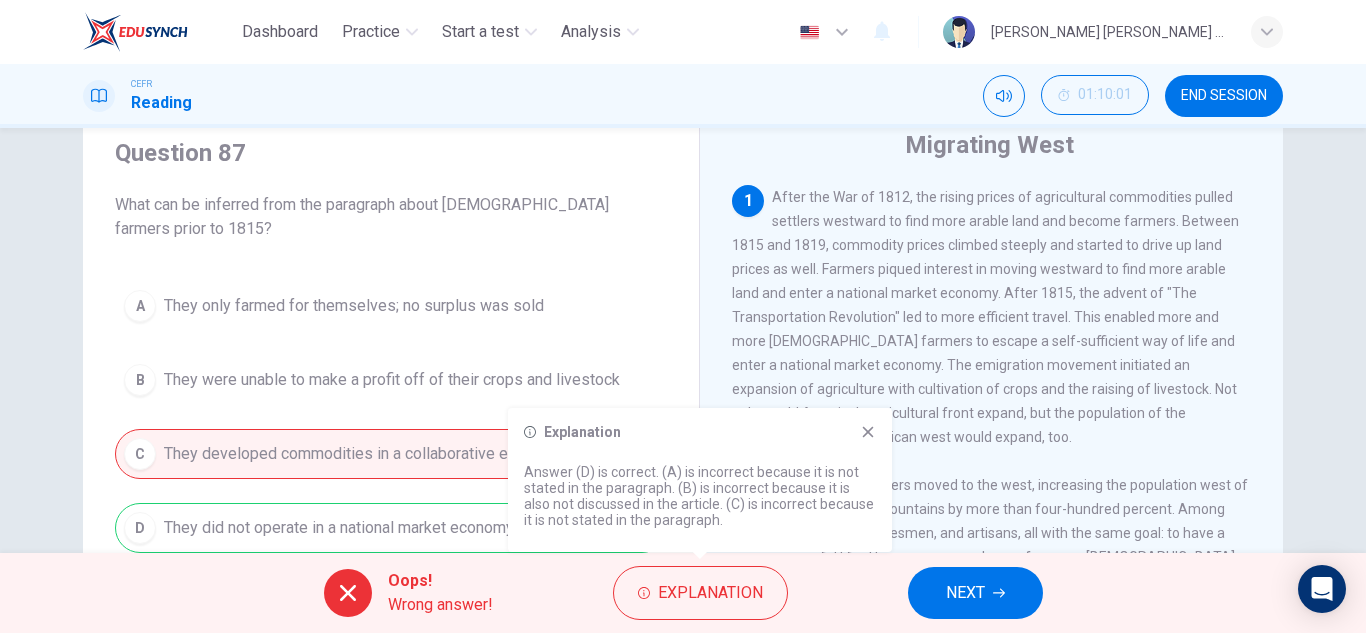 click on "Explanation Answer (D) is correct. (A) is incorrect because it is not stated in the paragraph. (B) is incorrect because it is also not discussed in the article. (C) is incorrect because it is not stated in the paragraph." at bounding box center [700, 480] 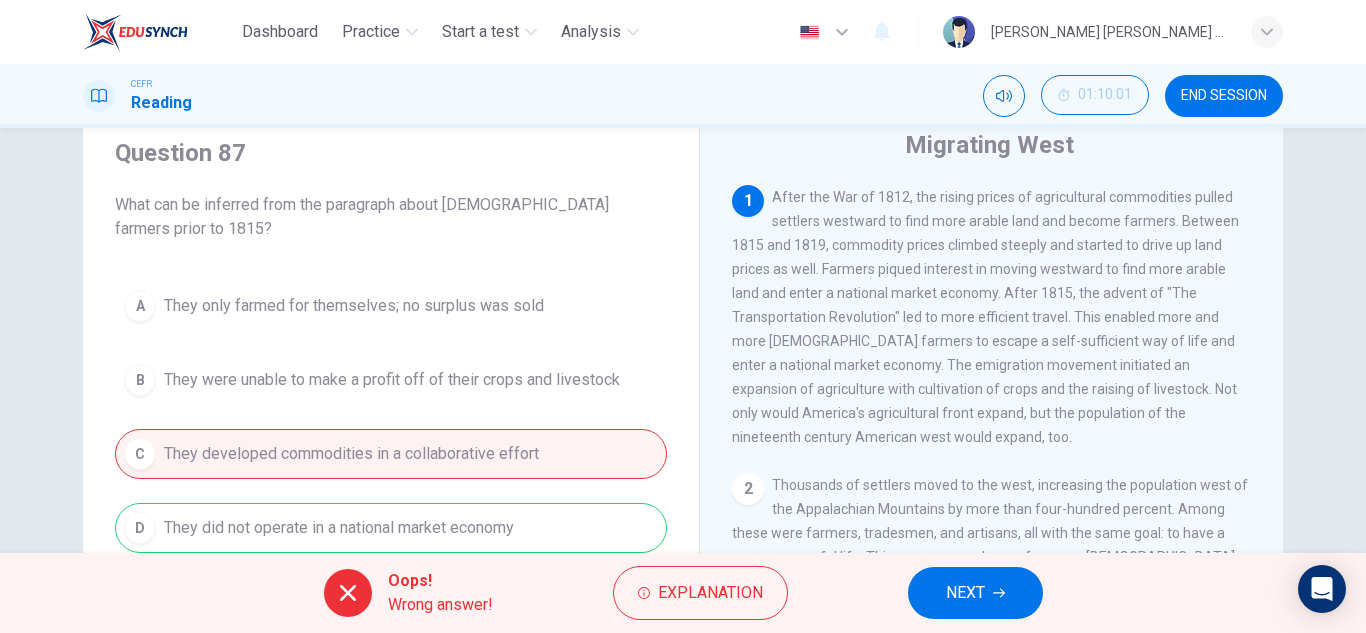 click on "After the War of 1812, the rising prices of agricultural commodities pulled settlers westward to find more arable land and become farmers. Between 1815 and 1819, commodity prices climbed steeply and started to drive up land prices as well. Farmers piqued interest in moving westward to find more arable land and enter a national market economy. After 1815, the advent of "The Transportation Revolution" led to more efficient travel. This enabled more and more [DEMOGRAPHIC_DATA] farmers to escape a self-sufficient way of life and enter a national market economy. The emigration movement initiated an expansion of agriculture with cultivation of crops and the raising of livestock. Not only would America's agricultural front expand, but the population of the nineteenth century American west would expand, too." at bounding box center [985, 317] 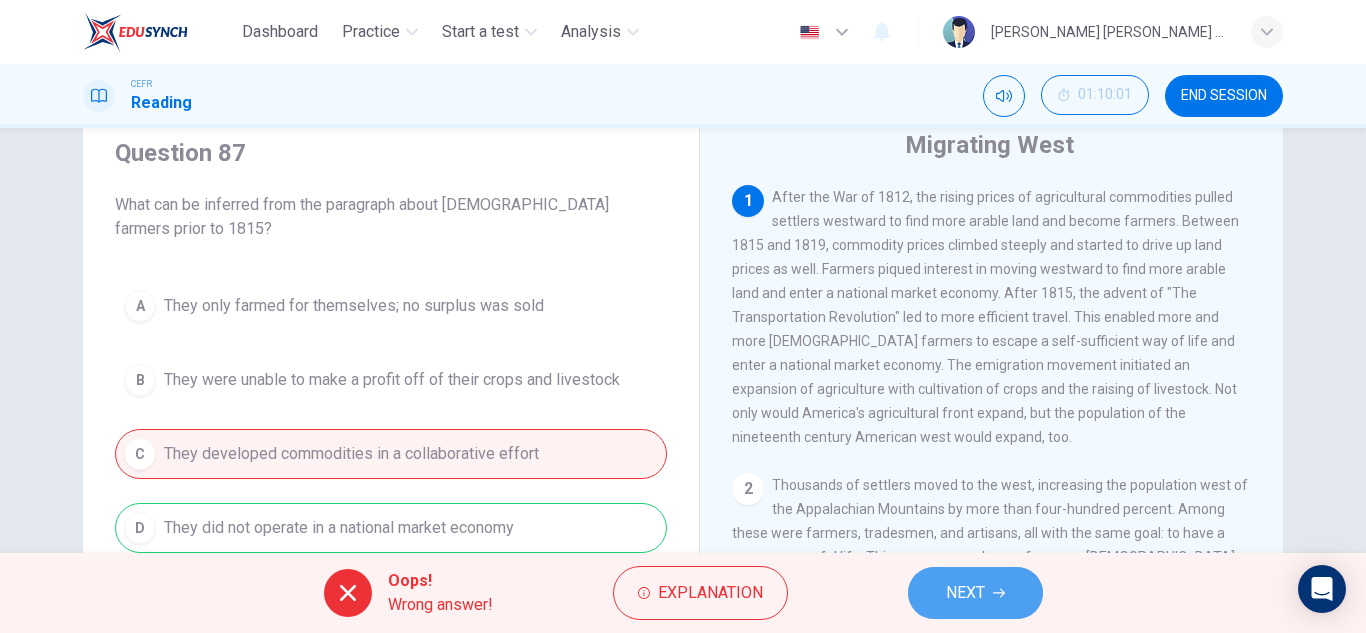 click on "NEXT" at bounding box center [975, 593] 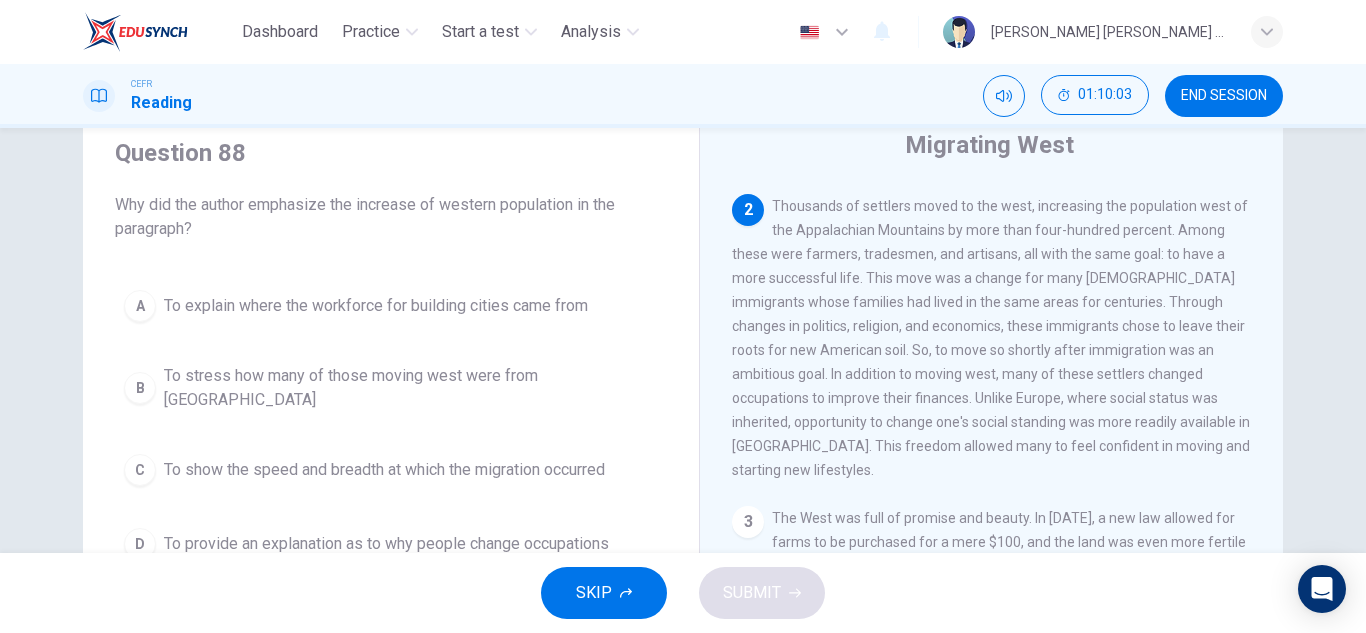 scroll, scrollTop: 280, scrollLeft: 0, axis: vertical 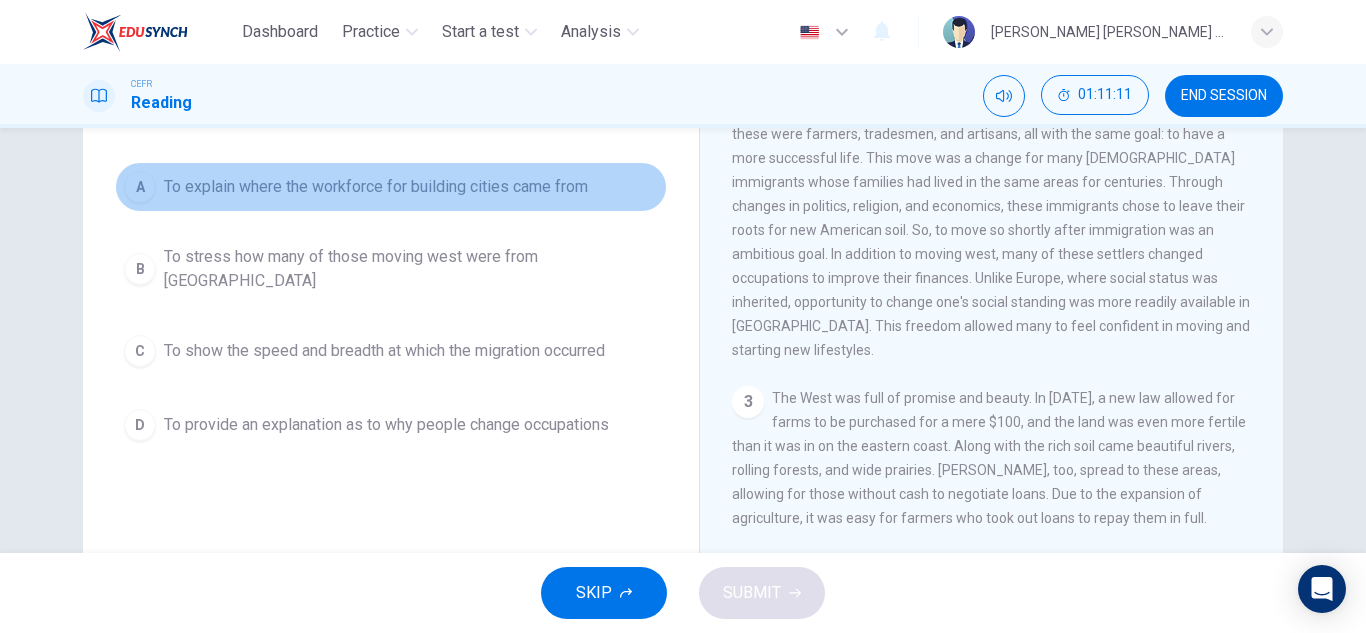 click on "To explain where the workforce for building cities came from" at bounding box center [376, 187] 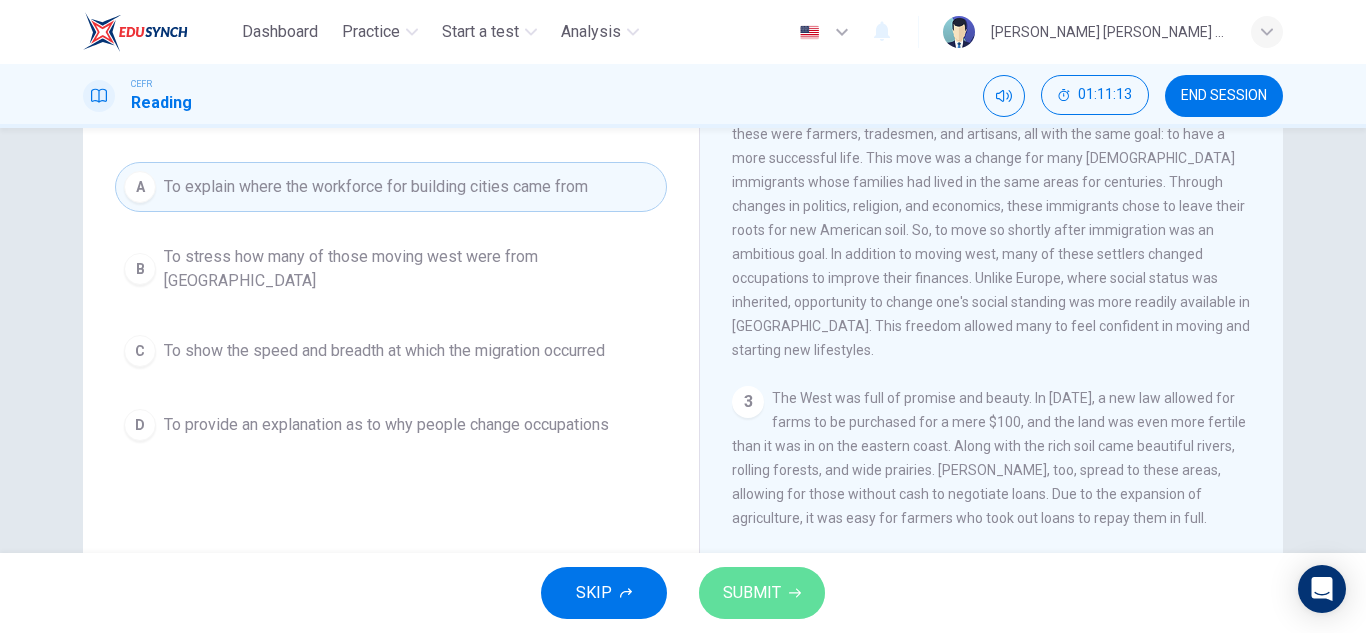 click 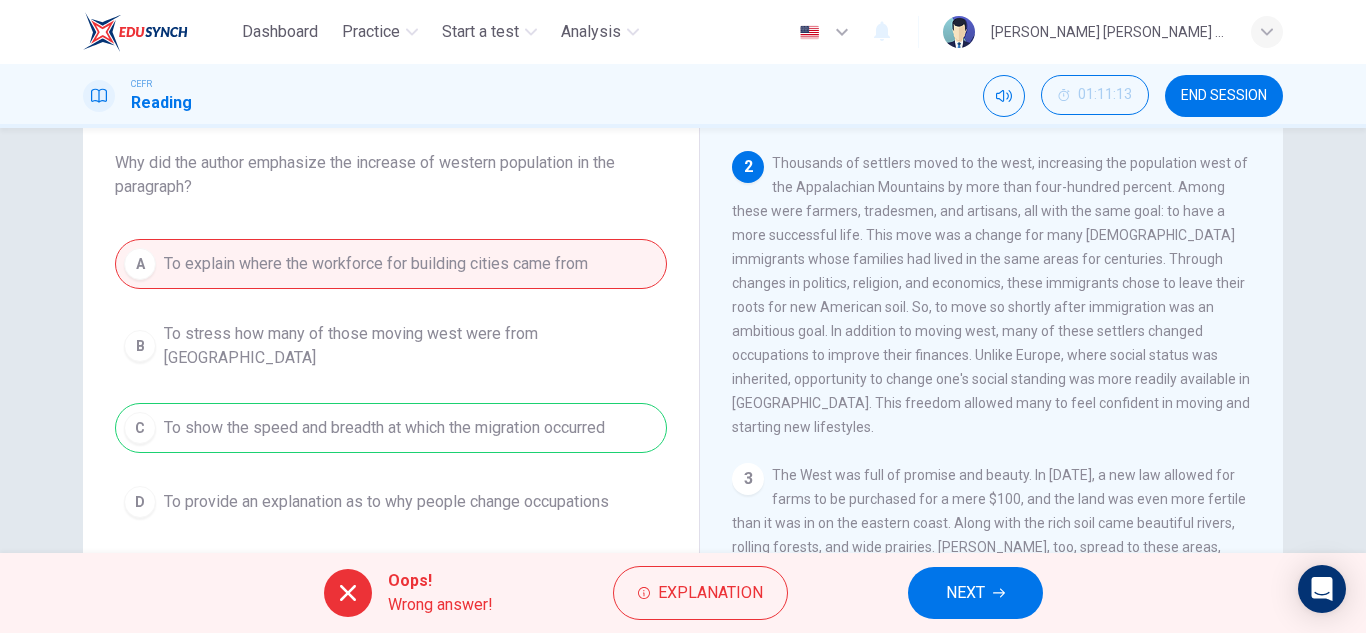 scroll, scrollTop: 112, scrollLeft: 0, axis: vertical 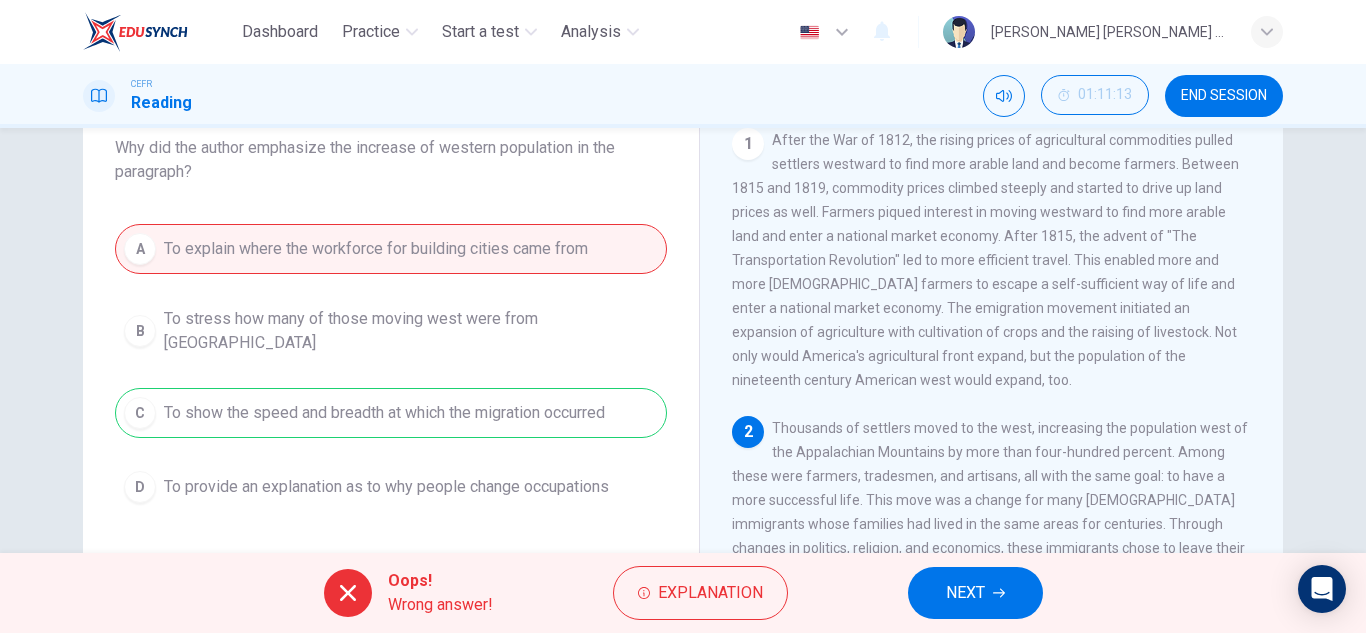 click on "NEXT" at bounding box center (965, 593) 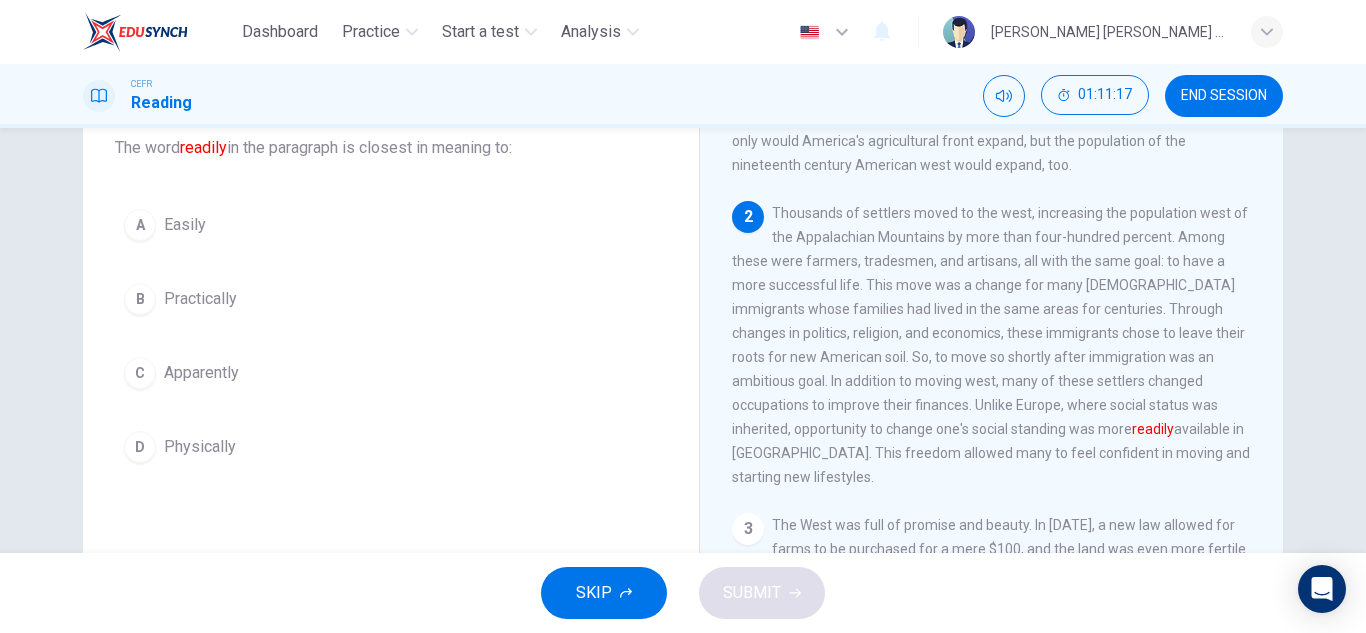 scroll, scrollTop: 216, scrollLeft: 0, axis: vertical 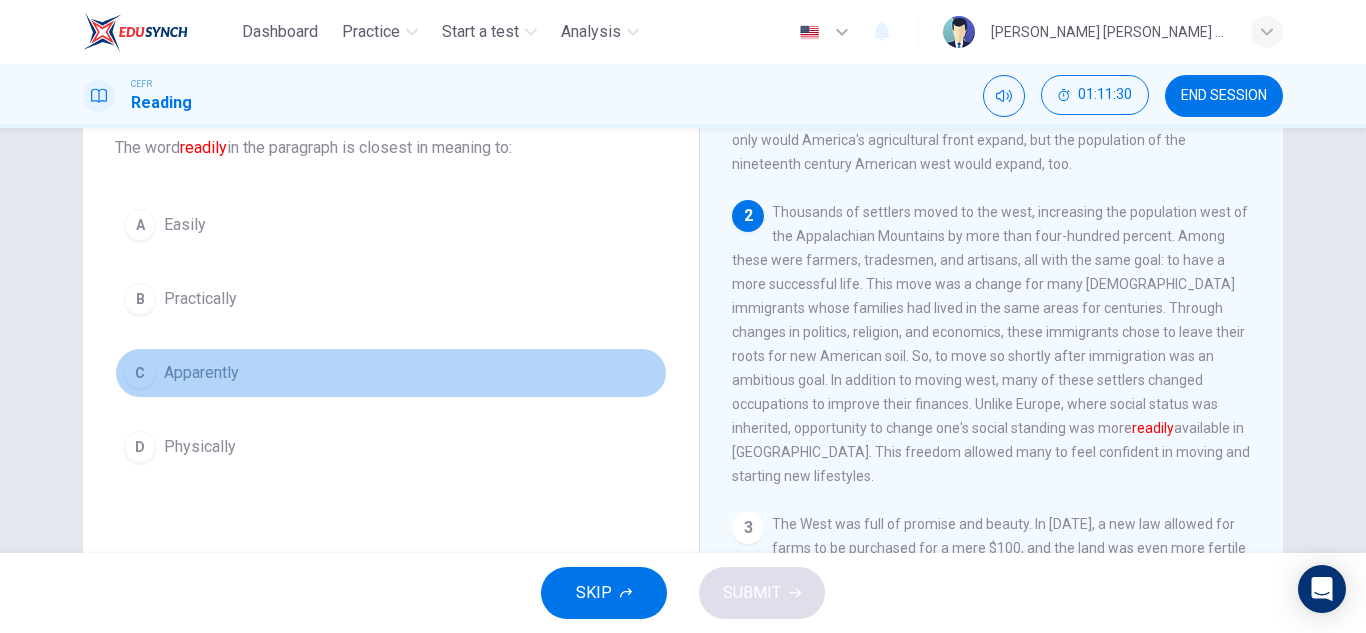 click on "Apparently" at bounding box center (201, 373) 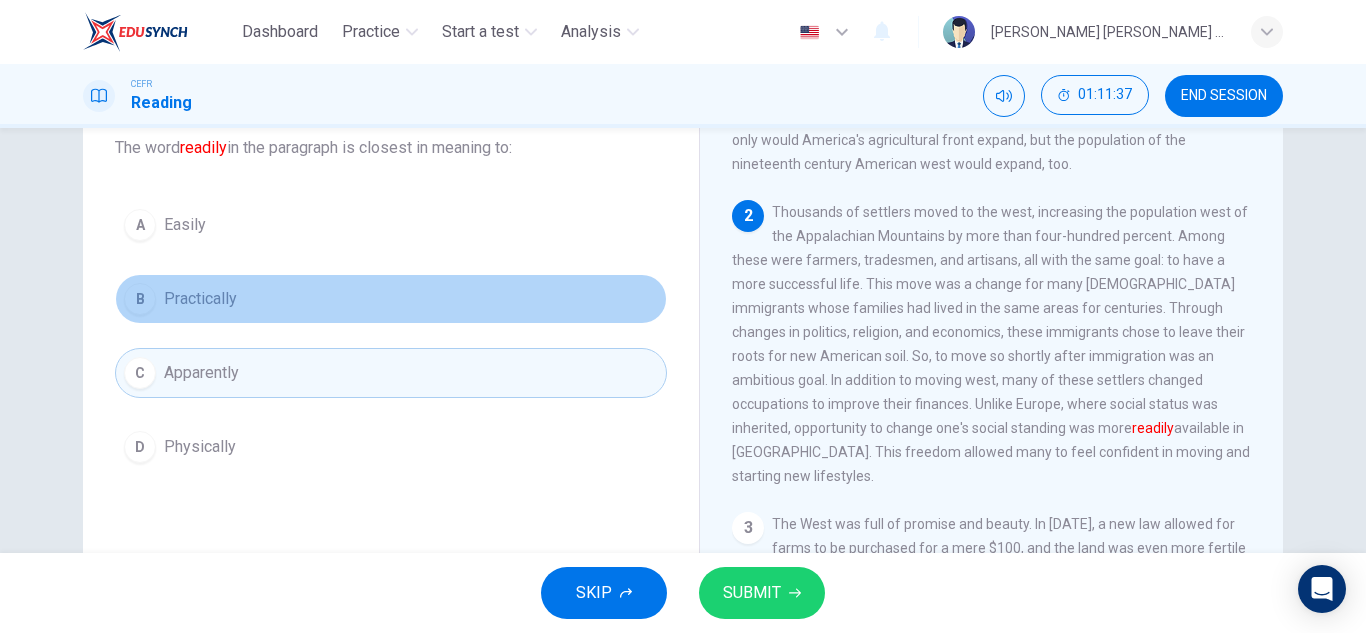 click on "Practically" at bounding box center [200, 299] 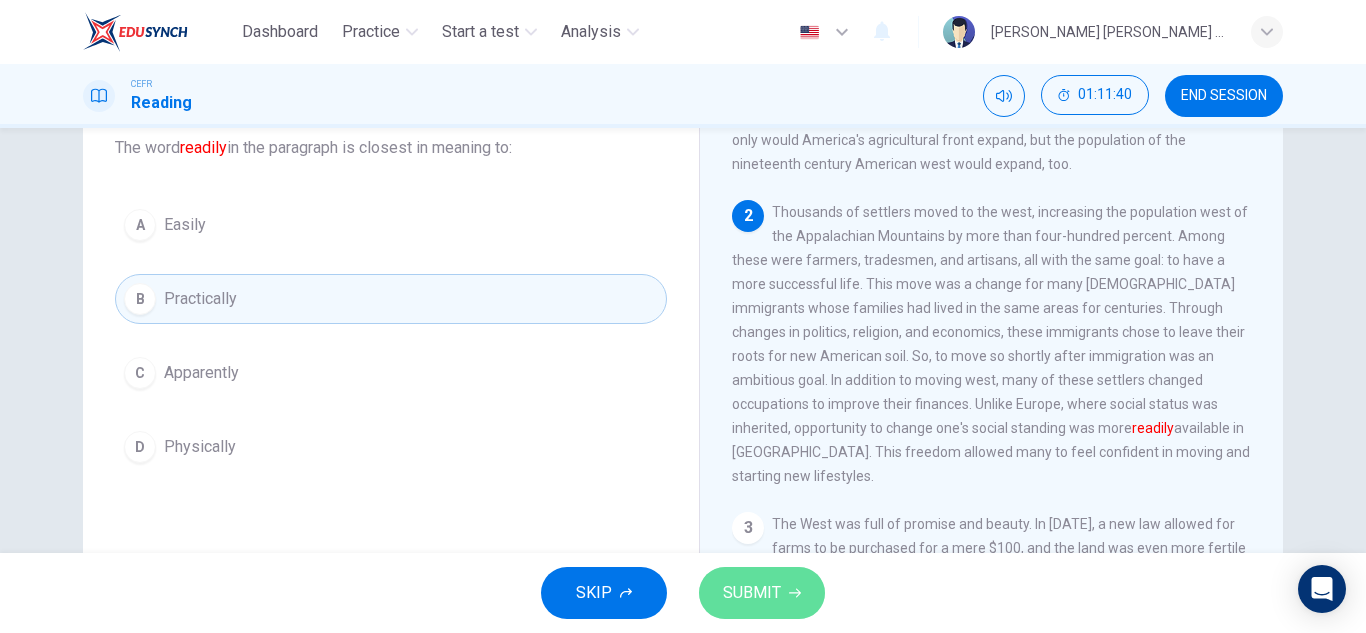 click on "SUBMIT" at bounding box center (762, 593) 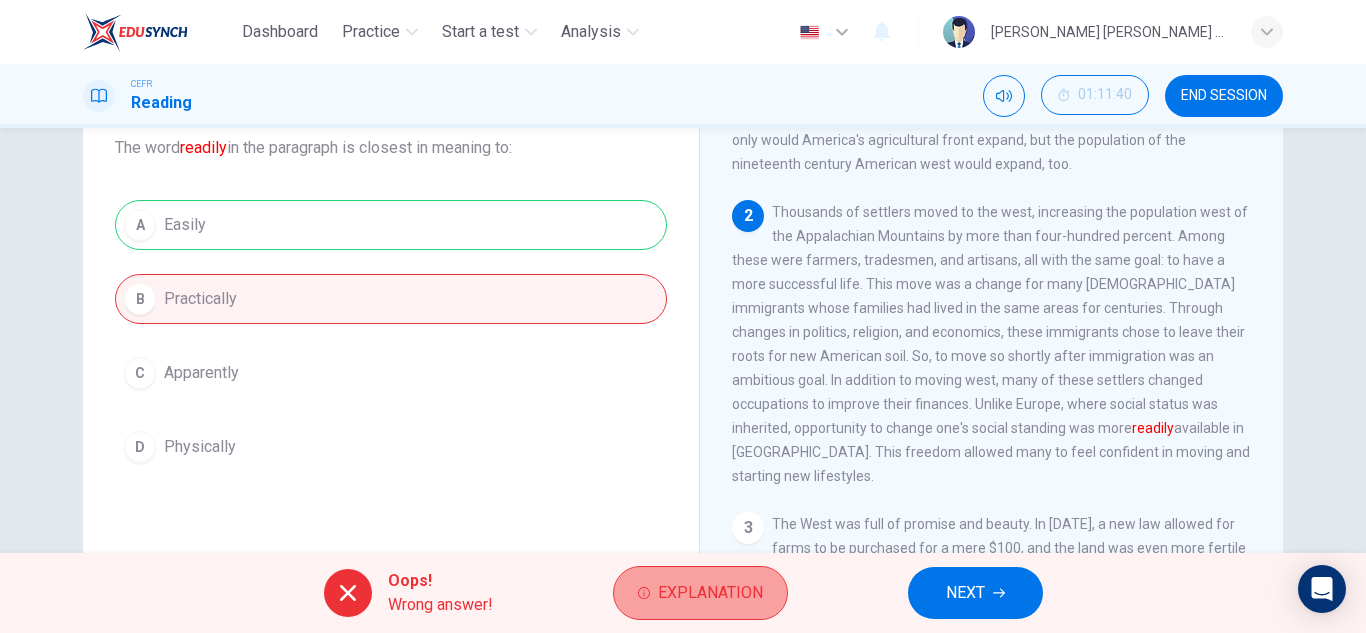 click on "Explanation" at bounding box center (710, 593) 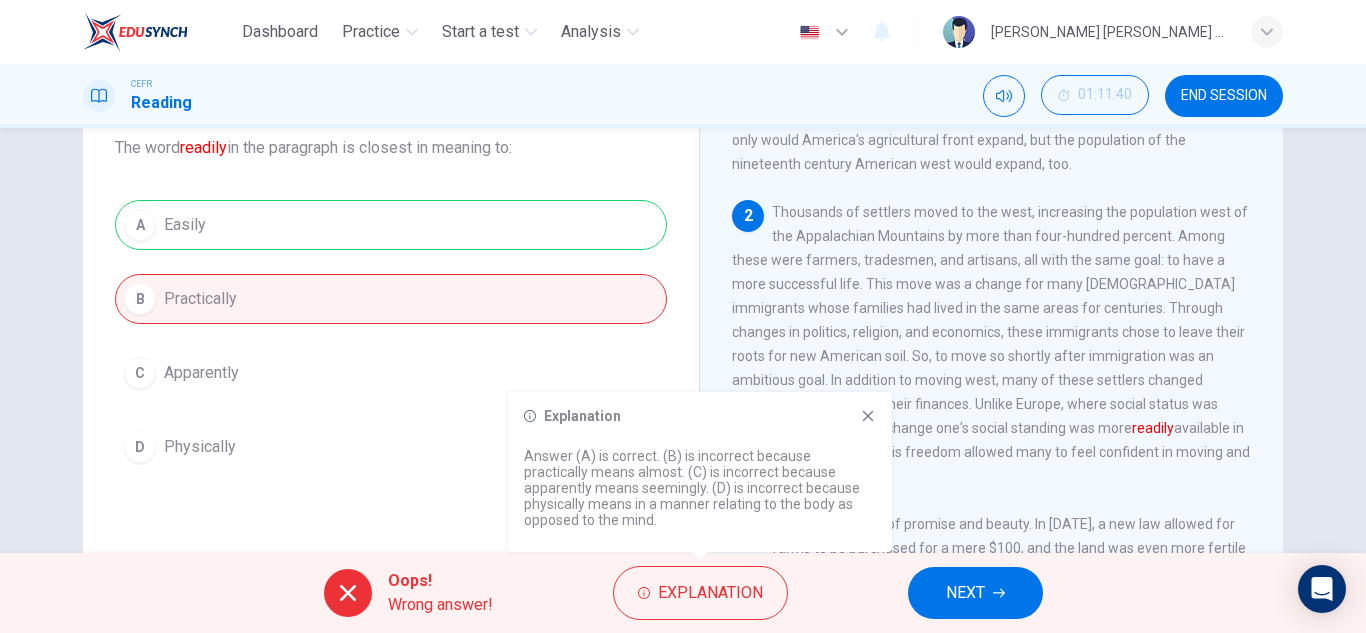 click 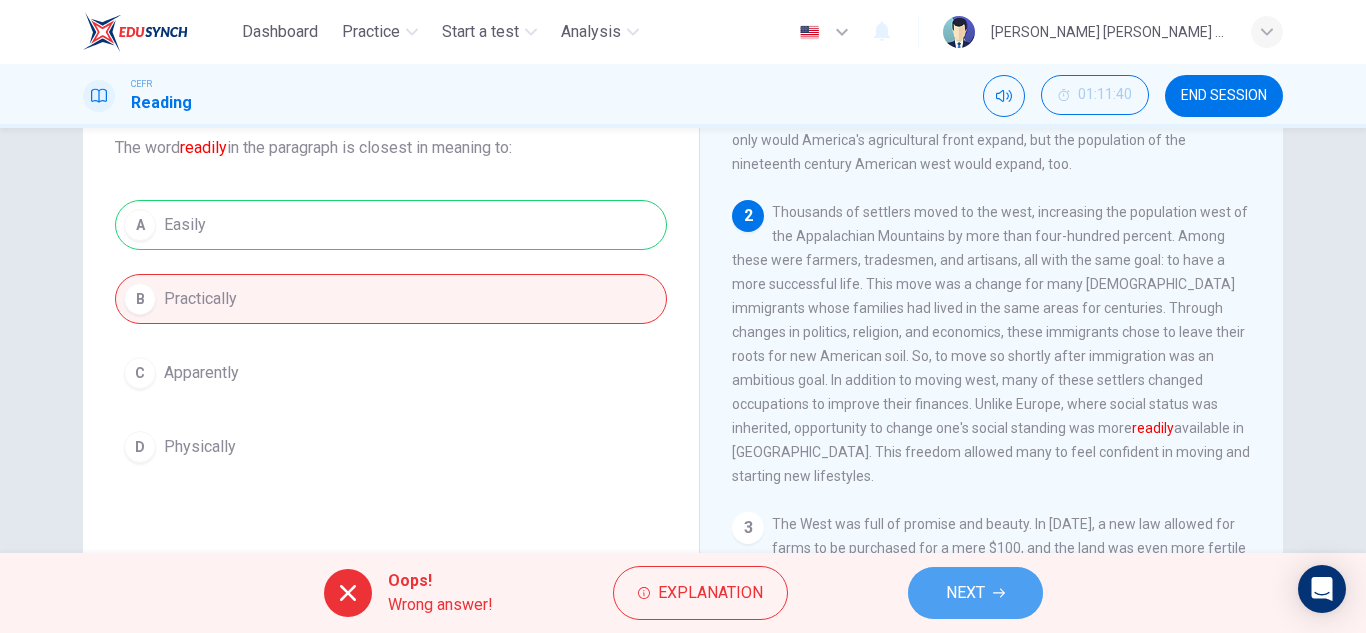 click on "NEXT" at bounding box center (975, 593) 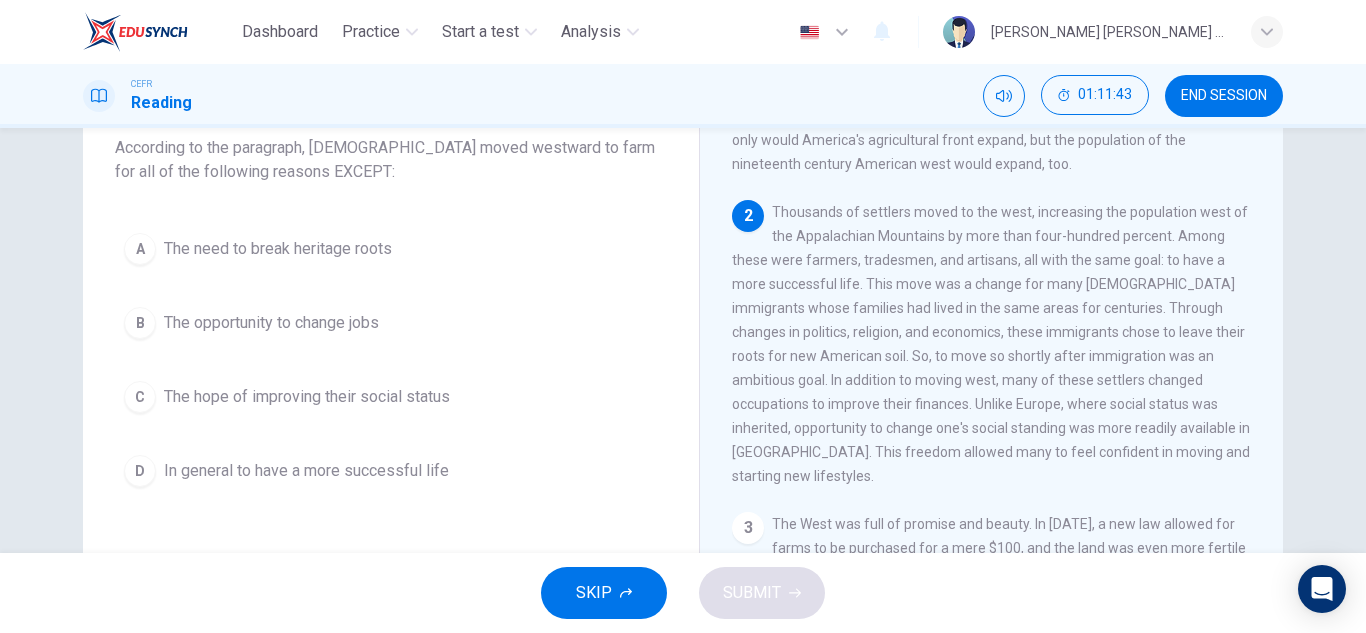 click on "CEFR Reading 01:11:43 END SESSION" at bounding box center (683, 96) 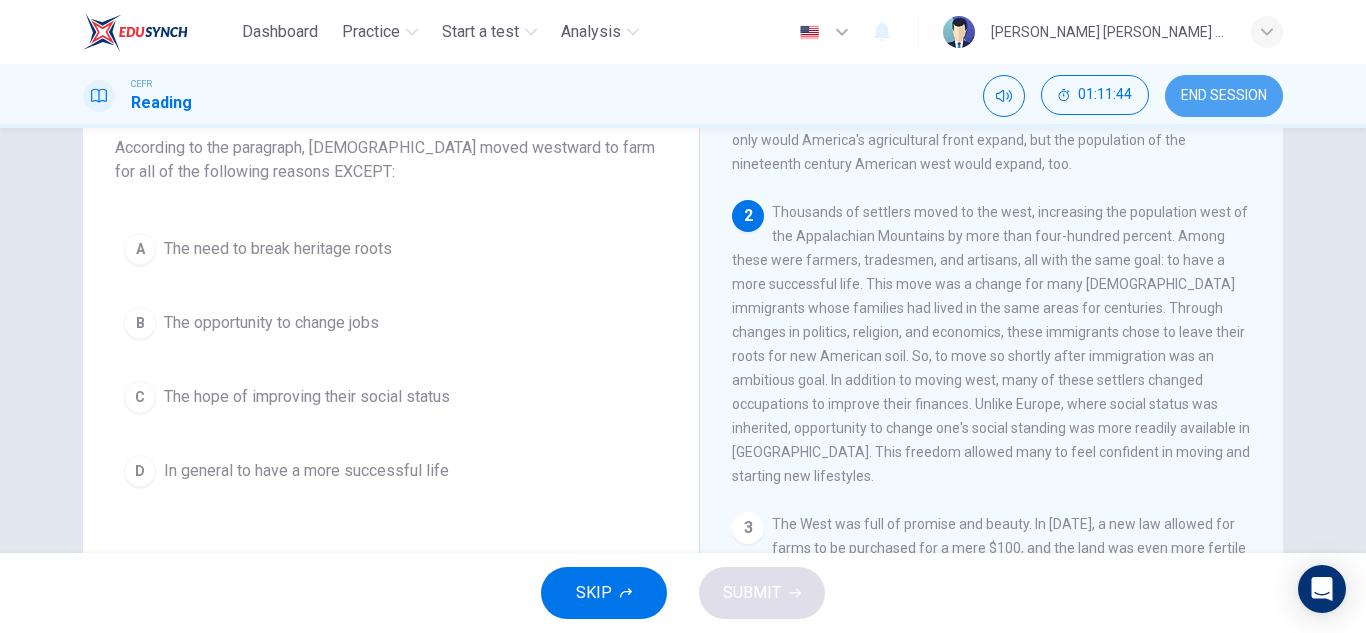 click on "END SESSION" at bounding box center (1224, 96) 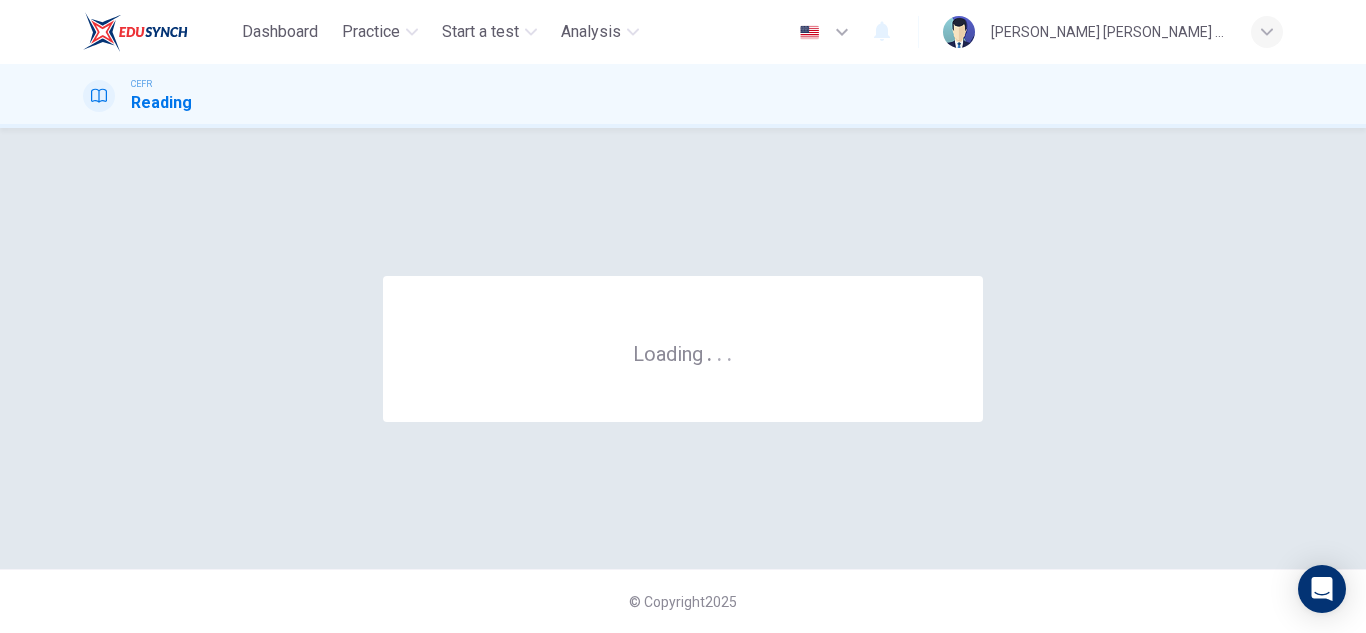 scroll, scrollTop: 0, scrollLeft: 0, axis: both 